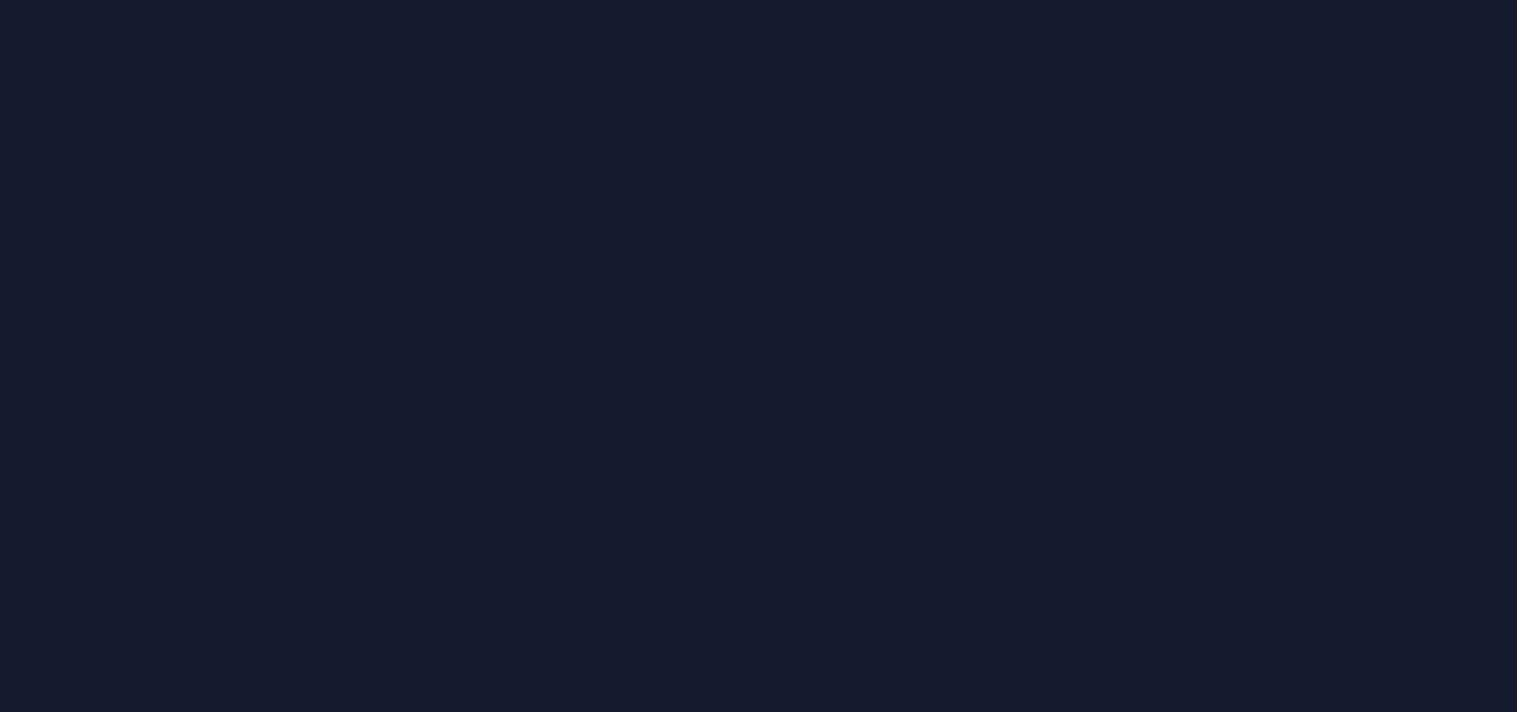 scroll, scrollTop: 0, scrollLeft: 0, axis: both 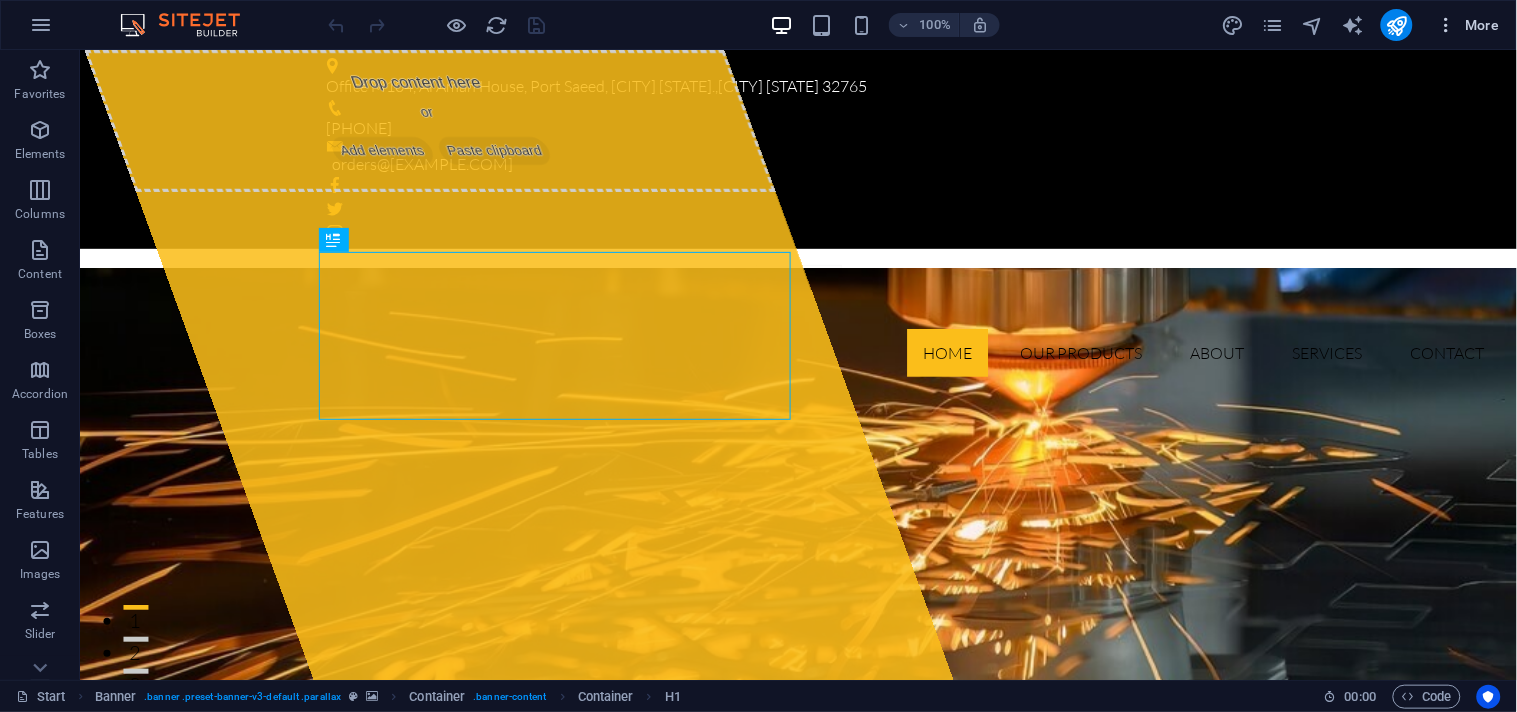 click at bounding box center [1447, 25] 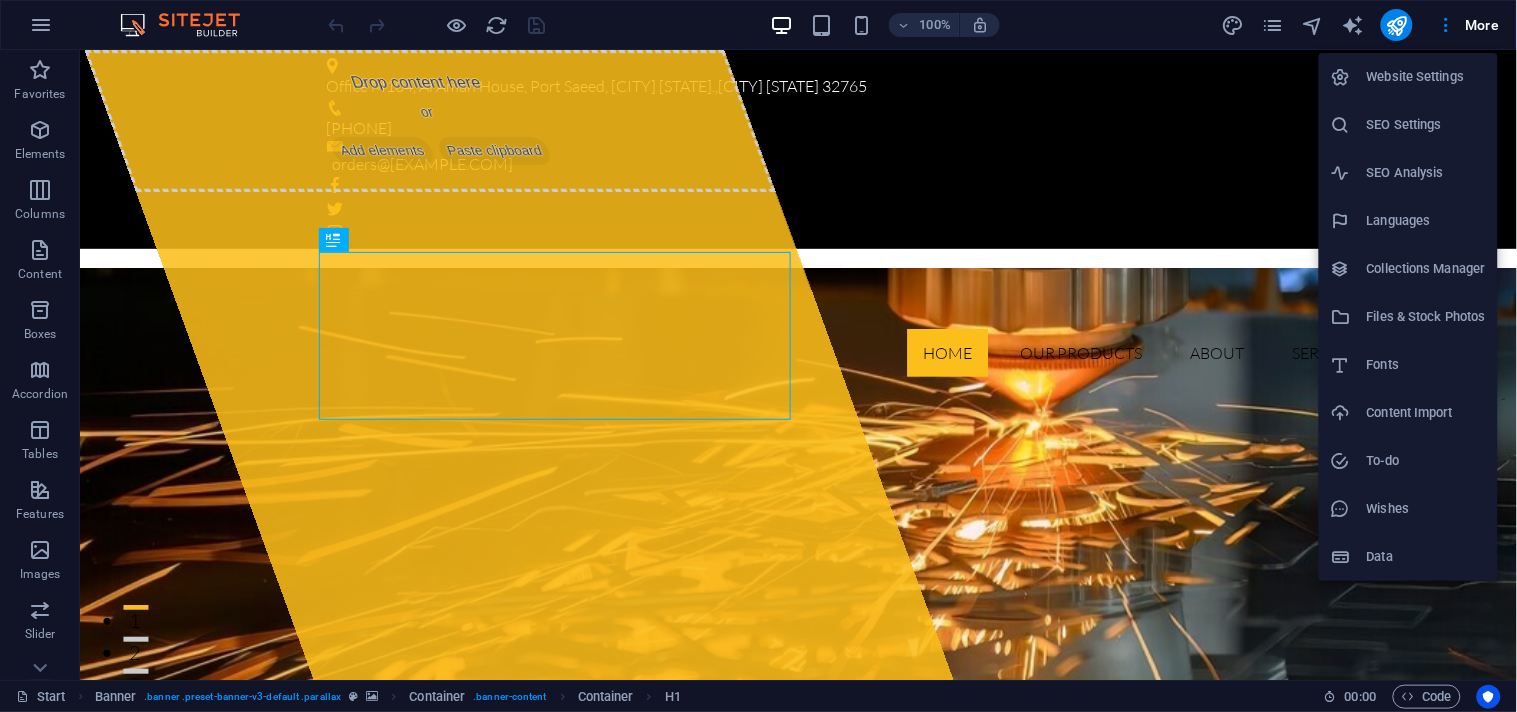 click on "Website Settings" at bounding box center (1408, 77) 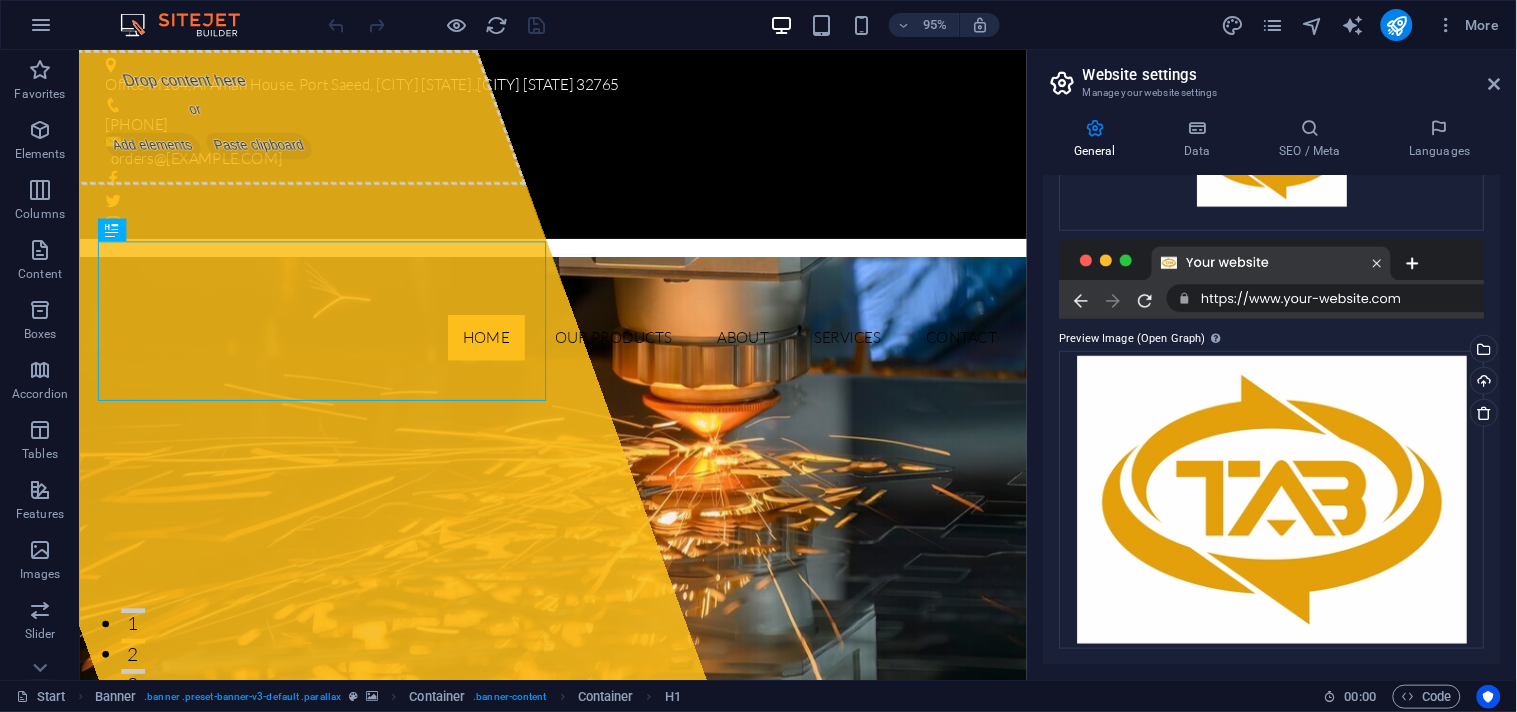 scroll, scrollTop: 0, scrollLeft: 0, axis: both 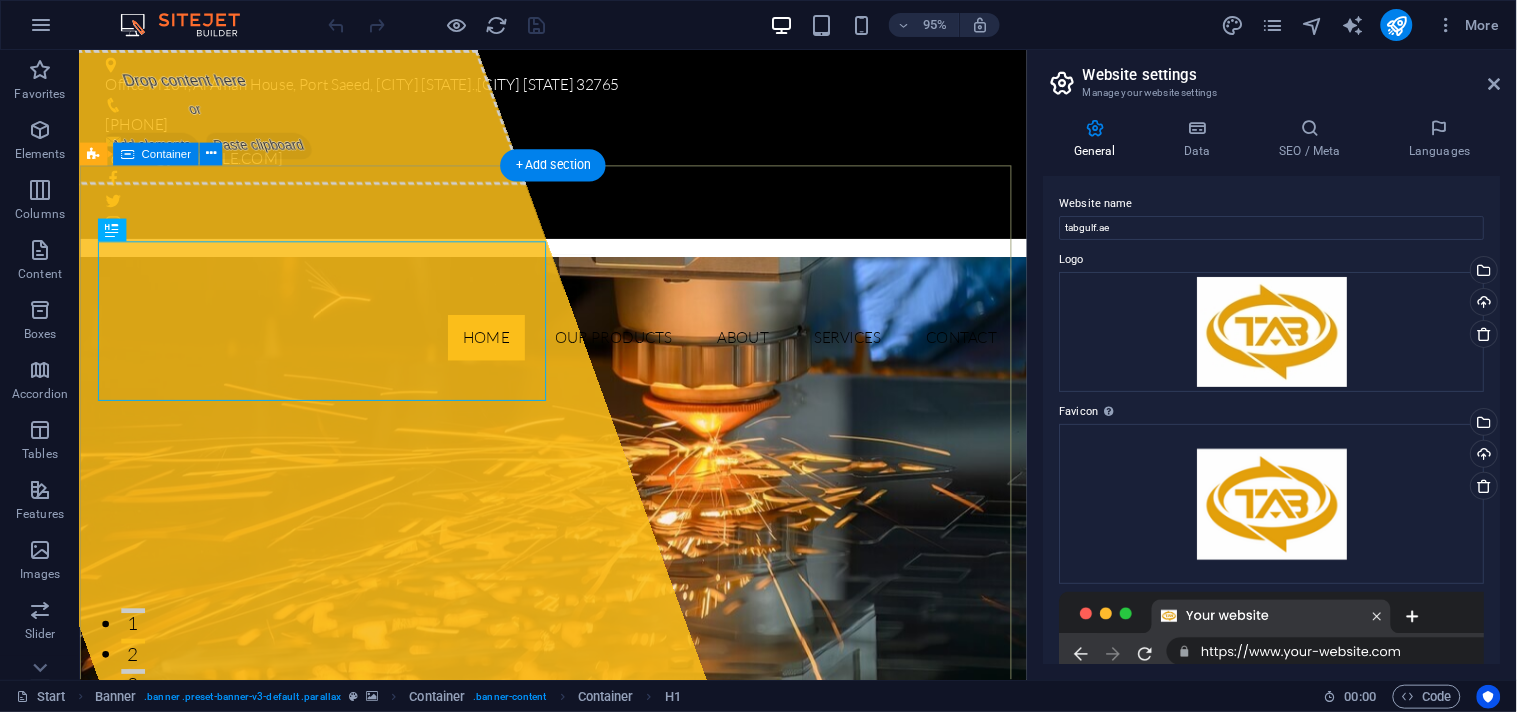 click on "Drop content here or  Add elements  Paste clipboard Tareeq AL Bahaa      building  & constructions  Tareeq Al Bahaa  Building & Construction Materials Trading Co. LLC is  a trusted supplier and custom fabricator of high-quality steel and wood products for construction, interiors, and industrial projects across the UAE. With precision craftsmanship and durable materials, we build the future with strength and style. products details" at bounding box center (577, 1124) 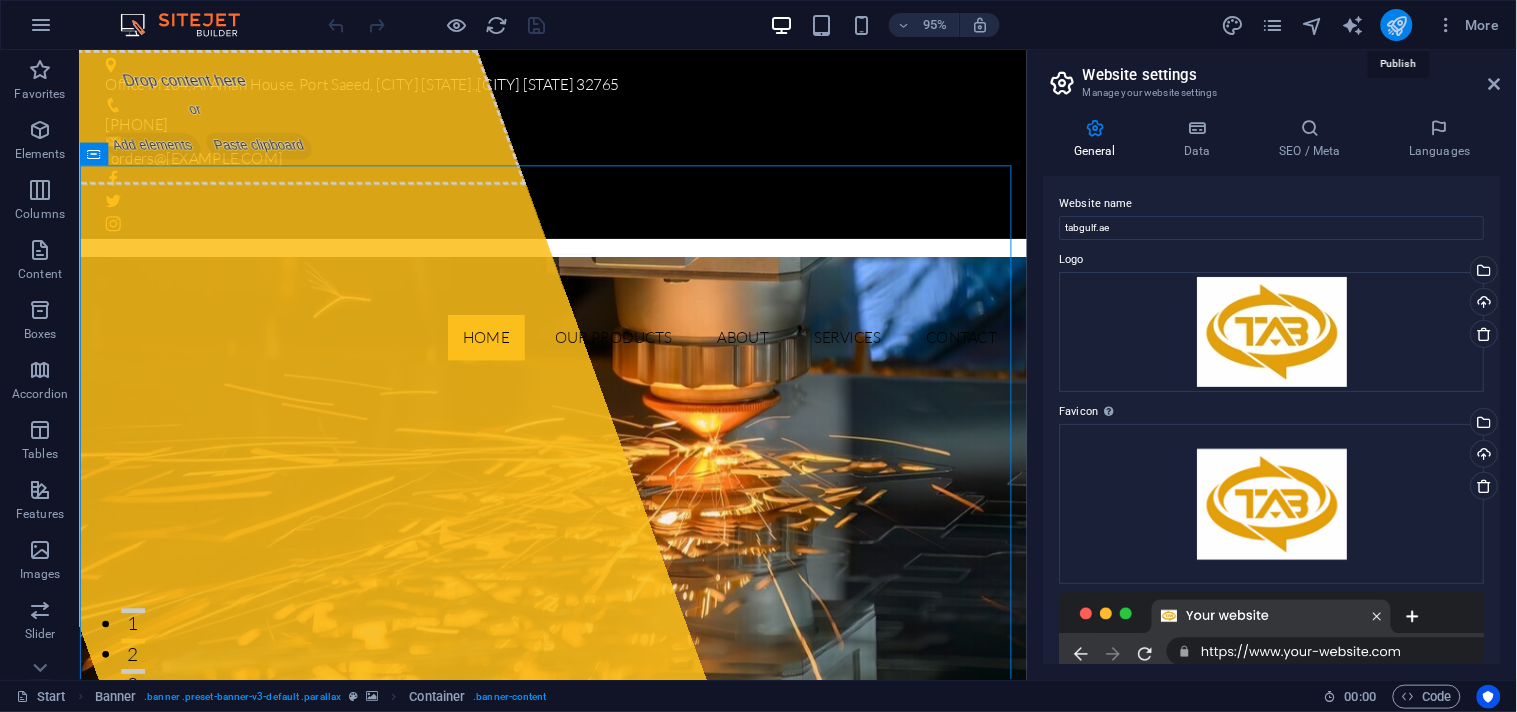 click at bounding box center [1396, 25] 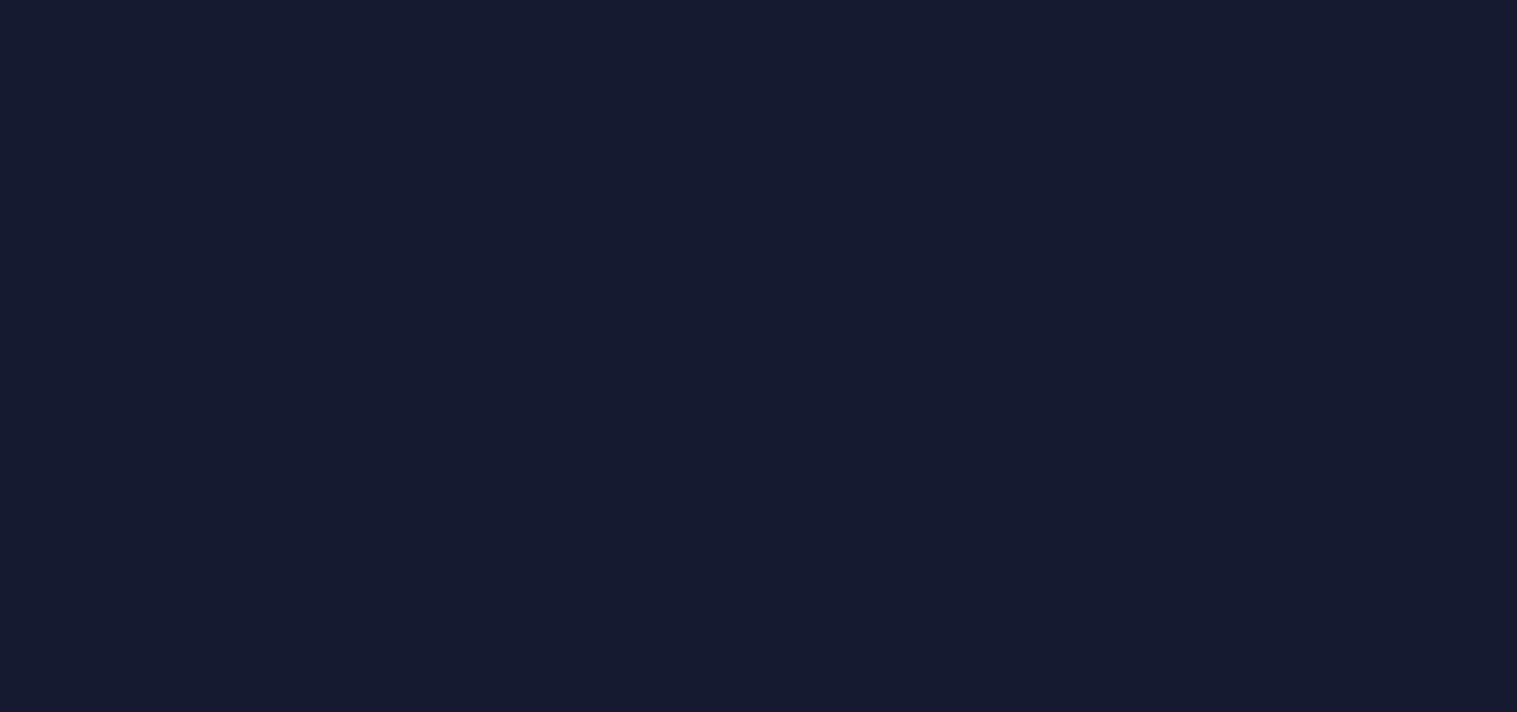 scroll, scrollTop: 0, scrollLeft: 0, axis: both 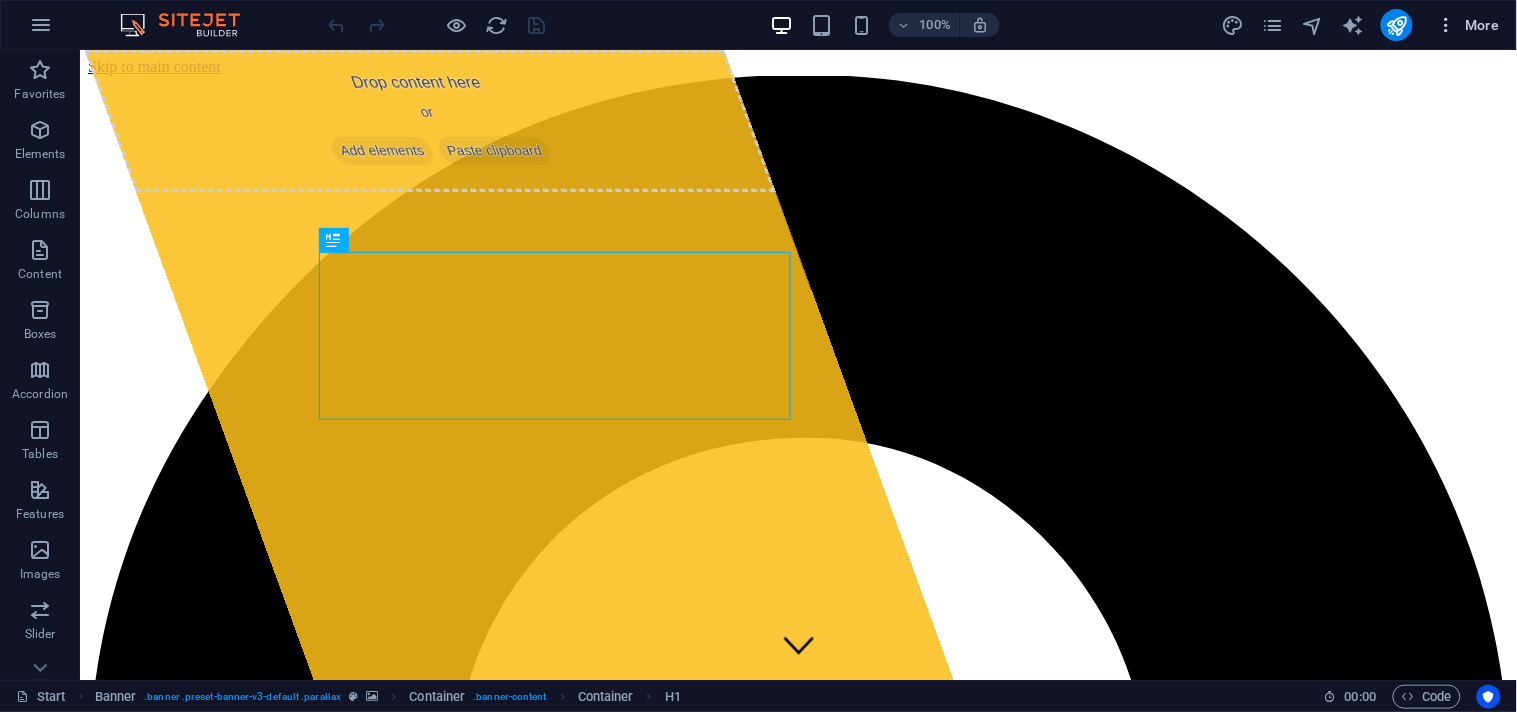click at bounding box center (1447, 25) 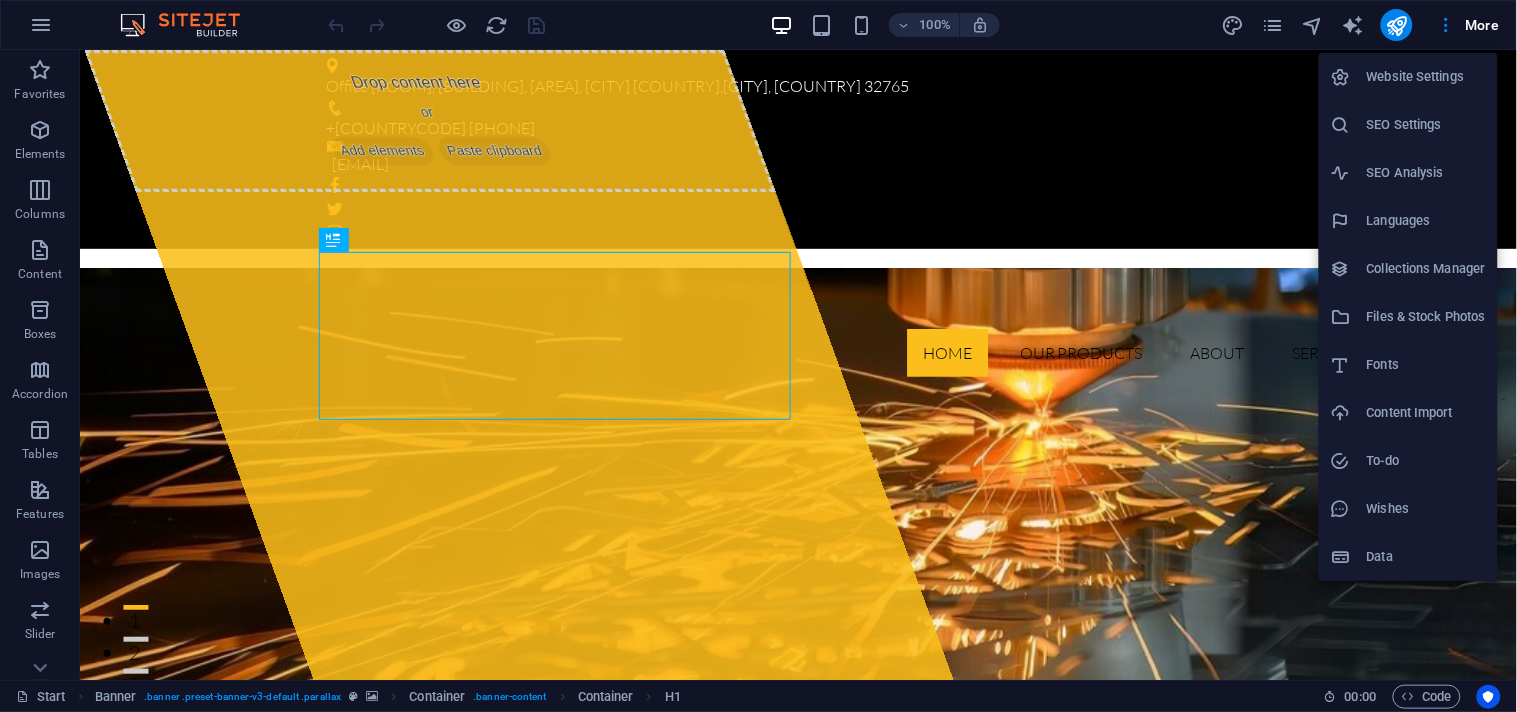 click on "Website Settings" at bounding box center (1426, 77) 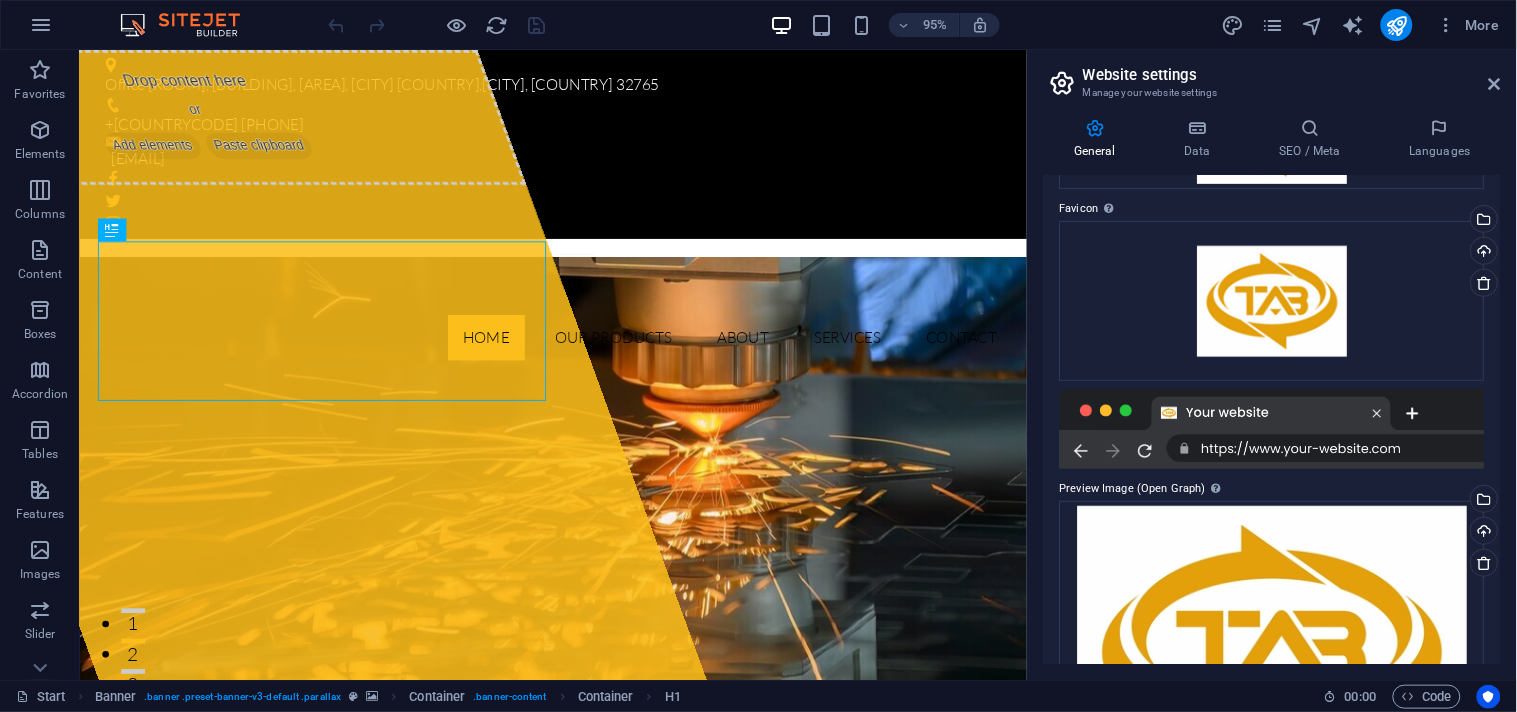 scroll, scrollTop: 112, scrollLeft: 0, axis: vertical 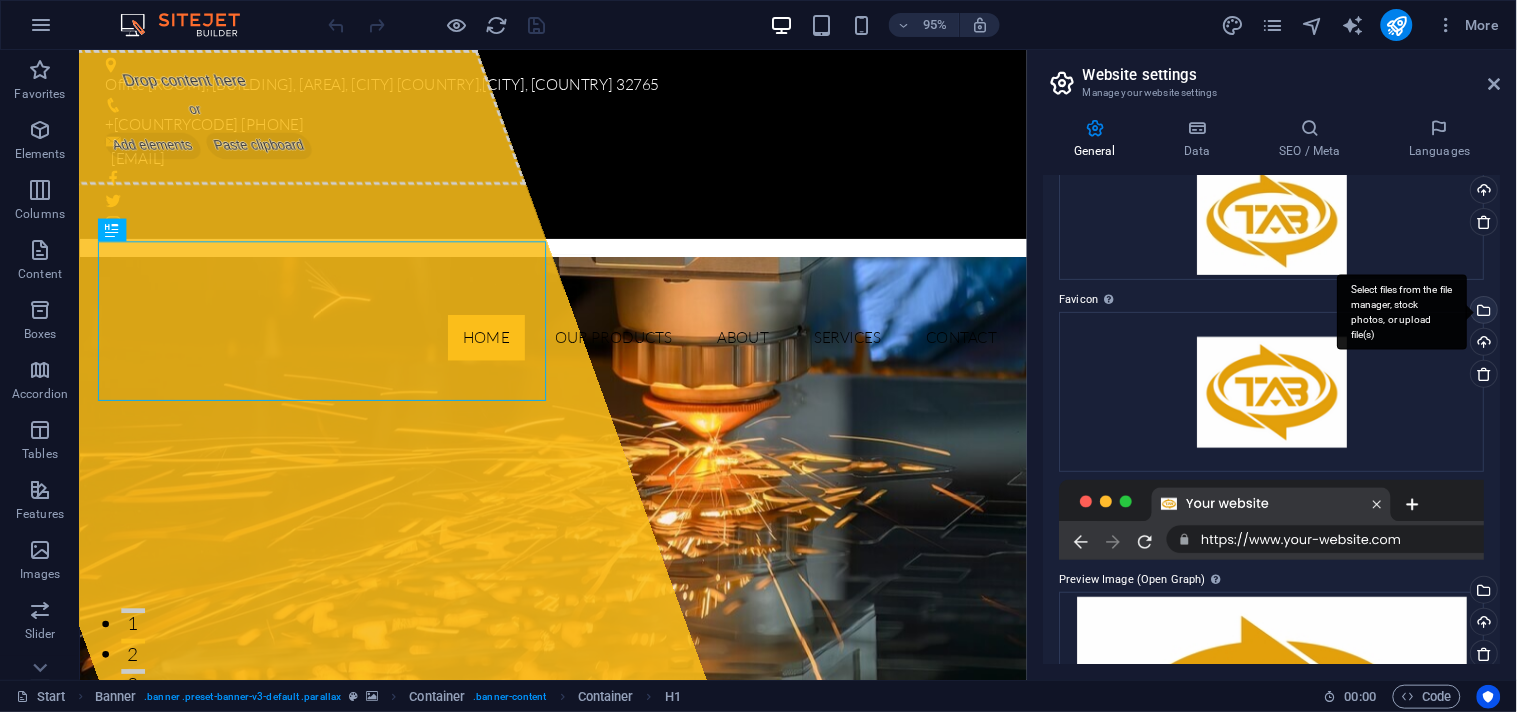 click on "Select files from the file manager, stock photos, or upload file(s)" at bounding box center [1403, 312] 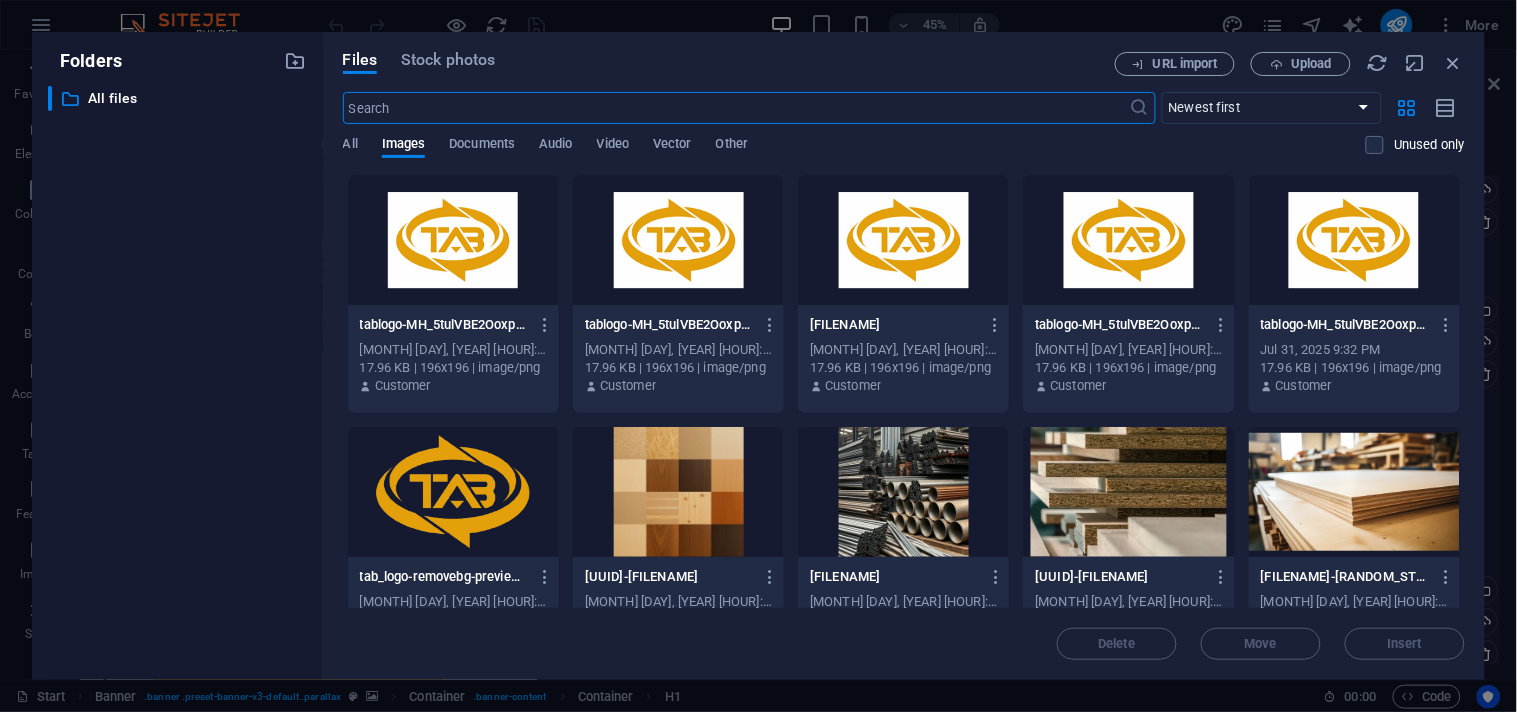 click at bounding box center [453, 492] 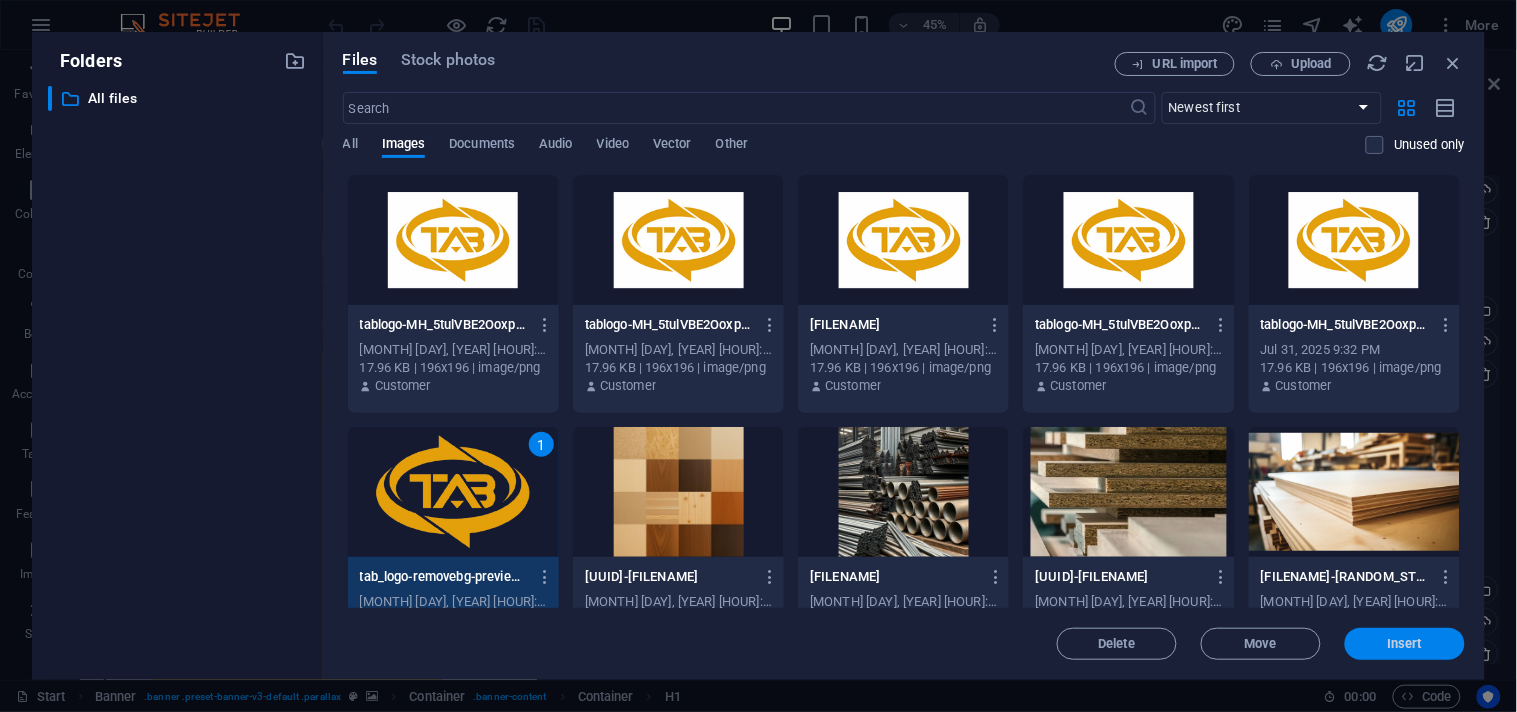 click on "Insert" at bounding box center (1405, 644) 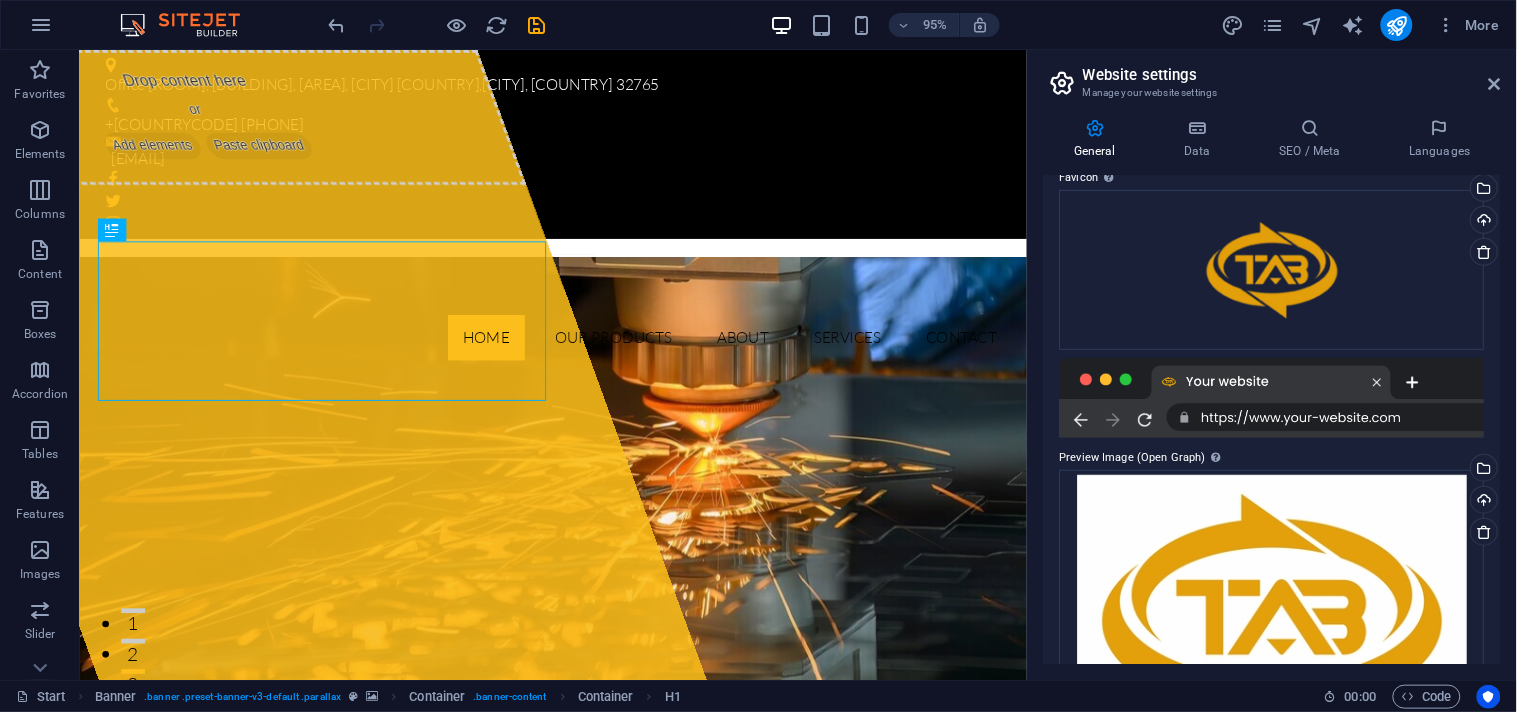 scroll, scrollTop: 297, scrollLeft: 0, axis: vertical 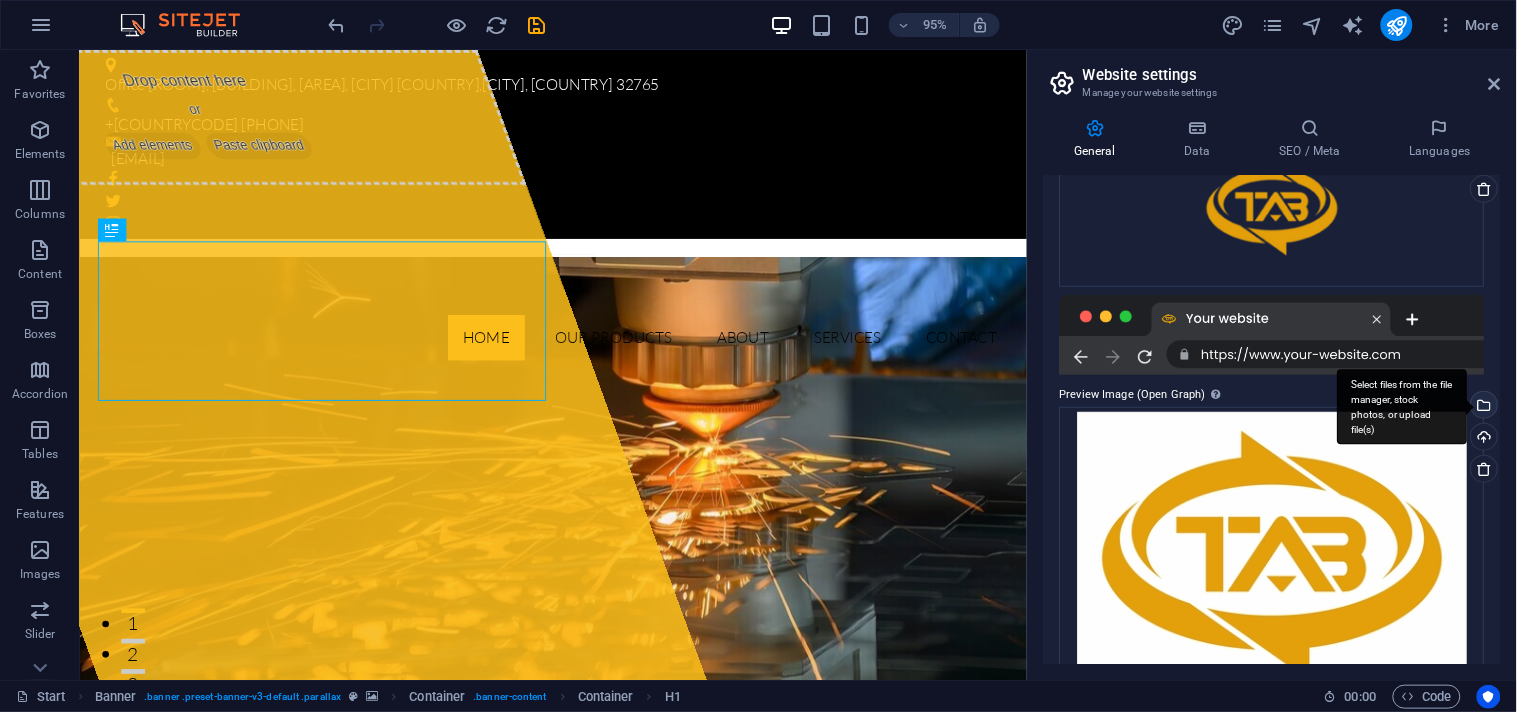click on "Select files from the file manager, stock photos, or upload file(s)" at bounding box center [1483, 407] 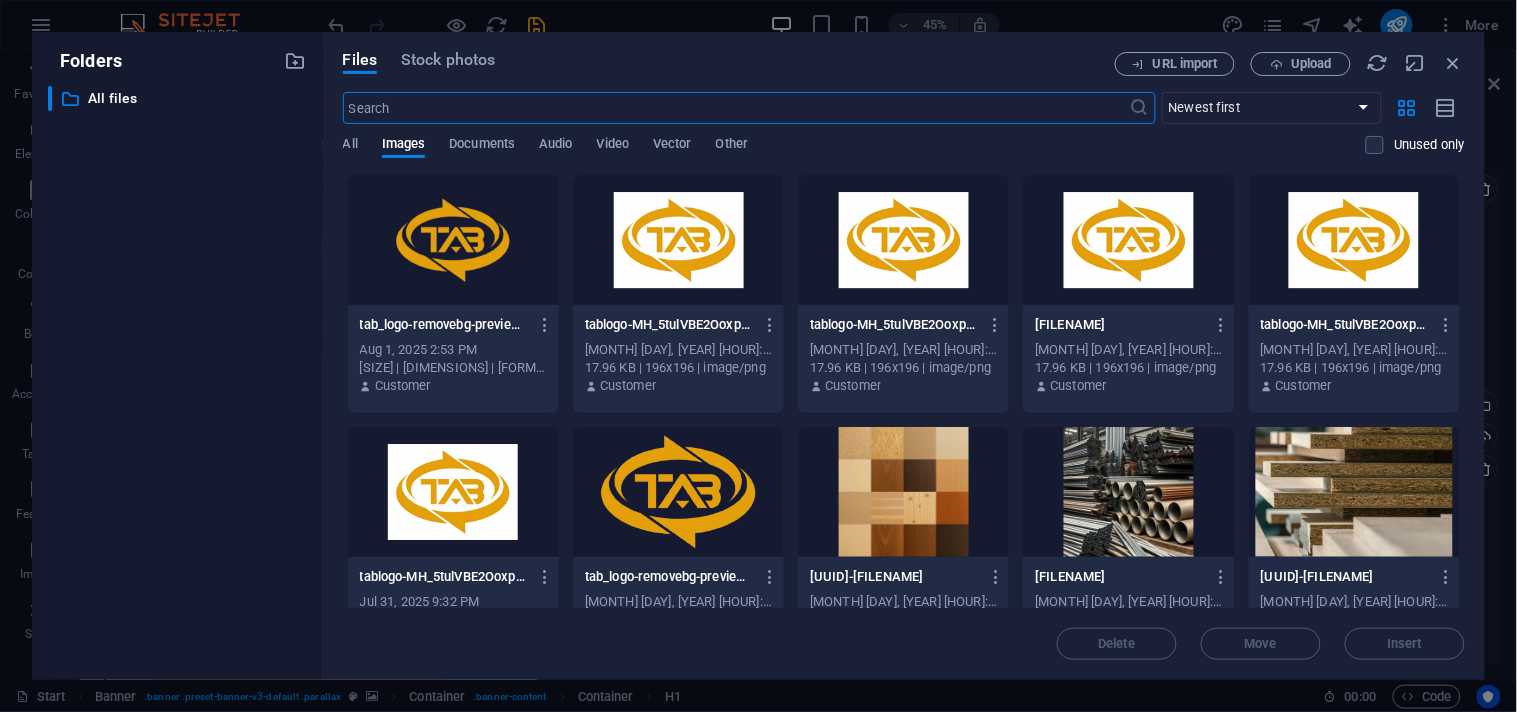 click at bounding box center [678, 492] 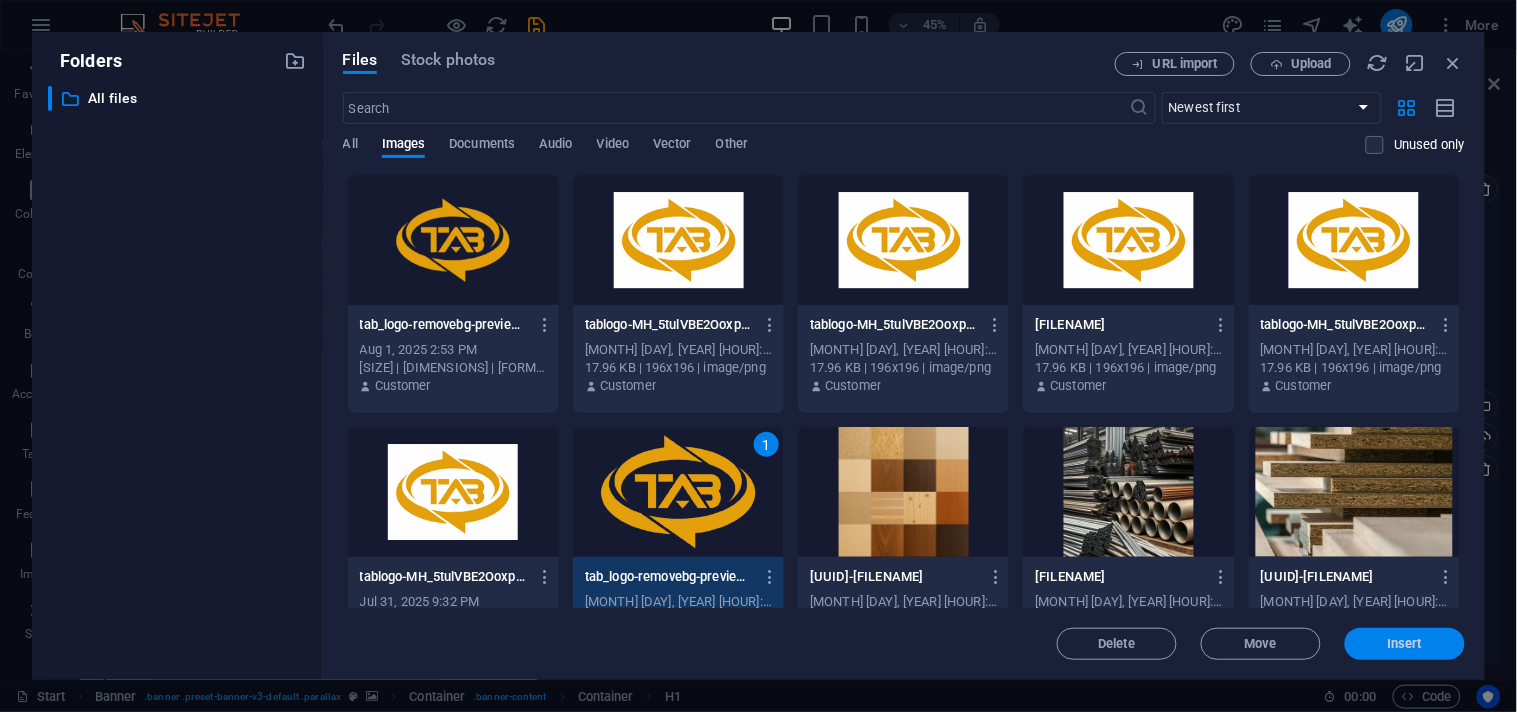 click on "Insert" at bounding box center (1405, 644) 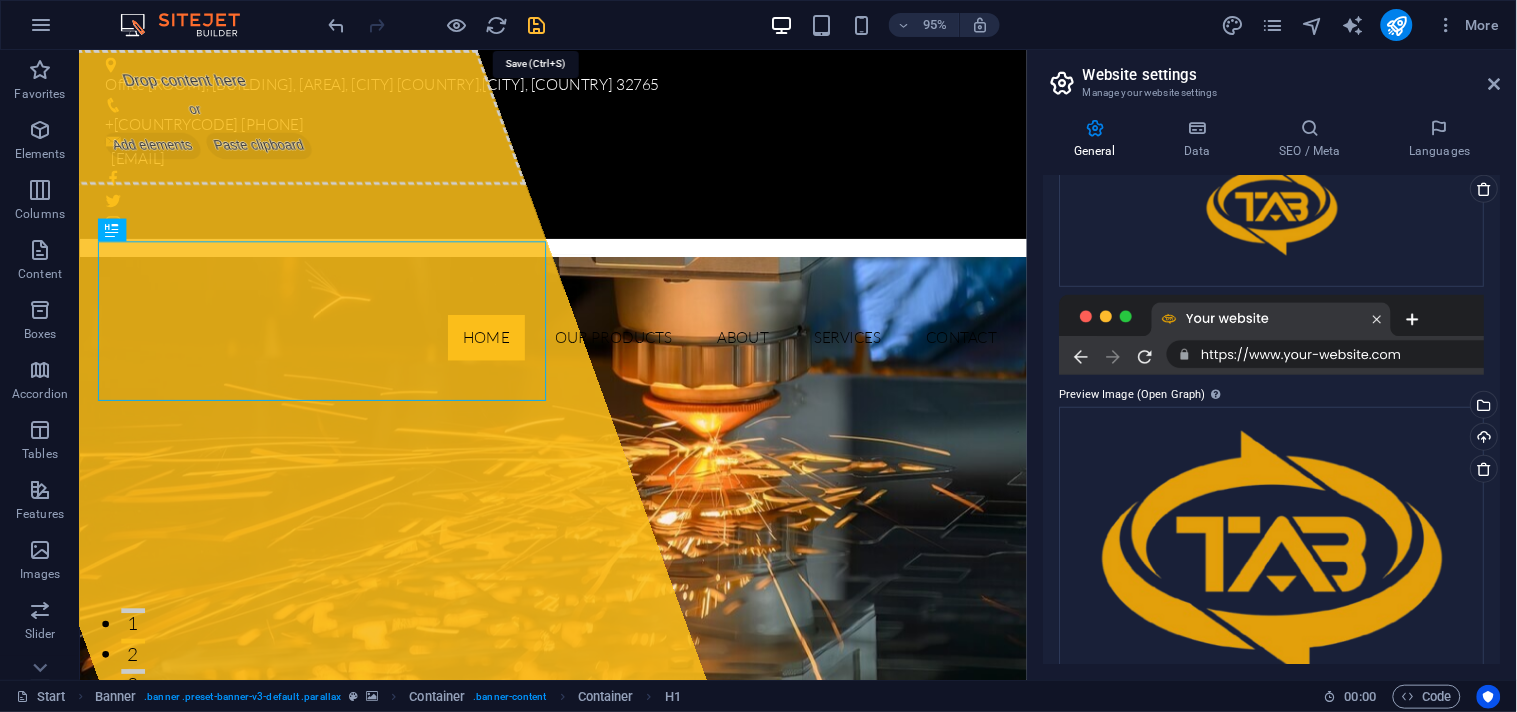 click at bounding box center [537, 25] 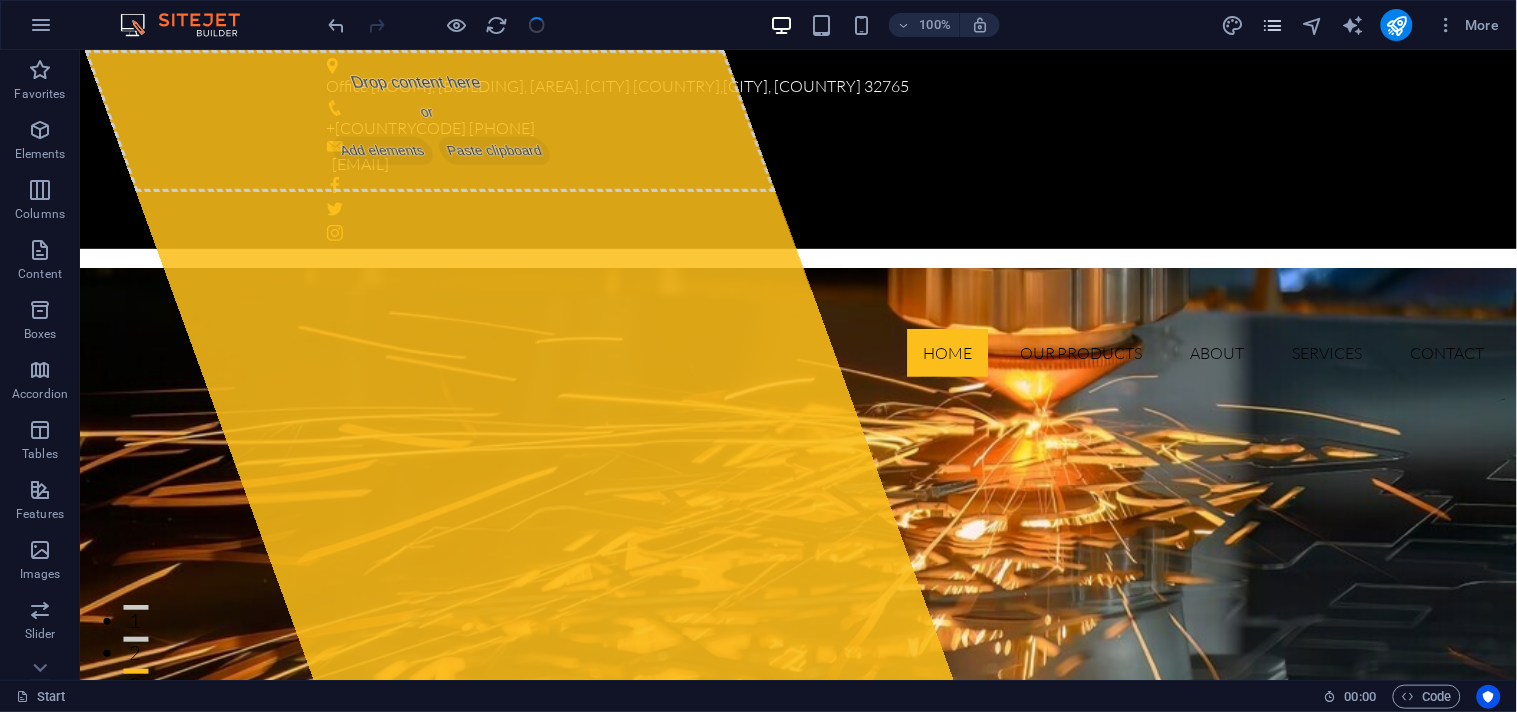 click on "More" at bounding box center [1364, 25] 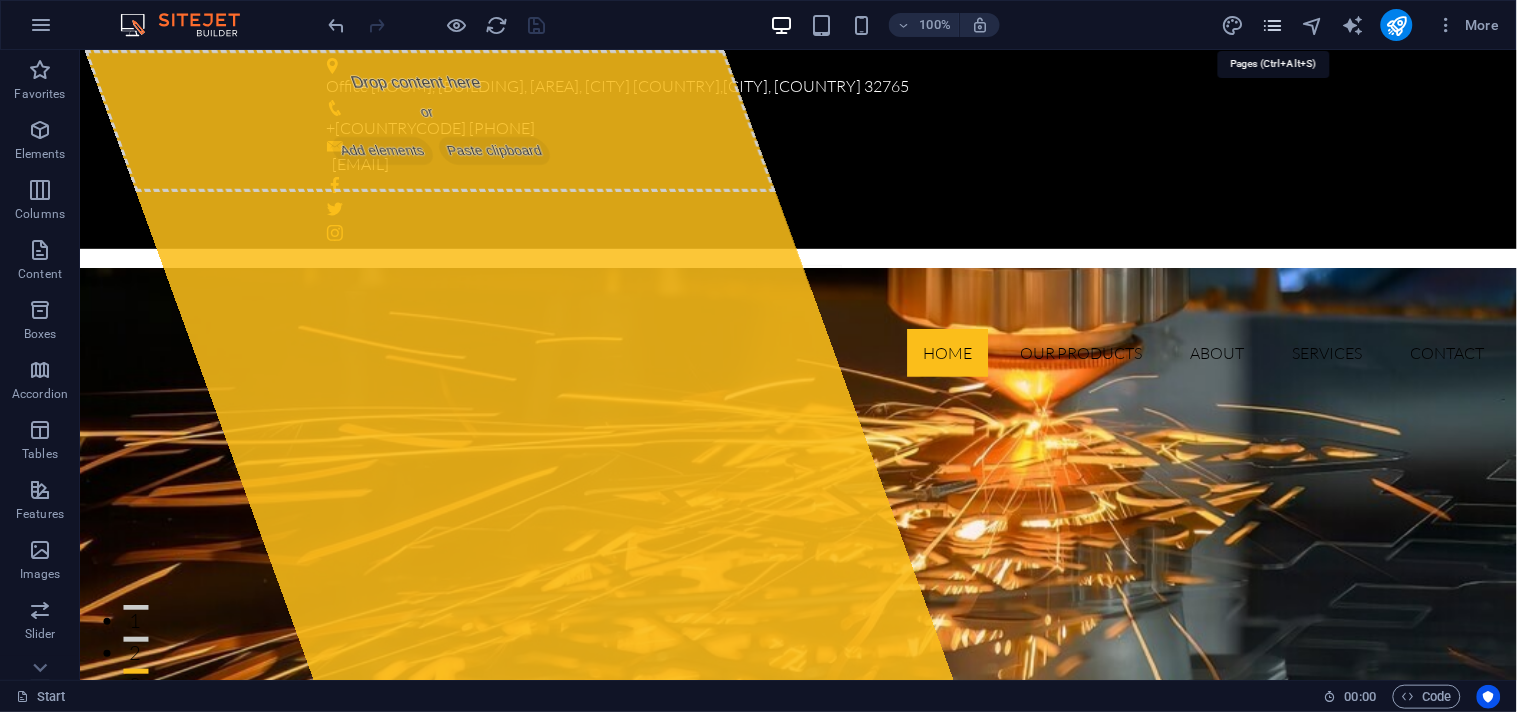 click at bounding box center [1272, 25] 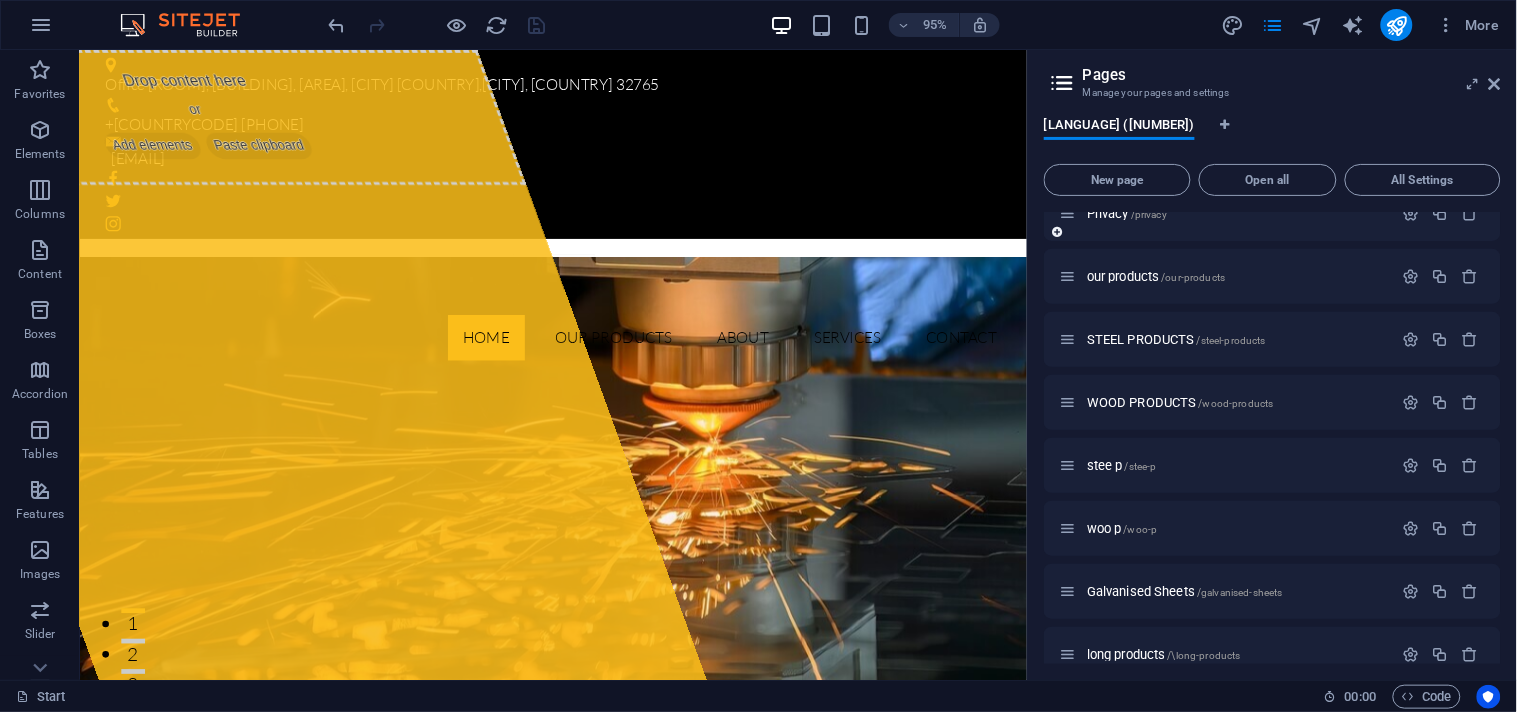 scroll, scrollTop: 222, scrollLeft: 0, axis: vertical 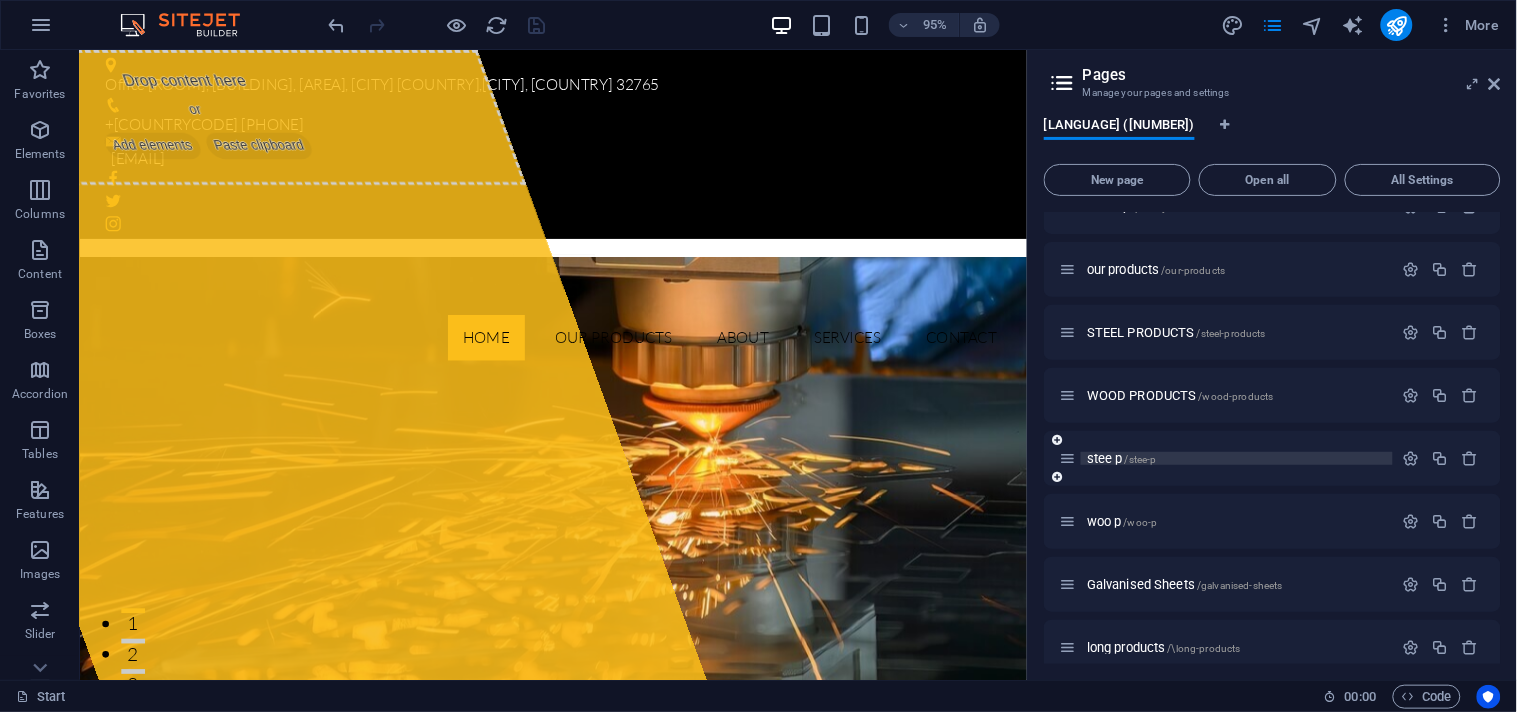 click on "stee p /stee-p" at bounding box center [1122, 458] 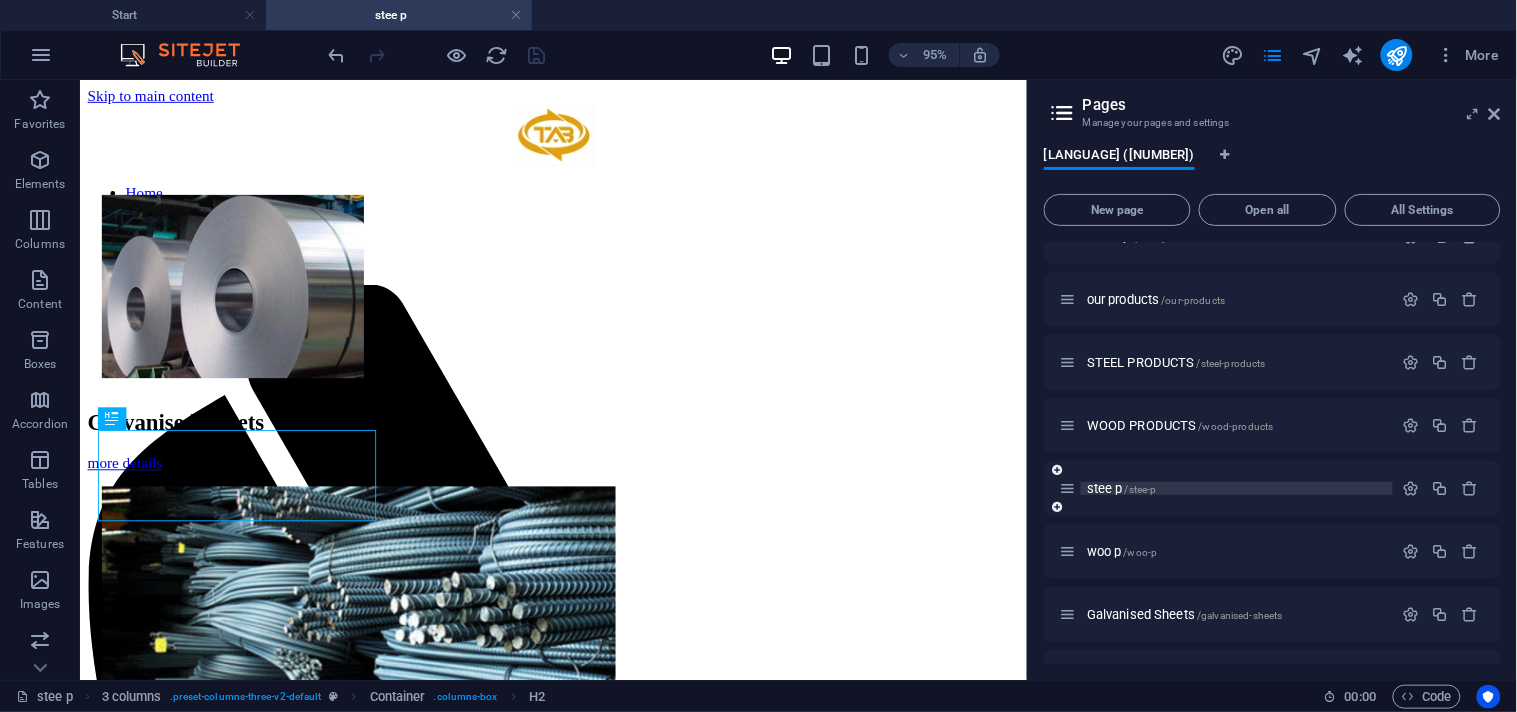 scroll, scrollTop: 0, scrollLeft: 0, axis: both 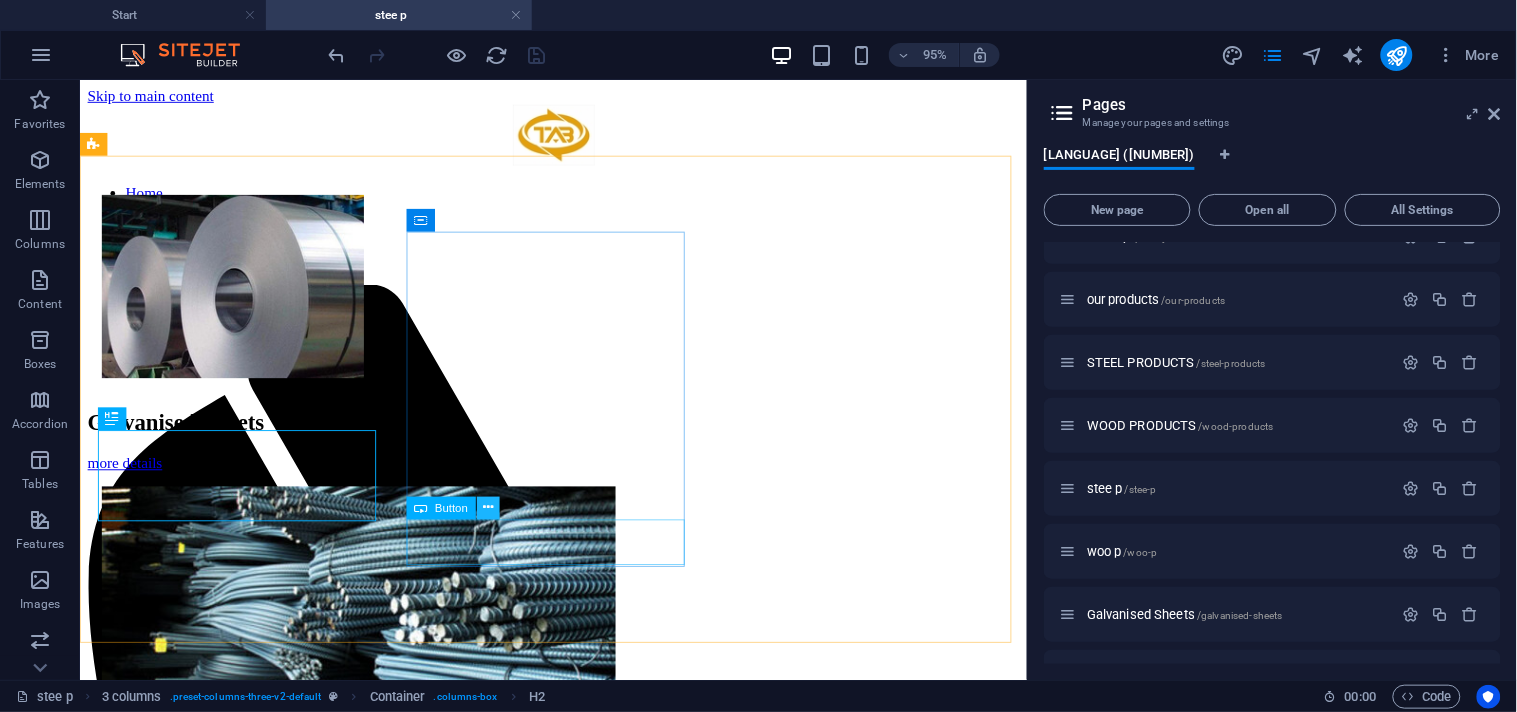 click at bounding box center (488, 508) 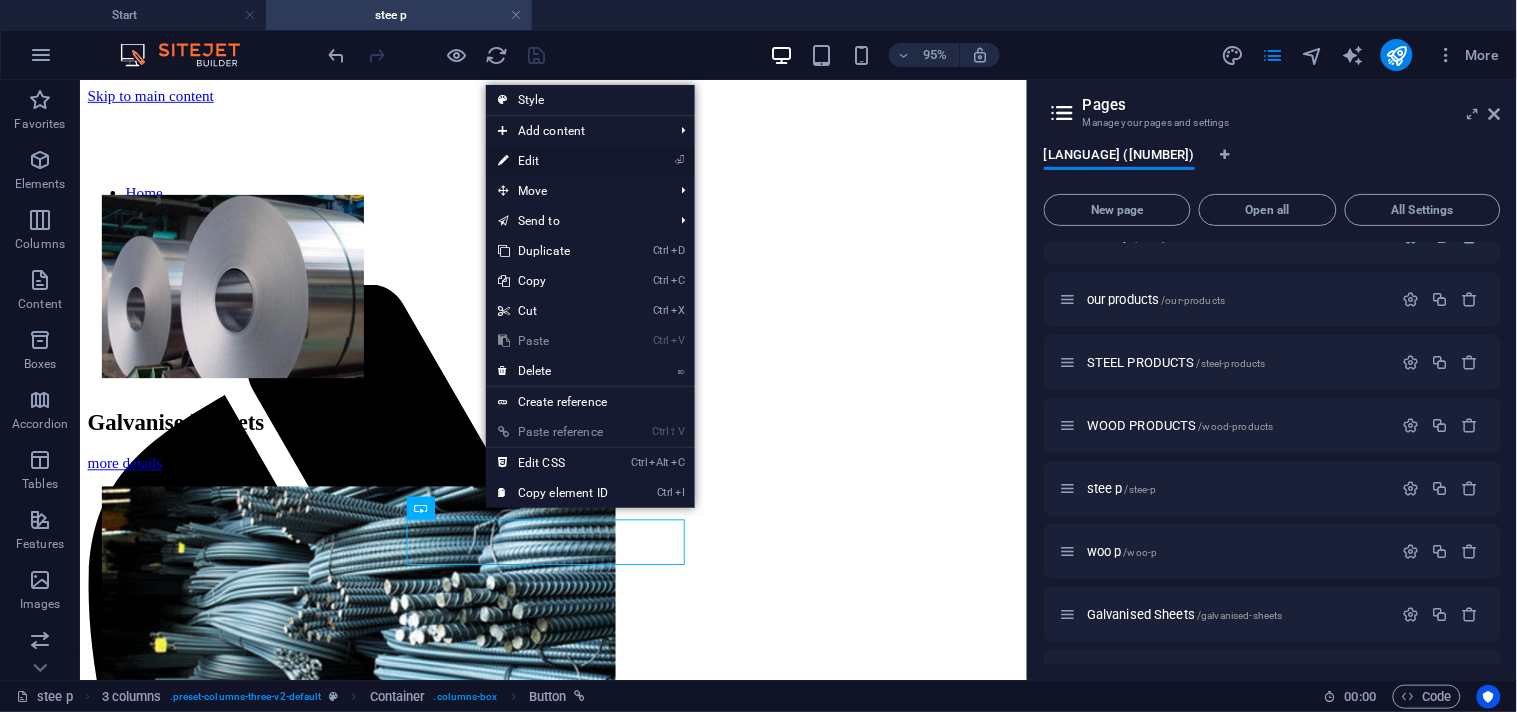click on "⏎  Edit" at bounding box center (553, 161) 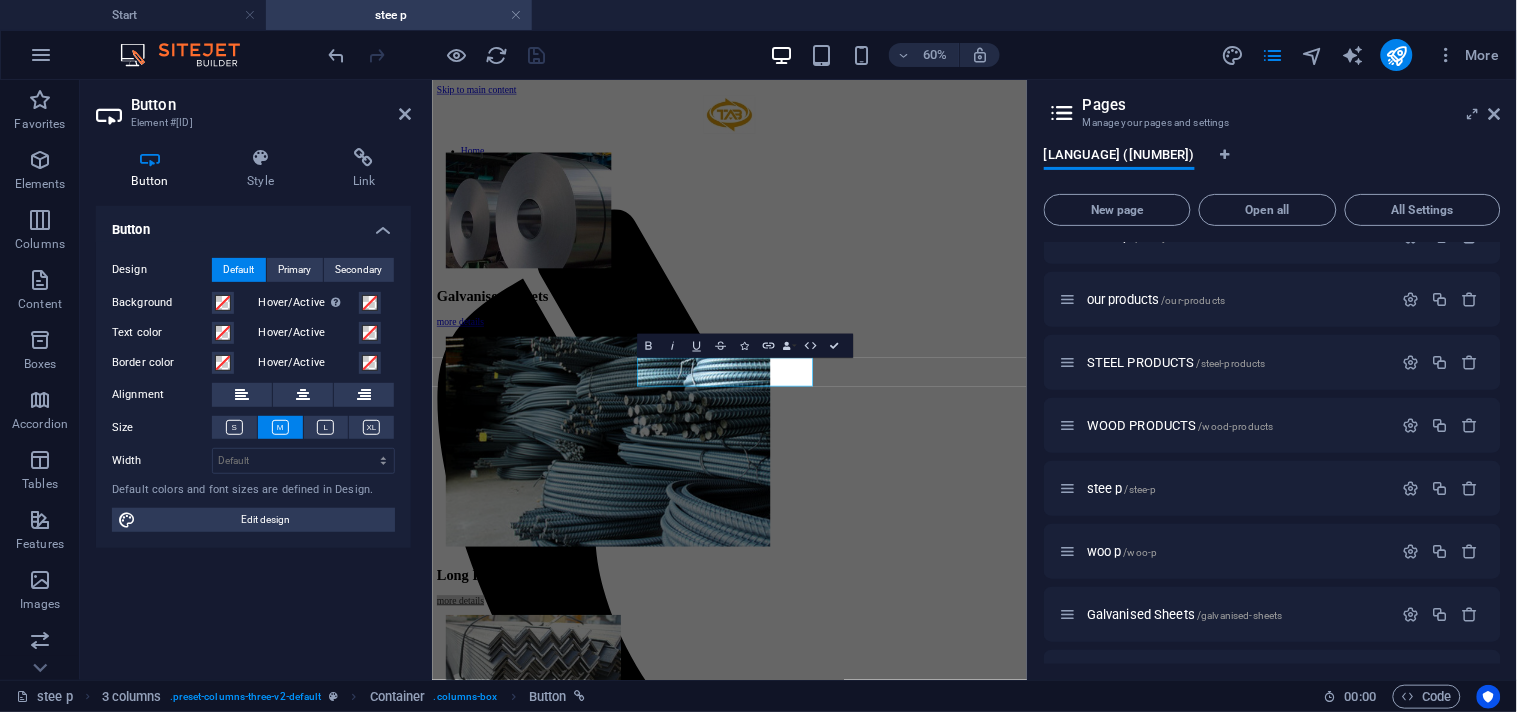 click on "English (31)" at bounding box center [1272, 167] 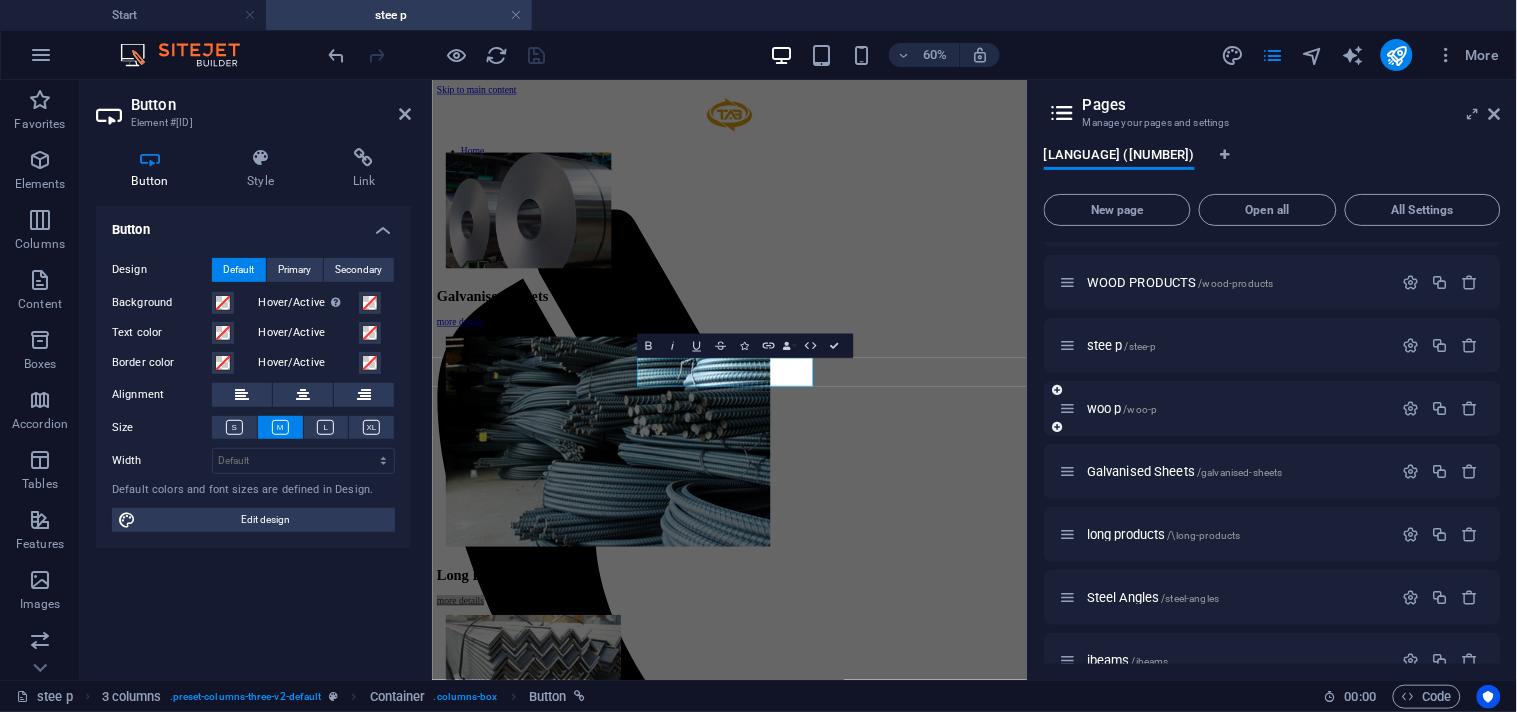 scroll, scrollTop: 388, scrollLeft: 0, axis: vertical 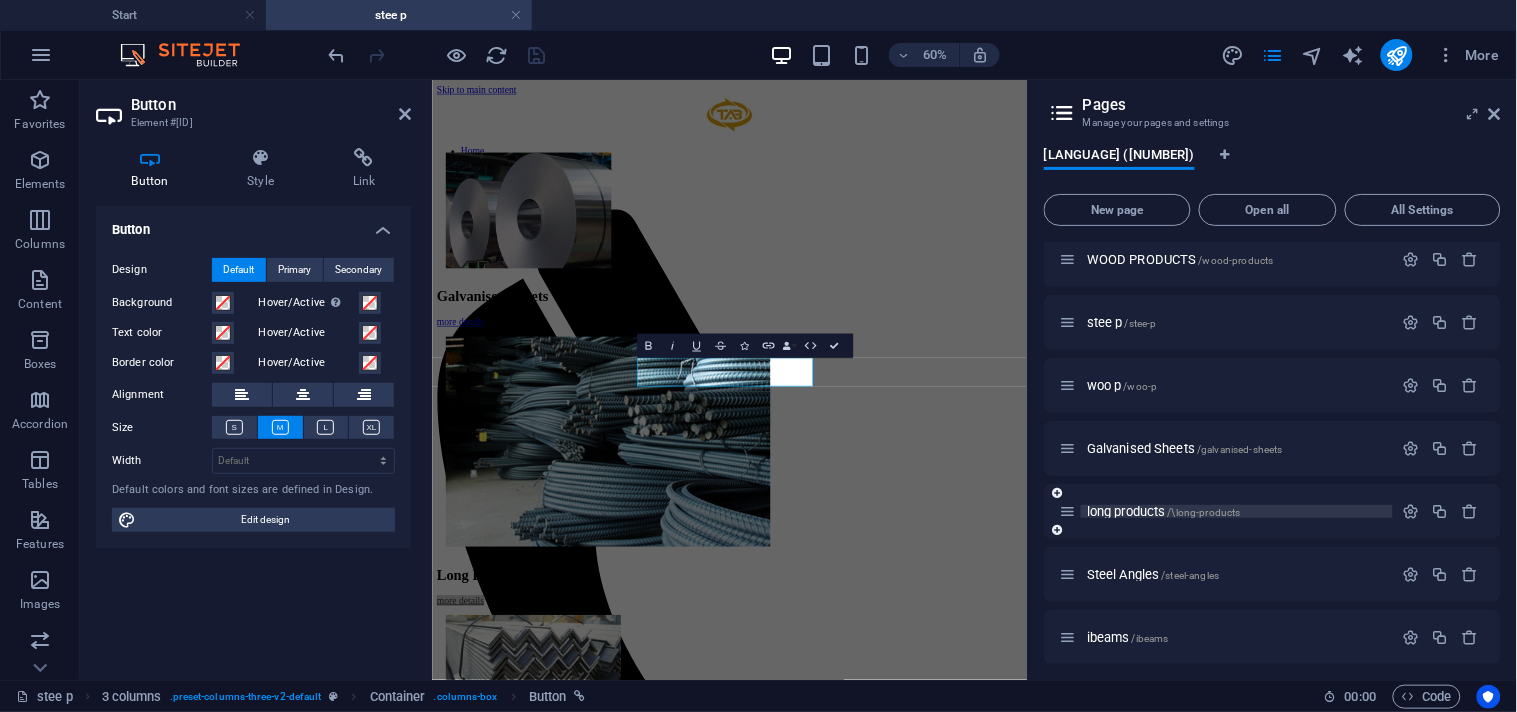 click on "long  products /\long-products" at bounding box center [1164, 511] 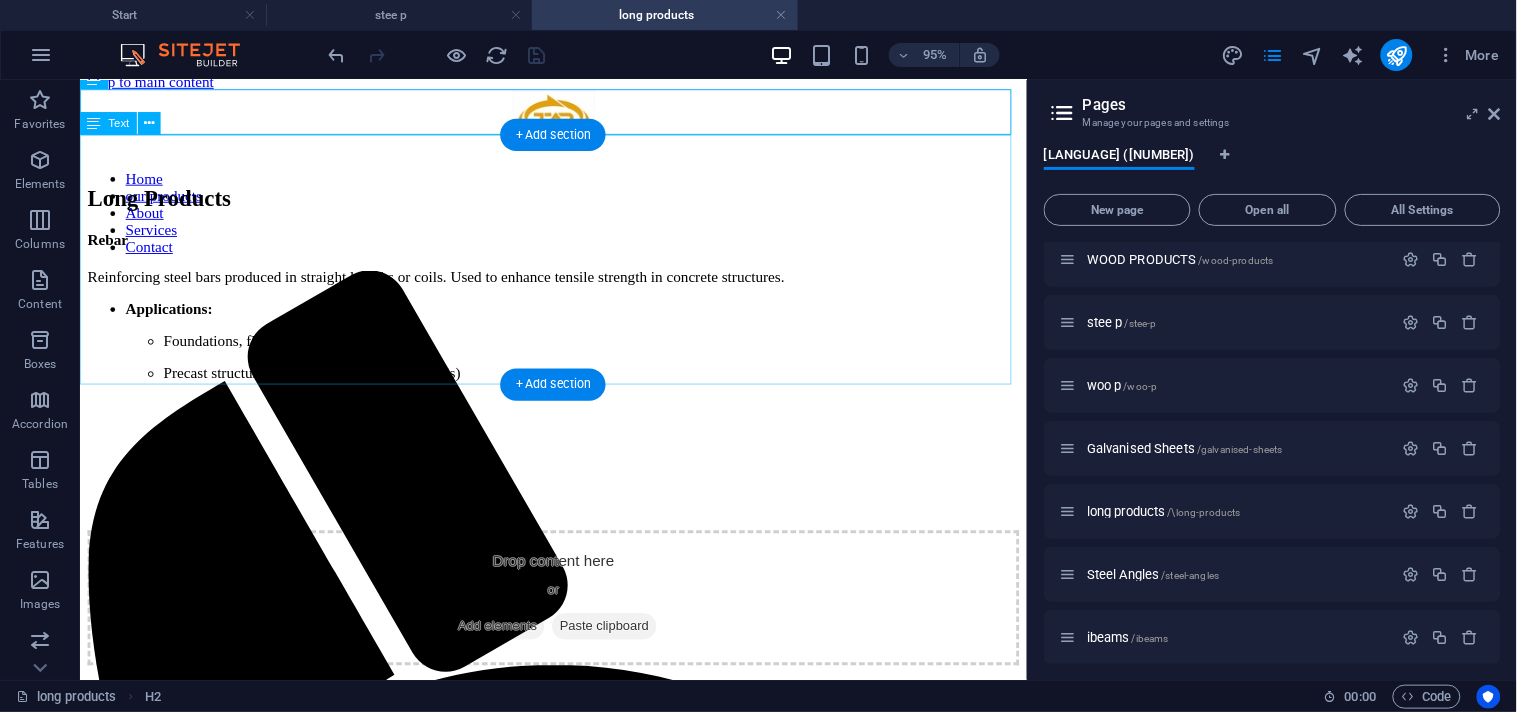 scroll, scrollTop: 0, scrollLeft: 0, axis: both 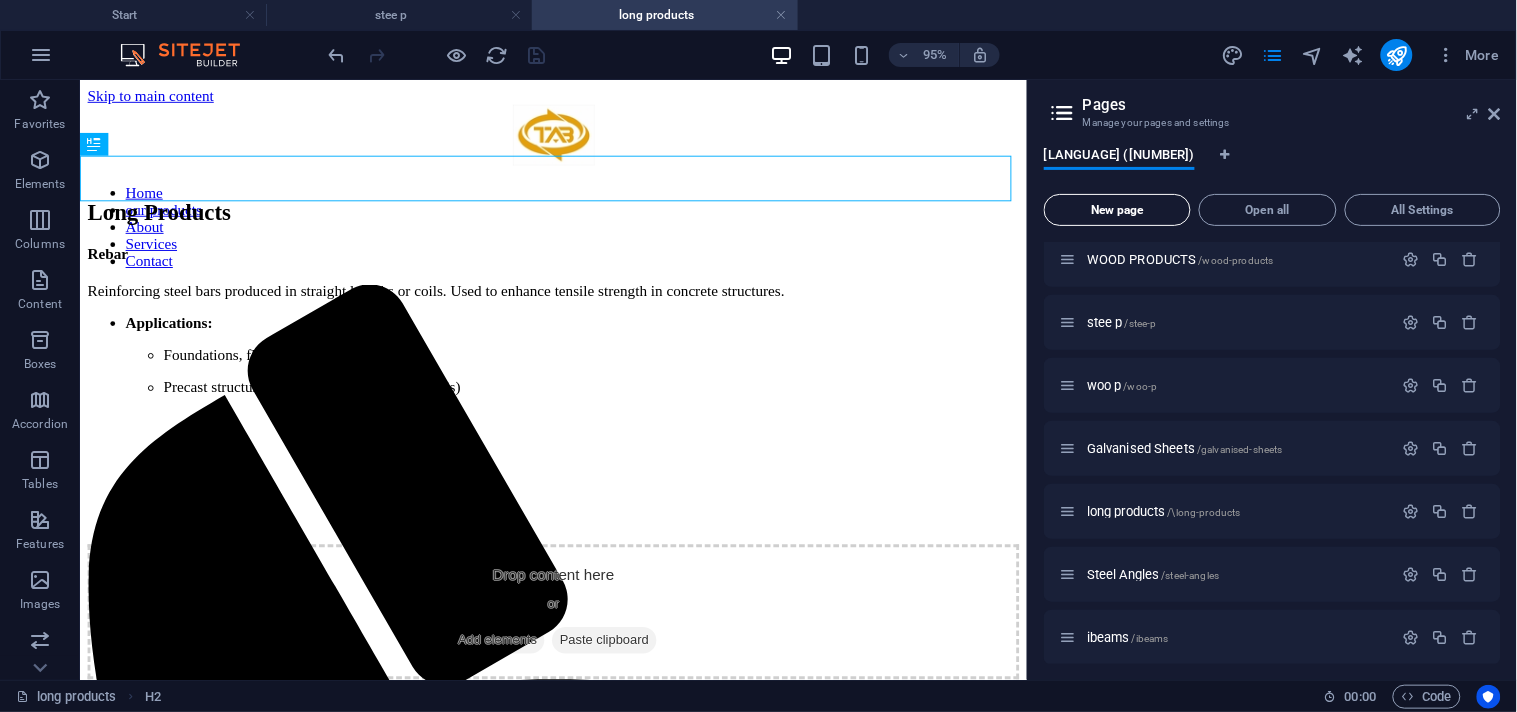 click on "New page" at bounding box center [1117, 210] 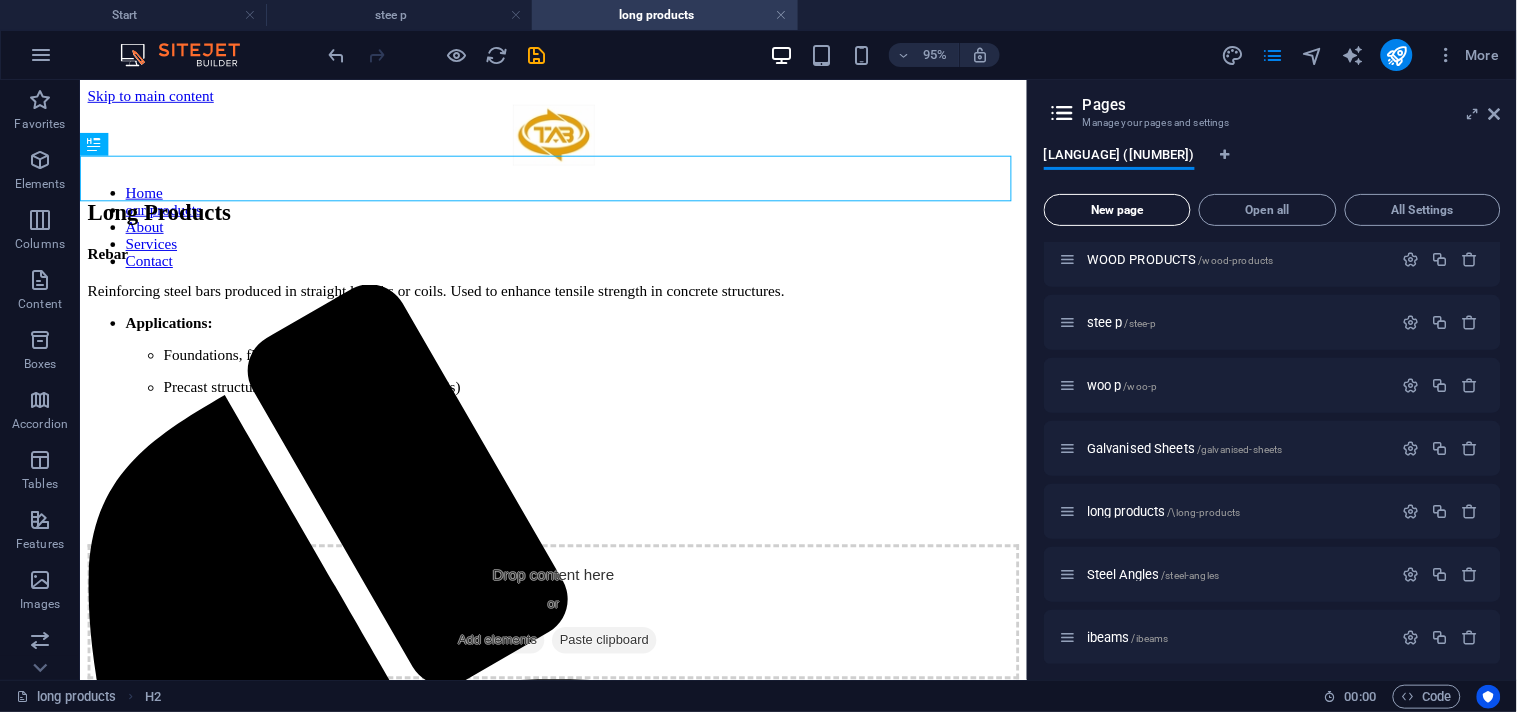 scroll, scrollTop: 1843, scrollLeft: 0, axis: vertical 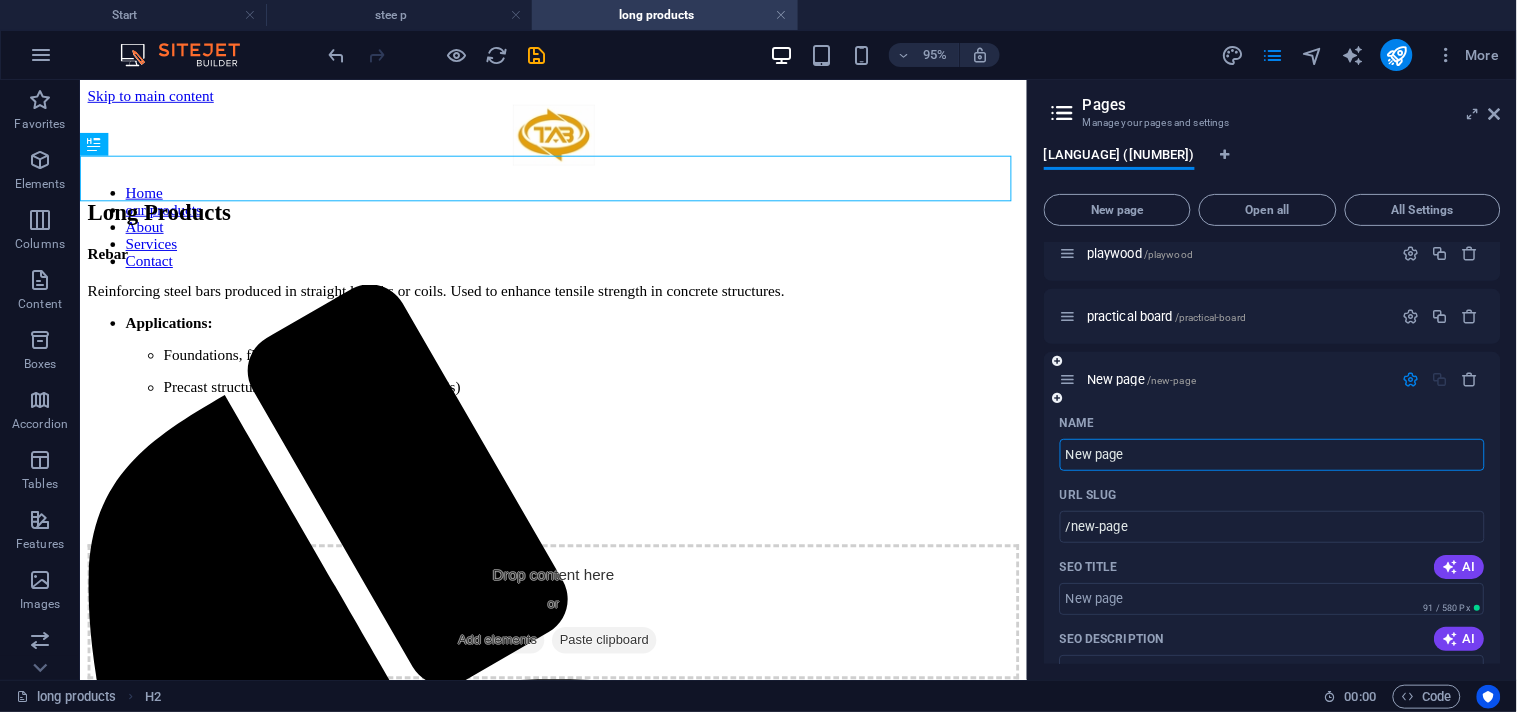click on "New page" at bounding box center [1272, 455] 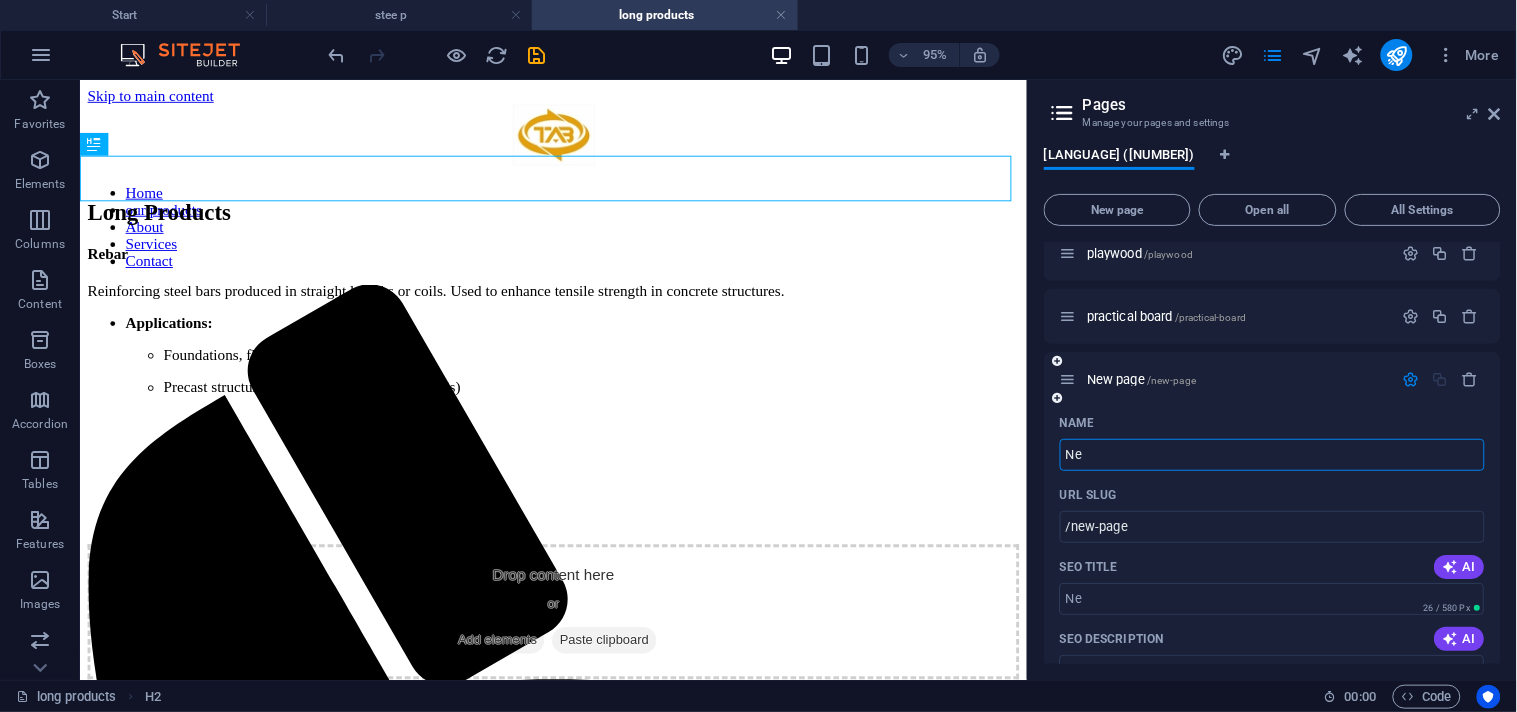 type on "N" 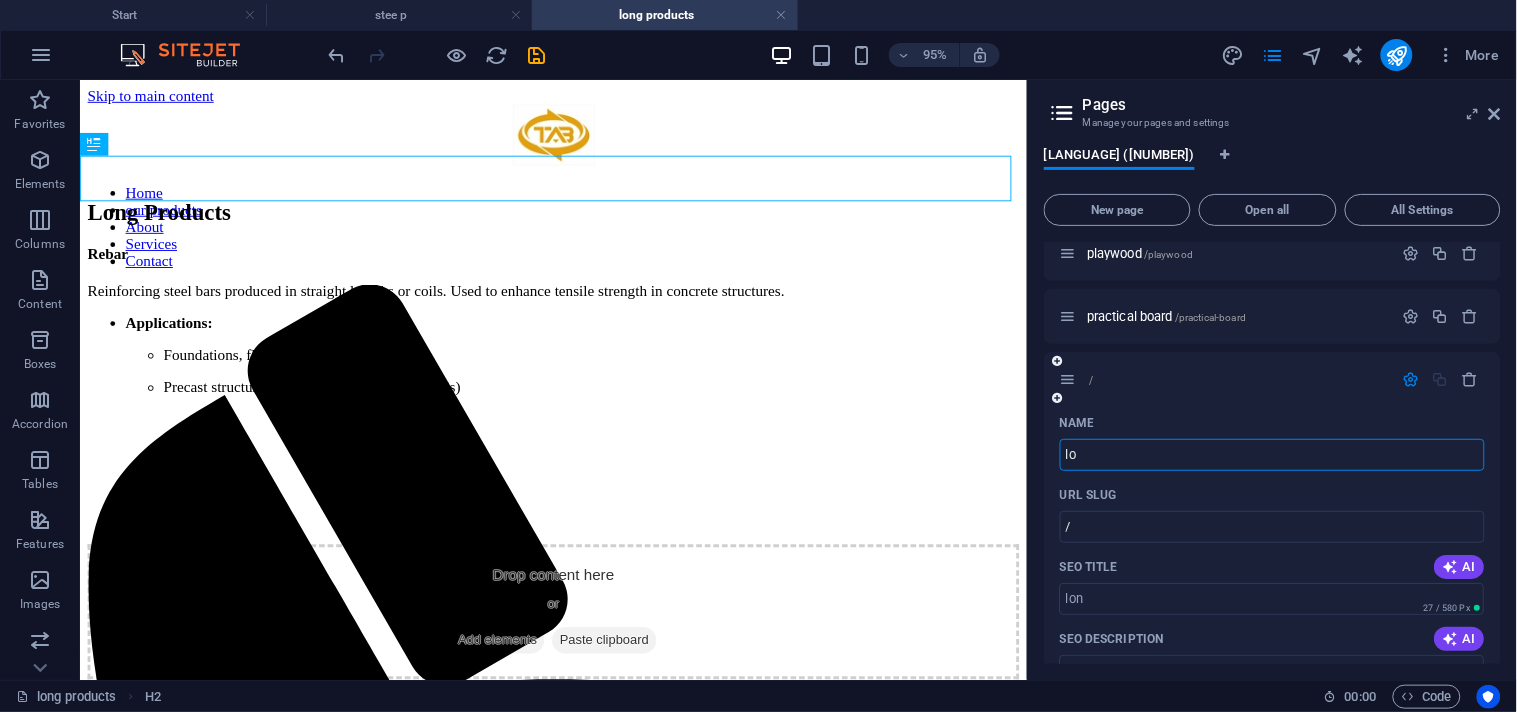 type on "lon" 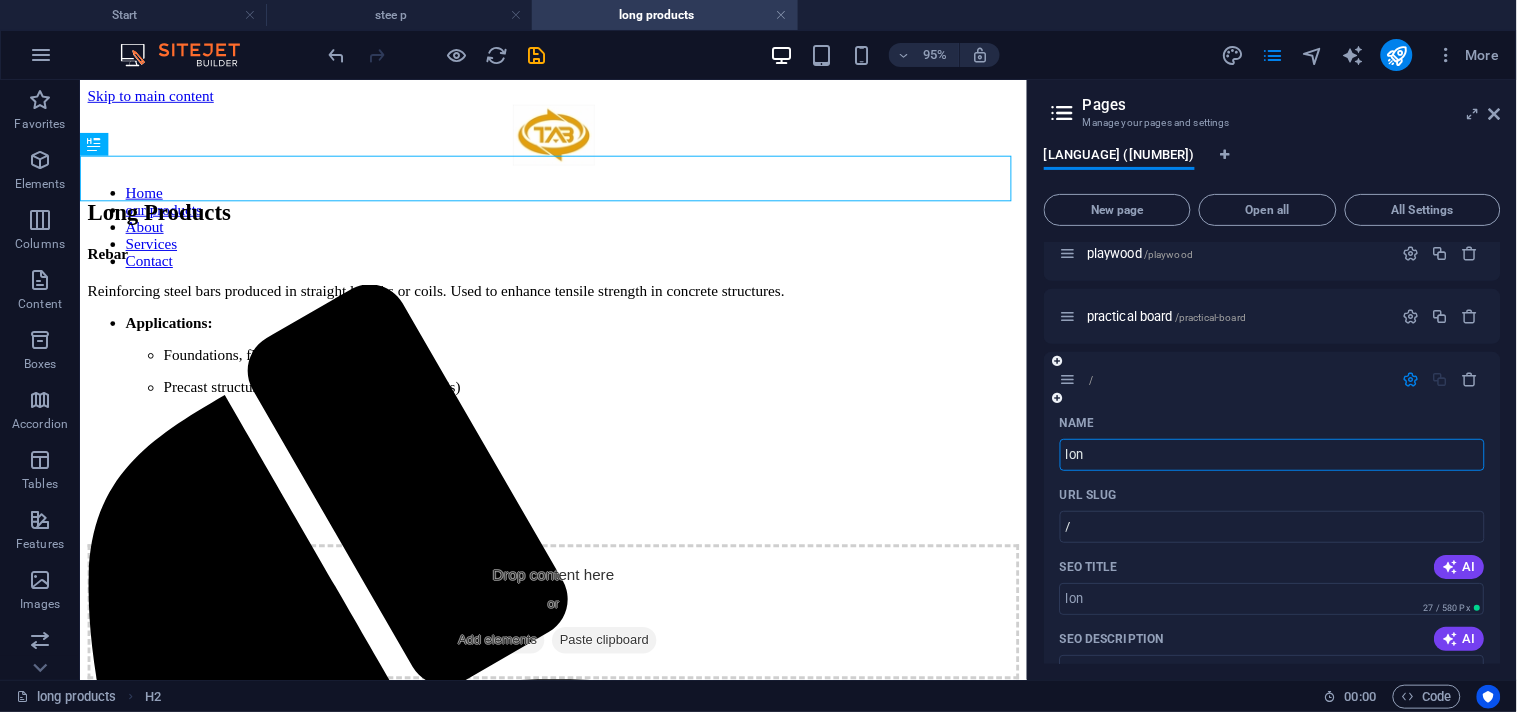 type on "long" 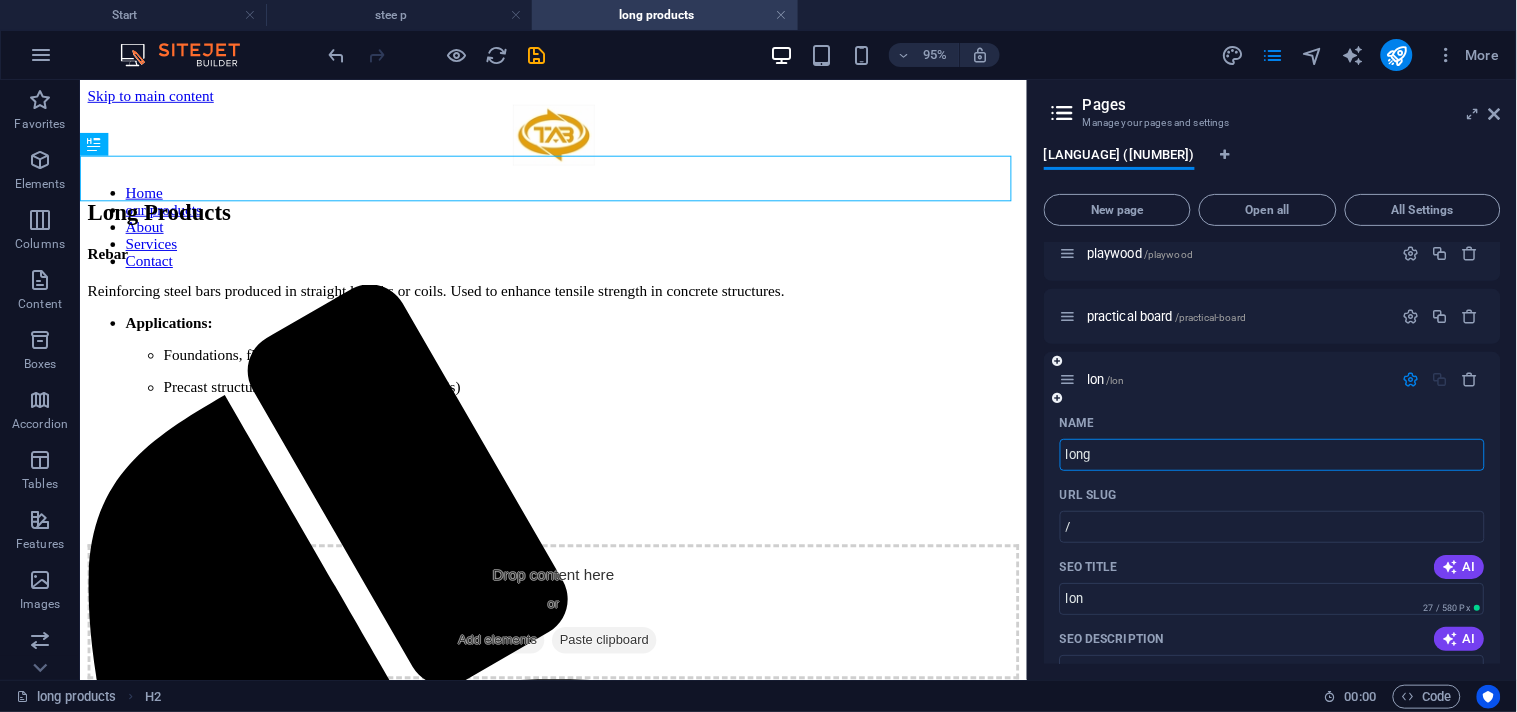 type on "/lon" 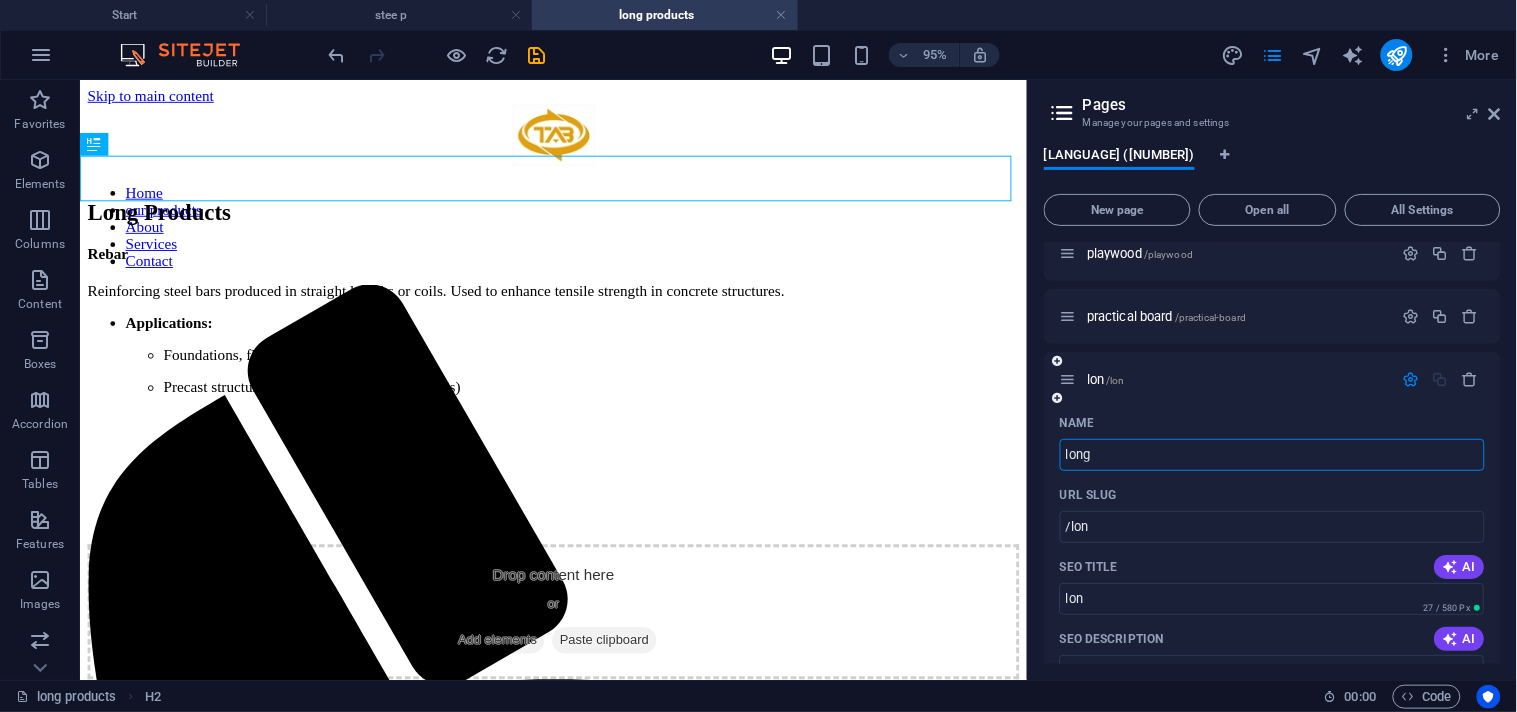 type on "long" 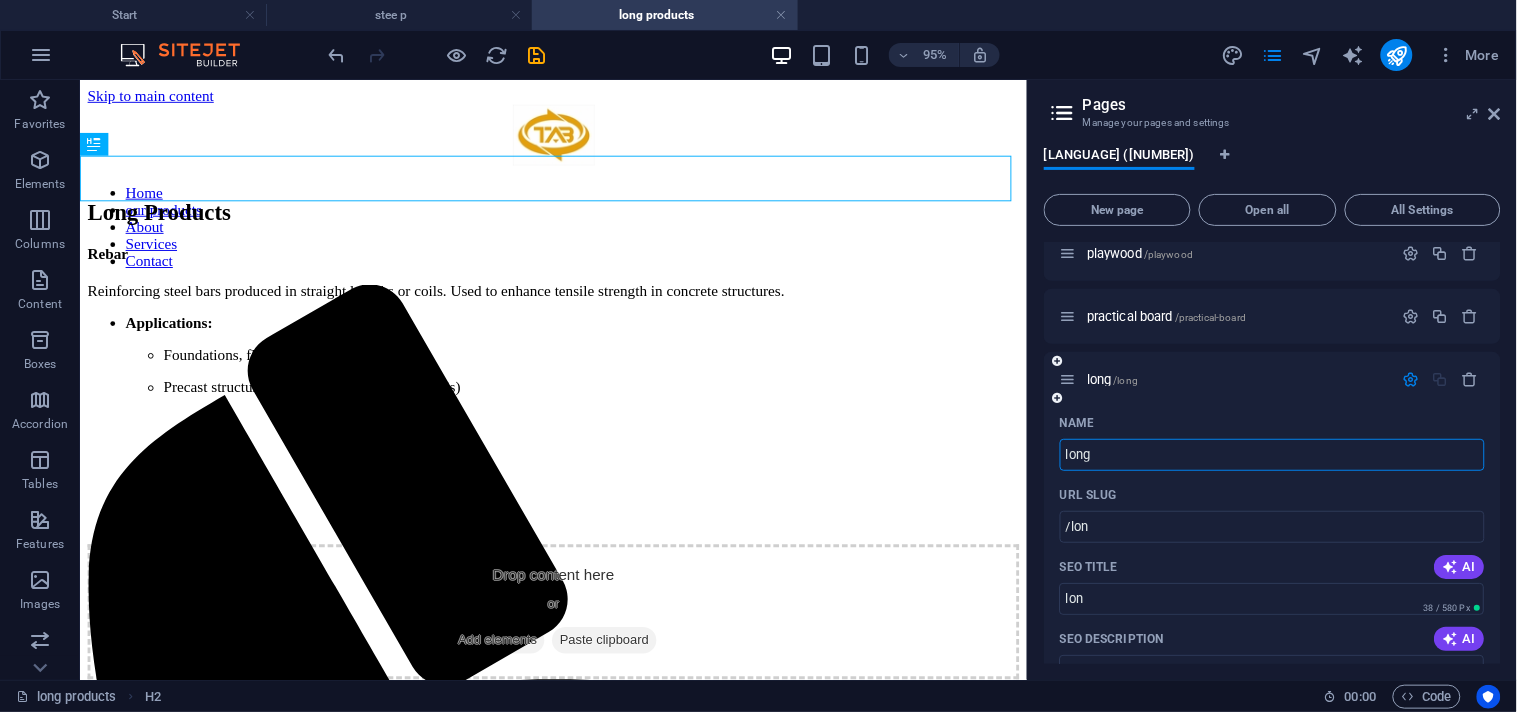 type on "/long" 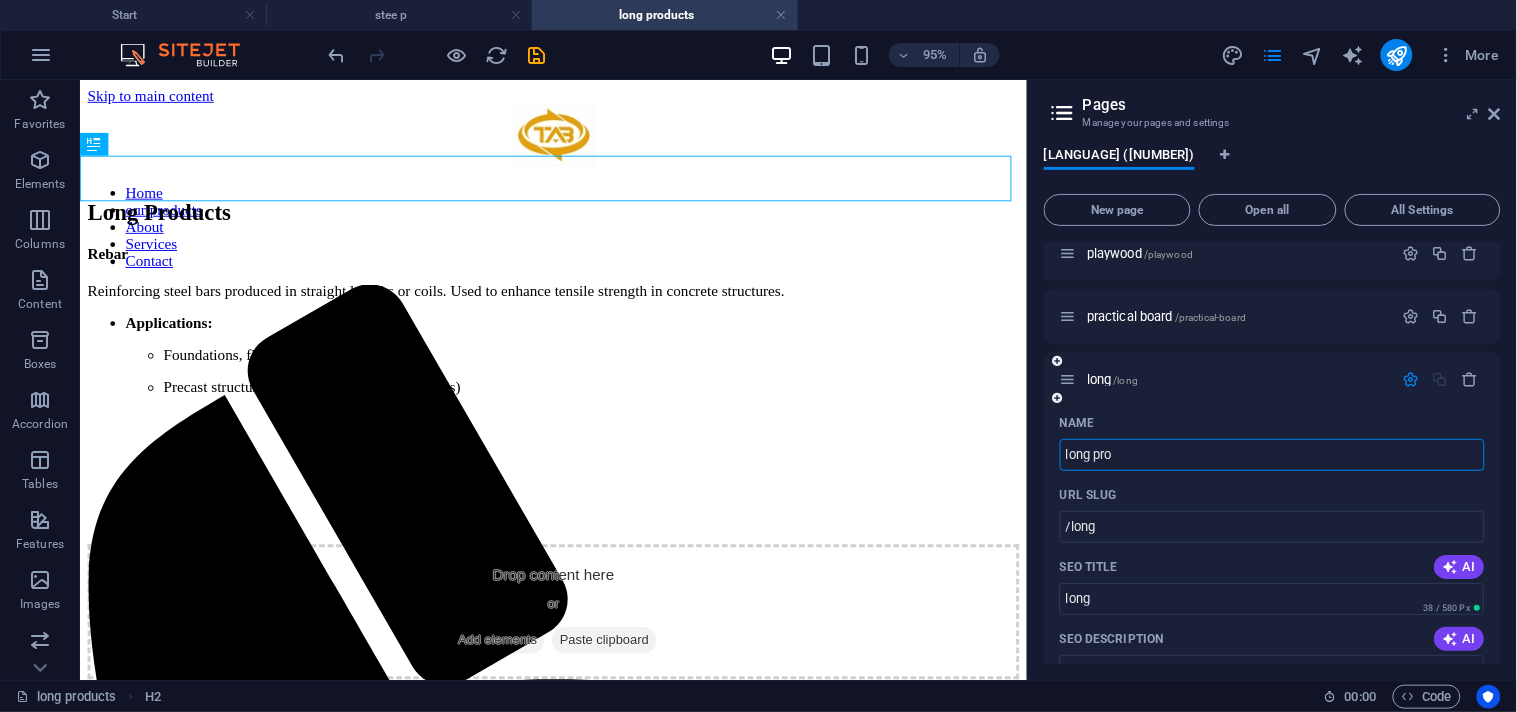 type on "long pro2" 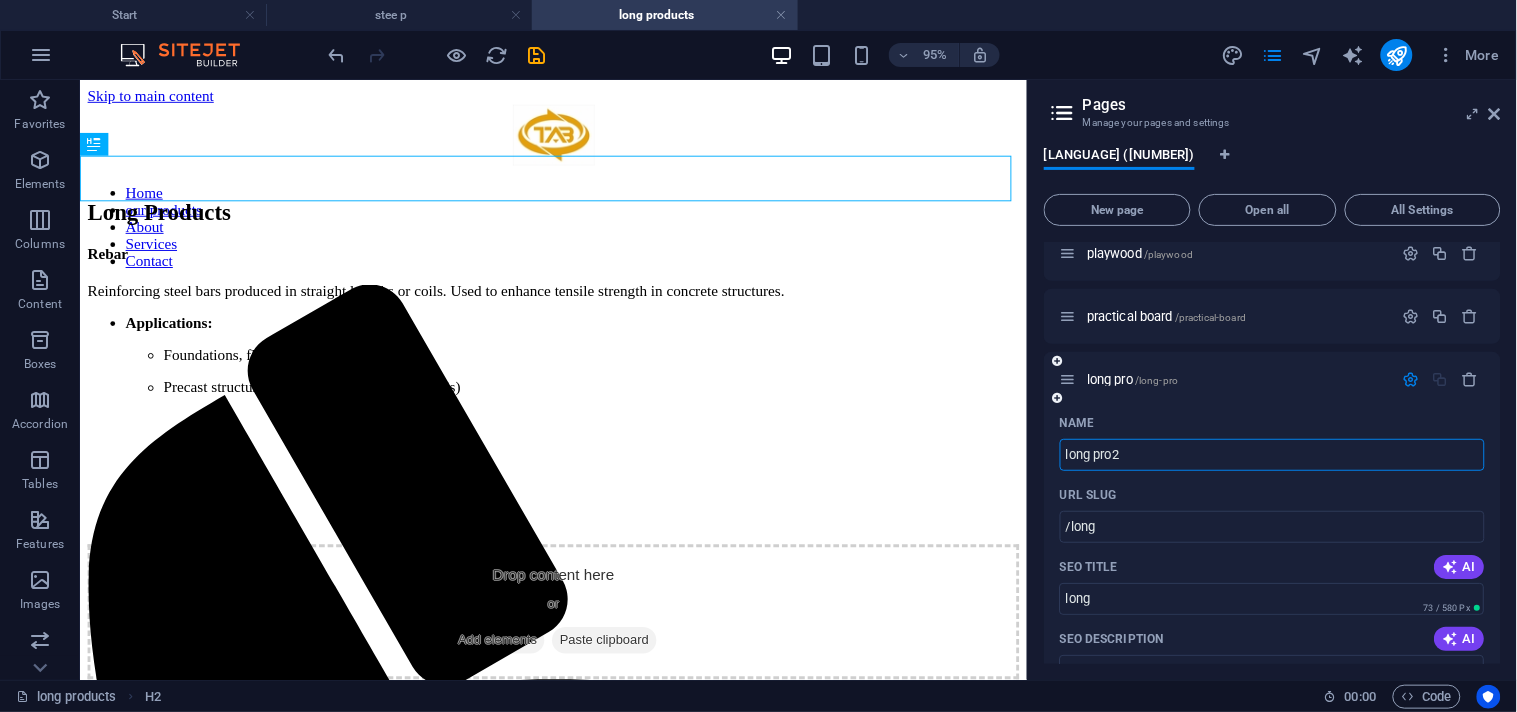 type on "/long-pro" 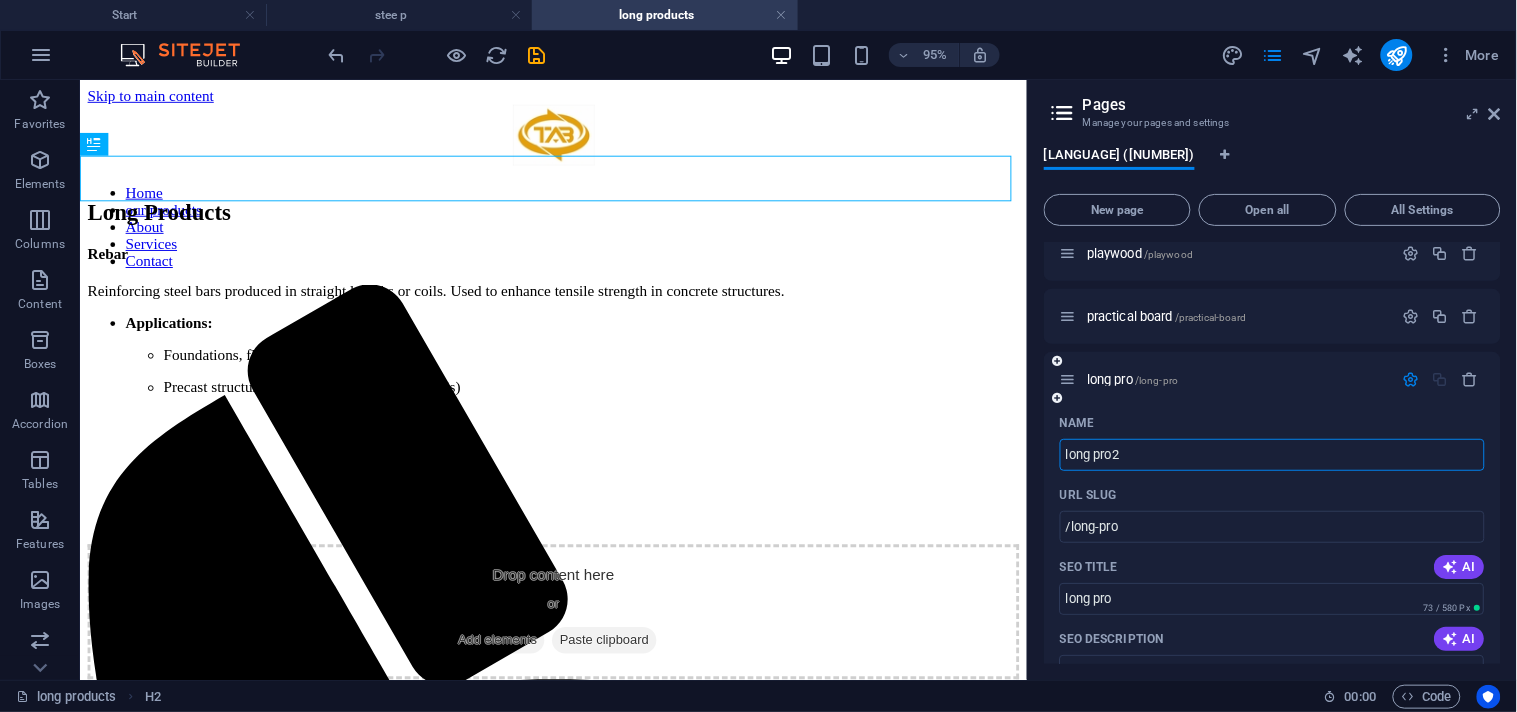 type on "long pro2" 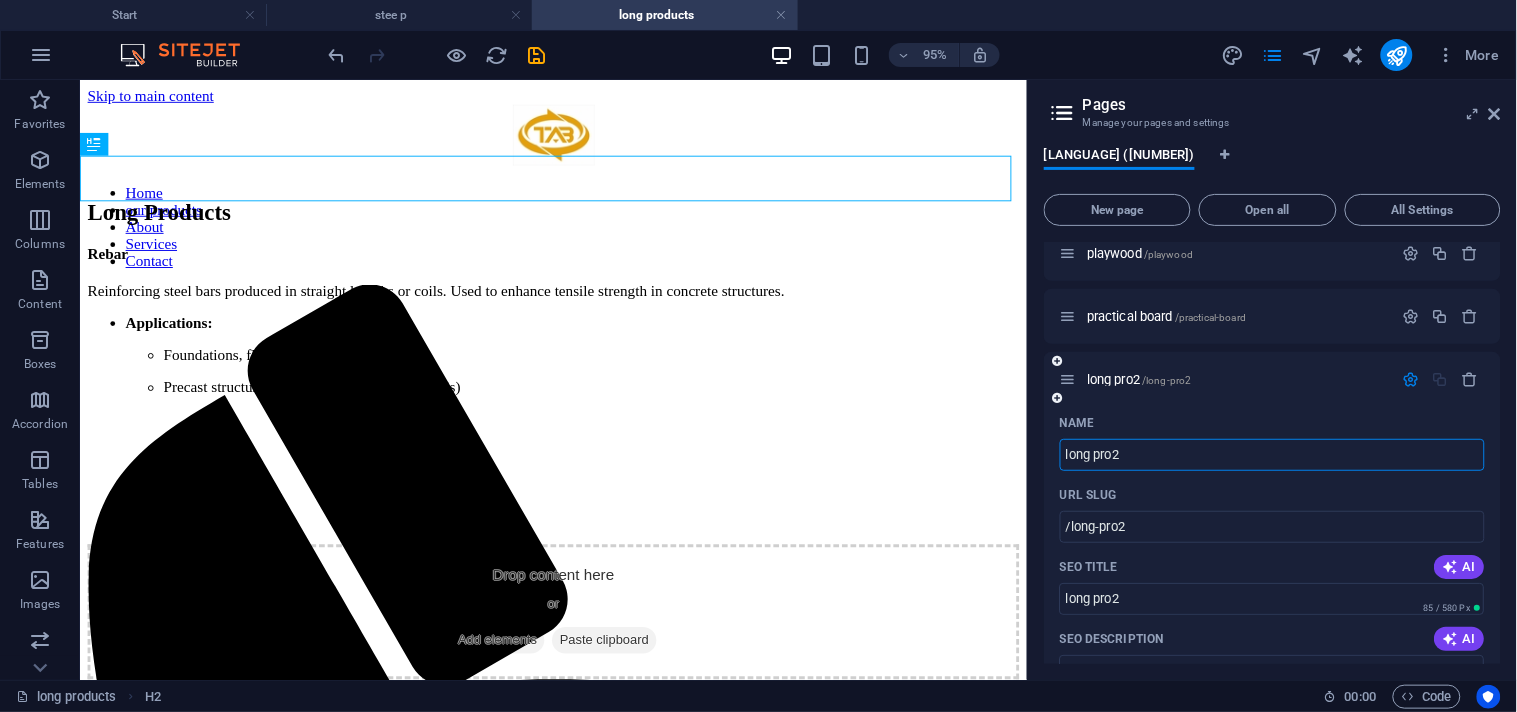 type on "long pro2" 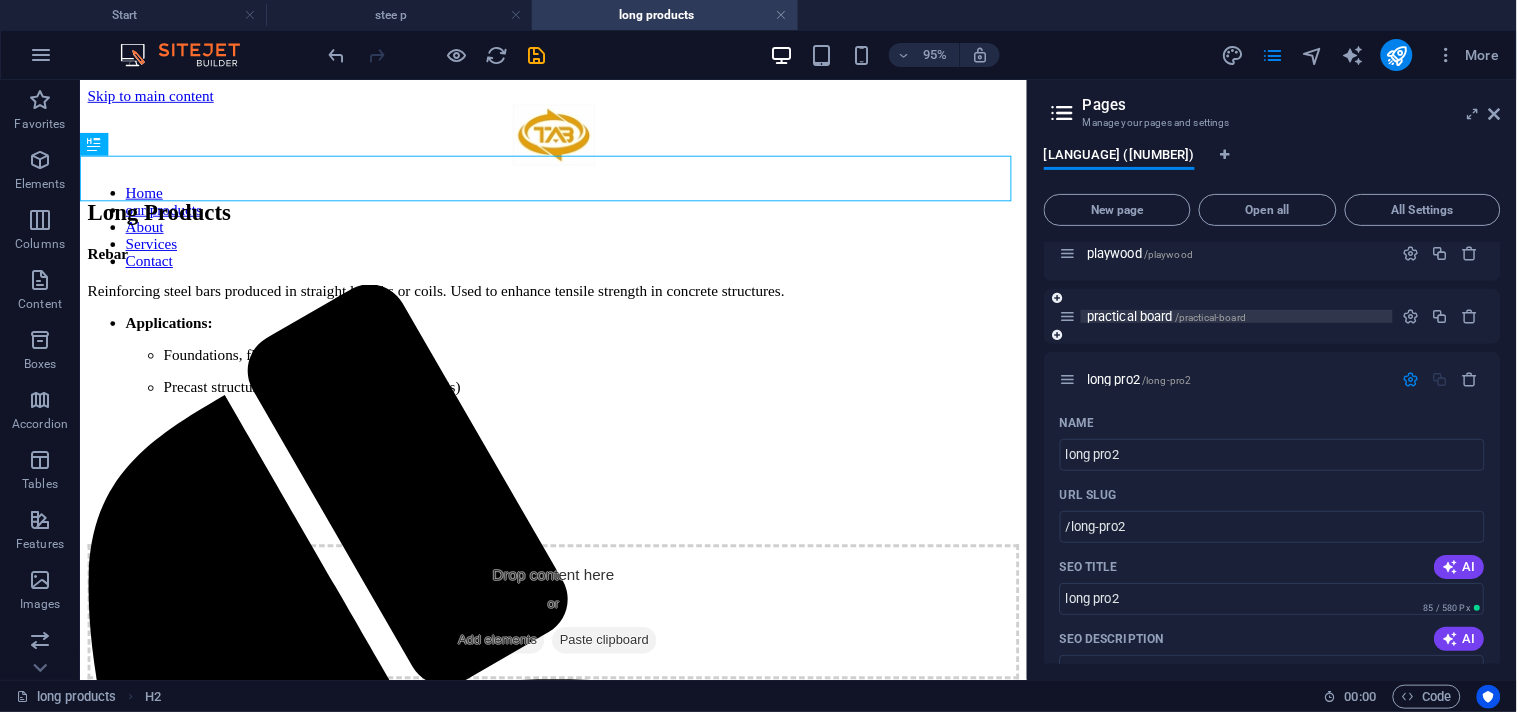 click on "practical board /practical-board" at bounding box center (1237, 316) 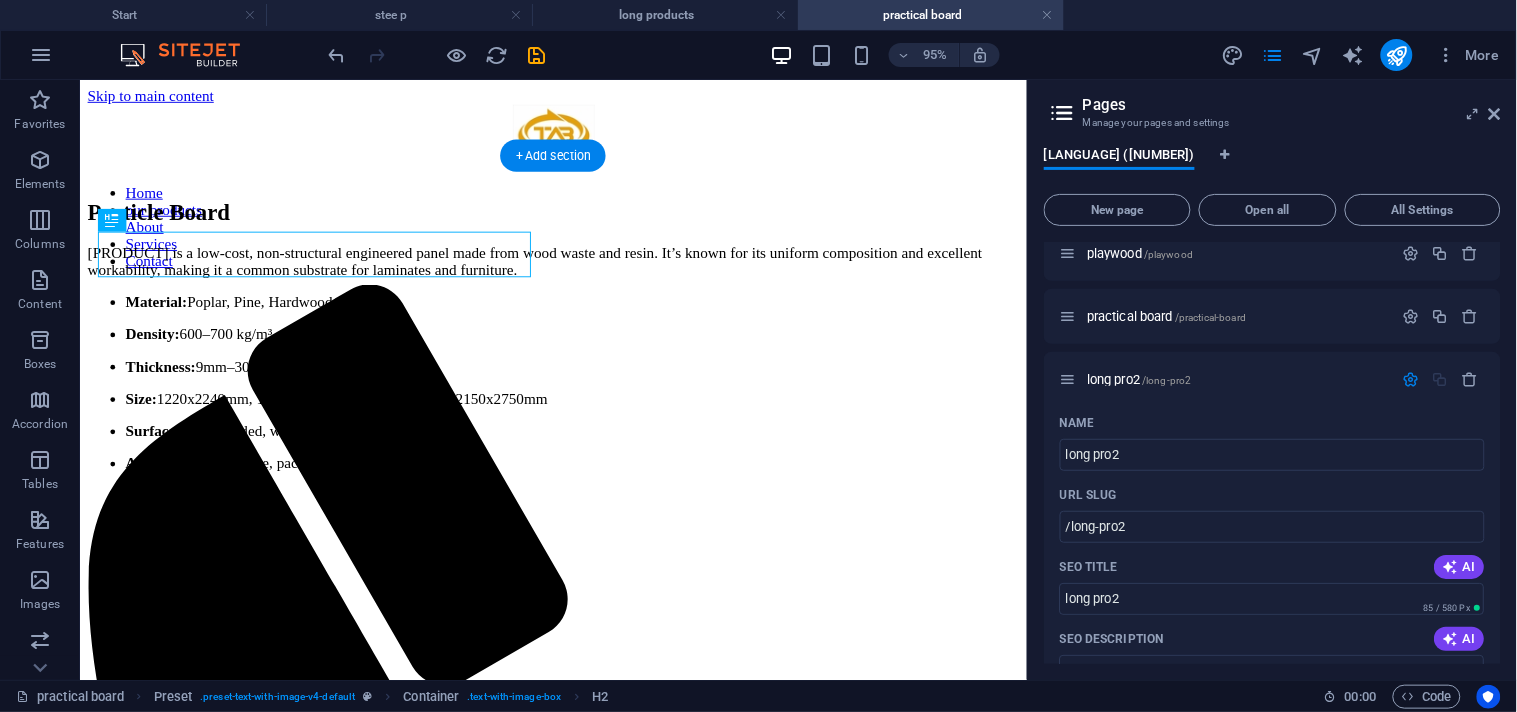 scroll, scrollTop: 0, scrollLeft: 0, axis: both 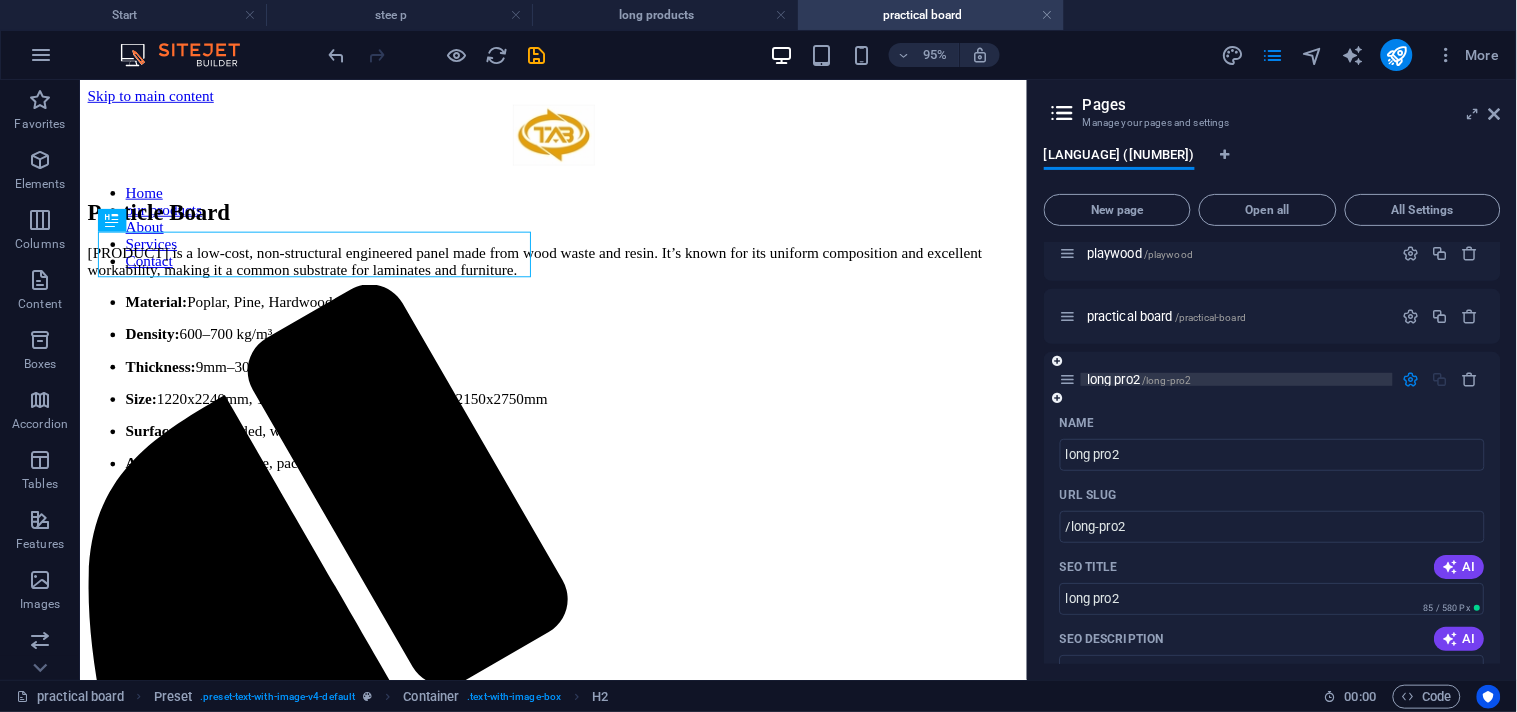 click on "long pro2 /long-pro2" at bounding box center (1139, 379) 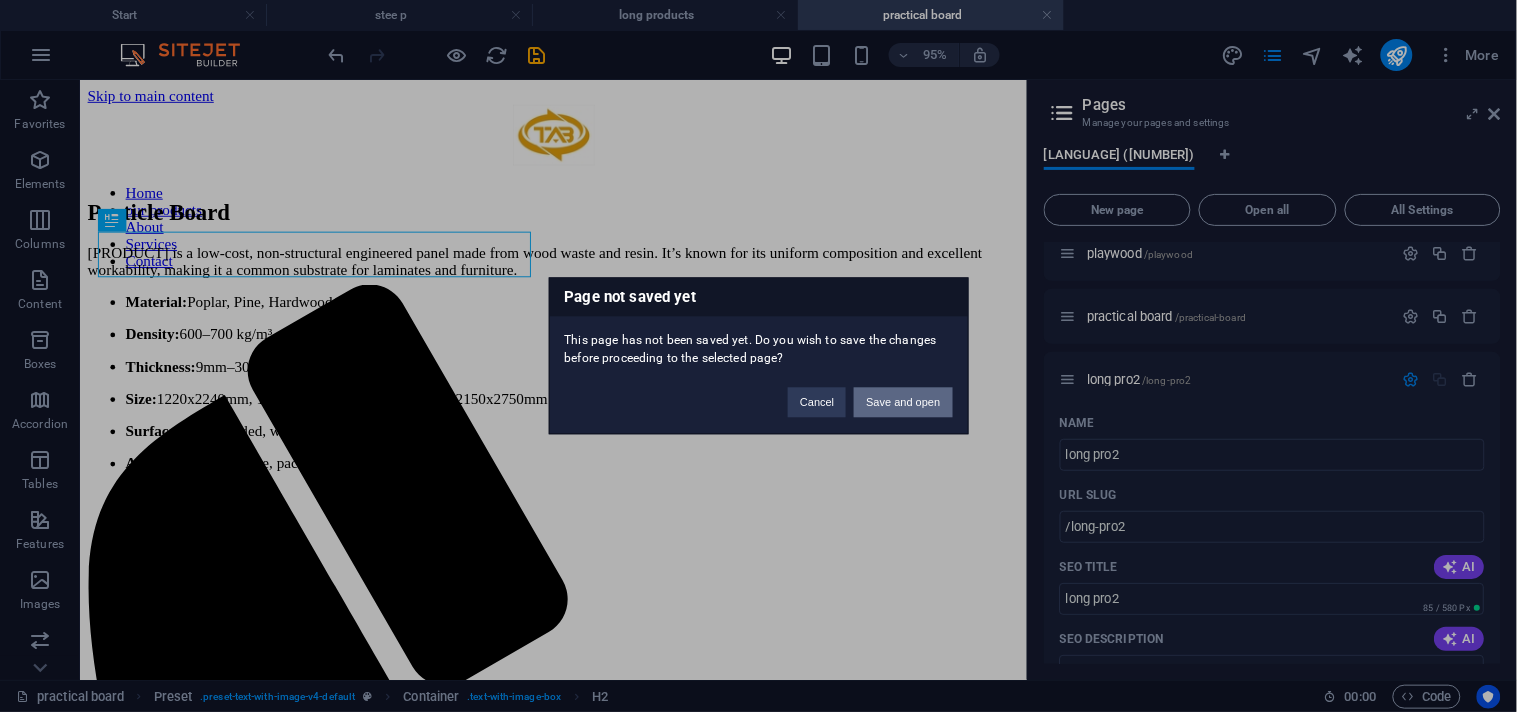 click on "Save and open" at bounding box center [903, 403] 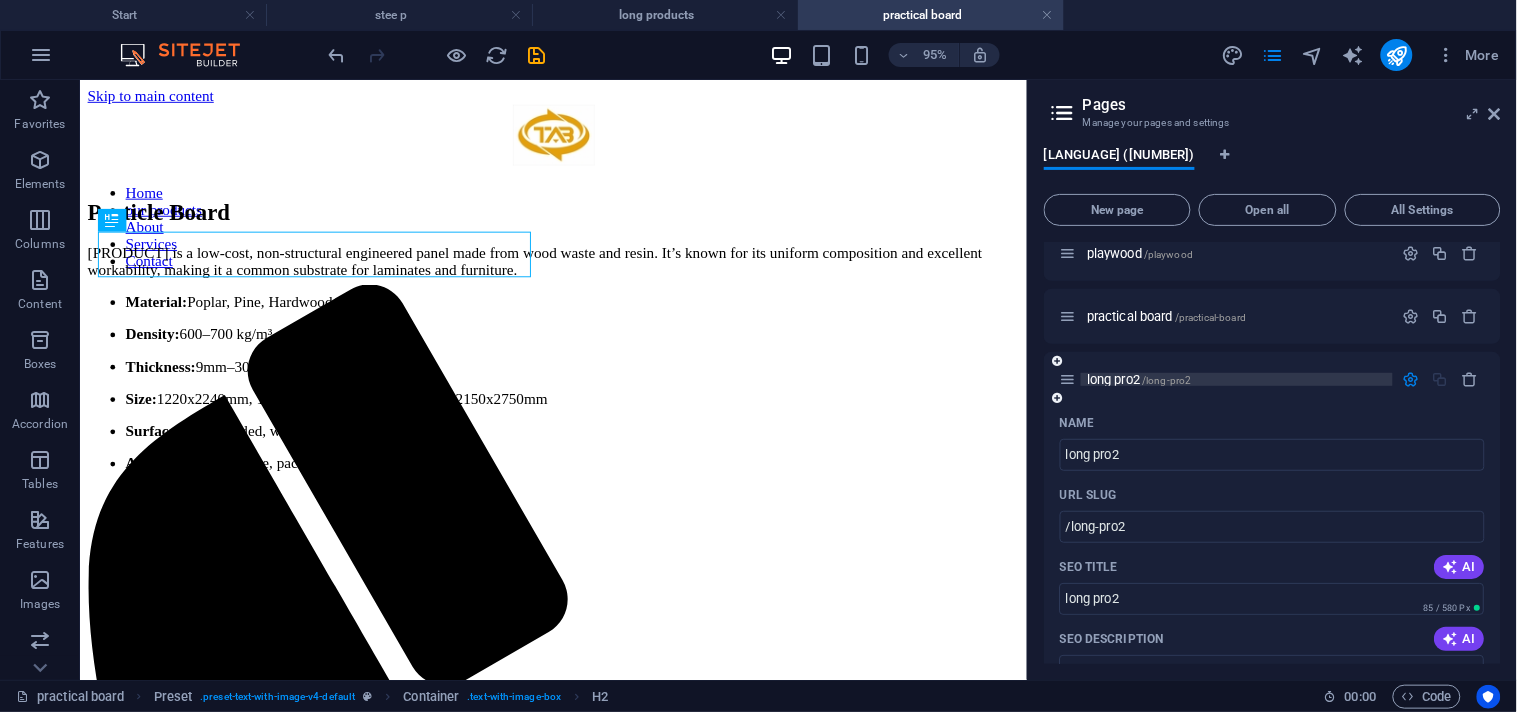 click on "Start / Subpage /subpage Legal notice /legal-notice Privacy /privacy our products /our-products STEEL PRODUCTS /steel-products WOOD PRODUCTS /wood-products stee p /stee-p woo p /woo-p Galvanised Sheets /galvanised-sheets long  products /\long-products Steel Angles /steel-angles ibeams /ibeams New page 1 /new-page-1 channels /channels Seamless Pipes /steel-angles-16 Galvanised Scaffolding Tubes /galvanised-scaffolding-tubes Steel Coils /steel-coils Cold-Rolled Coils /cold-rolled-coils Hot-Rolled Coils /hot-rolled-coils Steel Sheets /steel-sheets Hot-Rolled Steel Plates /hot-rolled-steel-plates Galvanised scaffolding tubes /galvanised-scaffolding-tubes-23 mdf /mdf lvl /lvl supruce /supruce flim /flim pp /pp melamine /melamine playwood /playwood practical board /practical-board long pro2 /long-pro2 Name long pro2 ​ URL SLUG /long-pro2 ​ SEO Title AI long pro2 ​ 85 / 580 Px SEO Description AI ​ 0 / 990 Px SEO Keywords AI ​ Settings Menu Noindex Preview Mobile Desktop www.example.com long-pro2 long pro2" at bounding box center (1272, -235) 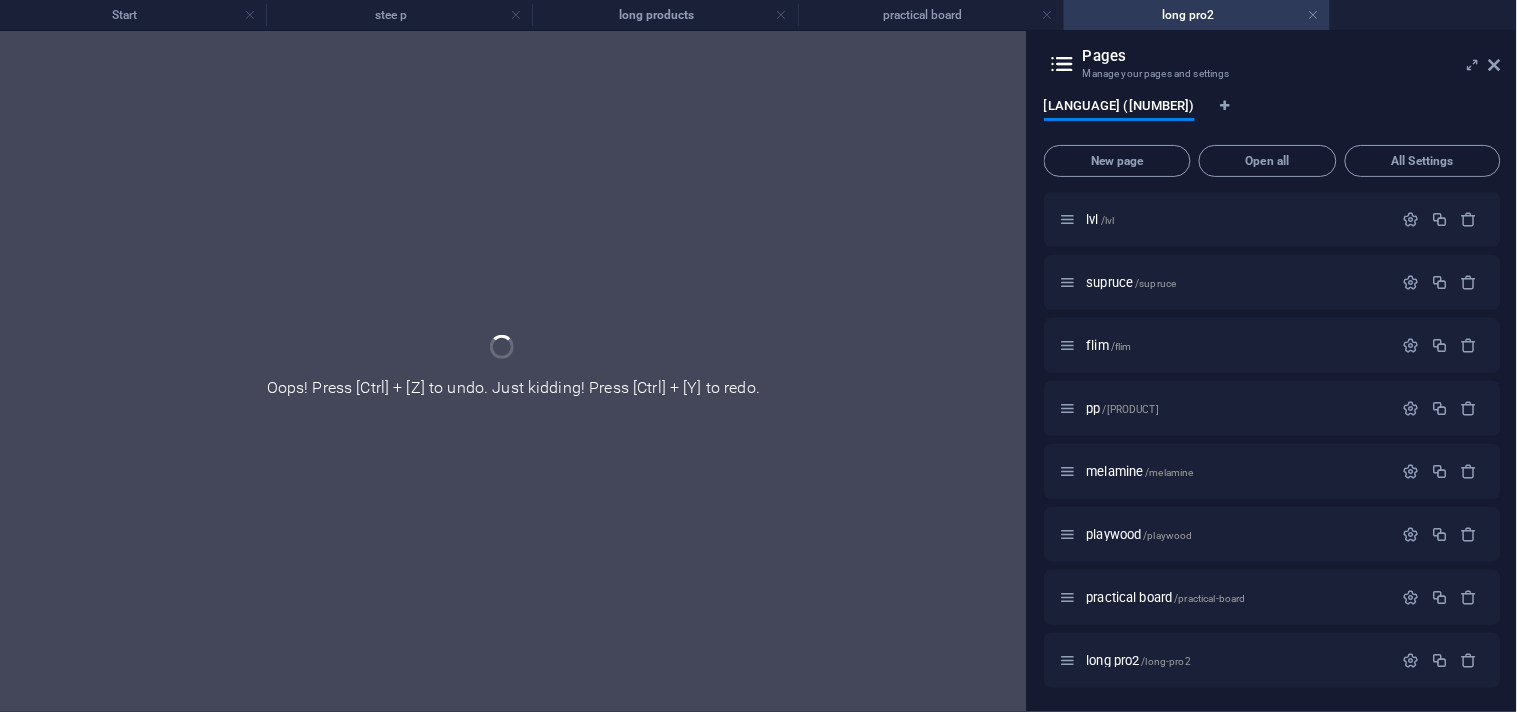 scroll, scrollTop: 1511, scrollLeft: 0, axis: vertical 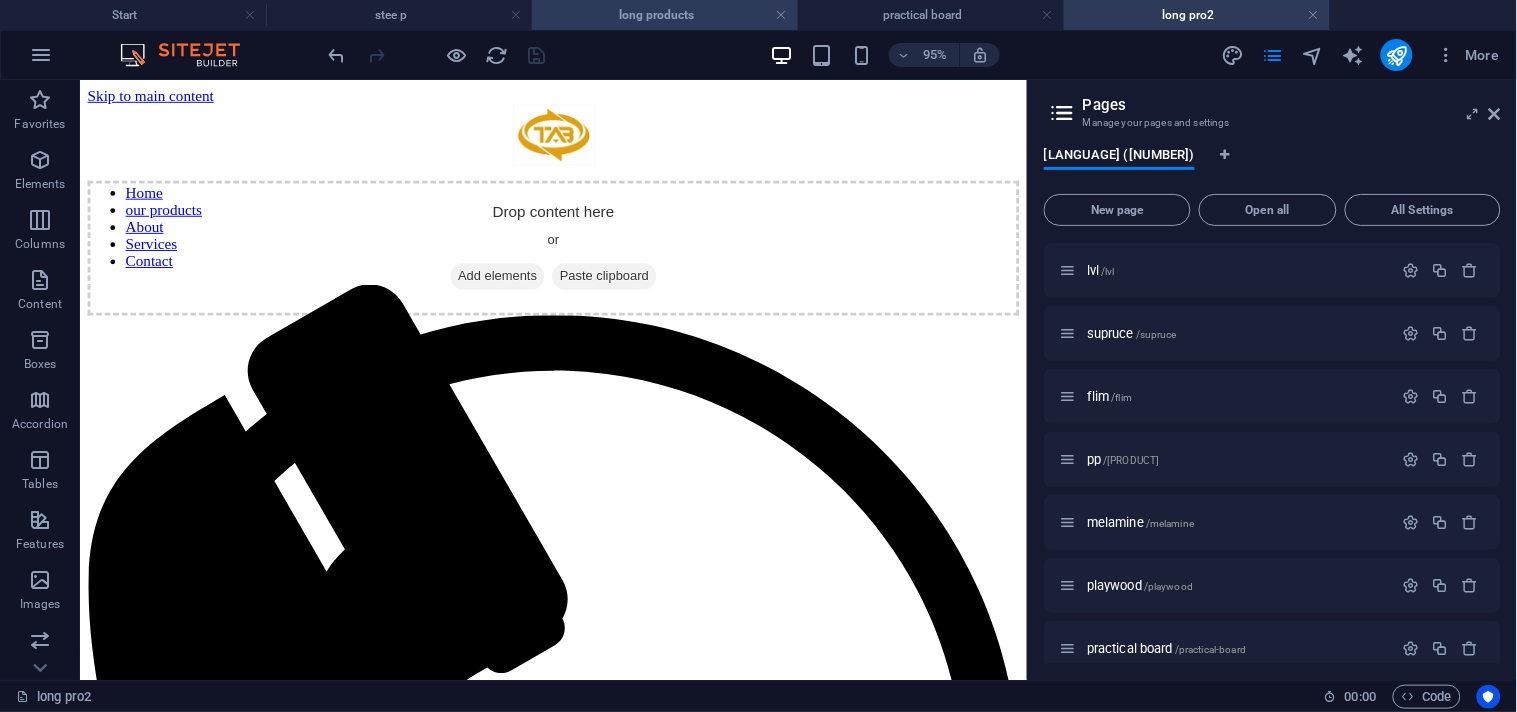 click on "long  products" at bounding box center (665, 15) 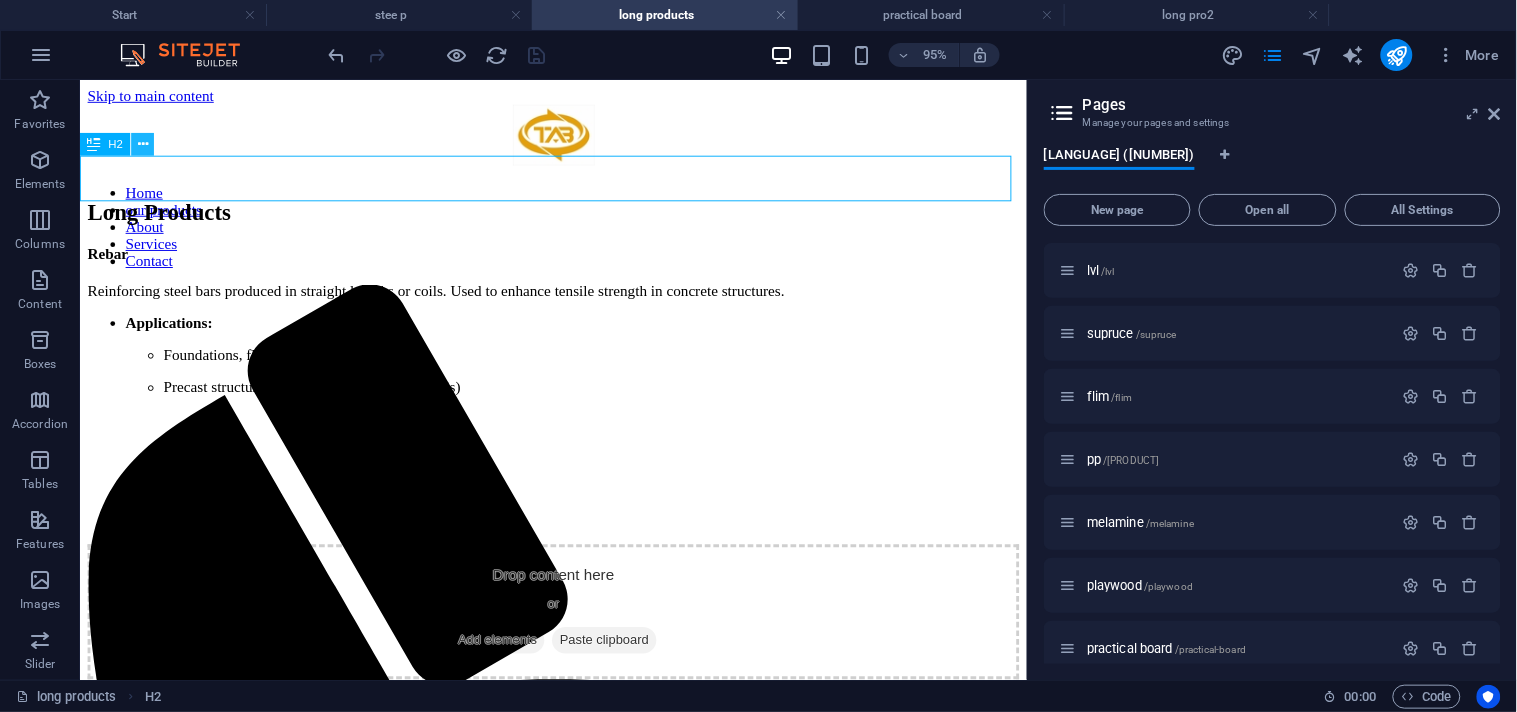 click at bounding box center [143, 145] 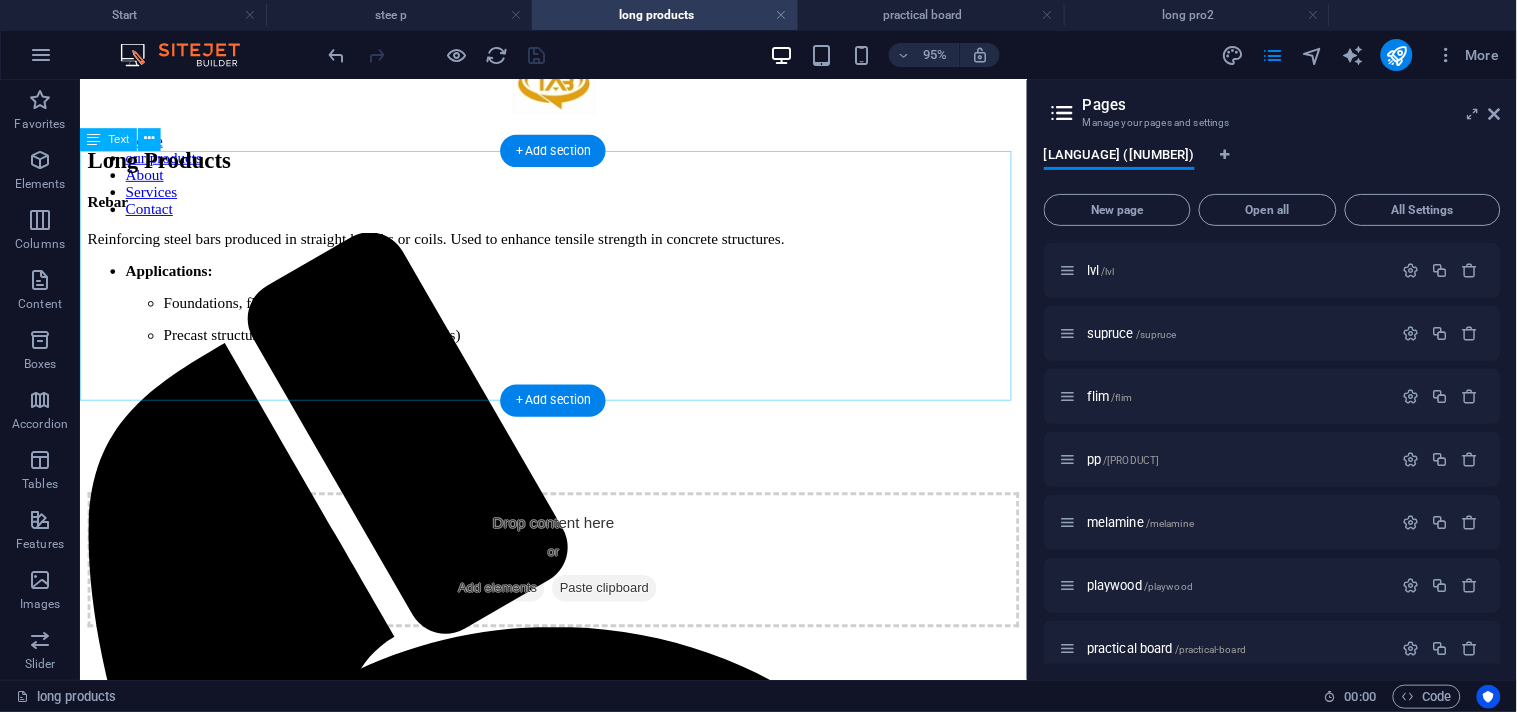 scroll, scrollTop: 0, scrollLeft: 0, axis: both 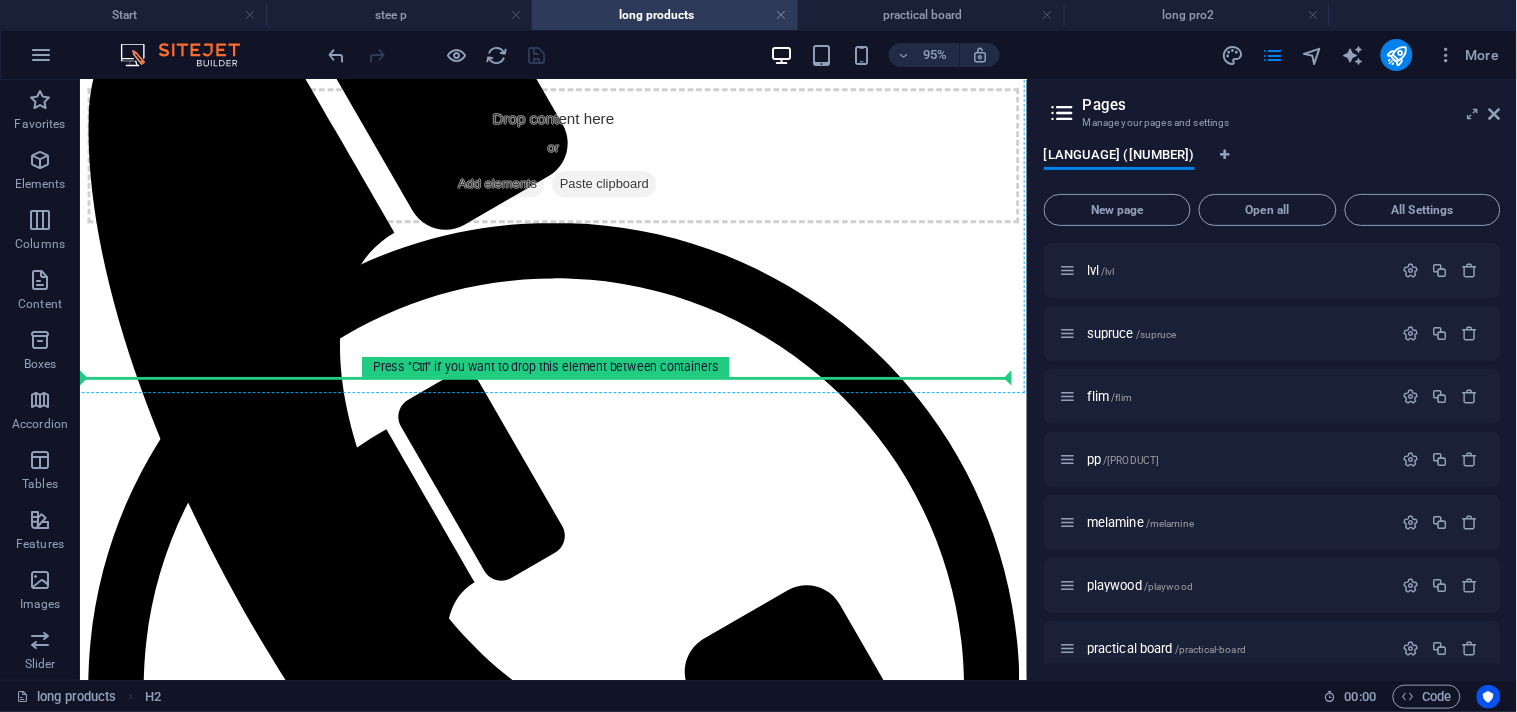 drag, startPoint x: 93, startPoint y: 107, endPoint x: 638, endPoint y: 691, distance: 798.79974 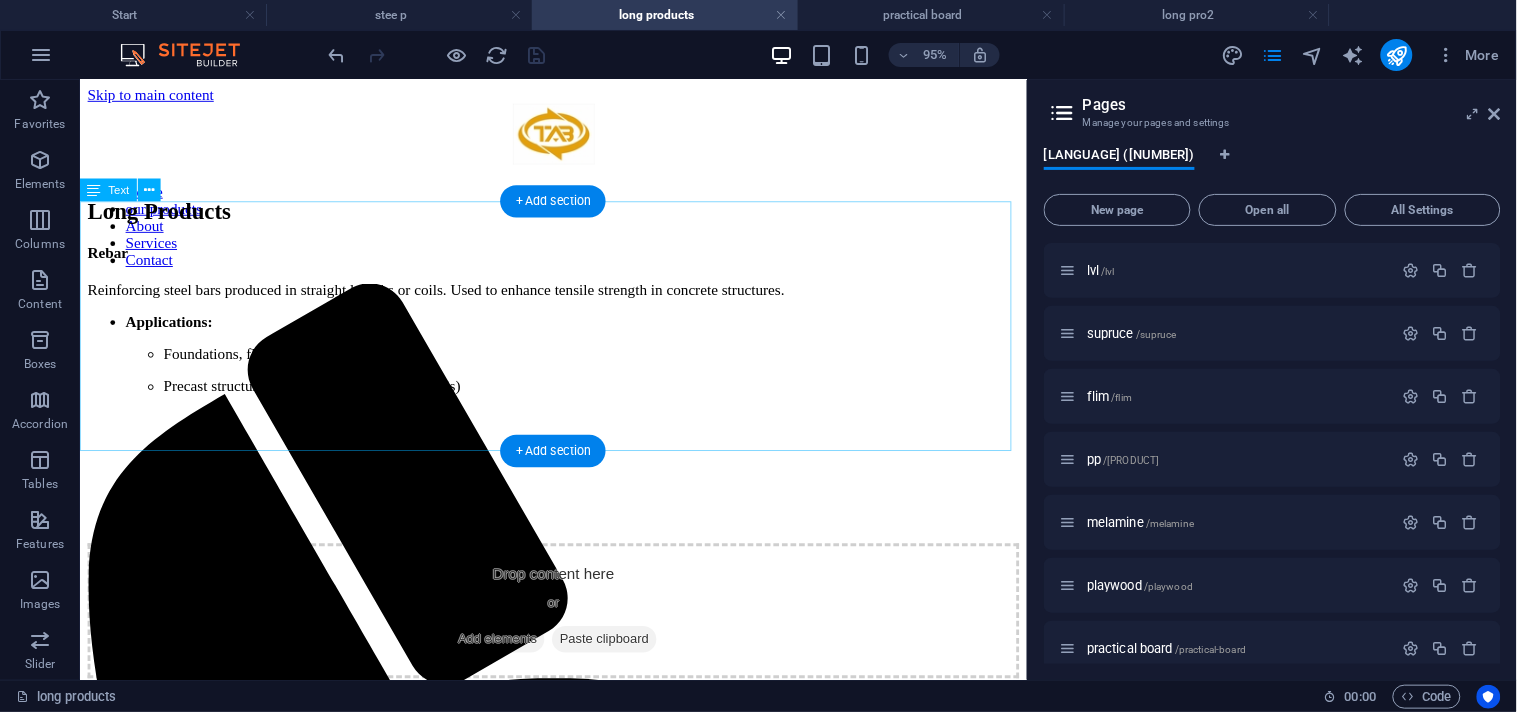scroll, scrollTop: 0, scrollLeft: 0, axis: both 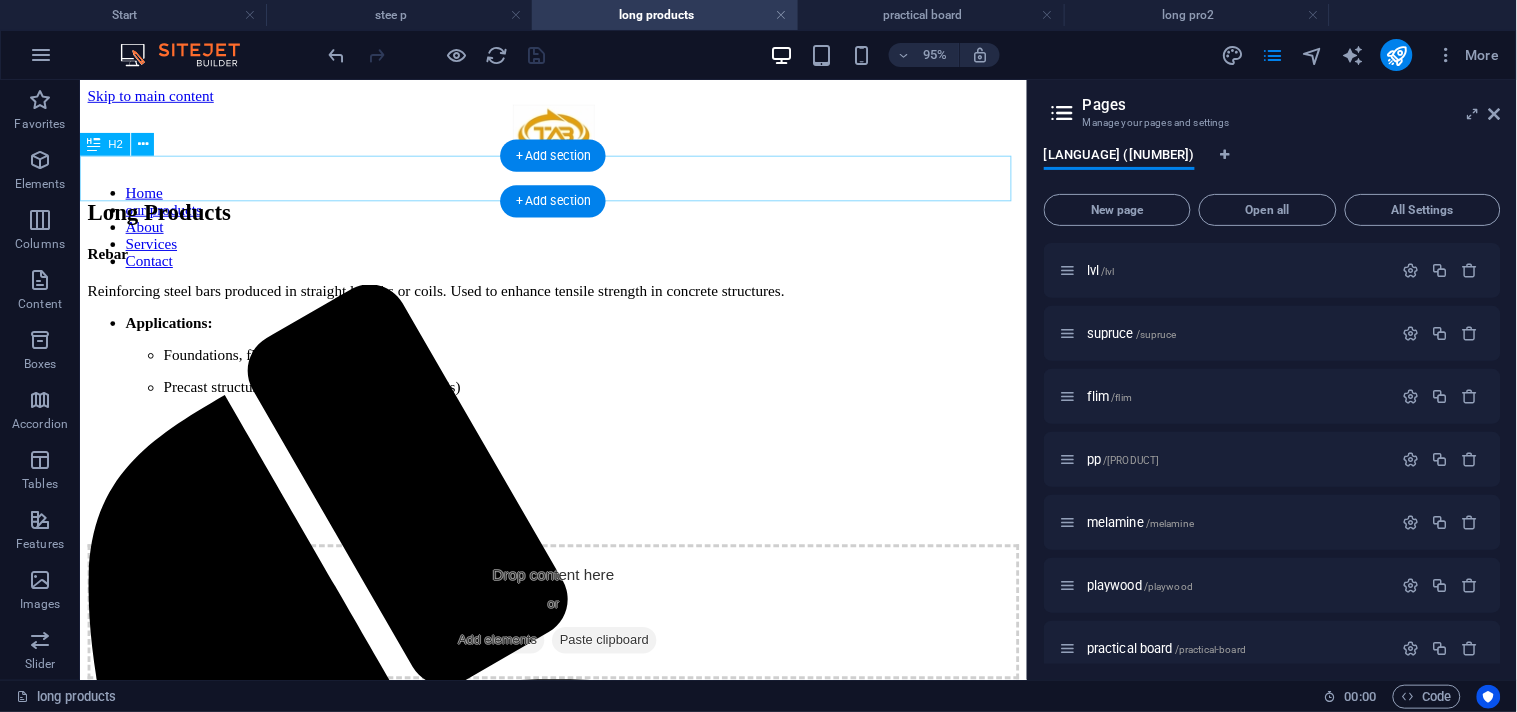 click on "Long Products" at bounding box center (577, 218) 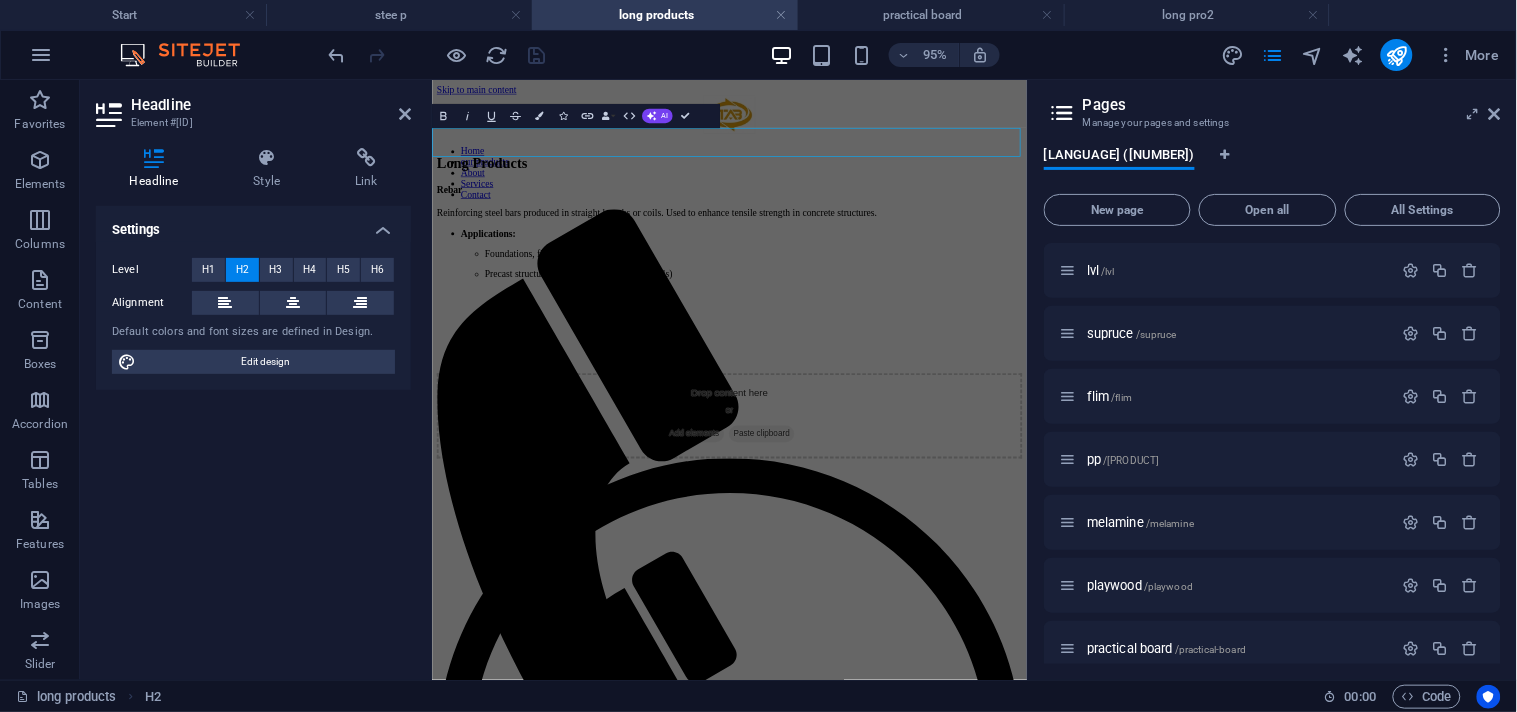 click on "Style" at bounding box center [271, 169] 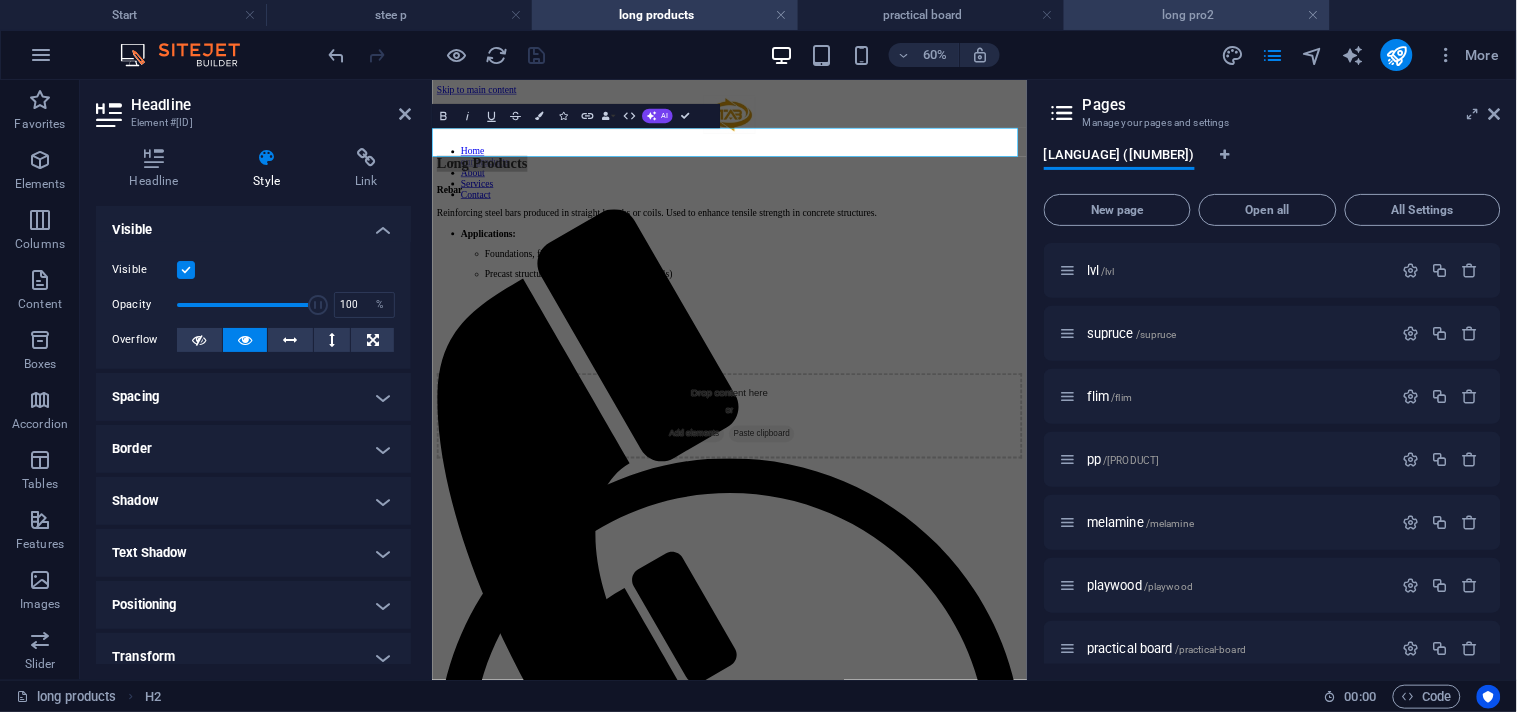 click on "long pro2" at bounding box center [1197, 15] 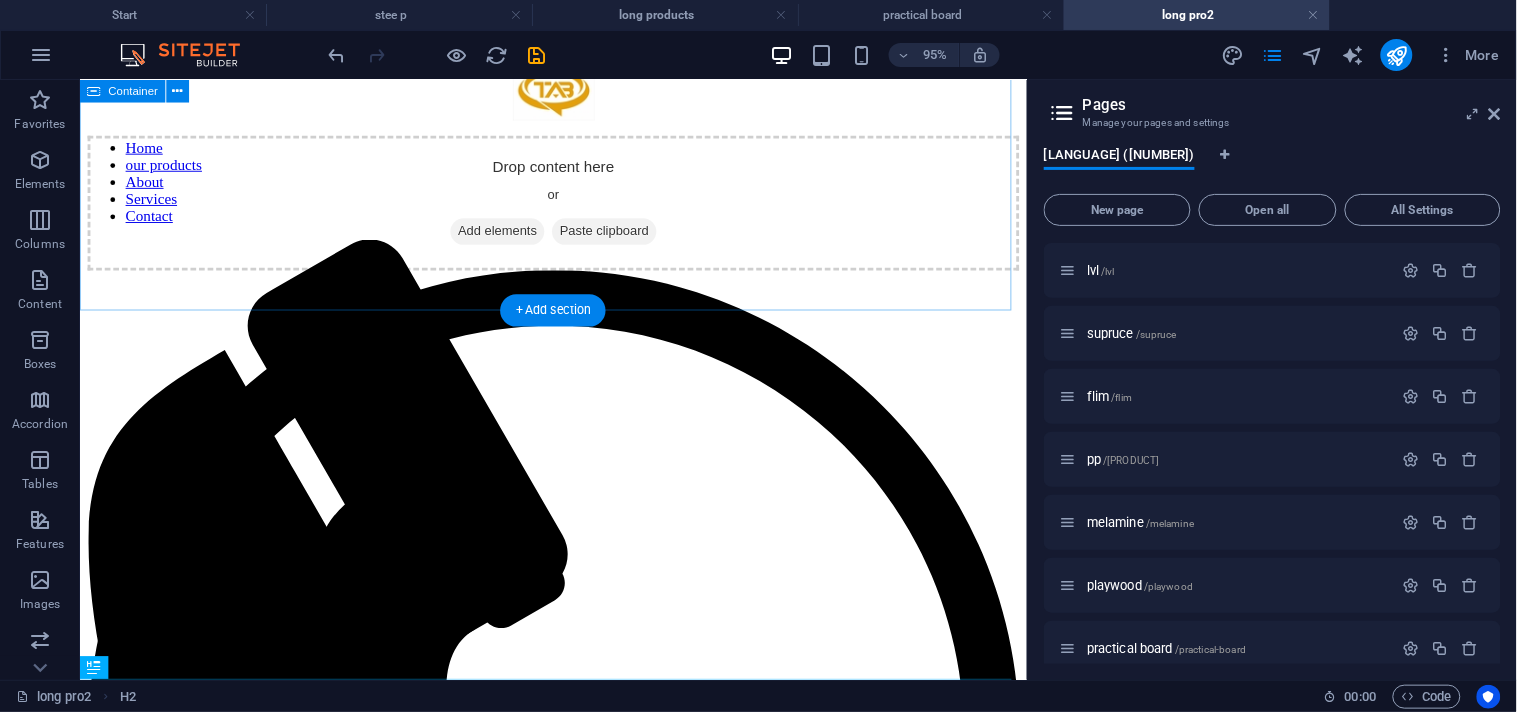 scroll, scrollTop: 0, scrollLeft: 0, axis: both 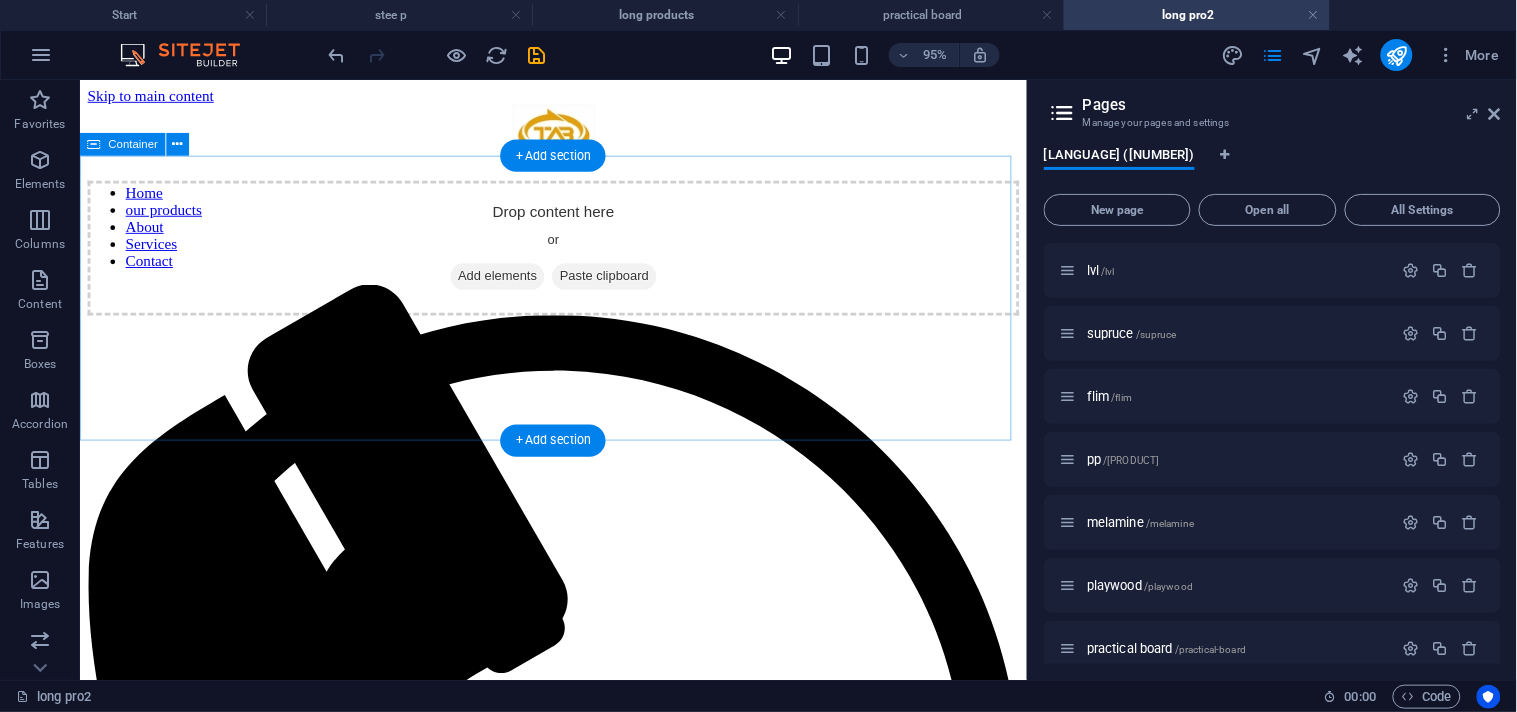 click on "Drop content here or  Add elements  Paste clipboard" at bounding box center [577, 256] 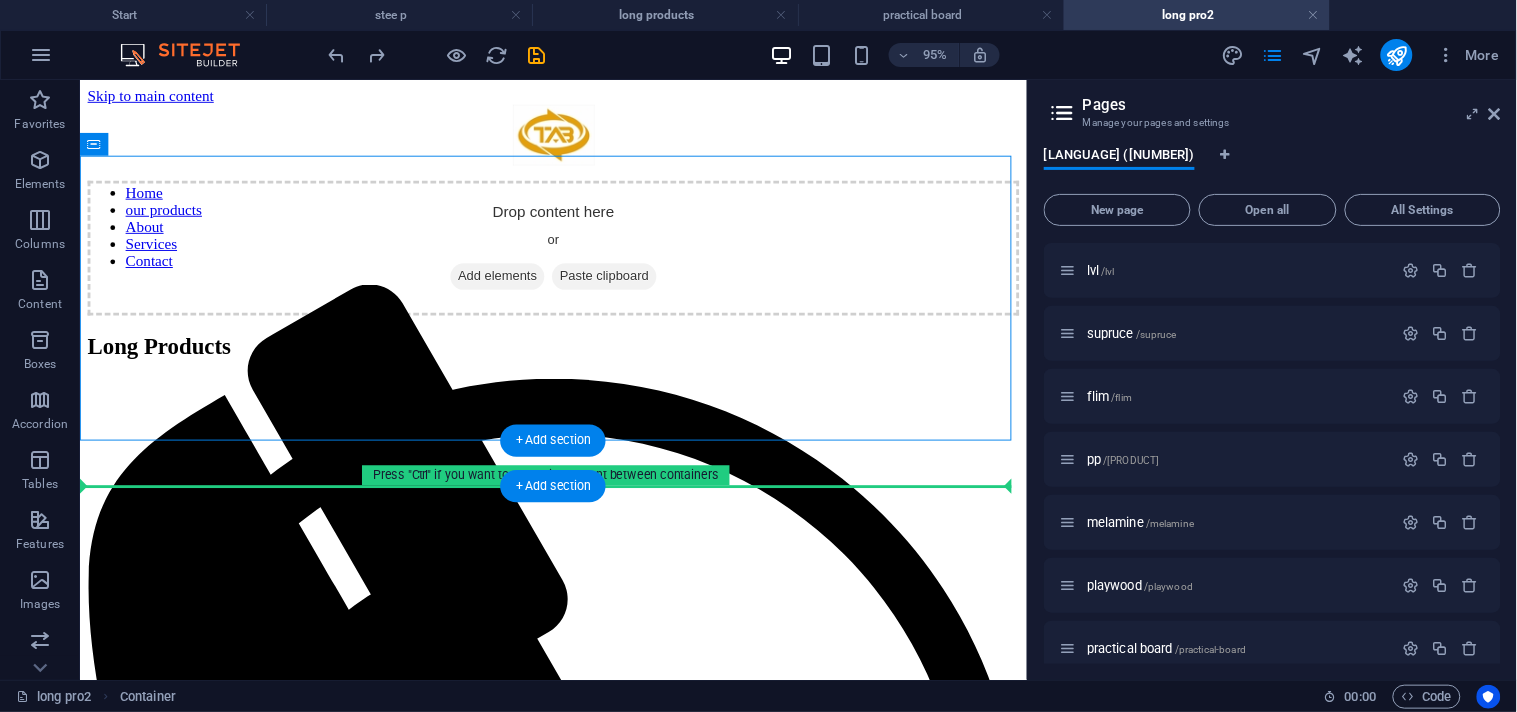 drag, startPoint x: 577, startPoint y: 270, endPoint x: 412, endPoint y: 484, distance: 270.22397 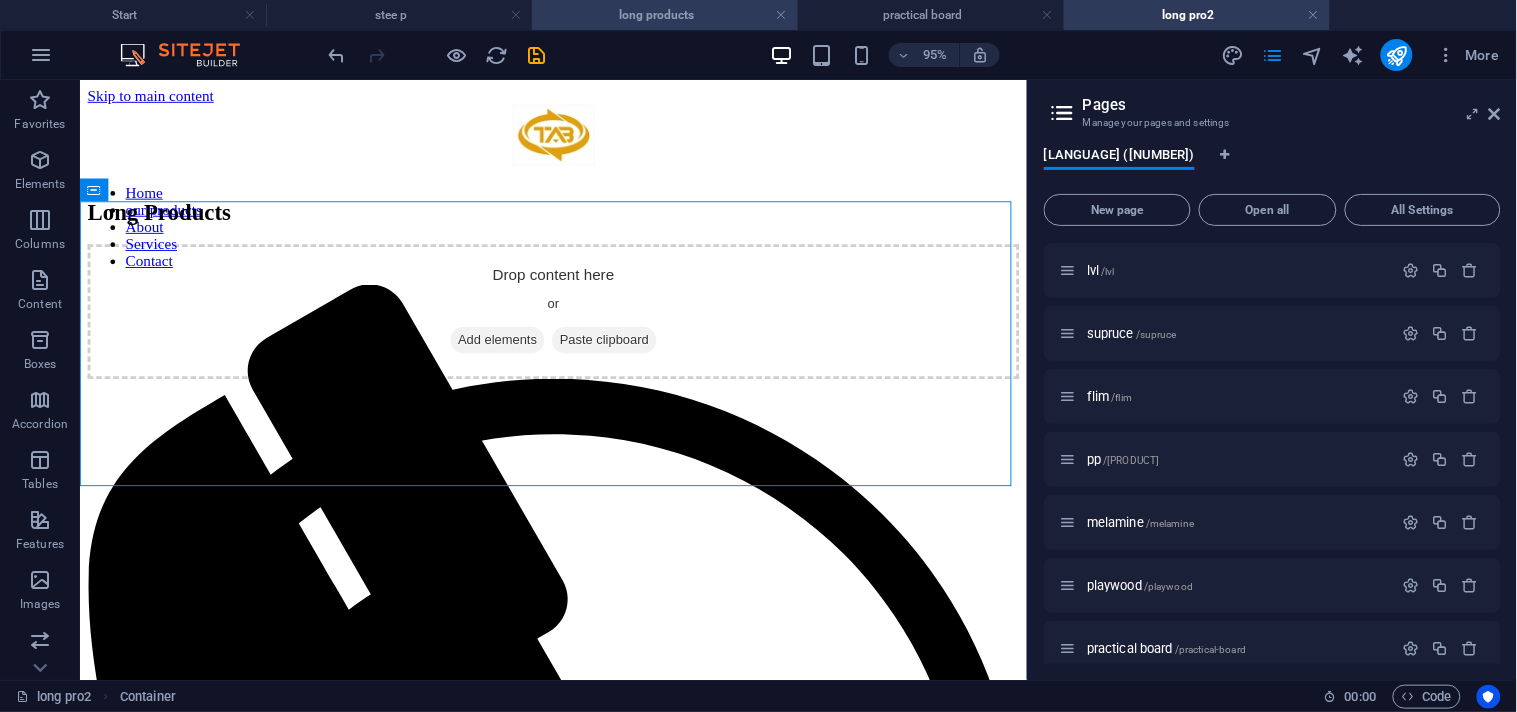 click on "long  products" at bounding box center (665, 15) 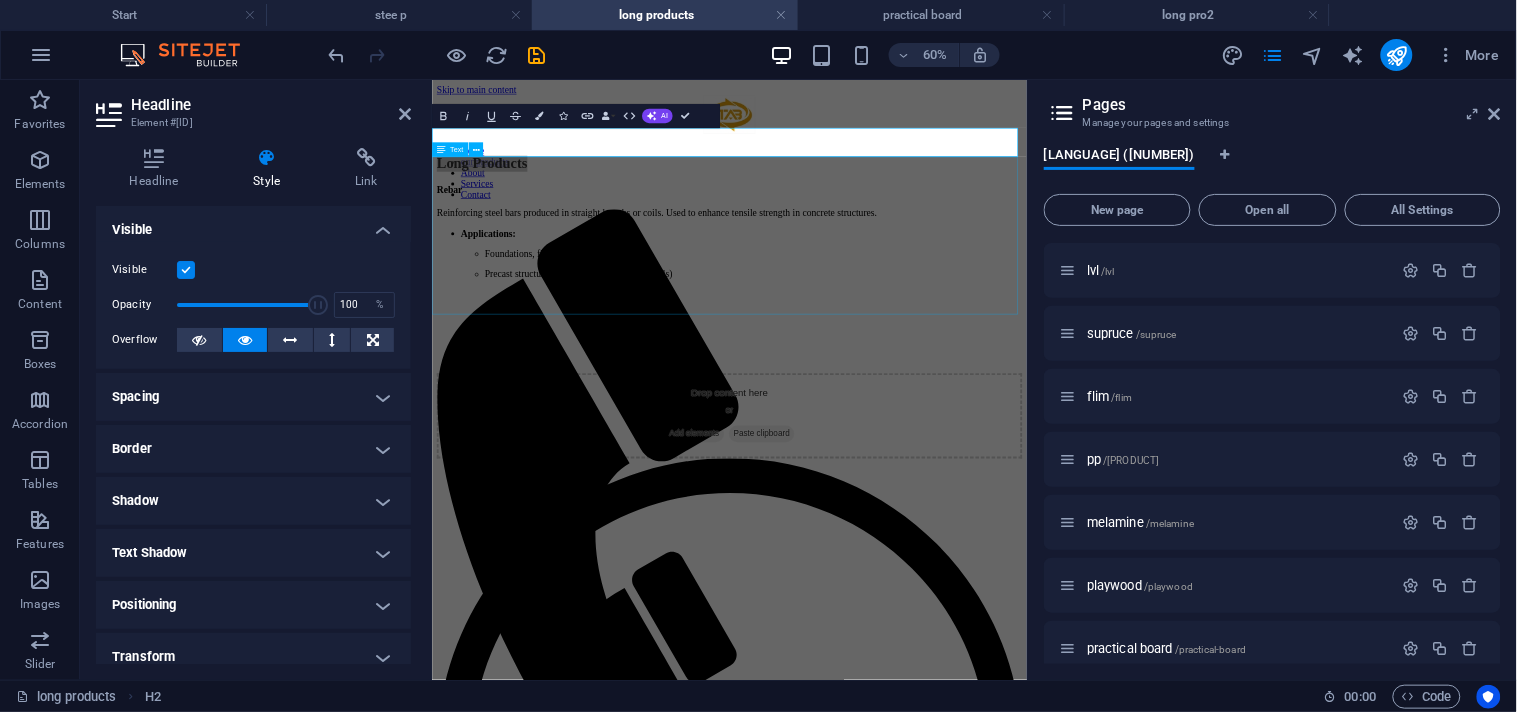click on "Rebar Reinforcing steel bars produced in straight lengths or coils. Used to enhance tensile strength in concrete structures. Applications: Foundations, floors, and walls Precast structures (columns, slabs, curbs, panels)" at bounding box center (927, 332) 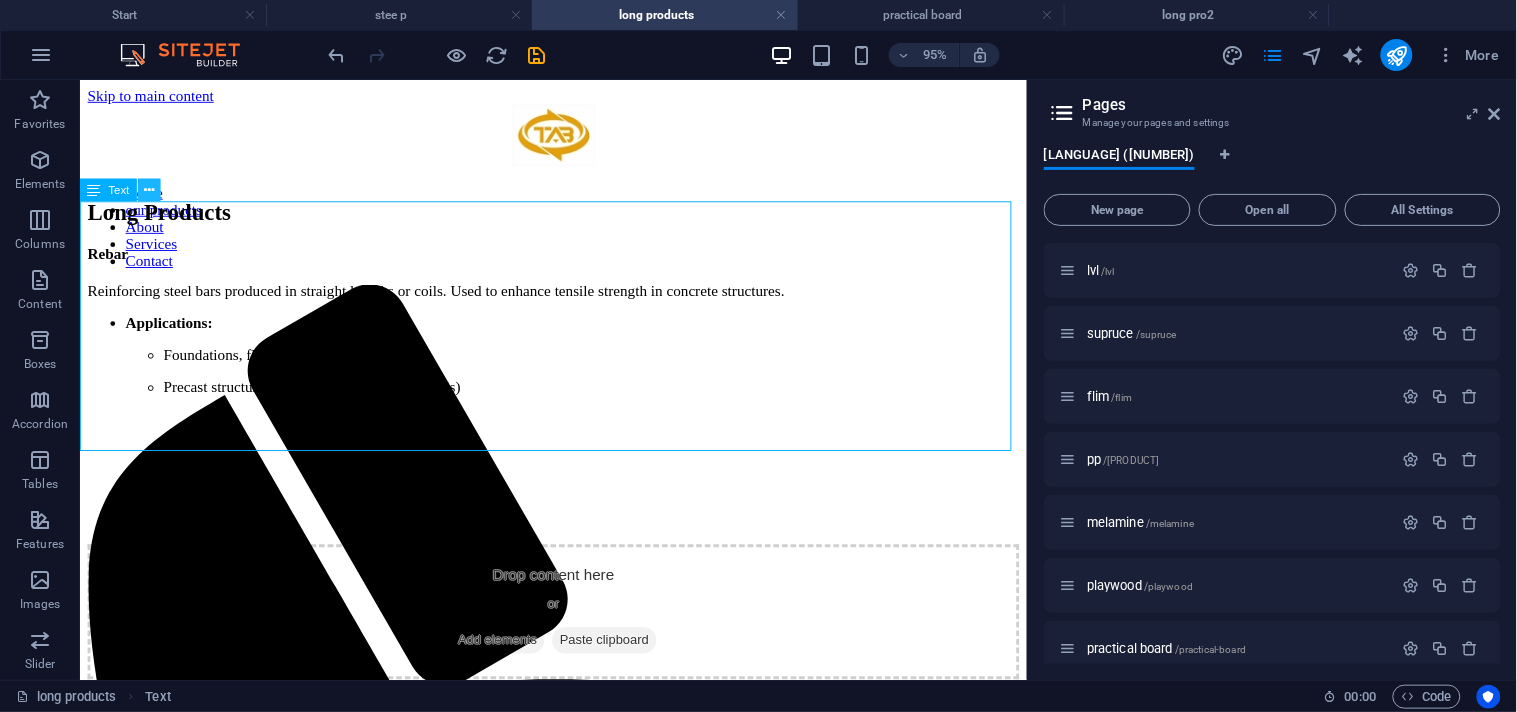 click at bounding box center [149, 190] 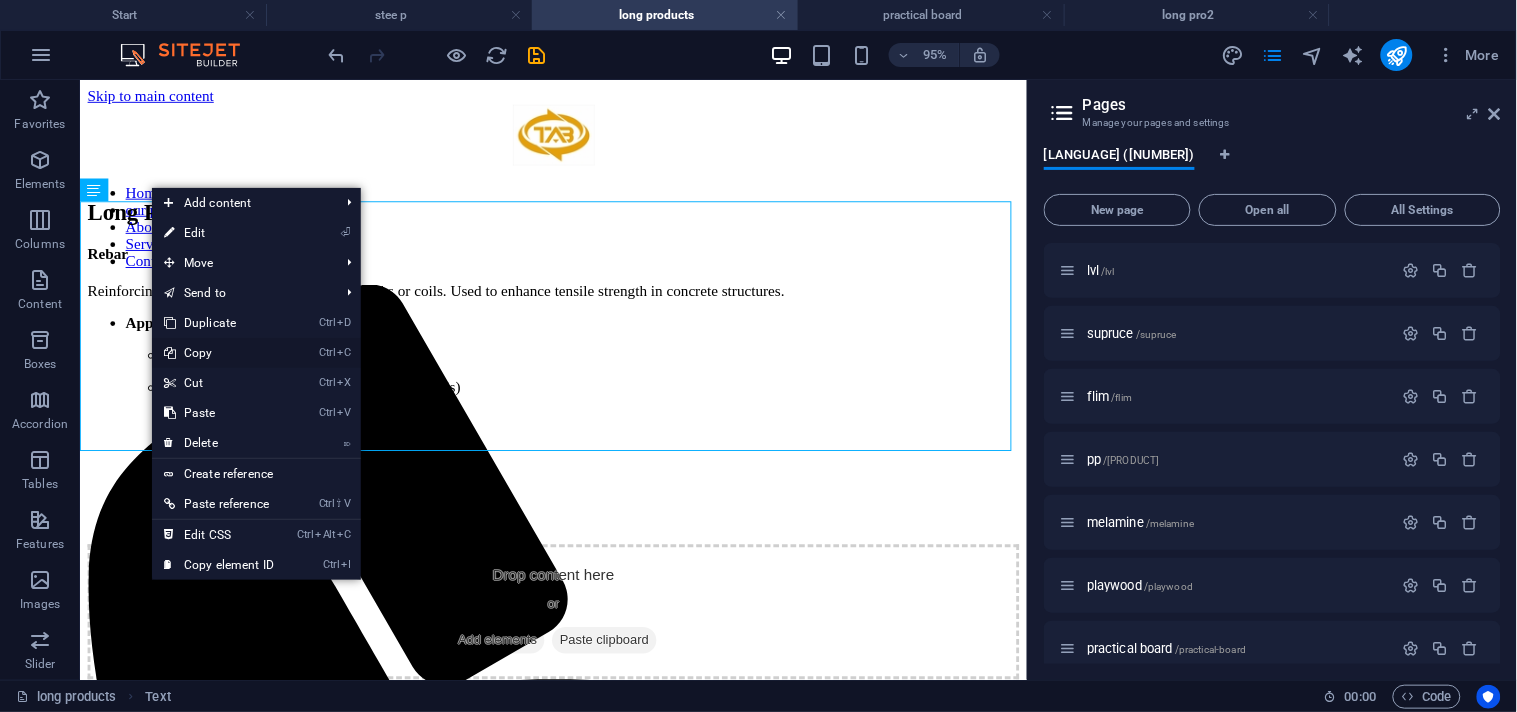 click on "Ctrl C  Copy" at bounding box center (219, 353) 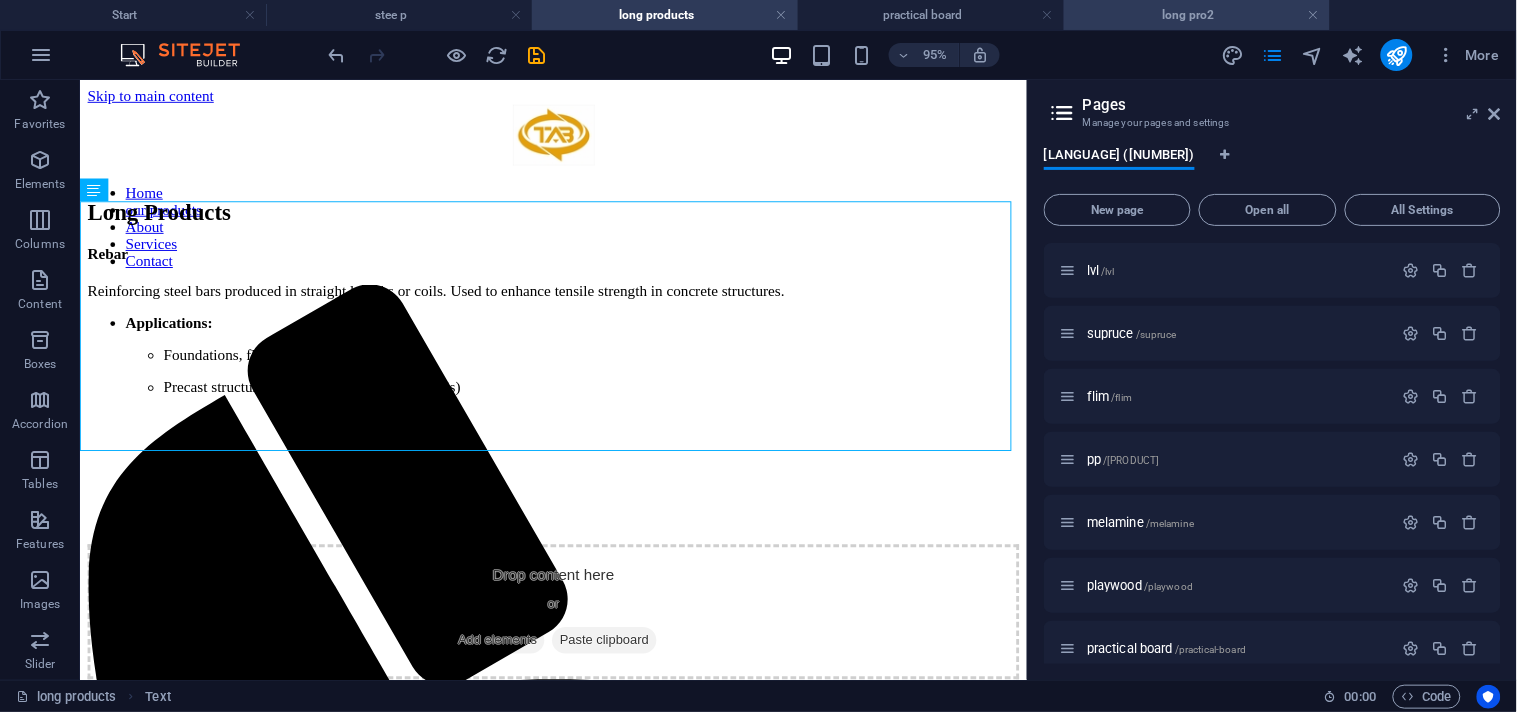click on "long pro2" at bounding box center [1197, 15] 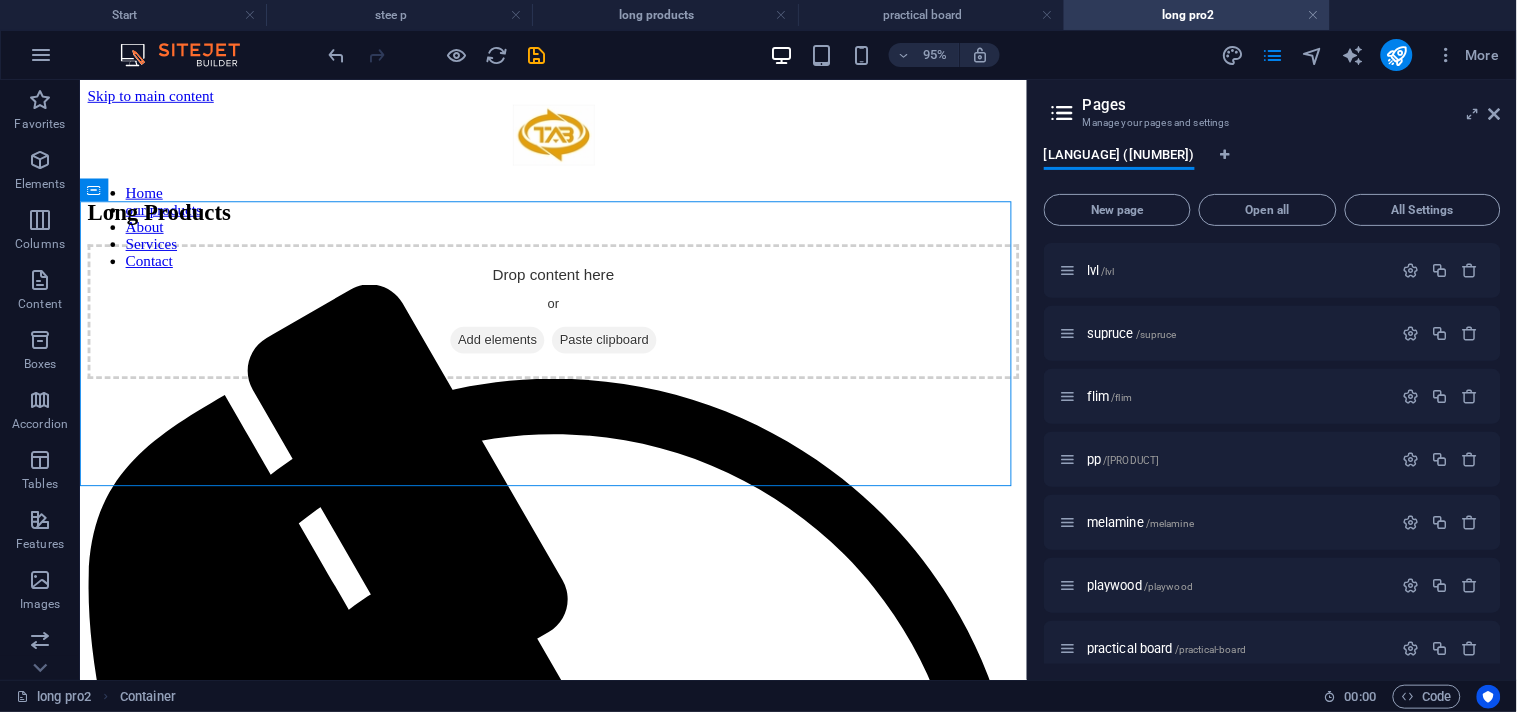 click on "long pro2" at bounding box center (1197, 15) 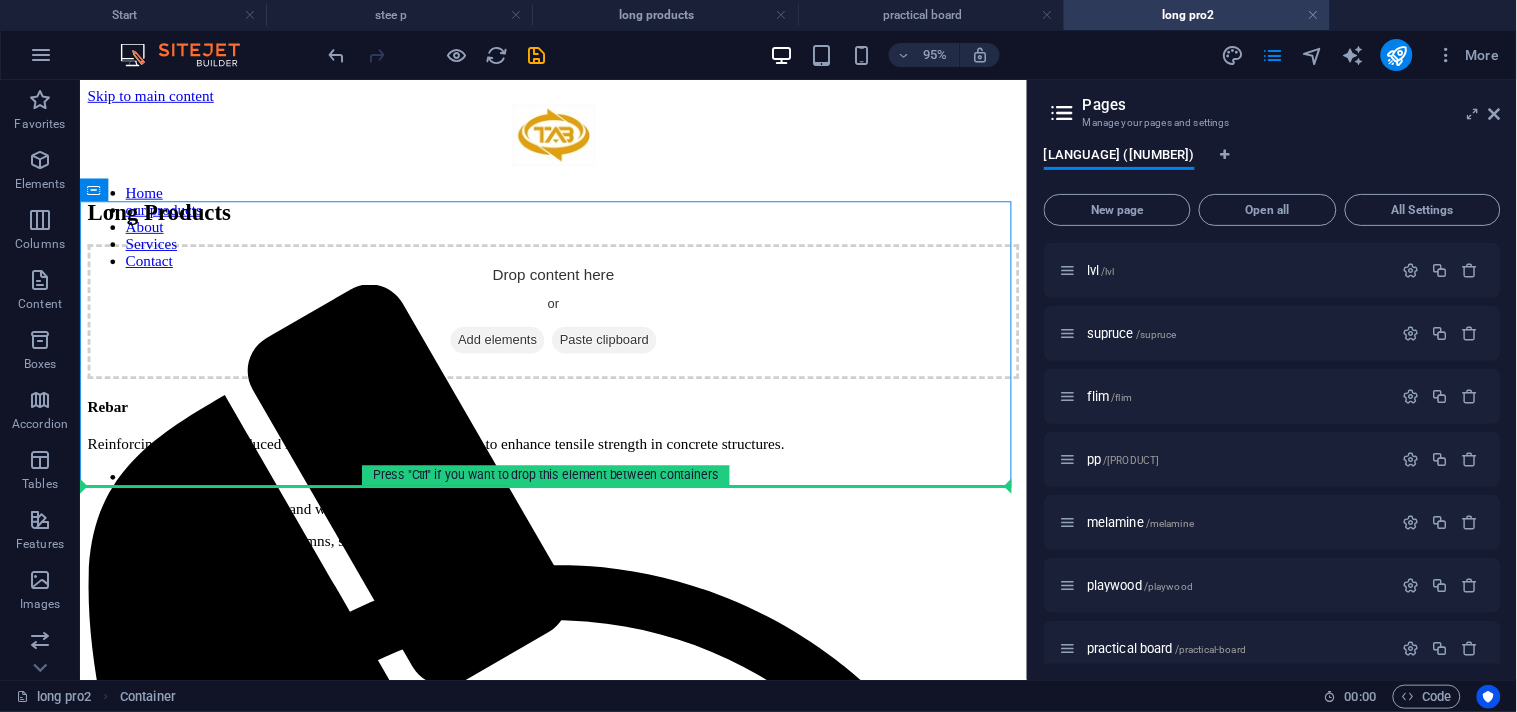 drag, startPoint x: 491, startPoint y: 398, endPoint x: 491, endPoint y: 592, distance: 194 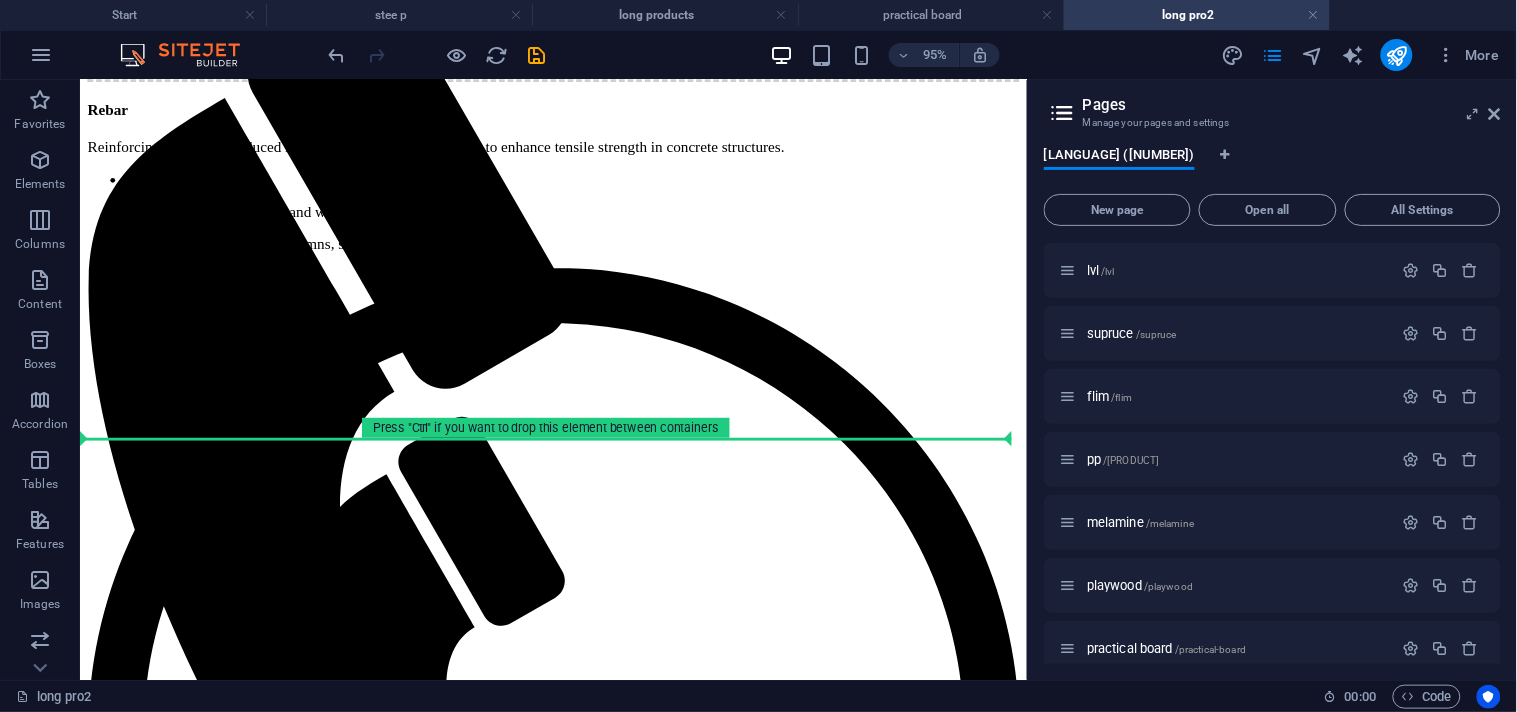 drag, startPoint x: 409, startPoint y: 372, endPoint x: 388, endPoint y: 415, distance: 47.853943 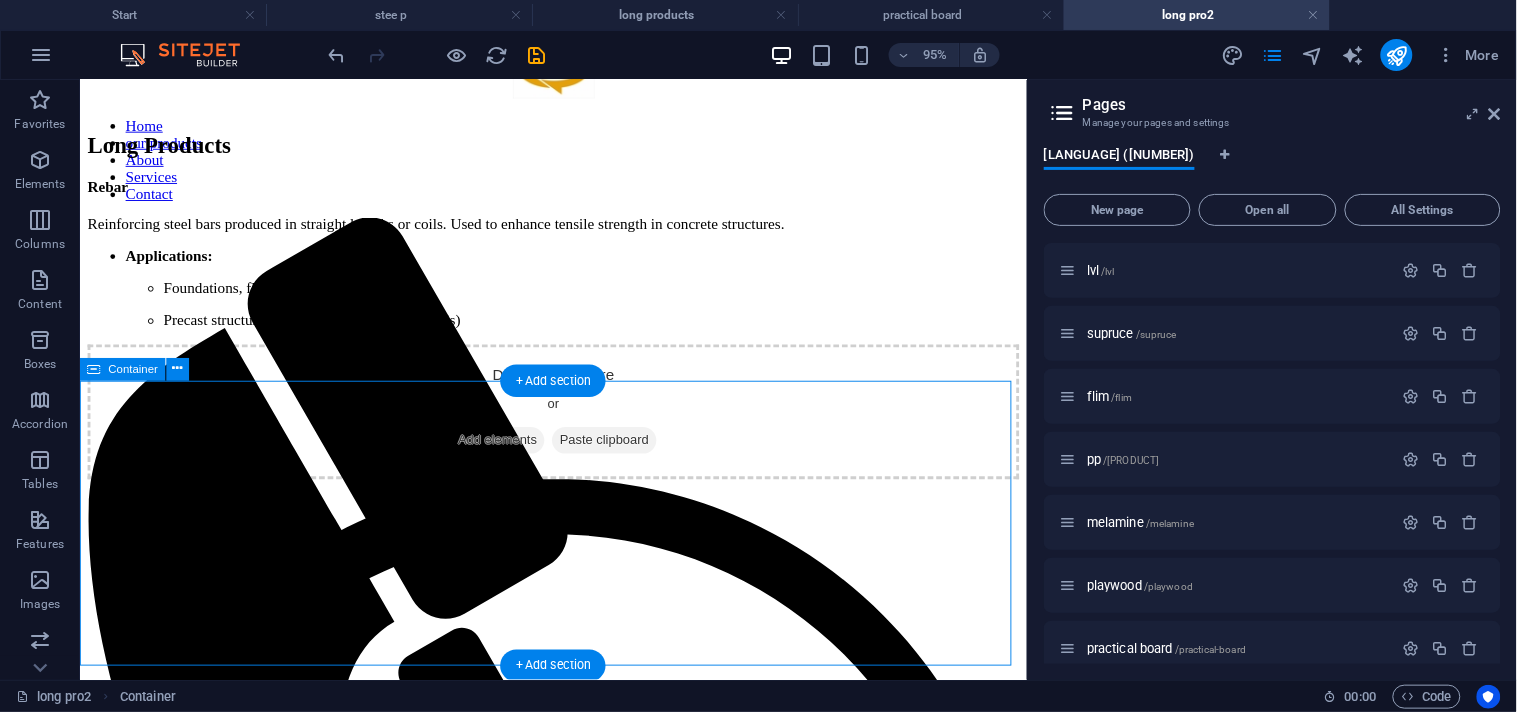 scroll, scrollTop: 74, scrollLeft: 0, axis: vertical 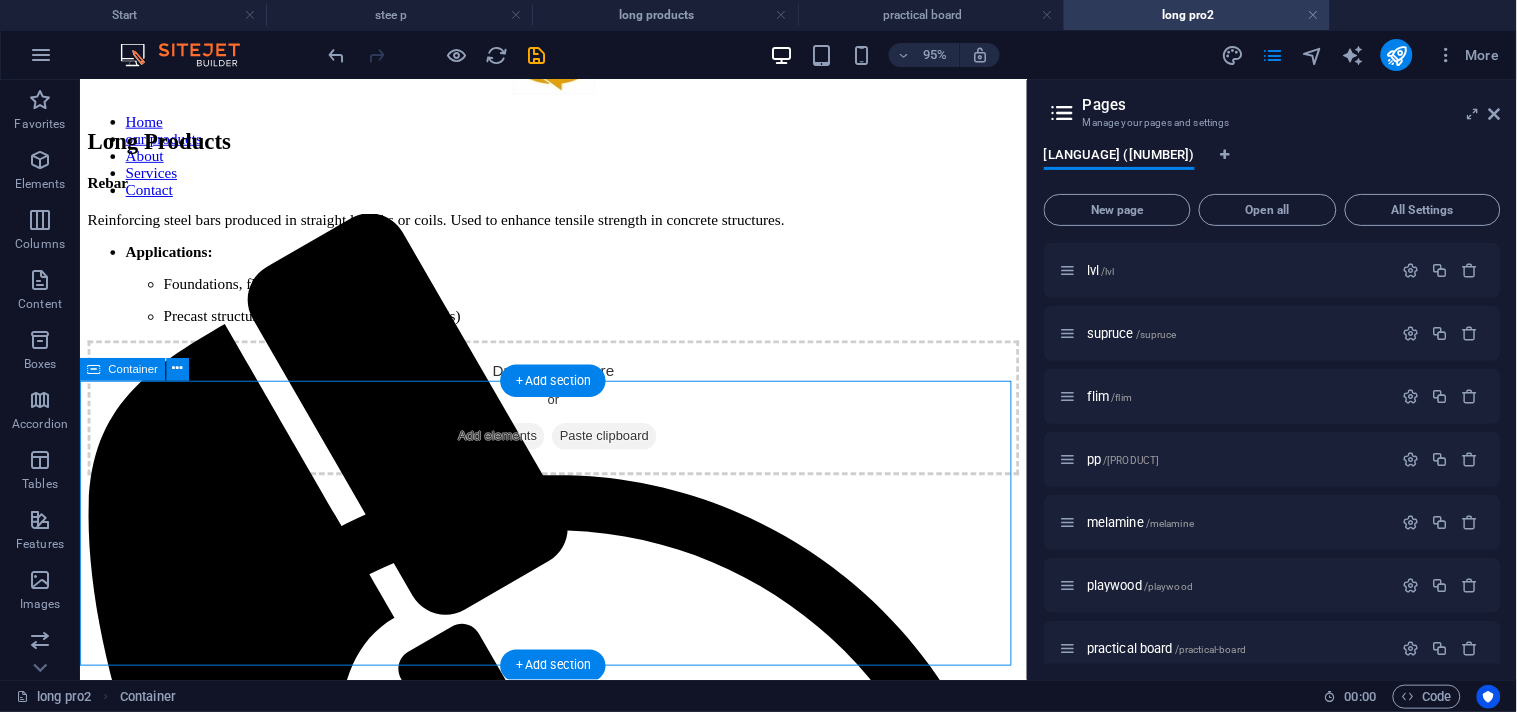 click on "Add elements" at bounding box center [518, 455] 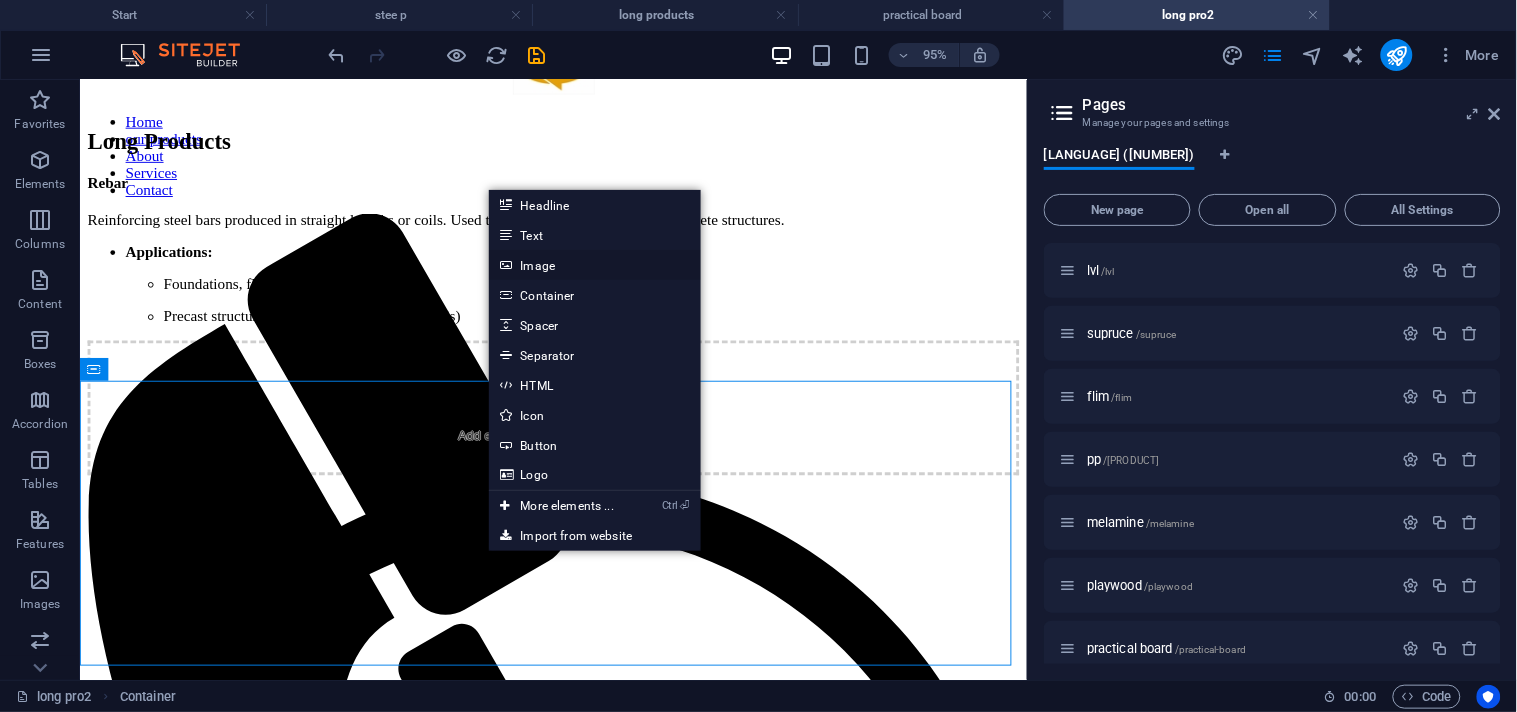 click on "Image" at bounding box center [595, 265] 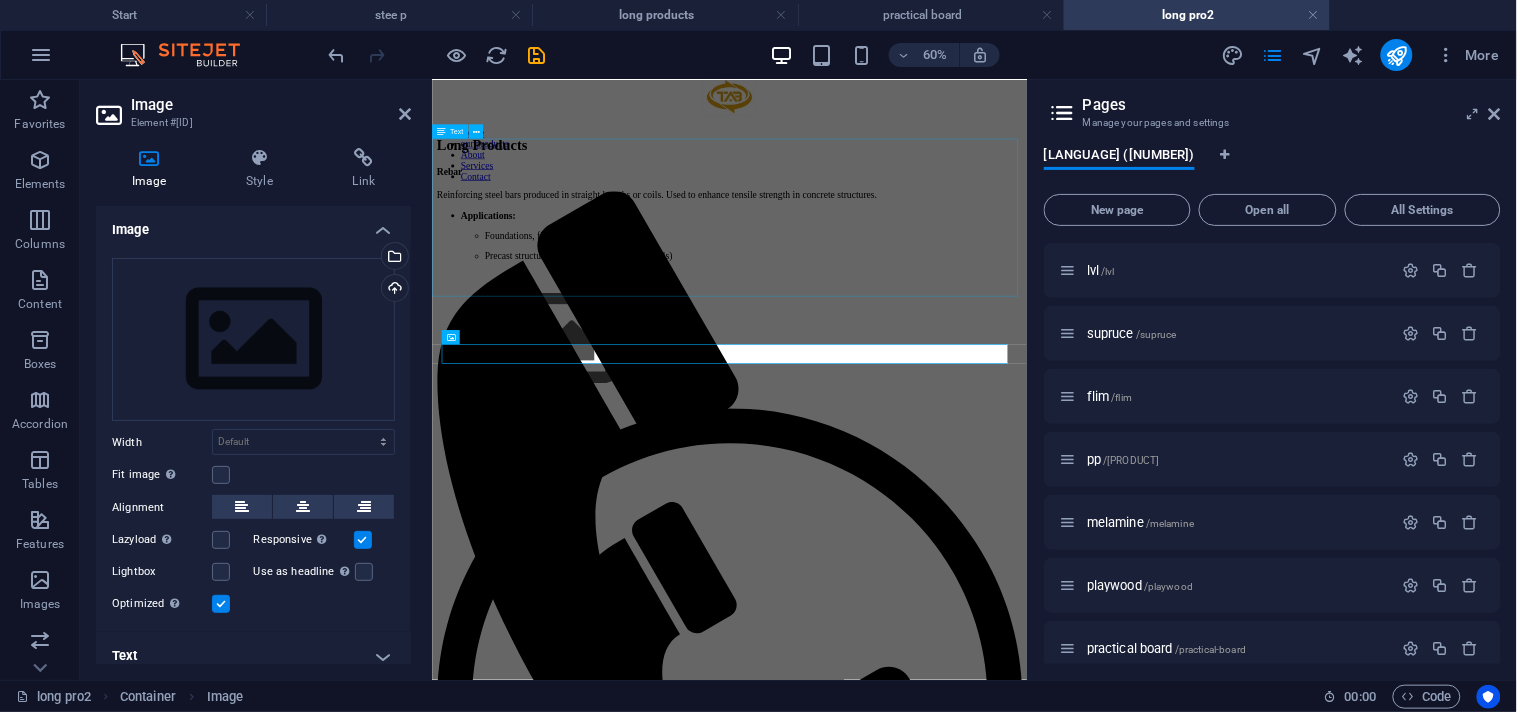 scroll, scrollTop: 74, scrollLeft: 0, axis: vertical 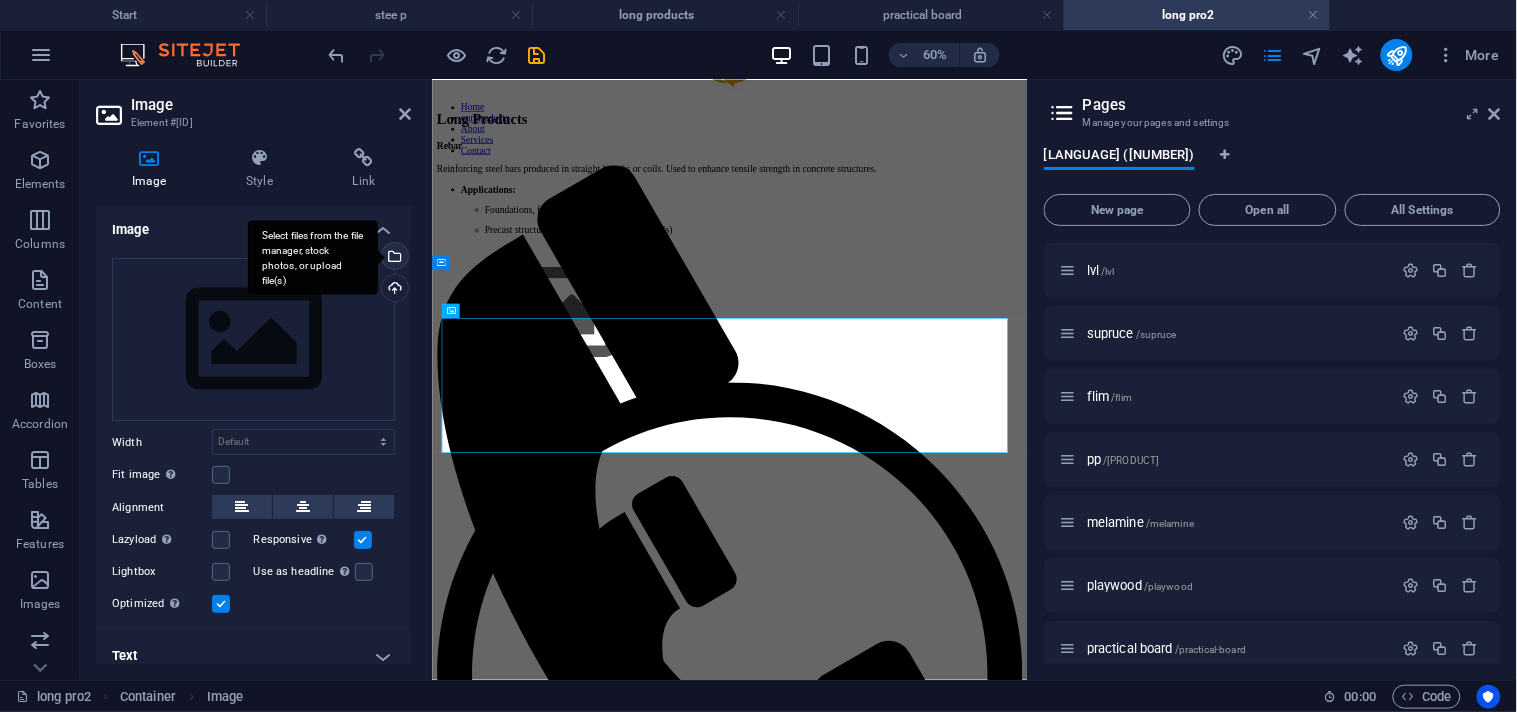click on "Select files from the file manager, stock photos, or upload file(s)" at bounding box center [313, 257] 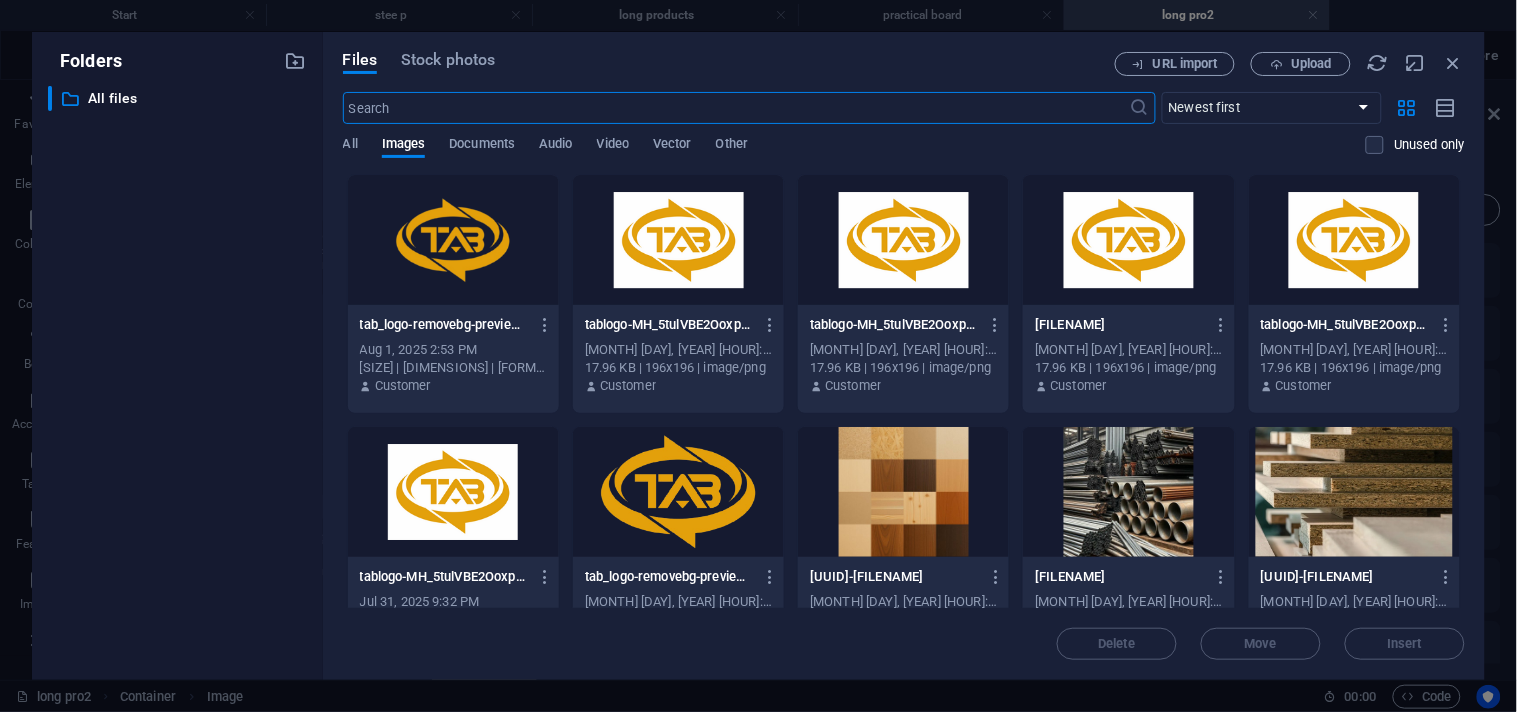 scroll, scrollTop: 0, scrollLeft: 0, axis: both 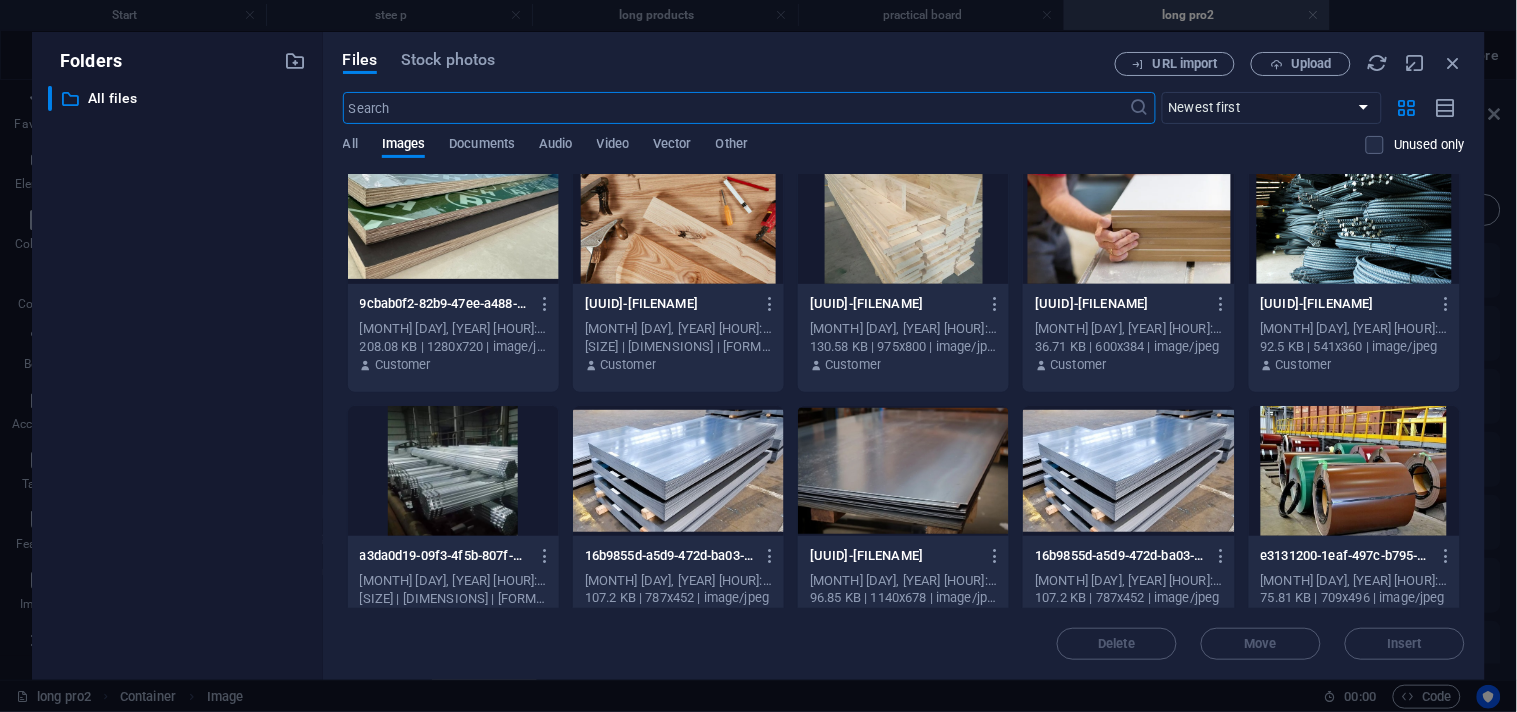 click at bounding box center (1354, 219) 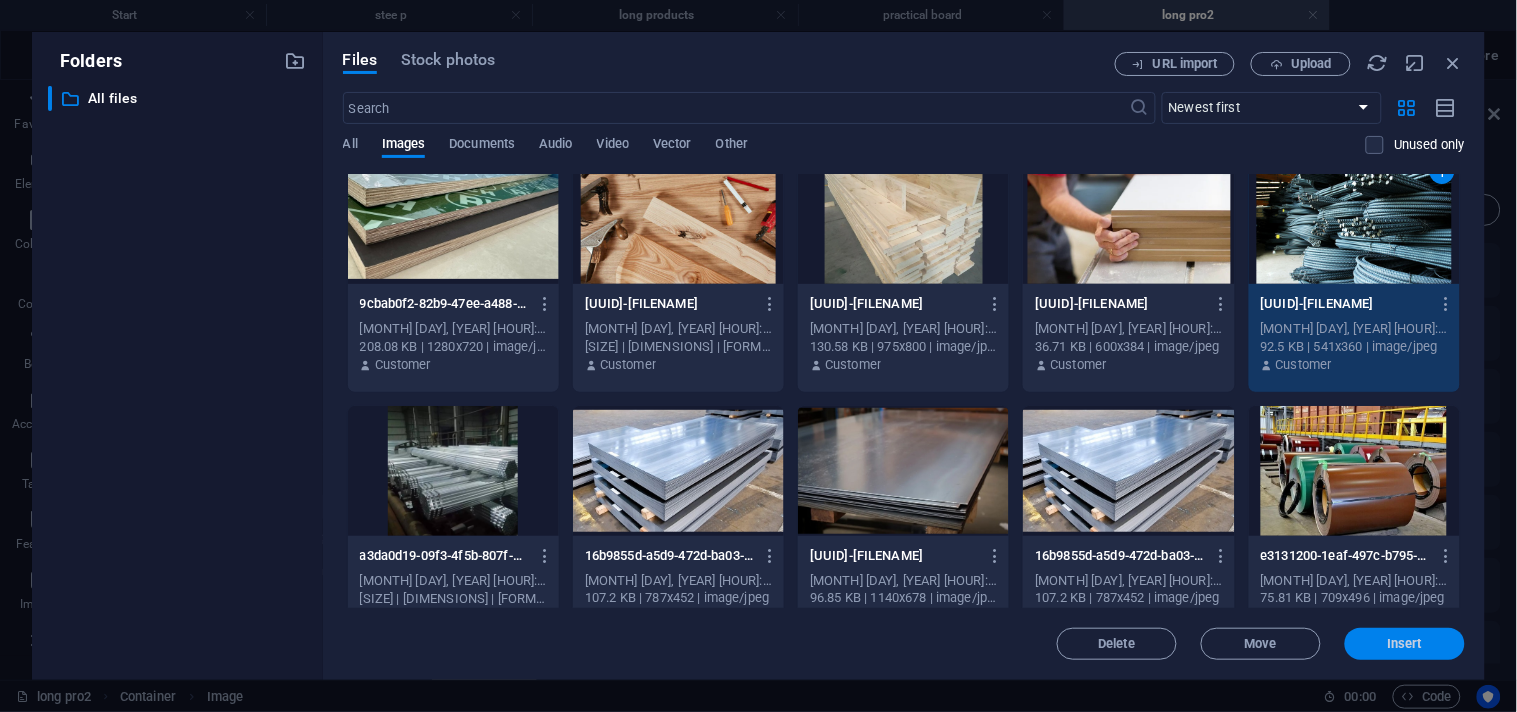 click on "Insert" at bounding box center (1405, 644) 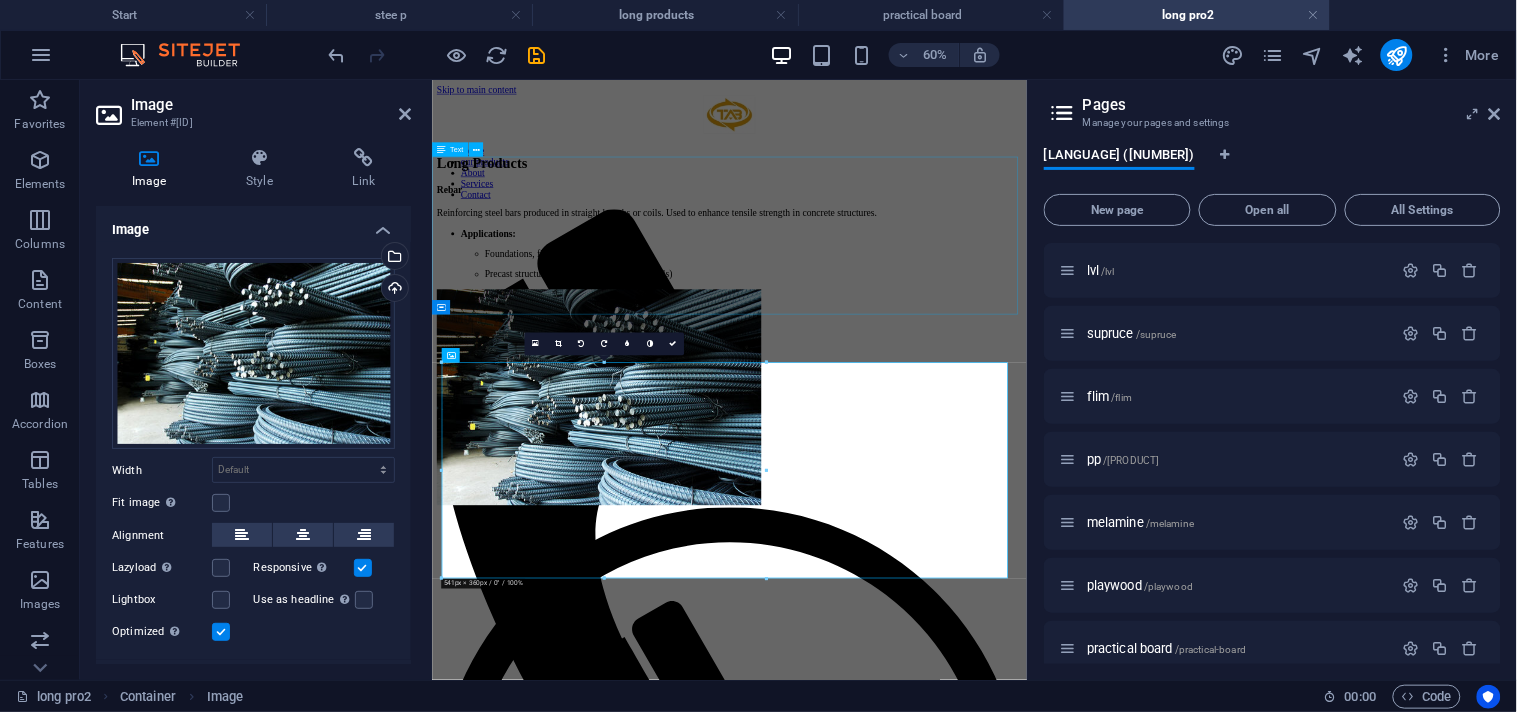 click on "Rebar Reinforcing steel bars produced in straight lengths or coils. Used to enhance tensile strength in concrete structures. Applications: Foundations, floors, and walls Precast structures (columns, slabs, curbs, panels)" at bounding box center [927, 332] 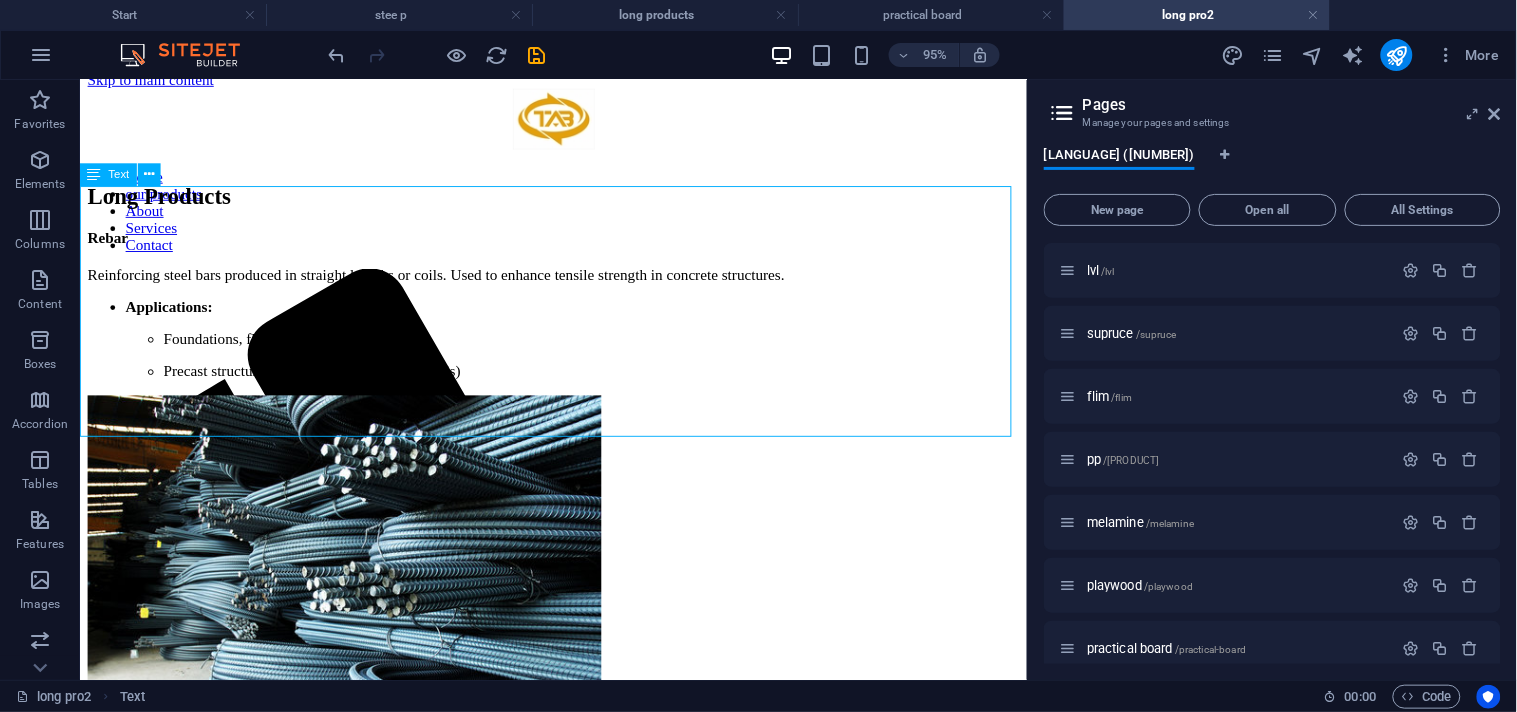scroll, scrollTop: 0, scrollLeft: 0, axis: both 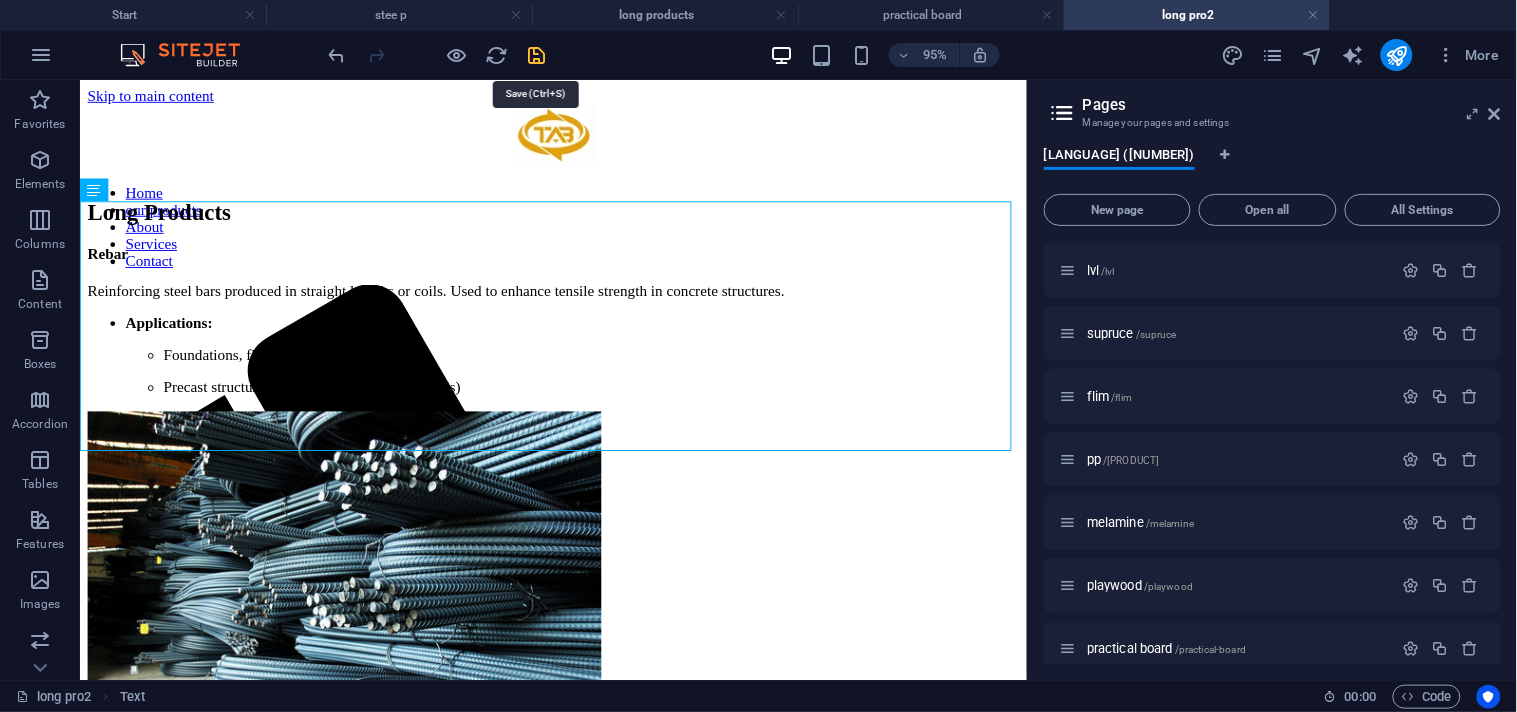 click at bounding box center [537, 55] 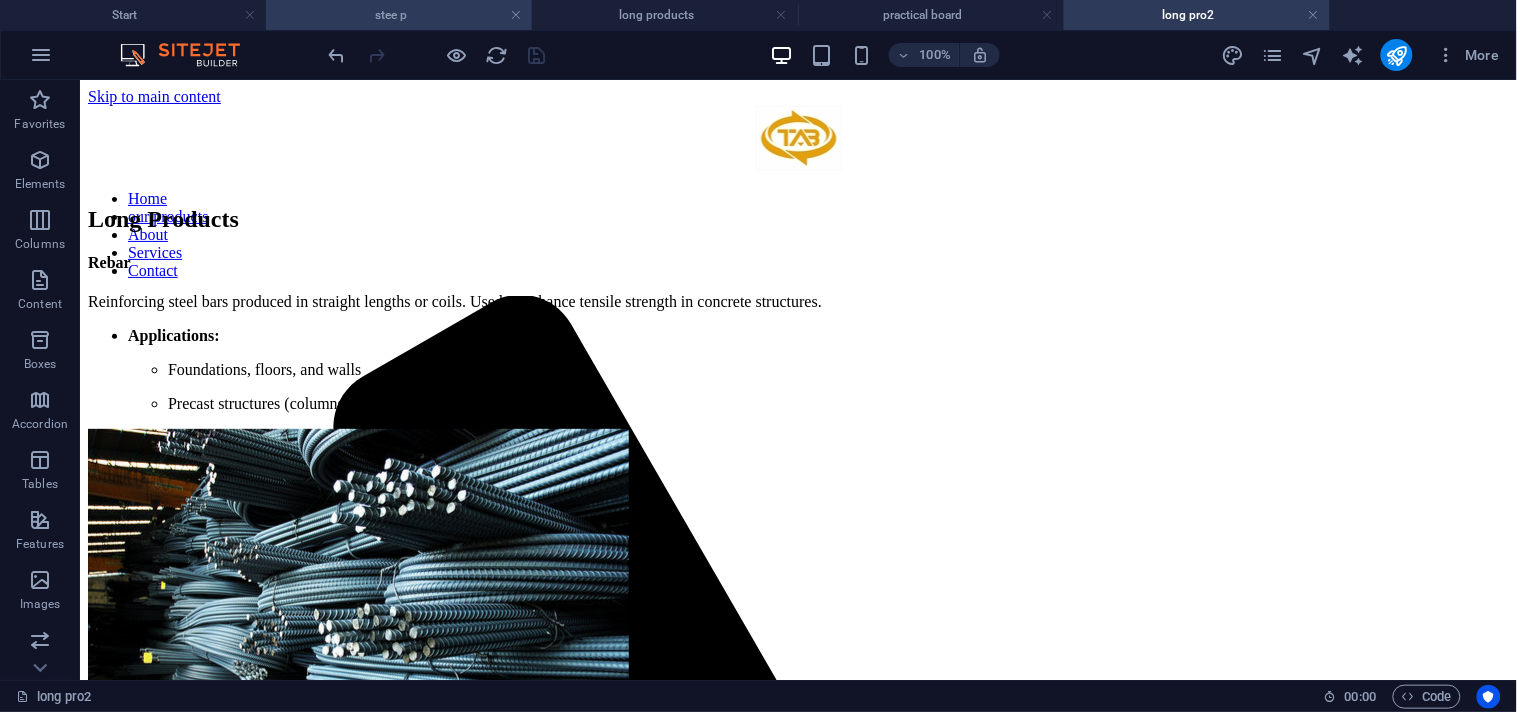 click on "stee p" at bounding box center [399, 15] 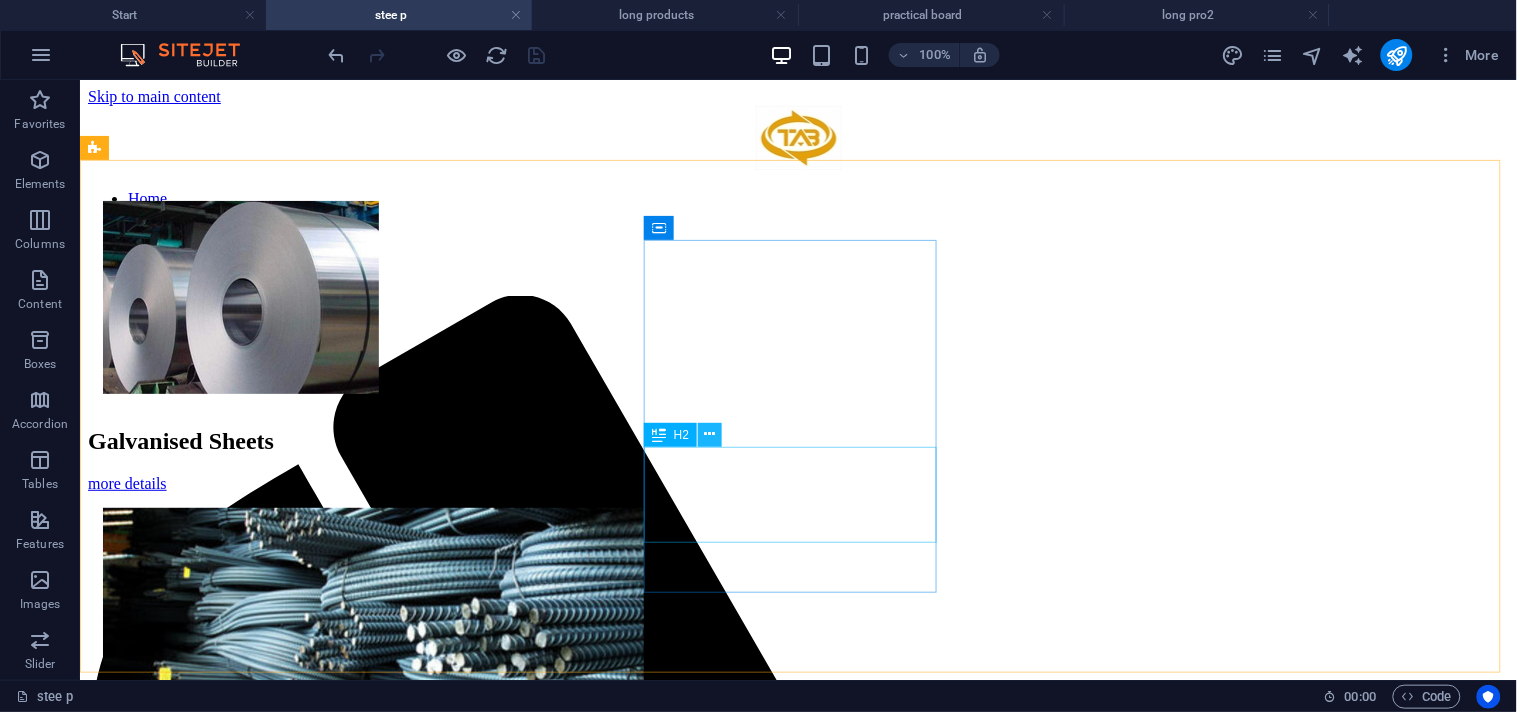 click at bounding box center [710, 434] 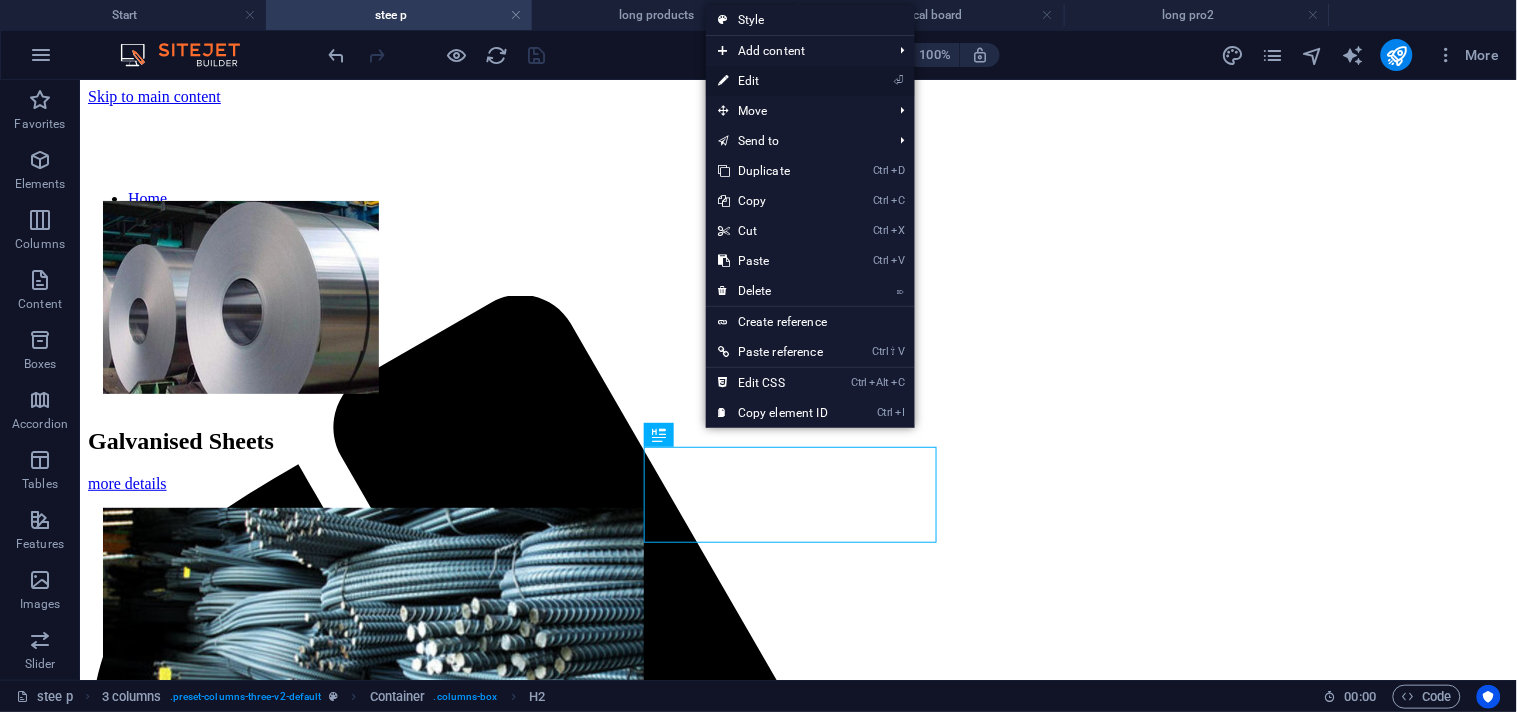 click on "⏎  Edit" at bounding box center (773, 81) 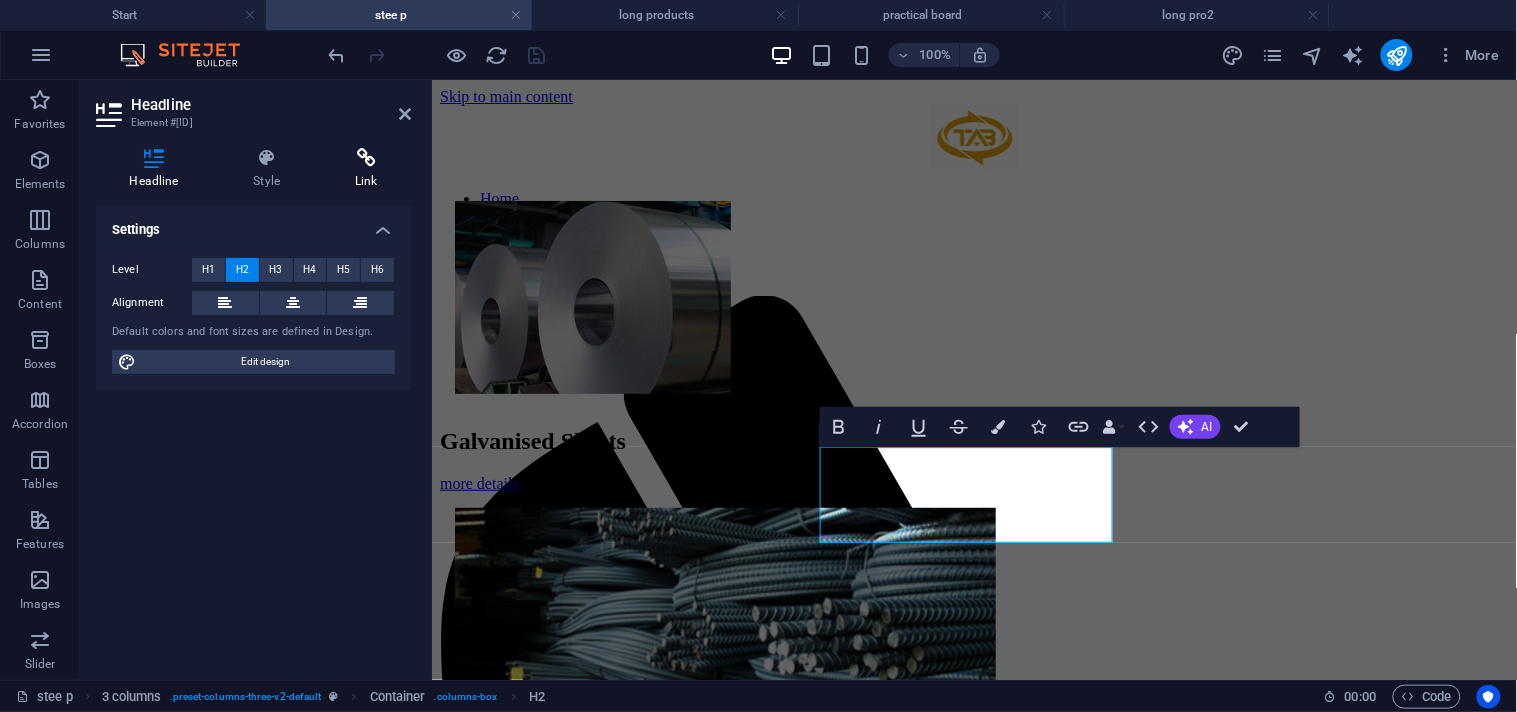 click at bounding box center (366, 158) 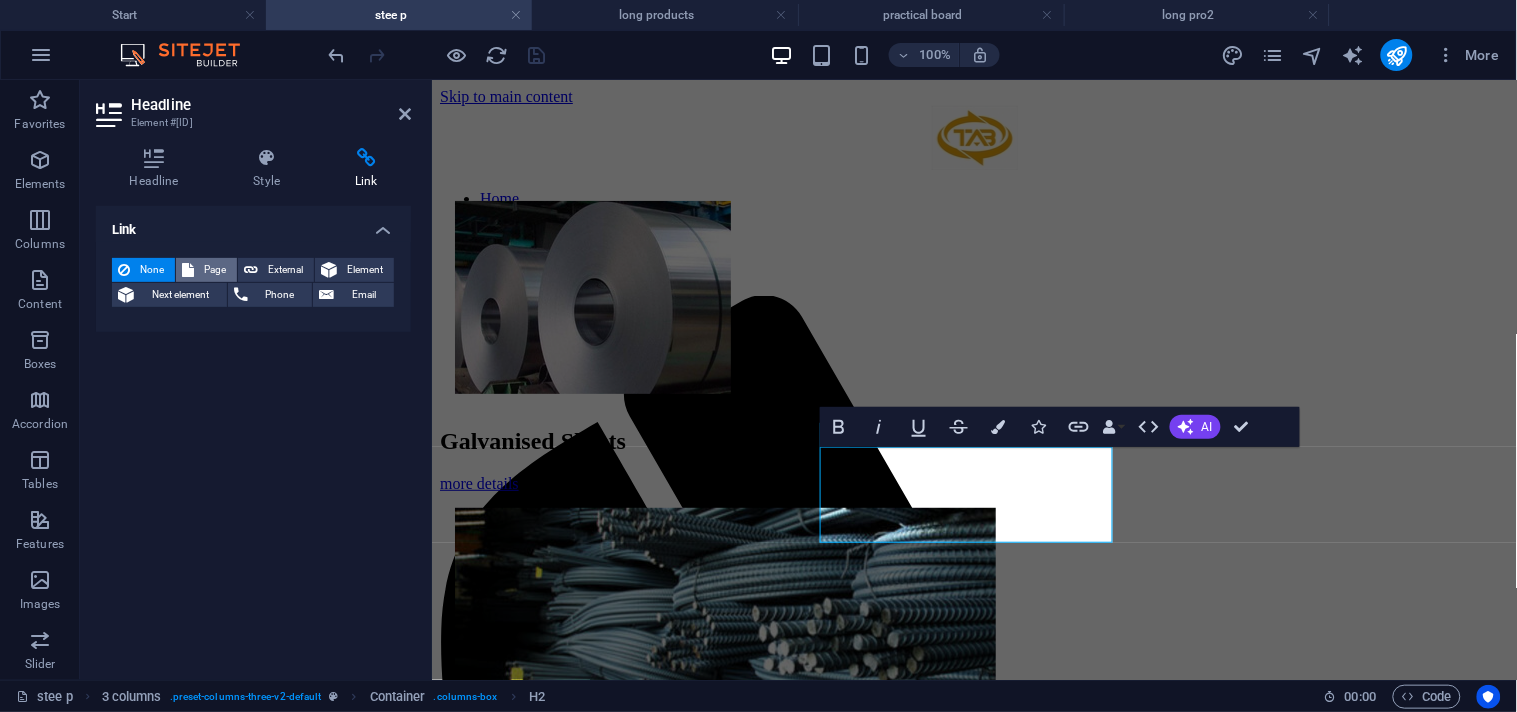 click at bounding box center (188, 270) 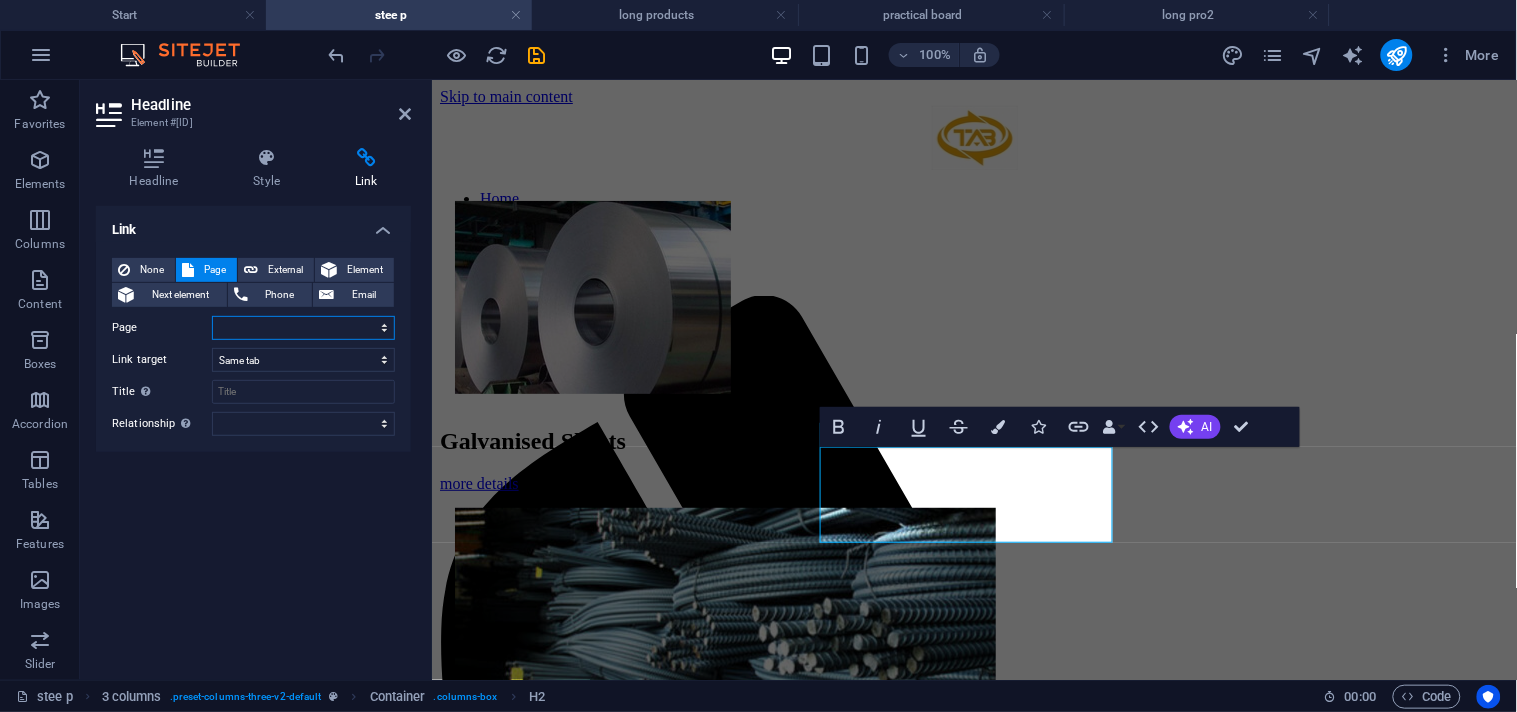 click on "Start Subpage Legal notice Privacy our products STEEL PRODUCTS WOOD PRODUCTS stee p woo p Galvanised Sheets long  products Steel Angles ibeams New page 1 channels Seamless Pipes Galvanised Scaffolding Tubes Steel Coils Cold-Rolled Coils Hot-Rolled Coils Steel Sheets Hot-Rolled Steel Plates Galvanised scaffolding tubes mdf lvl supruce flim pp melamine playwood practical board long pro2" at bounding box center [303, 328] 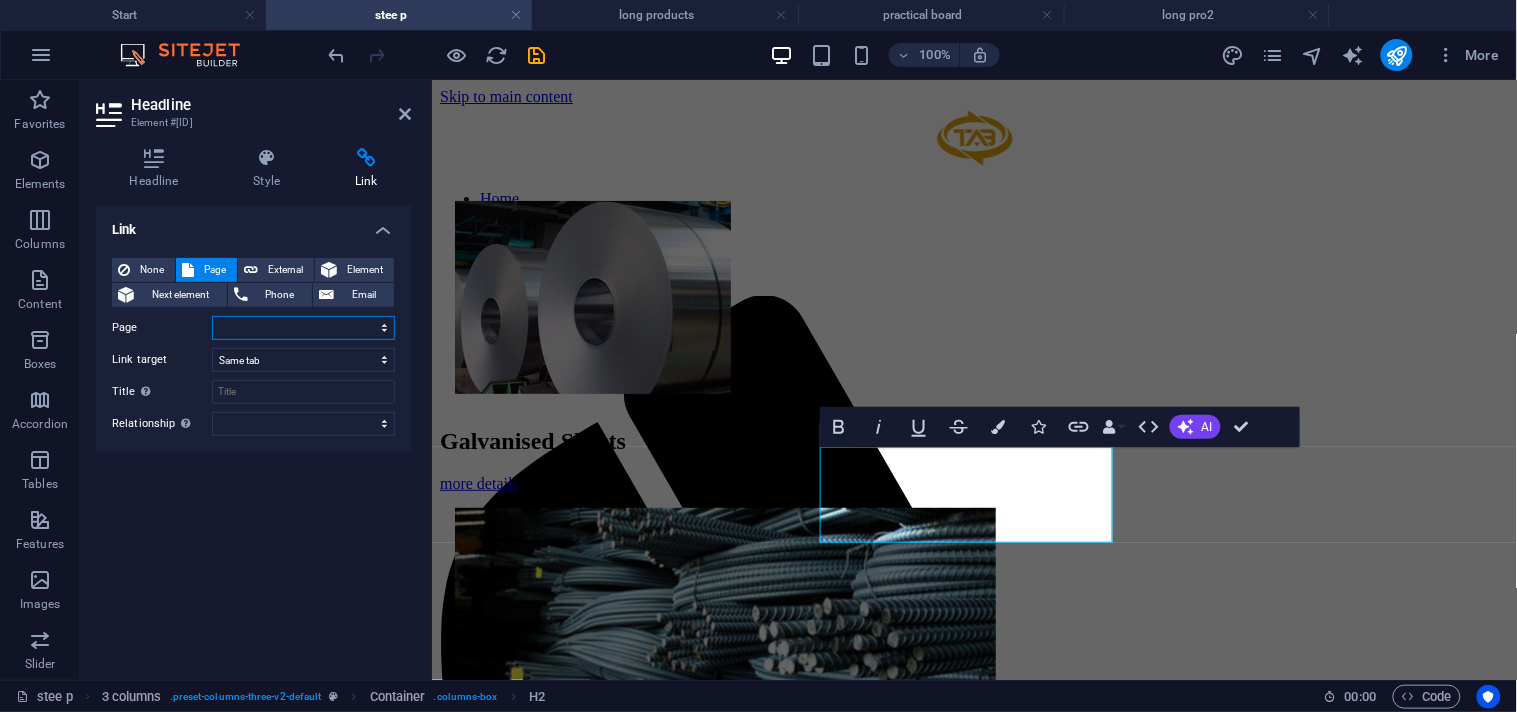 select on "31" 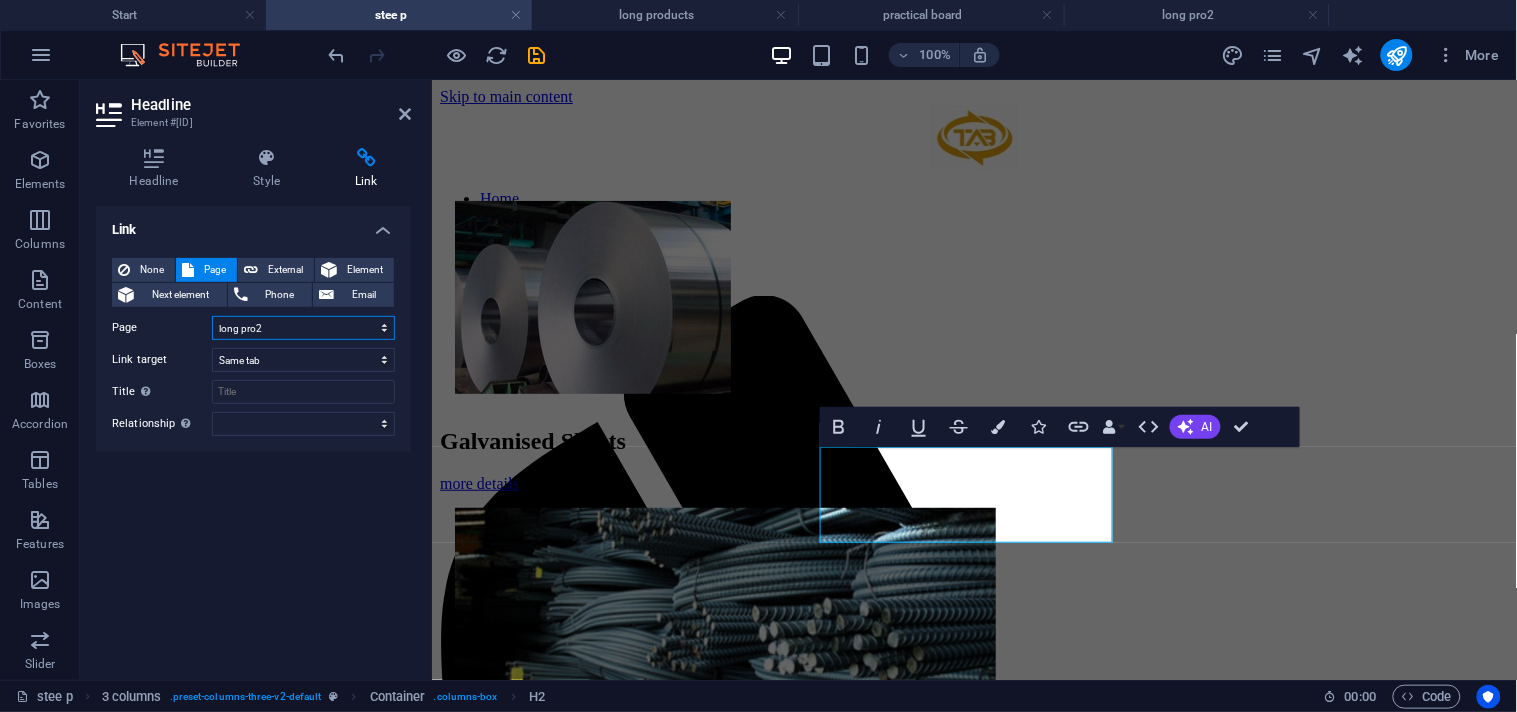 click on "Start Subpage Legal notice Privacy our products STEEL PRODUCTS WOOD PRODUCTS stee p woo p Galvanised Sheets long  products Steel Angles ibeams New page 1 channels Seamless Pipes Galvanised Scaffolding Tubes Steel Coils Cold-Rolled Coils Hot-Rolled Coils Steel Sheets Hot-Rolled Steel Plates Galvanised scaffolding tubes mdf lvl supruce flim pp melamine playwood practical board long pro2" at bounding box center [303, 328] 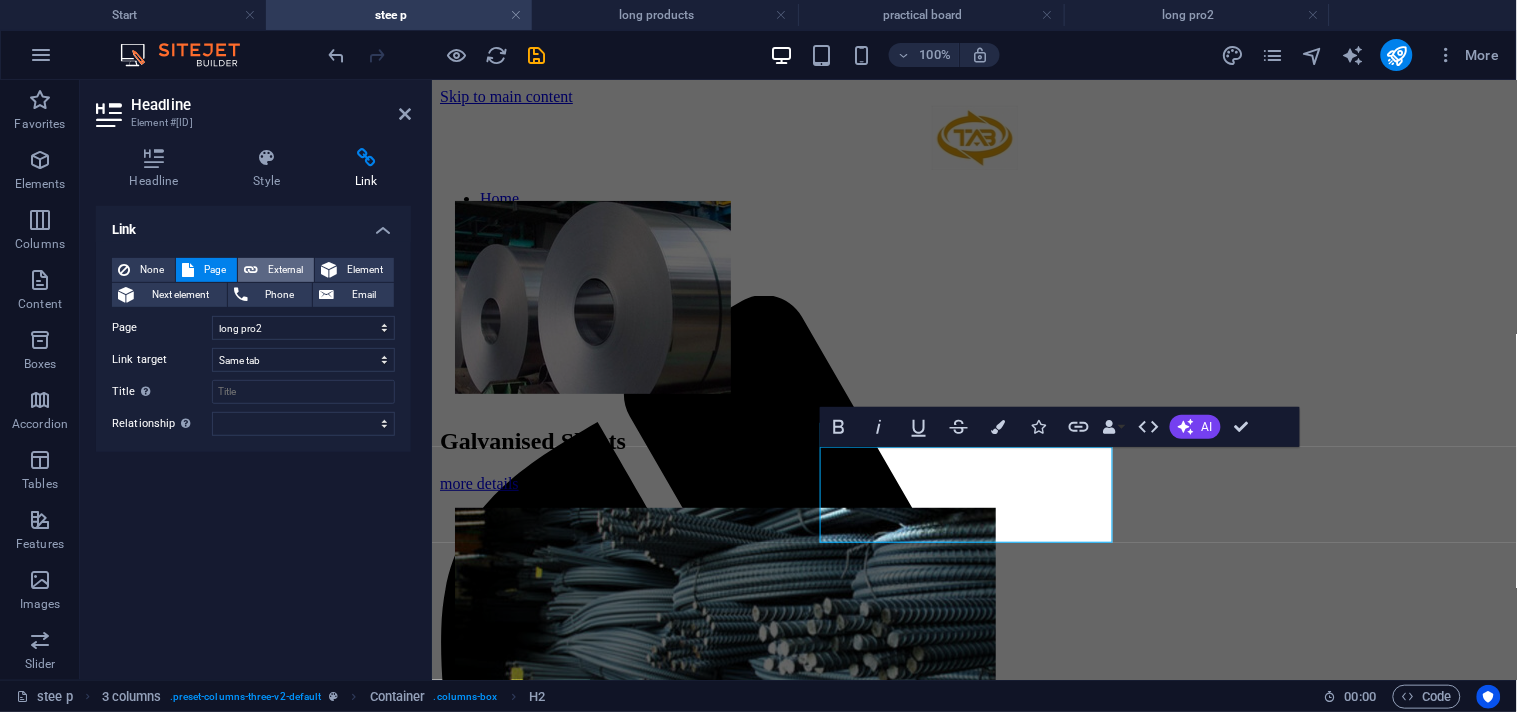 click on "External" at bounding box center [286, 270] 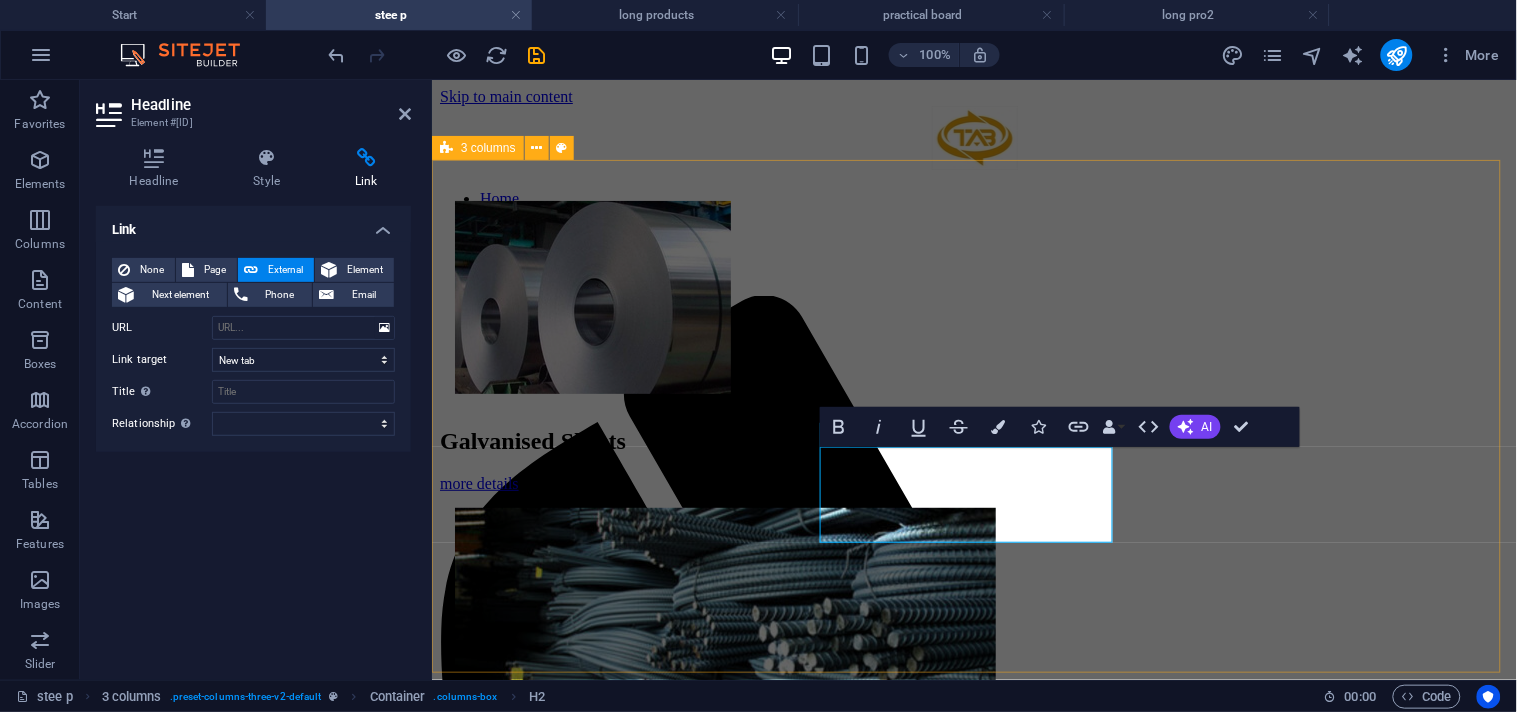 click on "Galvanised Sheets more details Long ProductsRebar more details Steel Angles more details" at bounding box center (973, 721) 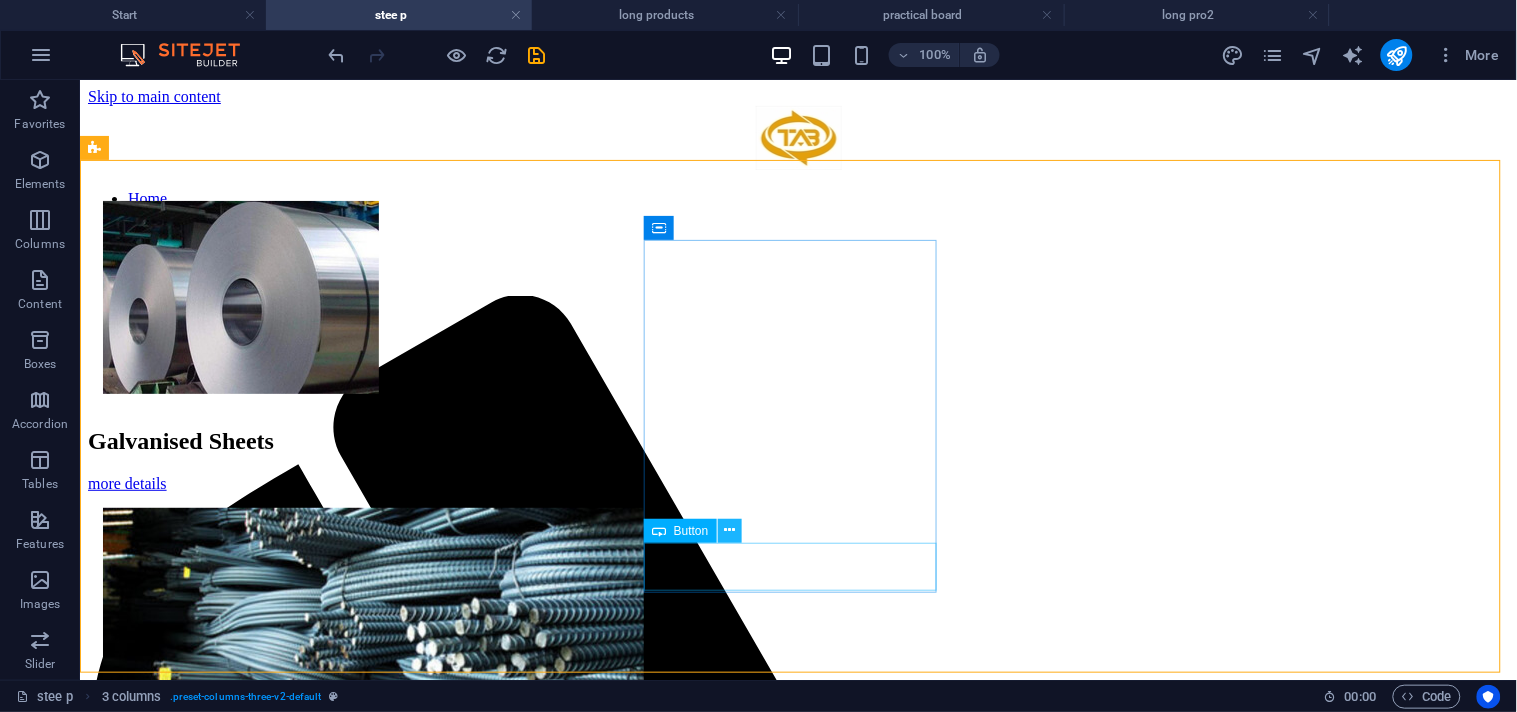 click at bounding box center (729, 530) 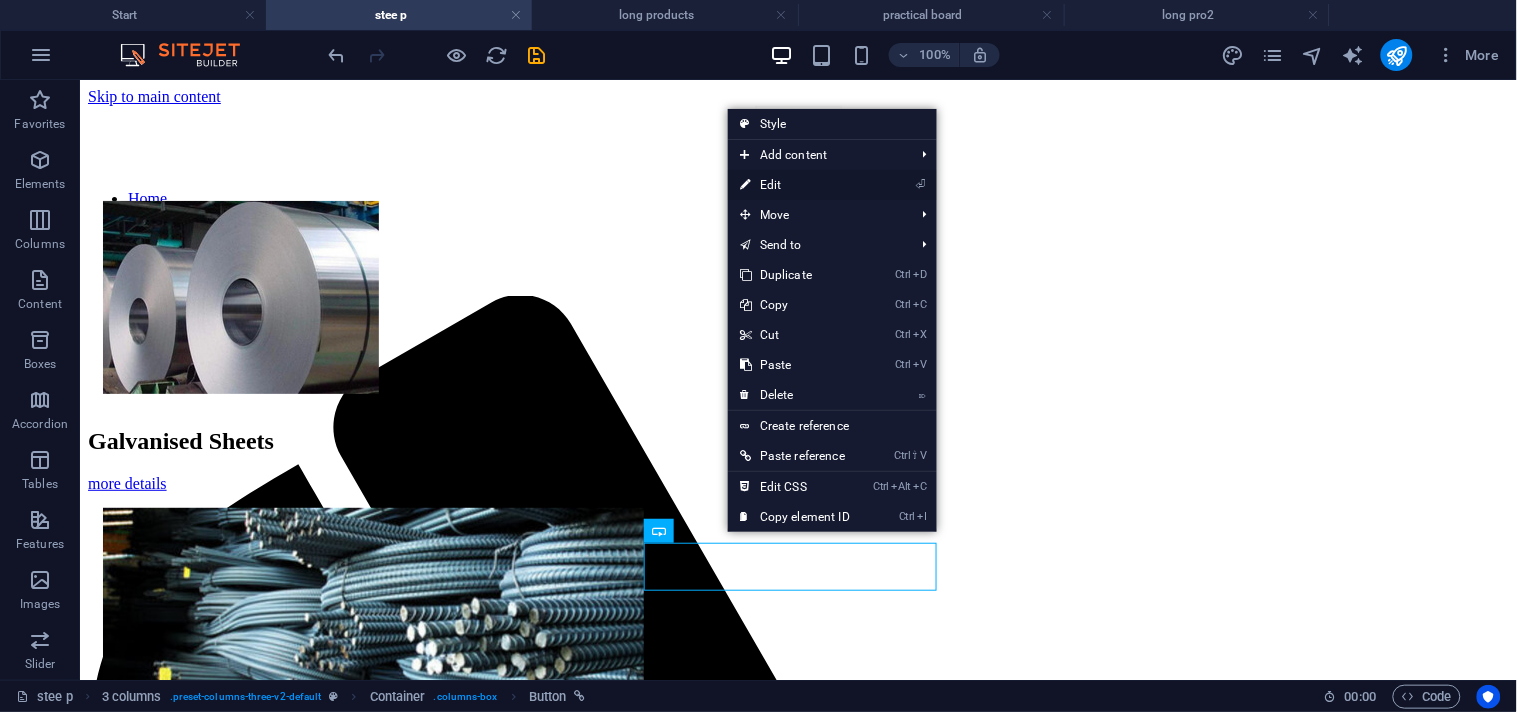 click on "⏎  Edit" at bounding box center (795, 185) 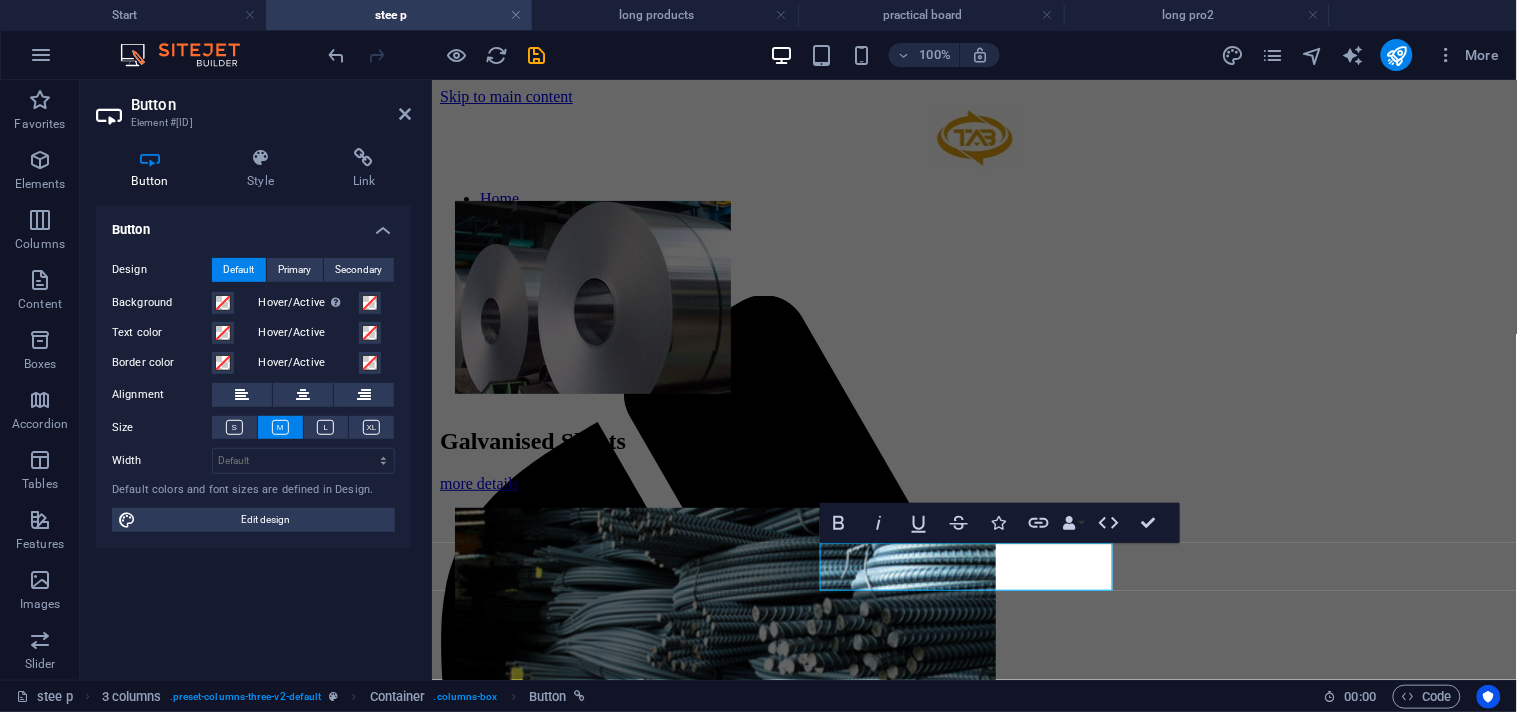 click on "Button Style Link Button Design Default Primary Secondary Background Hover/Active Switch to preview mode to test the active/hover state Text color Hover/Active Border color Hover/Active Alignment Size Width Default px rem % em vh vw Default colors and font sizes are defined in Design. Edit design 3 columns Element Layout How this element expands within the layout (Flexbox). Size Default auto px % 1/1 1/2 1/3 1/4 1/5 1/6 1/7 1/8 1/9 1/10 Grow Shrink Order Container layout Visible Visible Opacity 100 % Overflow Spacing Margin Default auto px % rem vw vh Custom Custom auto px % rem vw vh auto px % rem vw vh auto px % rem vw vh auto px % rem vw vh Padding Default px rem % vh vw Custom Custom px rem % vh vw px rem % vh vw px rem % vh vw px rem % vh vw Border Style              - Width 1 auto px rem % vh vw Custom Custom 1 auto px rem % vh vw 1 auto px rem % vh vw 1 auto px rem % vh vw 1 auto px rem % vh vw  - Color Round corners Default px rem % vh vw Custom Custom px rem % vh vw px rem % vh vw px rem %" at bounding box center [253, 406] 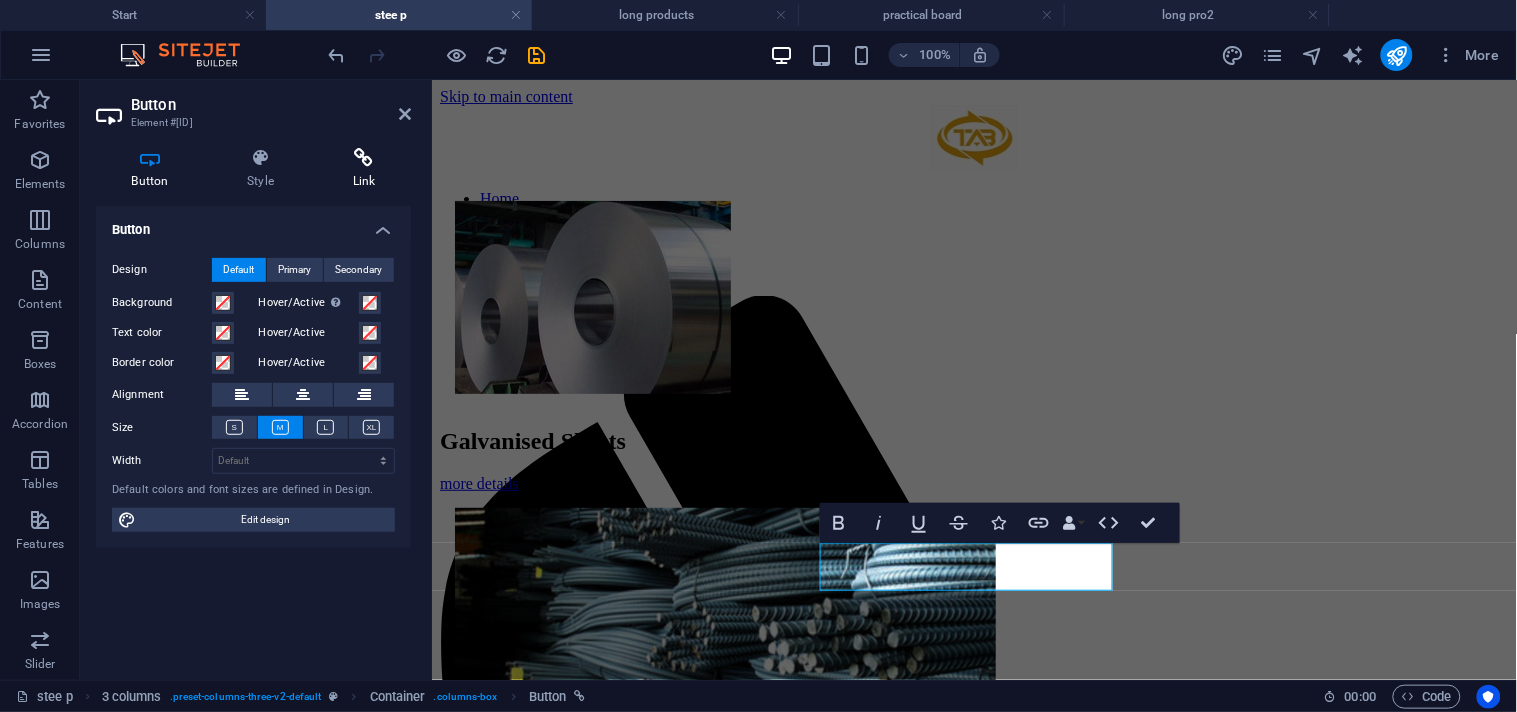 click at bounding box center [364, 158] 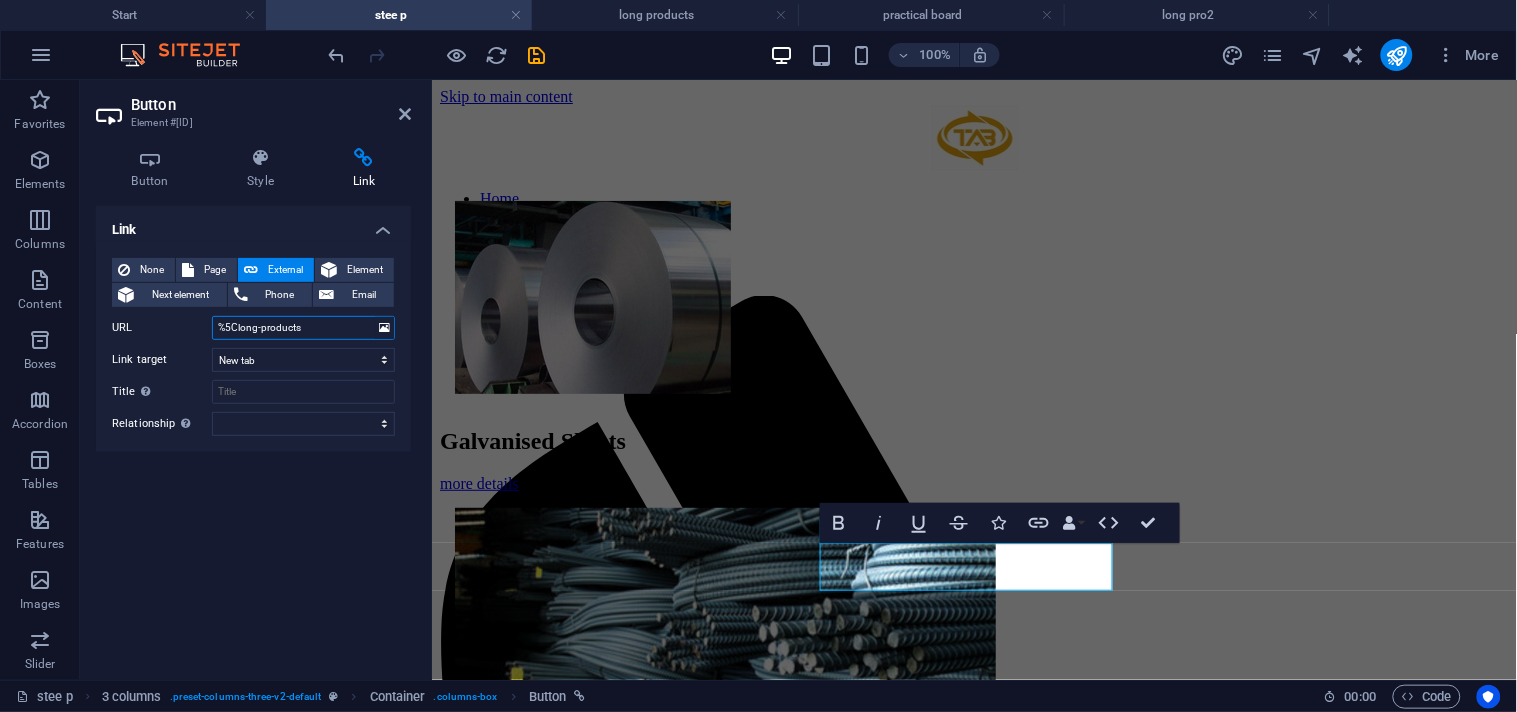 click on "%5Clong-products" at bounding box center (303, 328) 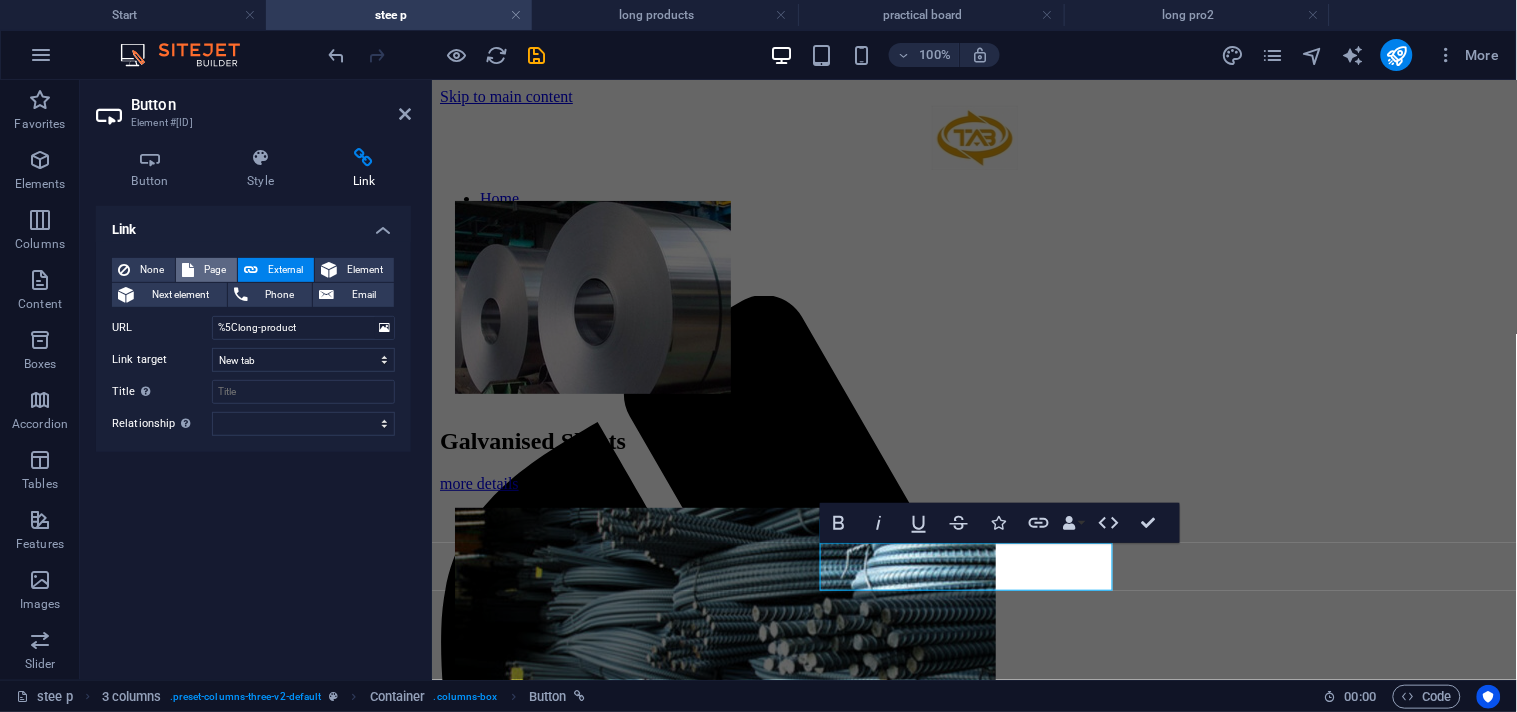 click at bounding box center [188, 270] 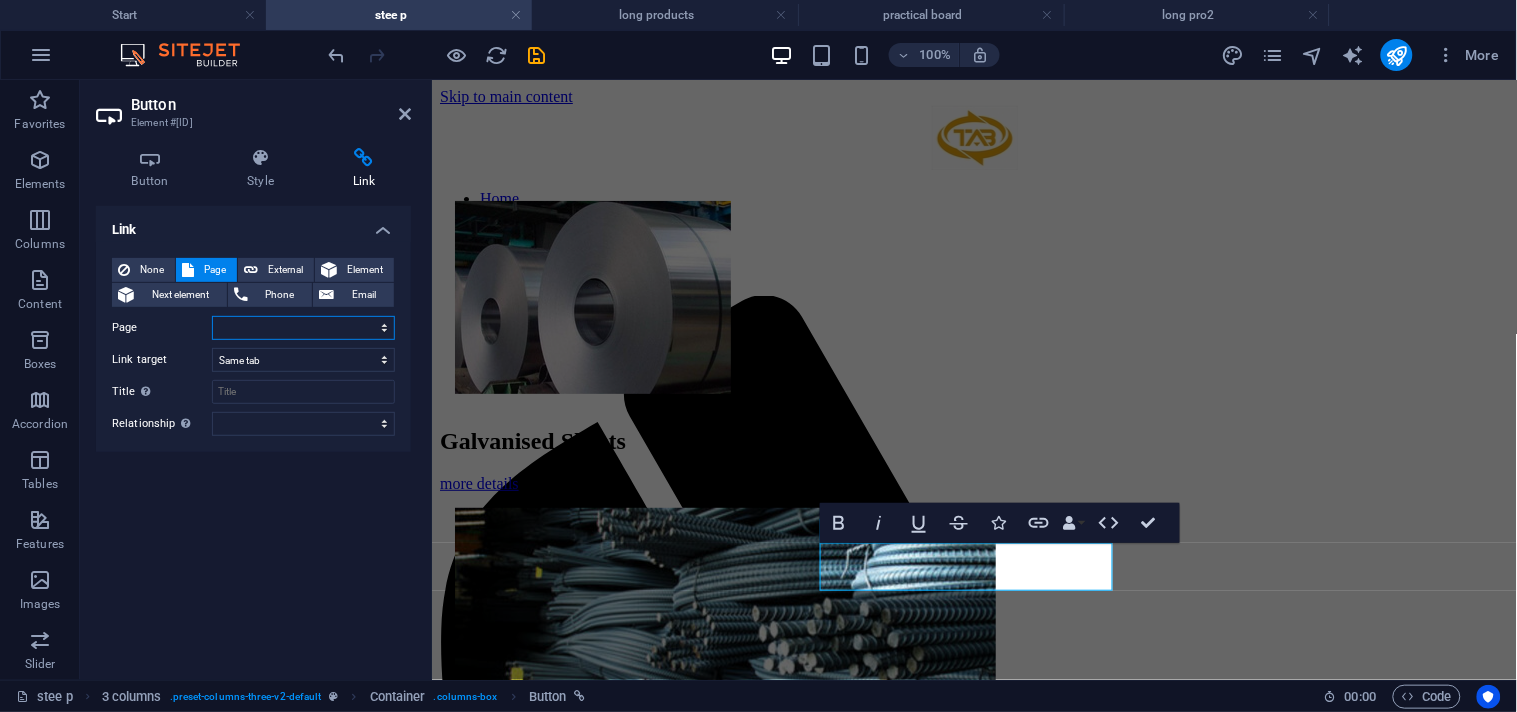 click on "Start Subpage Legal notice Privacy our products STEEL PRODUCTS WOOD PRODUCTS stee p woo p Galvanised Sheets long  products Steel Angles ibeams New page 1 channels Seamless Pipes Galvanised Scaffolding Tubes Steel Coils Cold-Rolled Coils Hot-Rolled Coils Steel Sheets Hot-Rolled Steel Plates Galvanised scaffolding tubes mdf lvl supruce flim pp melamine playwood practical board long pro2" at bounding box center [303, 328] 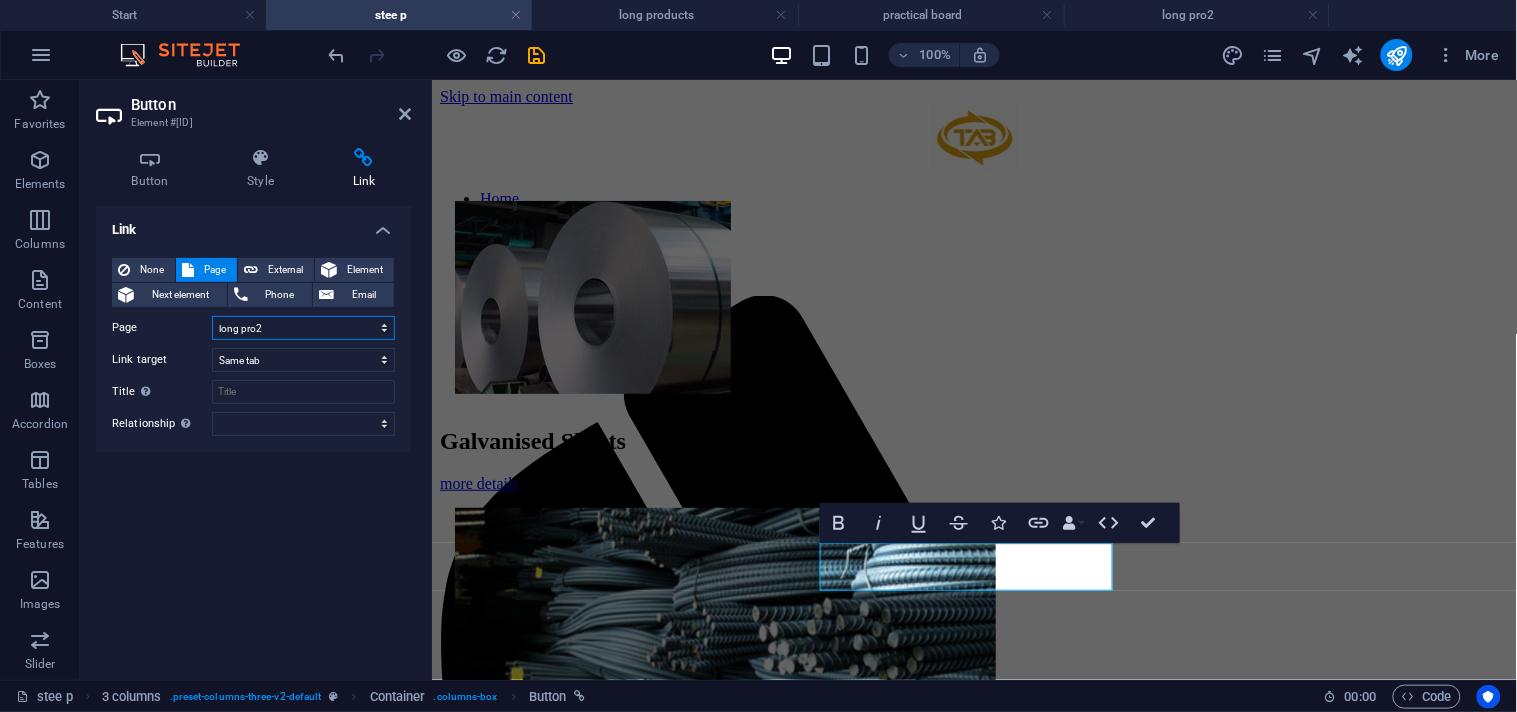 click on "Start Subpage Legal notice Privacy our products STEEL PRODUCTS WOOD PRODUCTS stee p woo p Galvanised Sheets long  products Steel Angles ibeams New page 1 channels Seamless Pipes Galvanised Scaffolding Tubes Steel Coils Cold-Rolled Coils Hot-Rolled Coils Steel Sheets Hot-Rolled Steel Plates Galvanised scaffolding tubes mdf lvl supruce flim pp melamine playwood practical board long pro2" at bounding box center [303, 328] 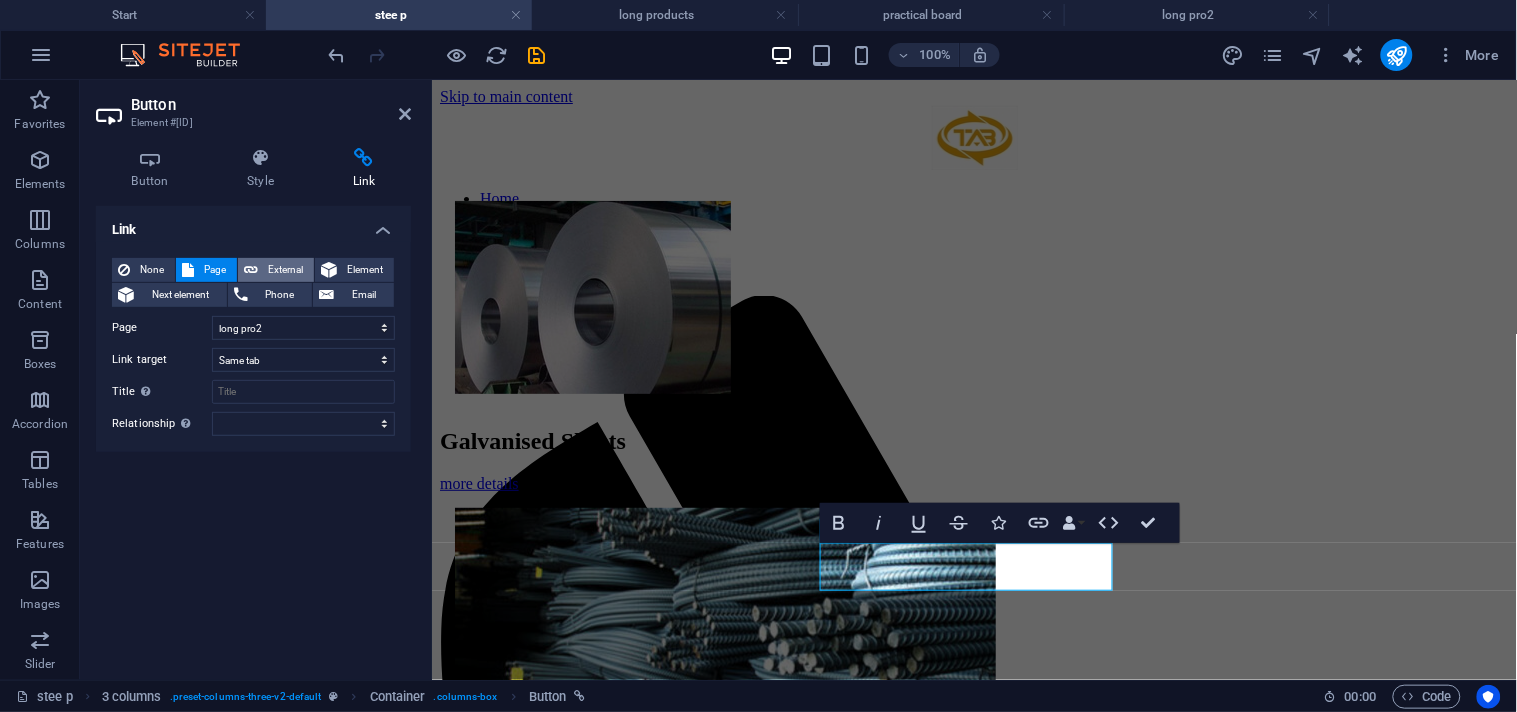 click on "External" at bounding box center (286, 270) 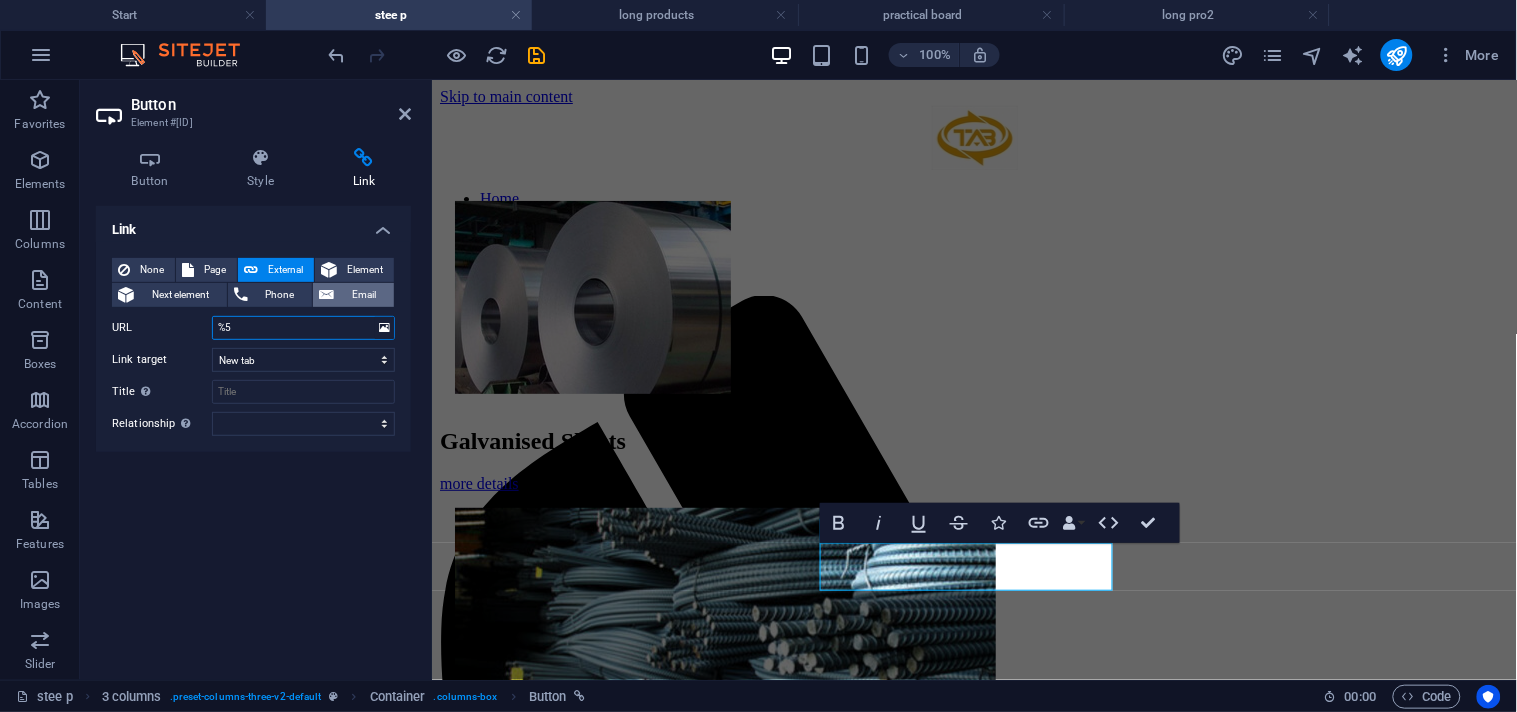 type on "%" 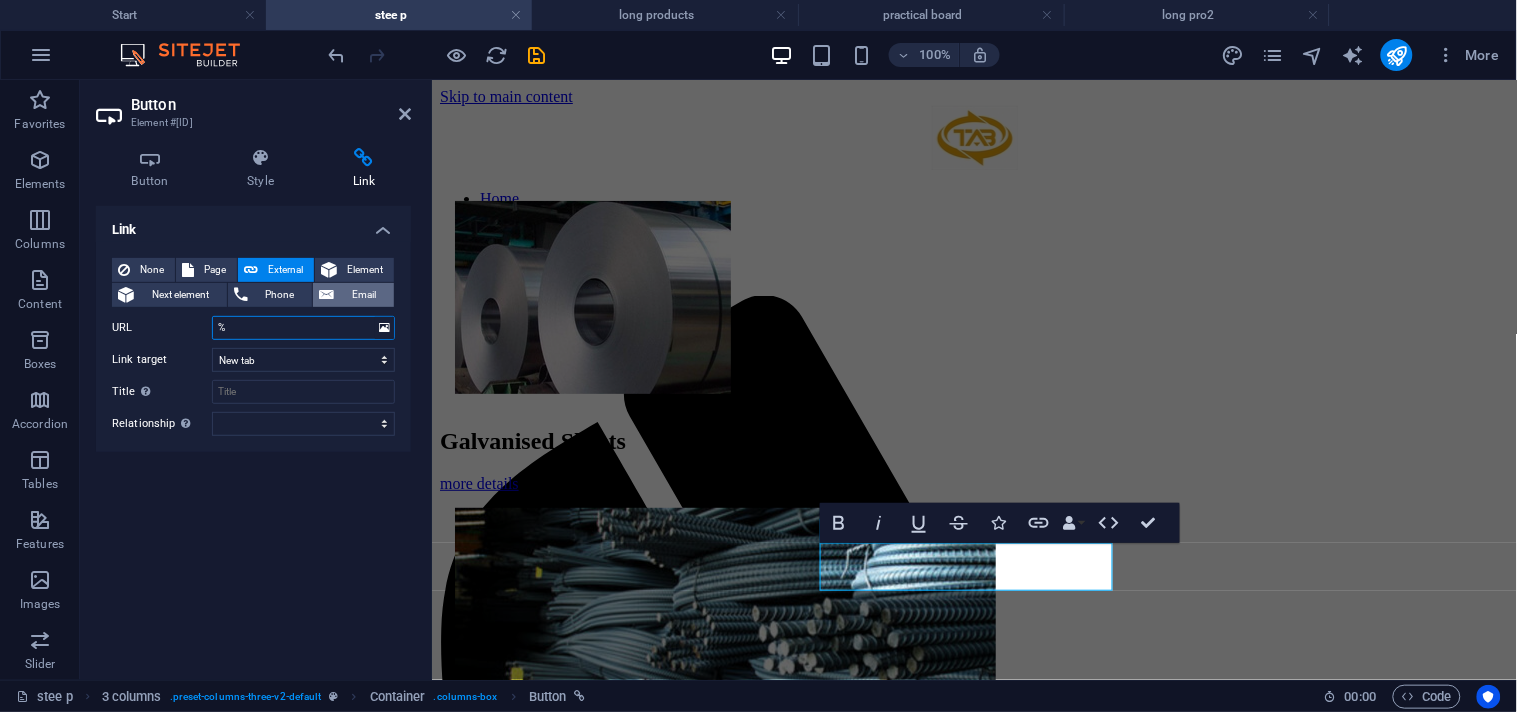 type 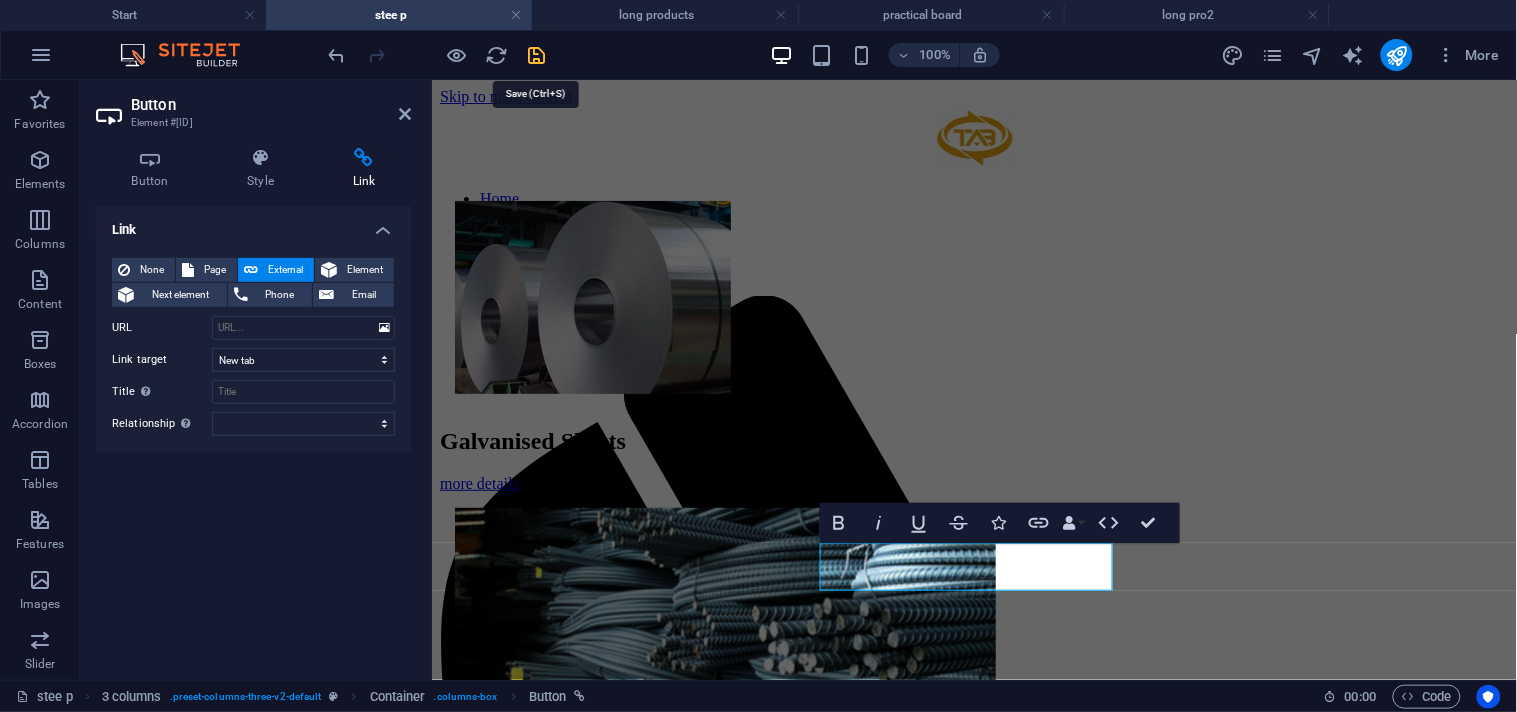 click at bounding box center [537, 55] 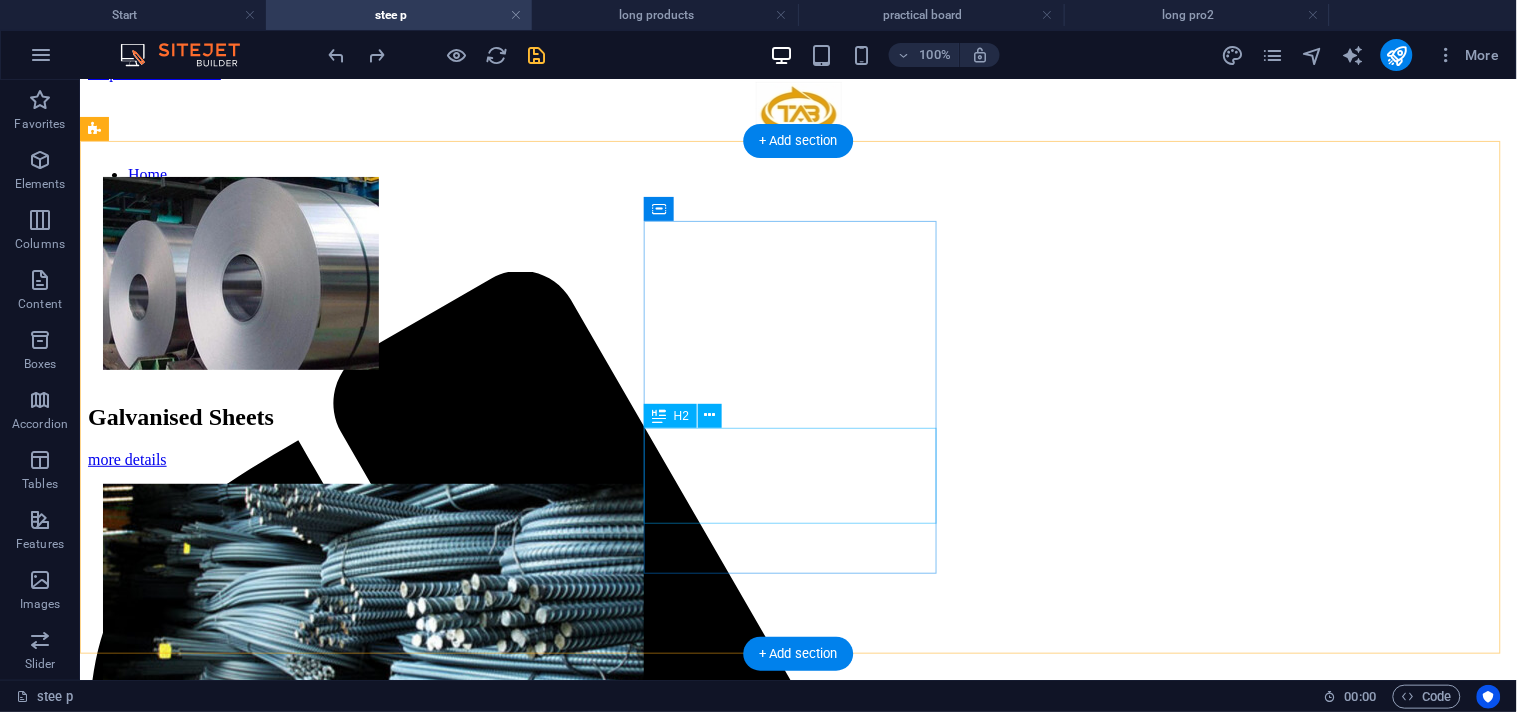 scroll, scrollTop: 18, scrollLeft: 0, axis: vertical 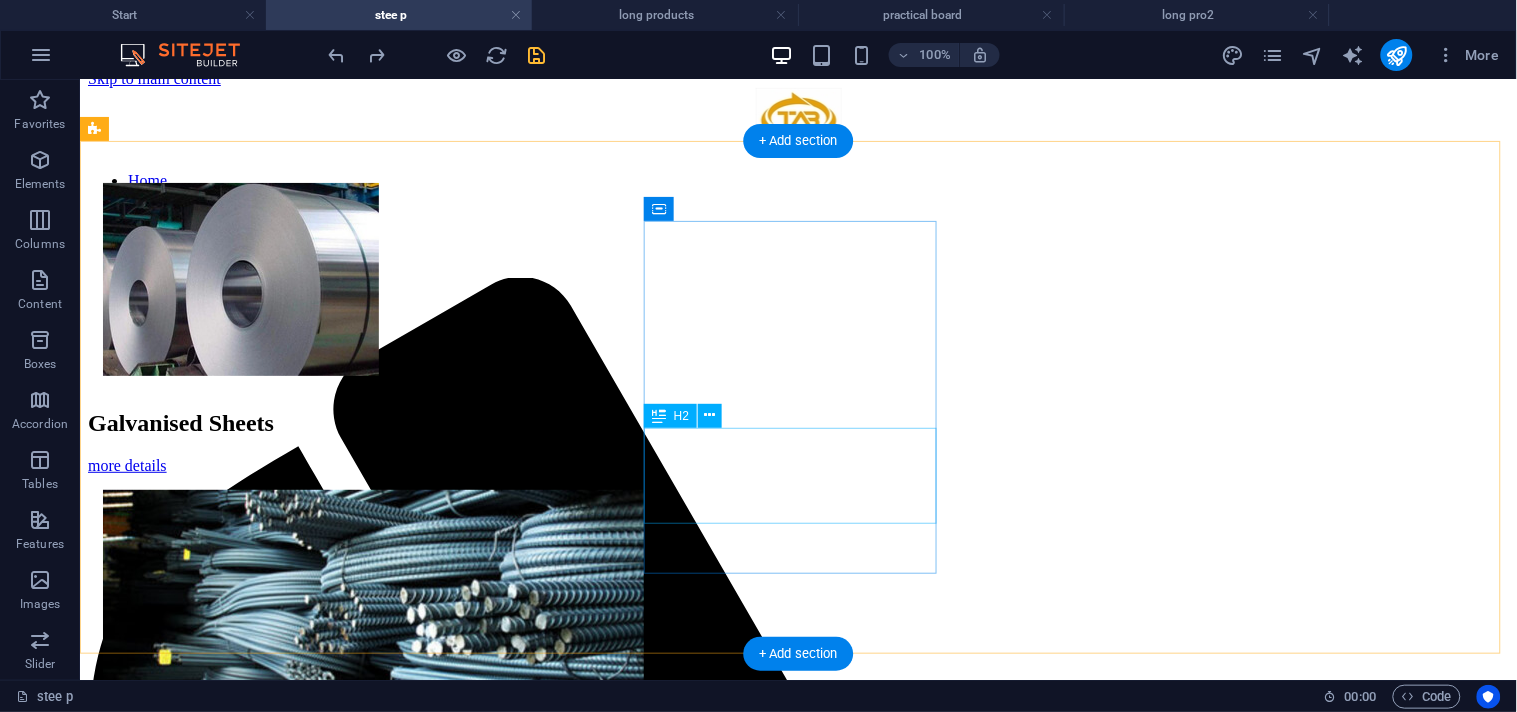 click on "Long ProductsRebar" at bounding box center (797, 886) 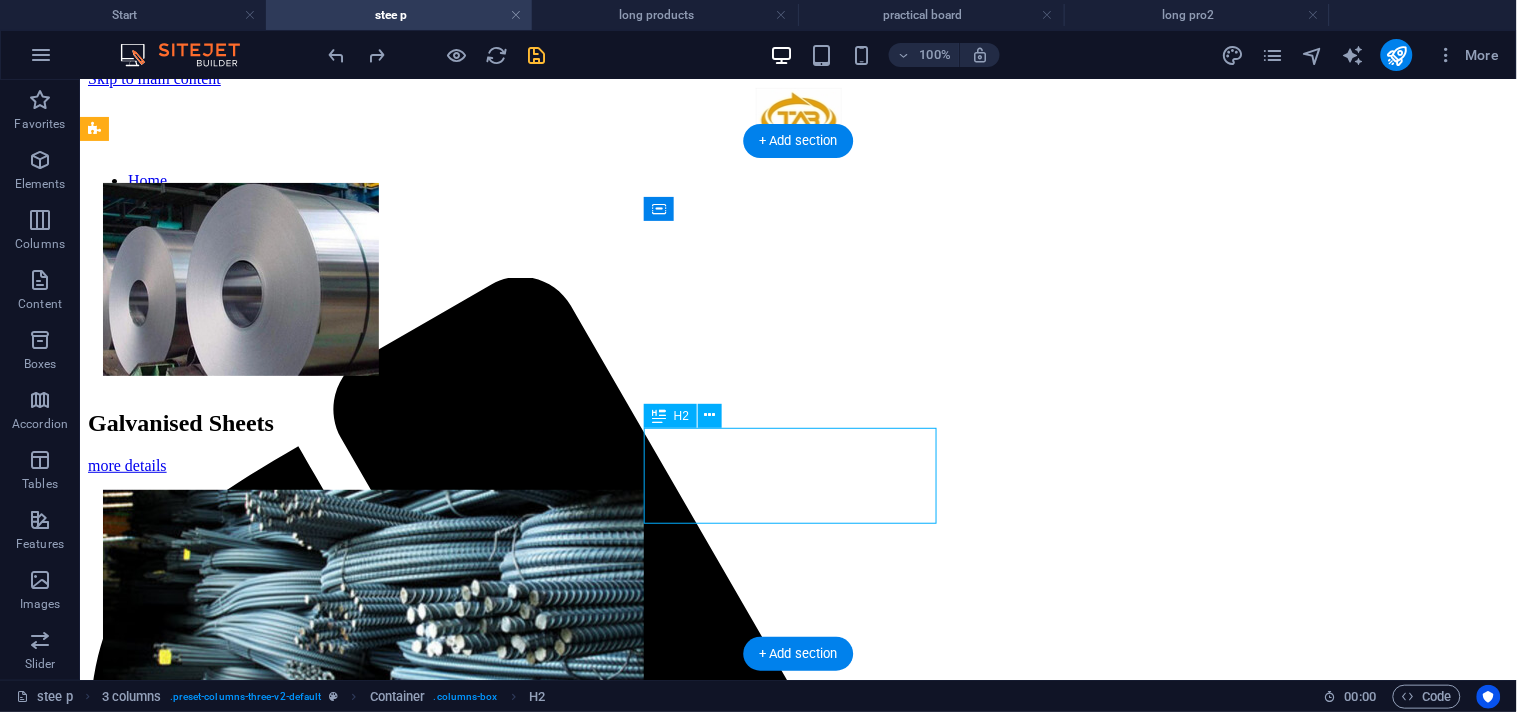 click on "Long ProductsRebar" at bounding box center [797, 886] 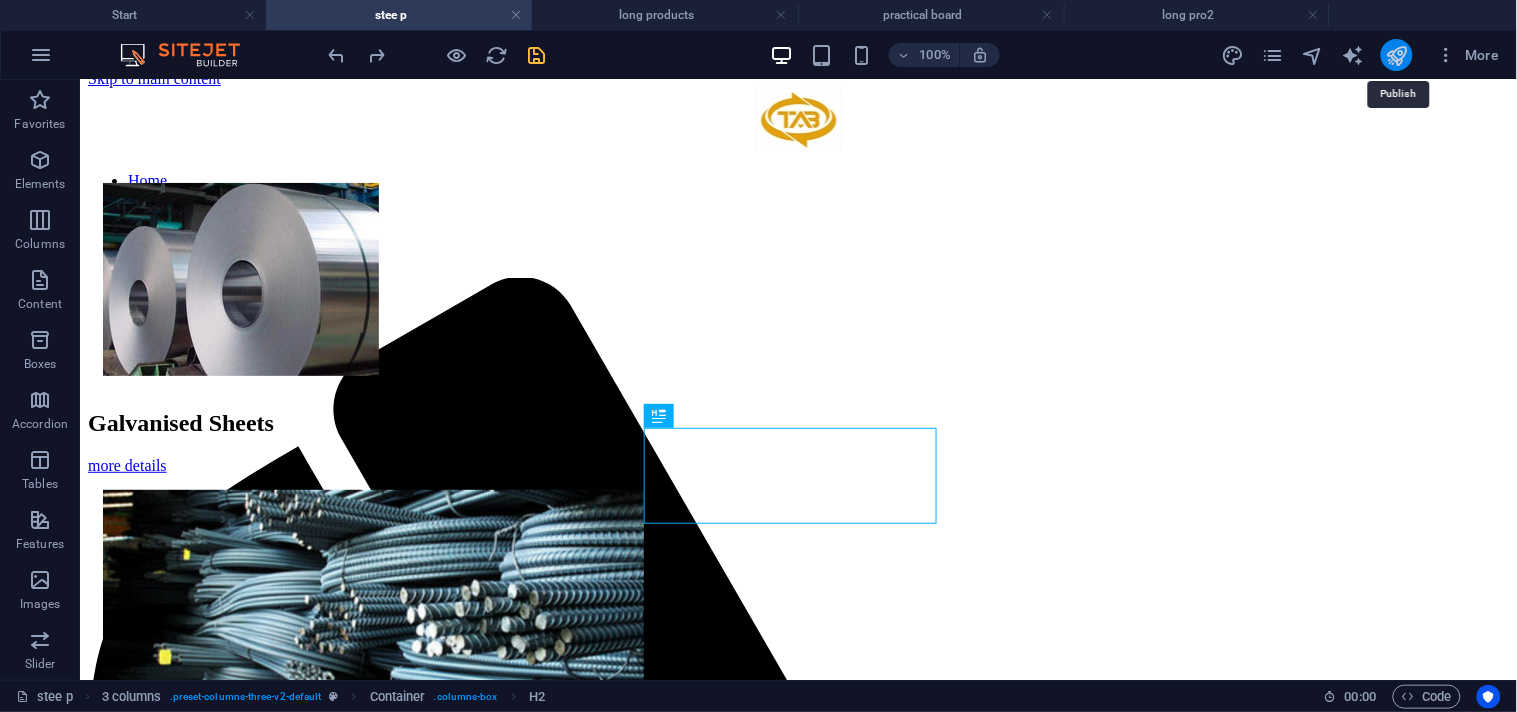 click at bounding box center (1396, 55) 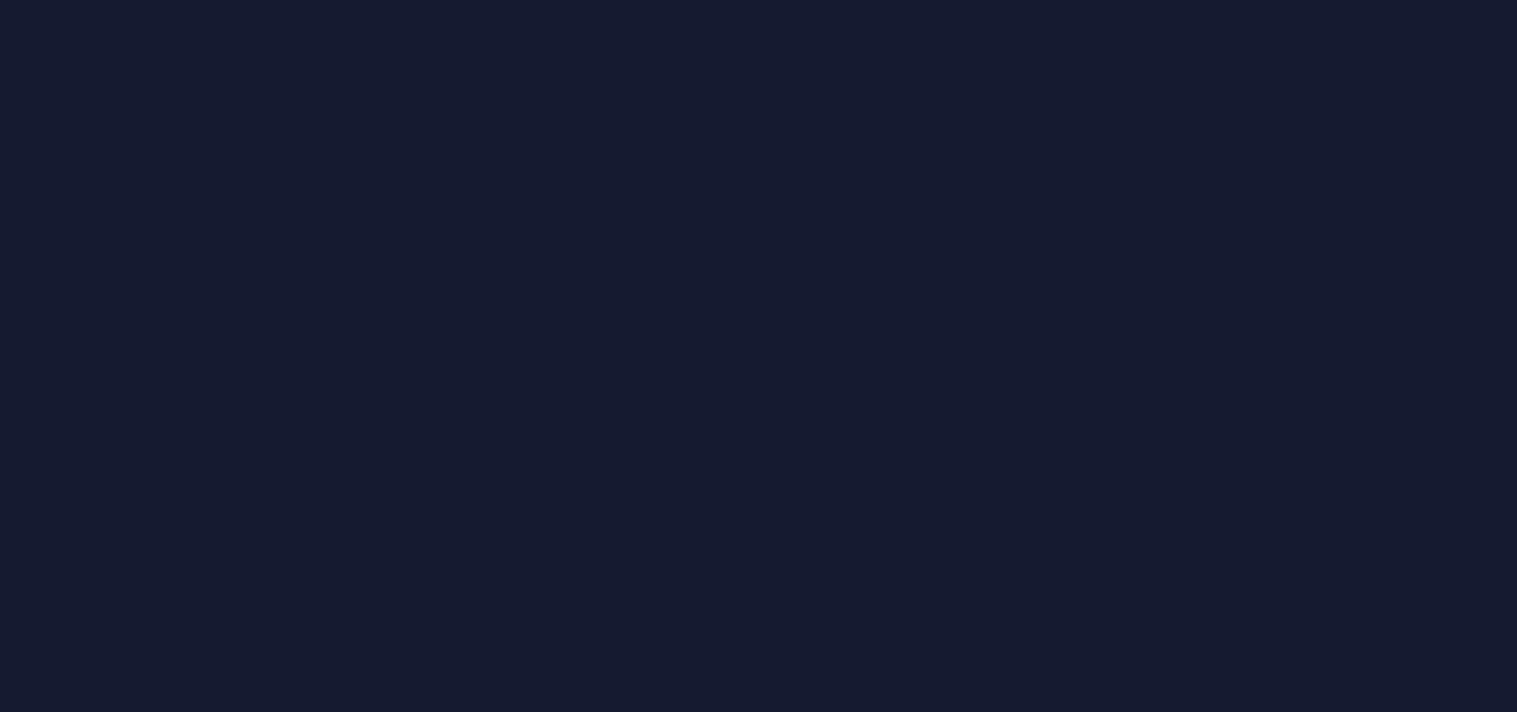 scroll, scrollTop: 0, scrollLeft: 0, axis: both 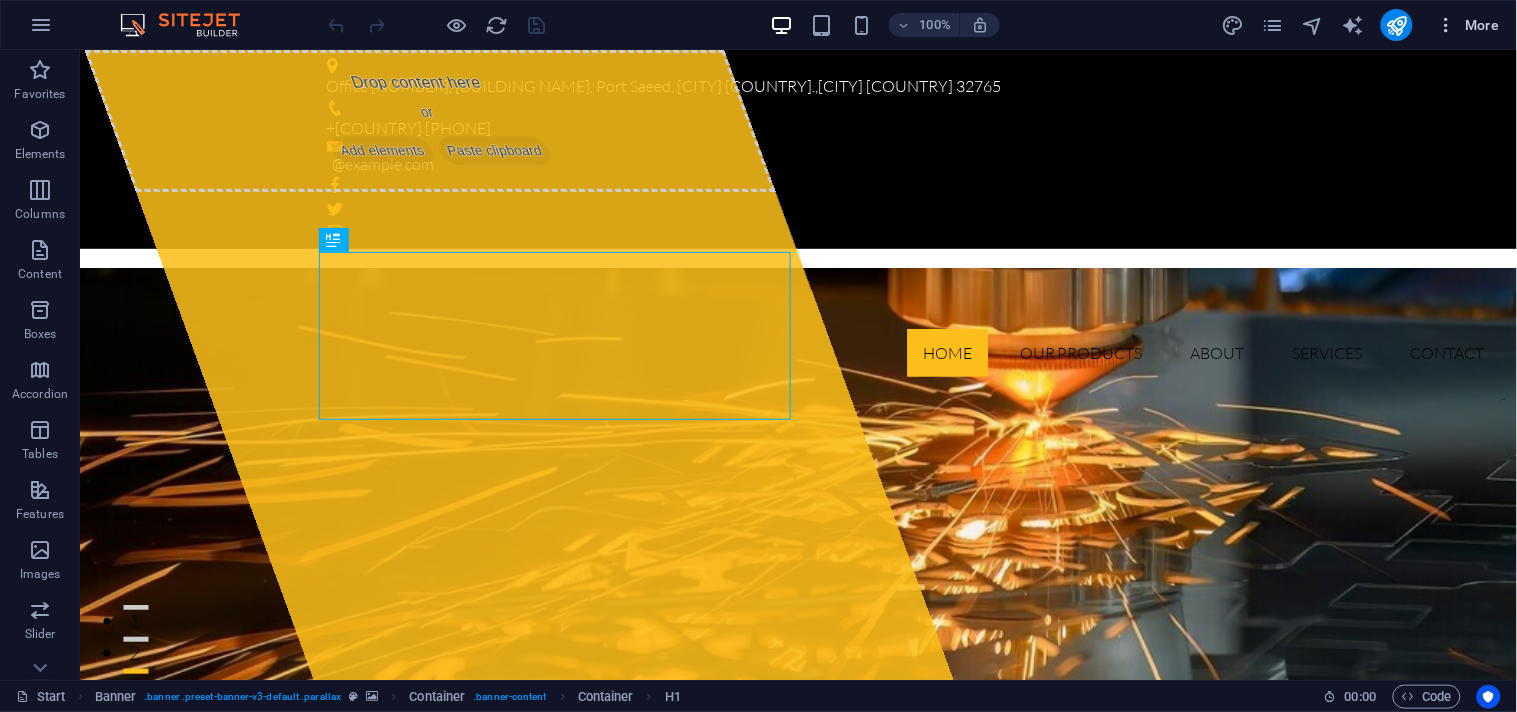 click on "More" at bounding box center [1468, 25] 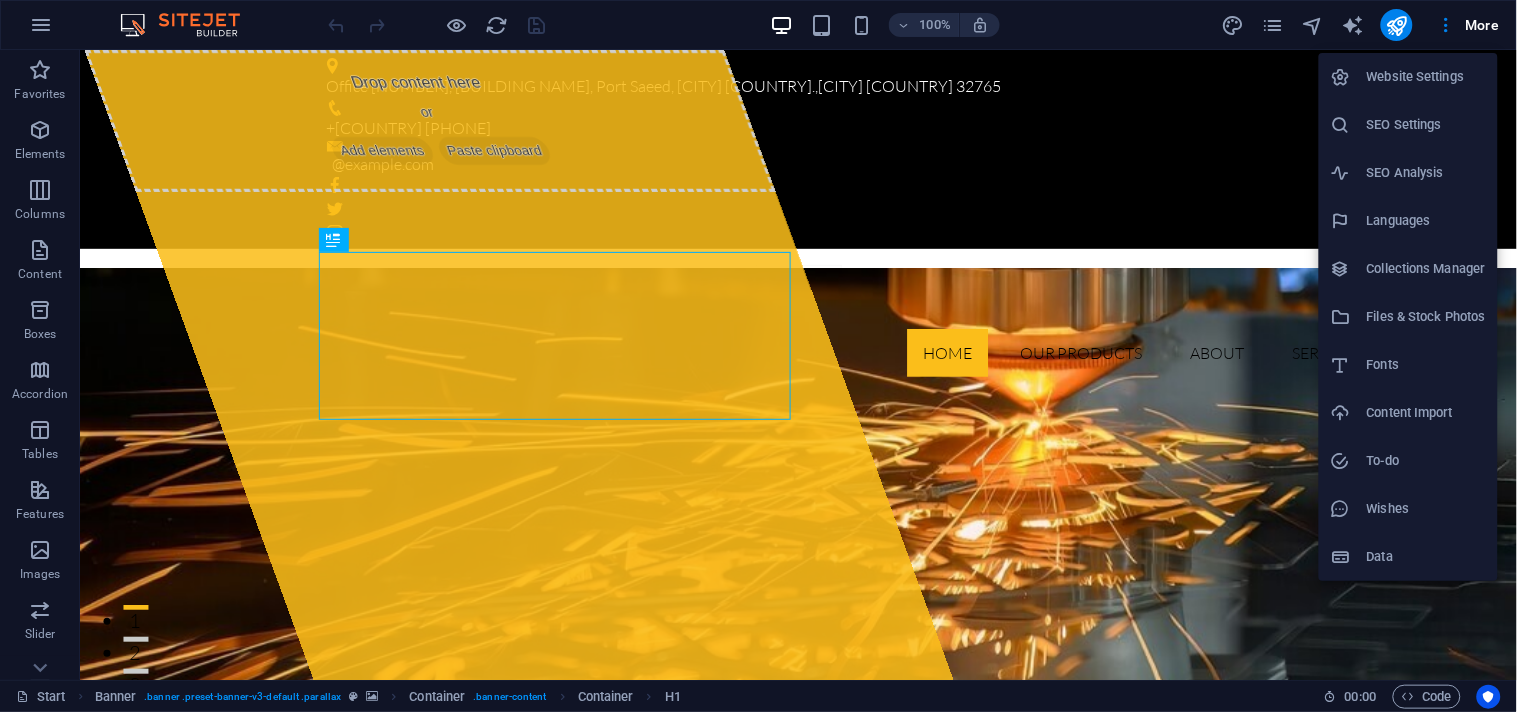 click at bounding box center [758, 356] 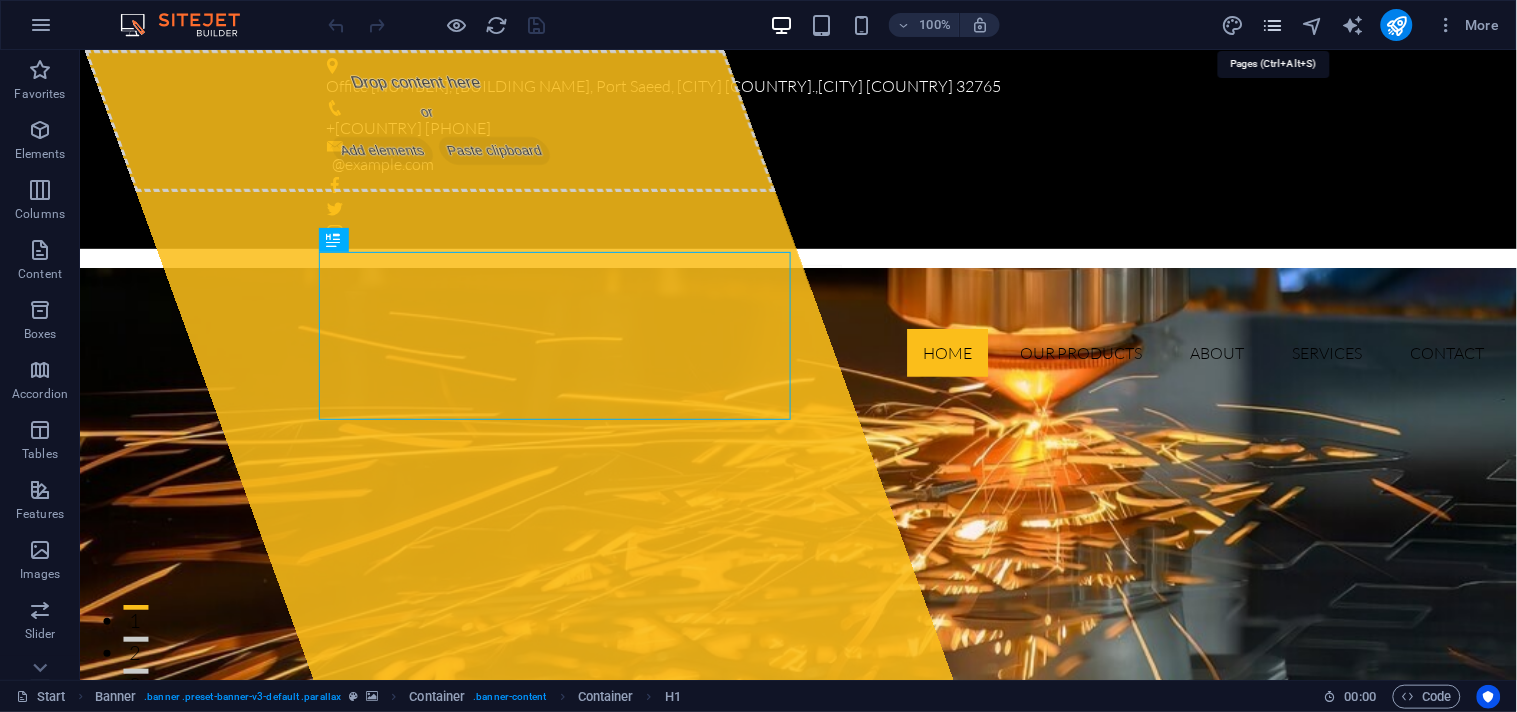 click at bounding box center [1272, 25] 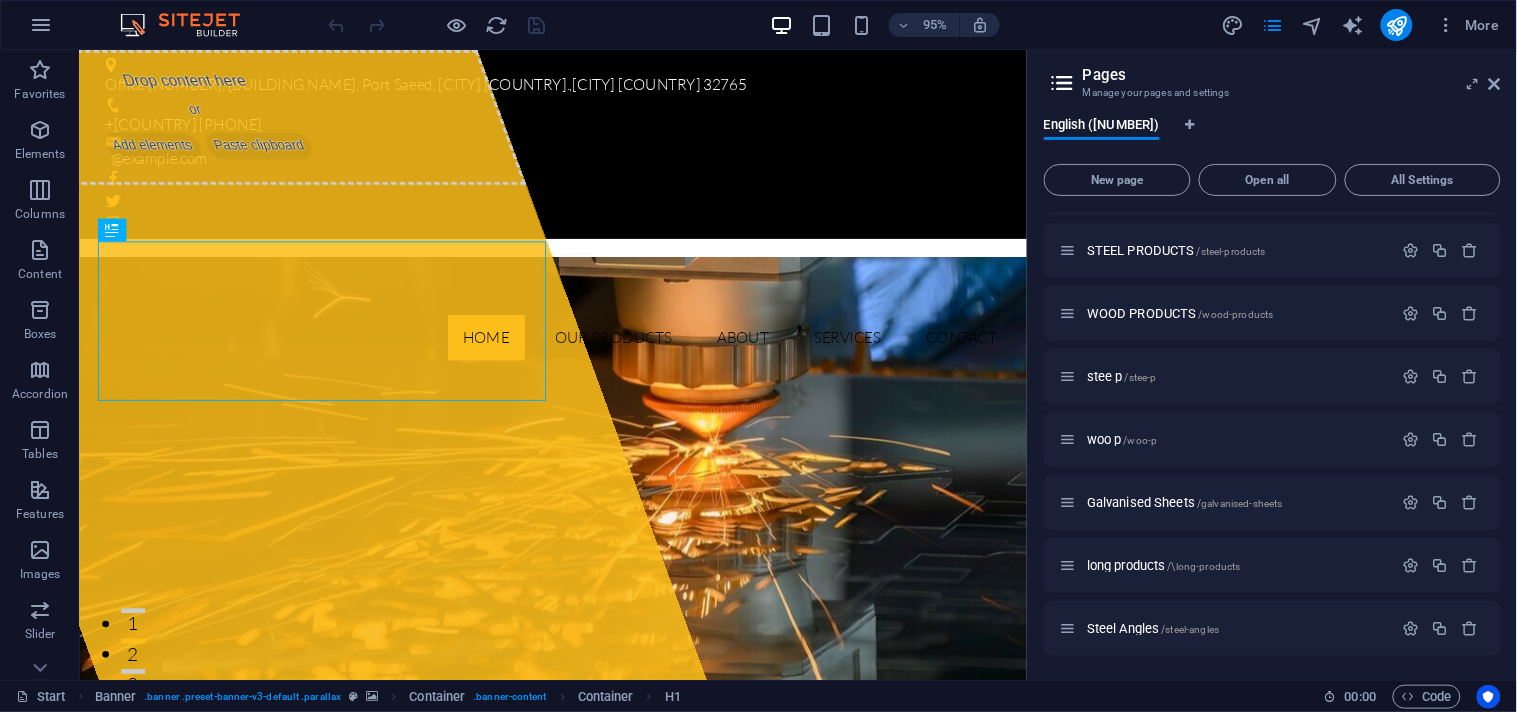scroll, scrollTop: 352, scrollLeft: 0, axis: vertical 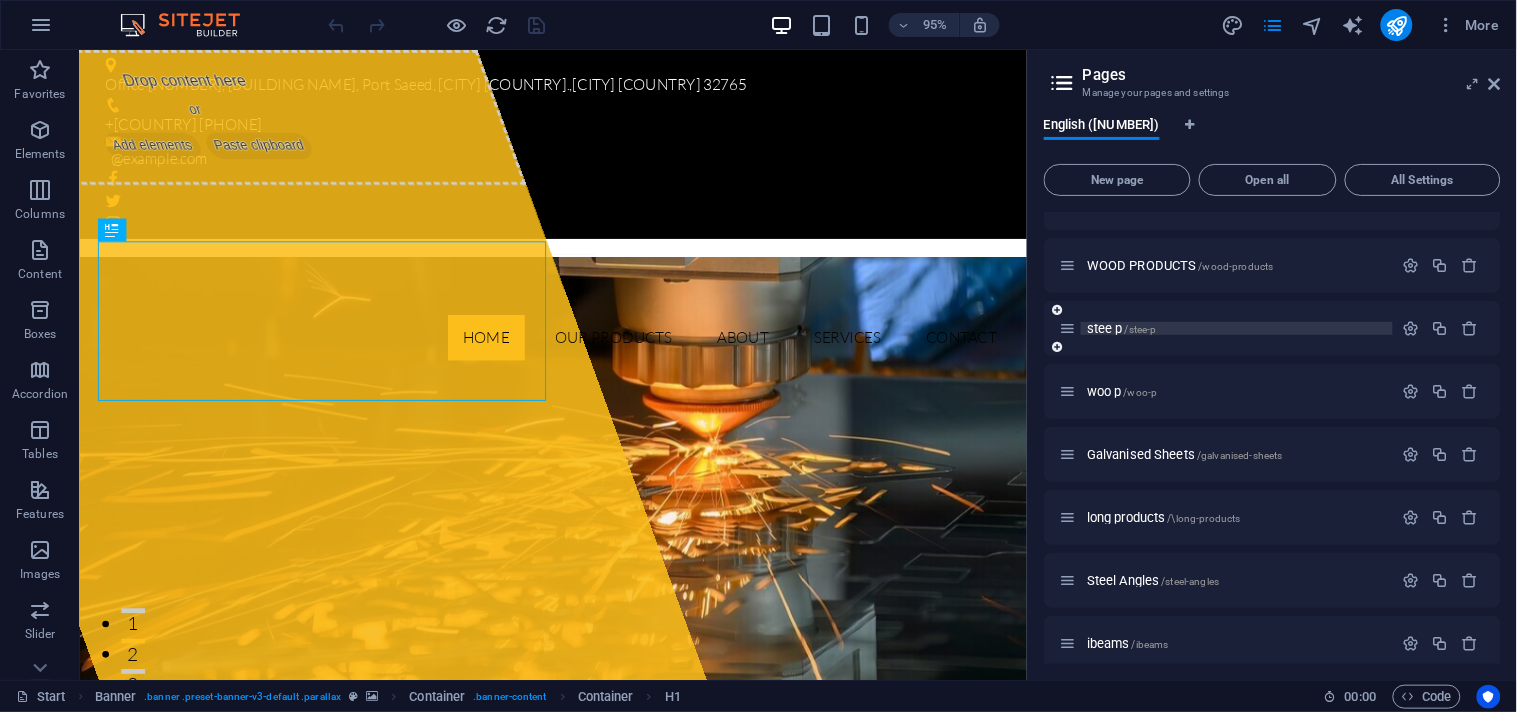 click on "/stee-p" at bounding box center [1141, 329] 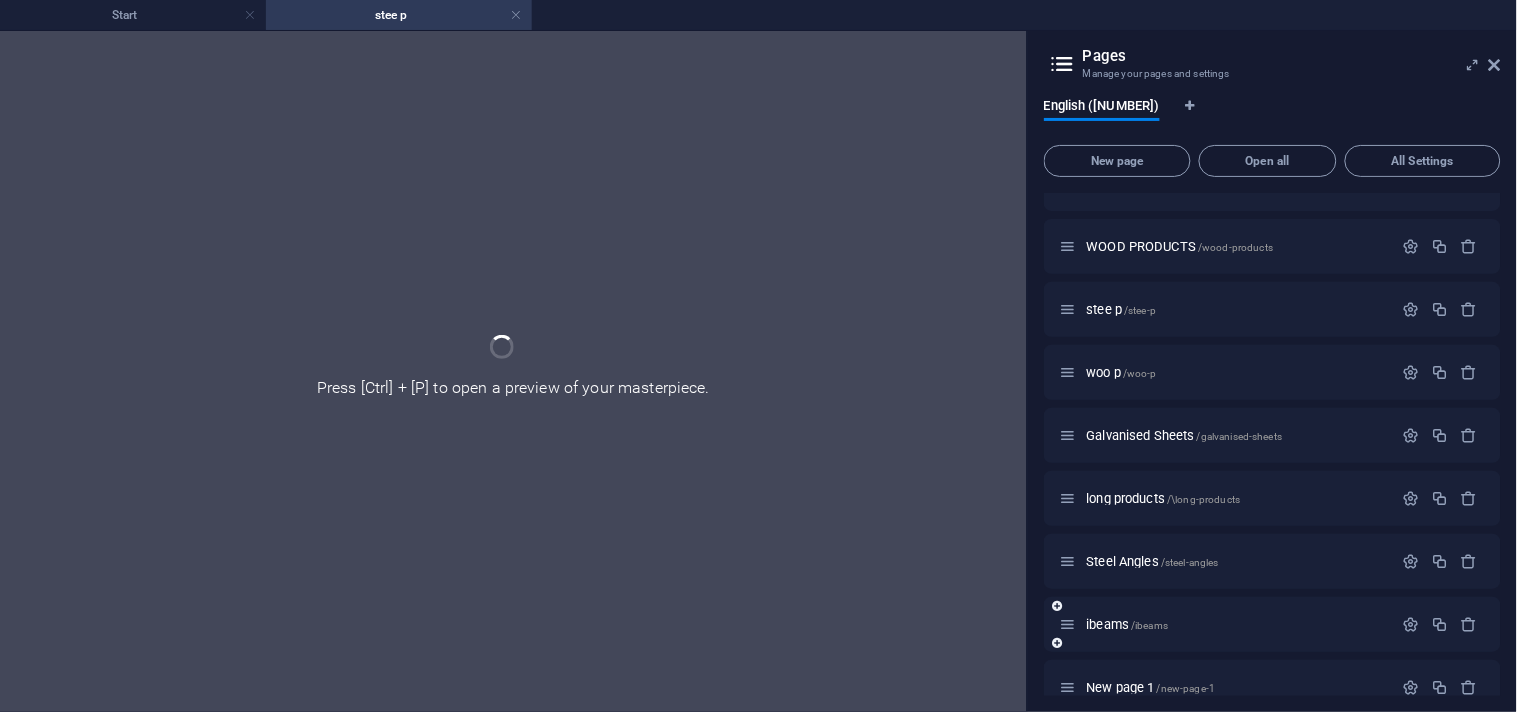 scroll, scrollTop: 1511, scrollLeft: 0, axis: vertical 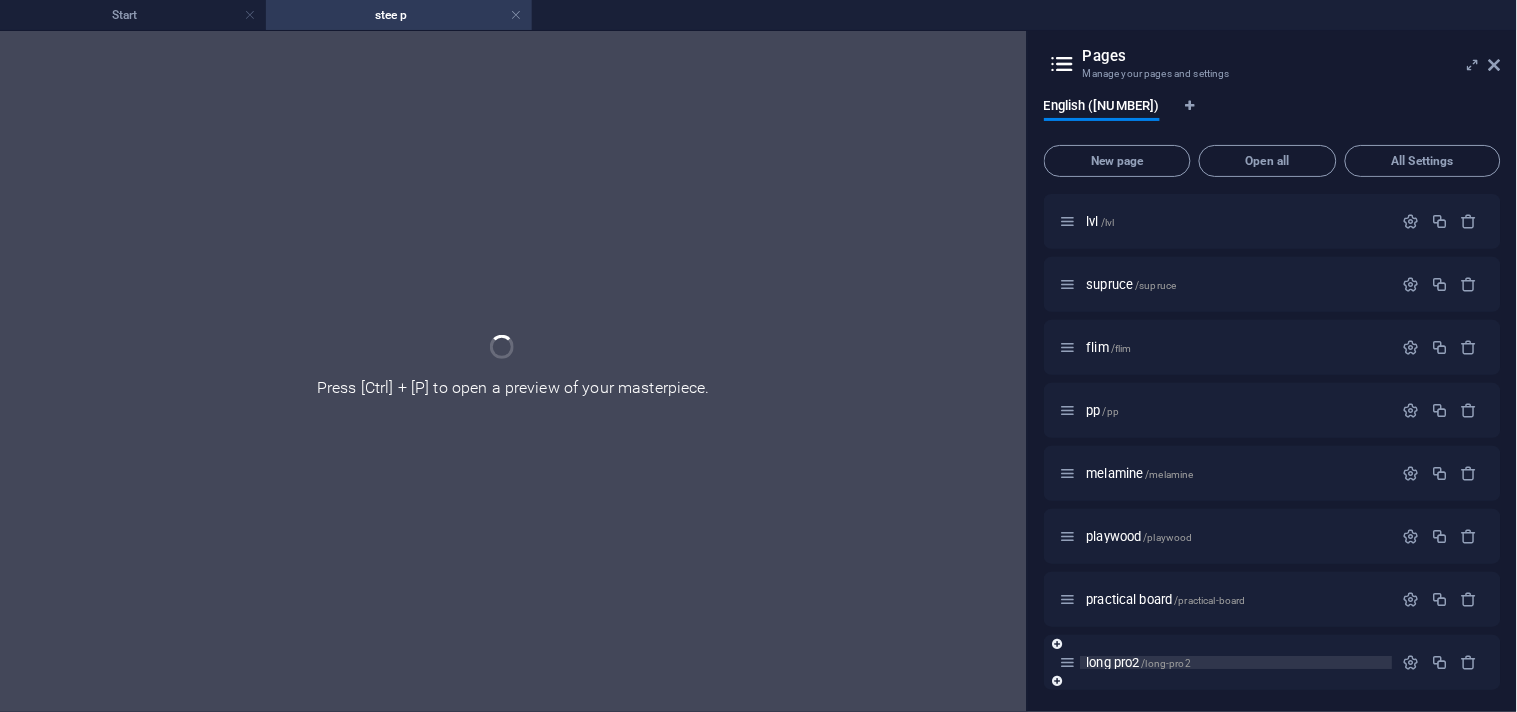 click on "long pro2 /long-pro2" at bounding box center [1139, 662] 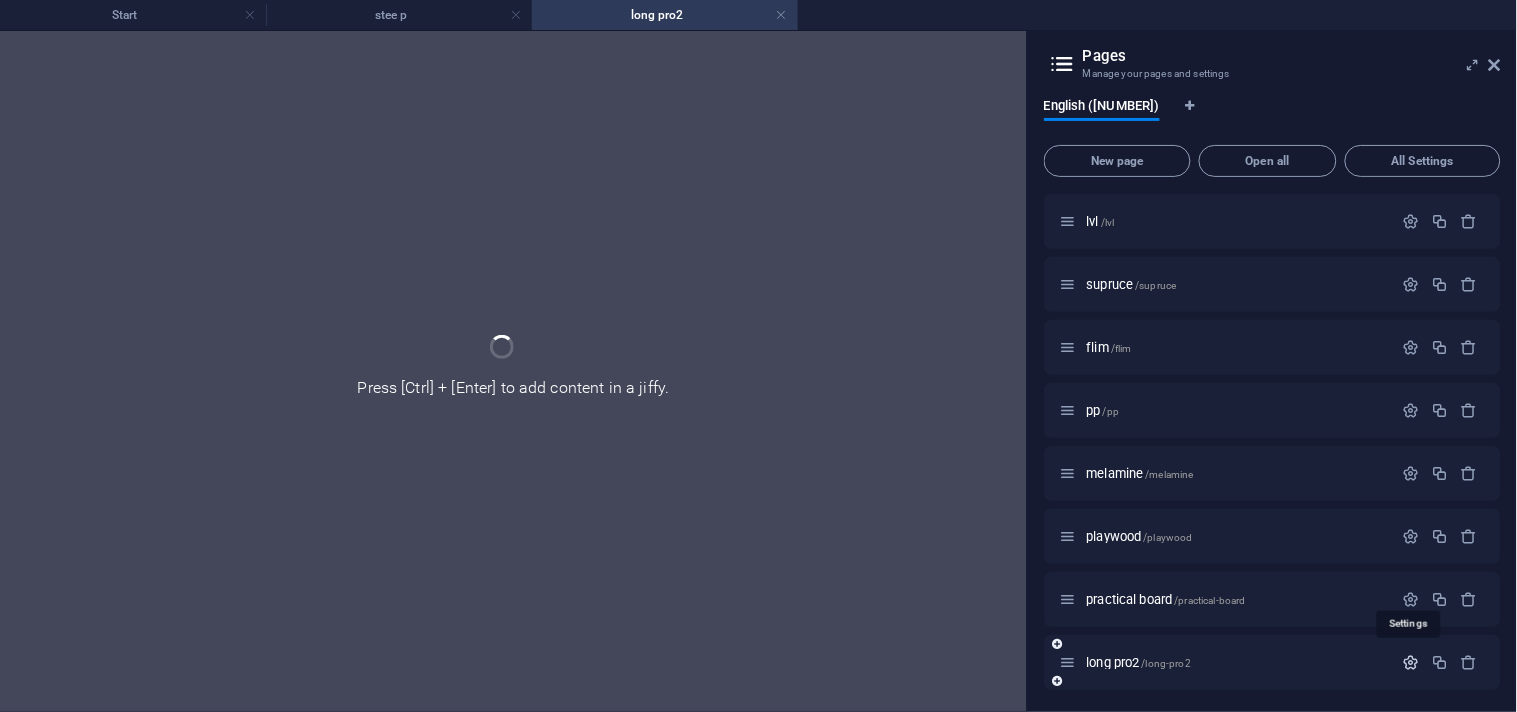 click at bounding box center (1411, 599) 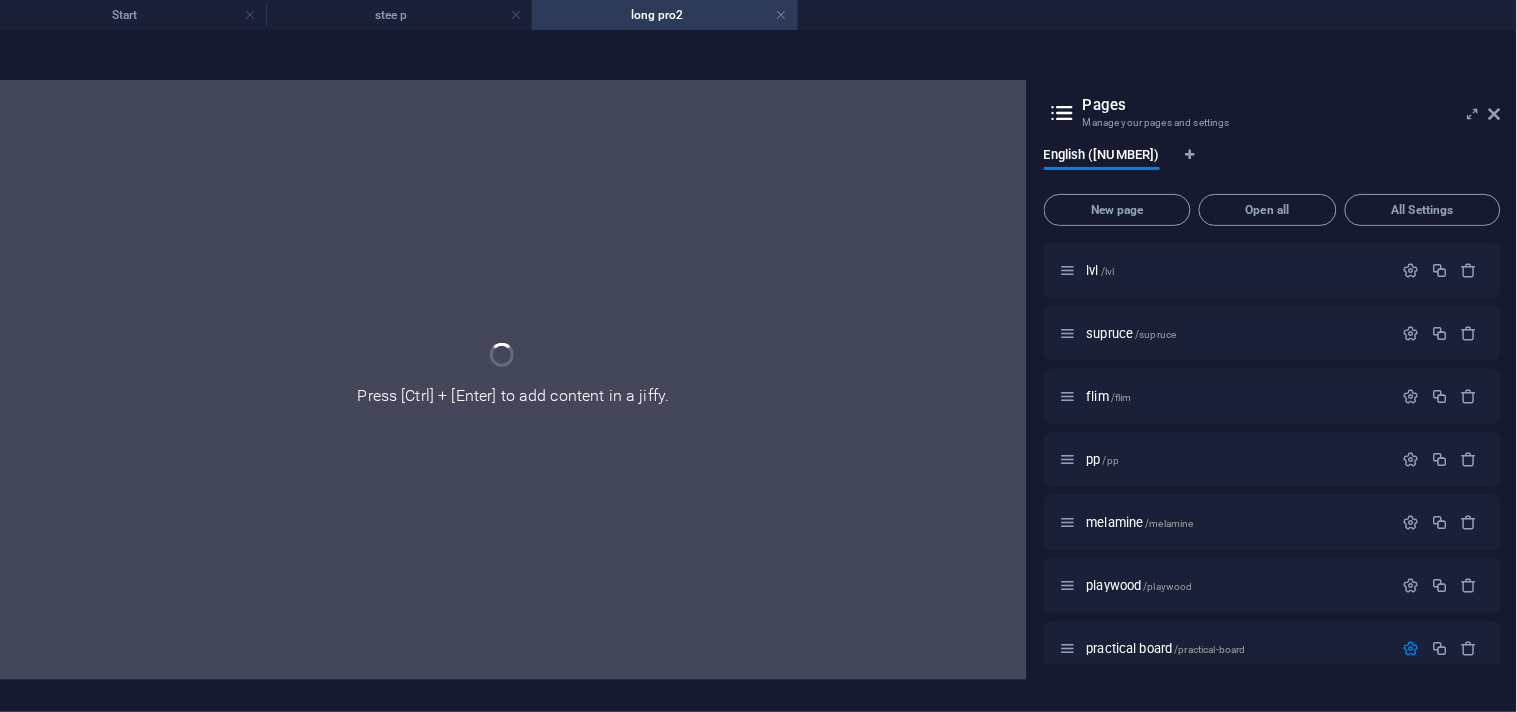 scroll, scrollTop: 1780, scrollLeft: 0, axis: vertical 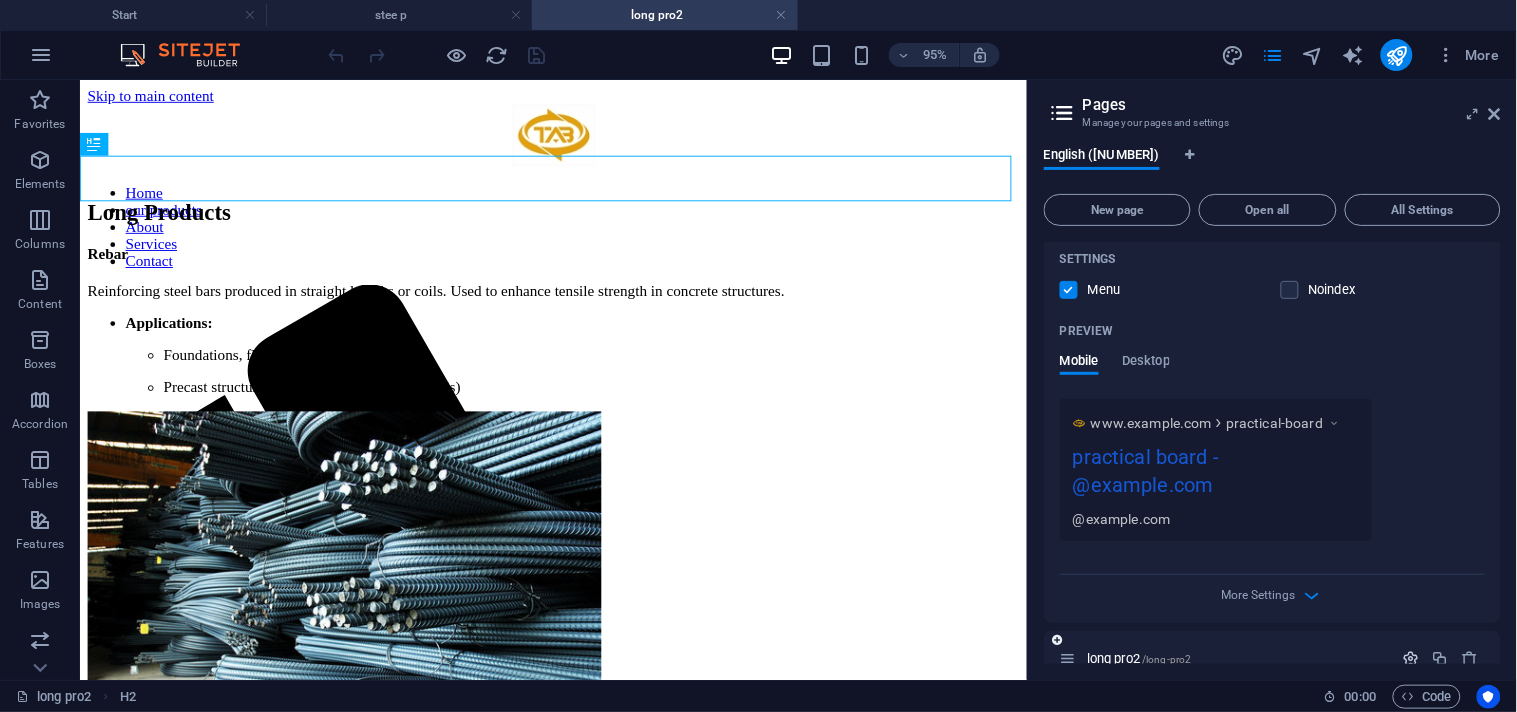 click at bounding box center [1411, 658] 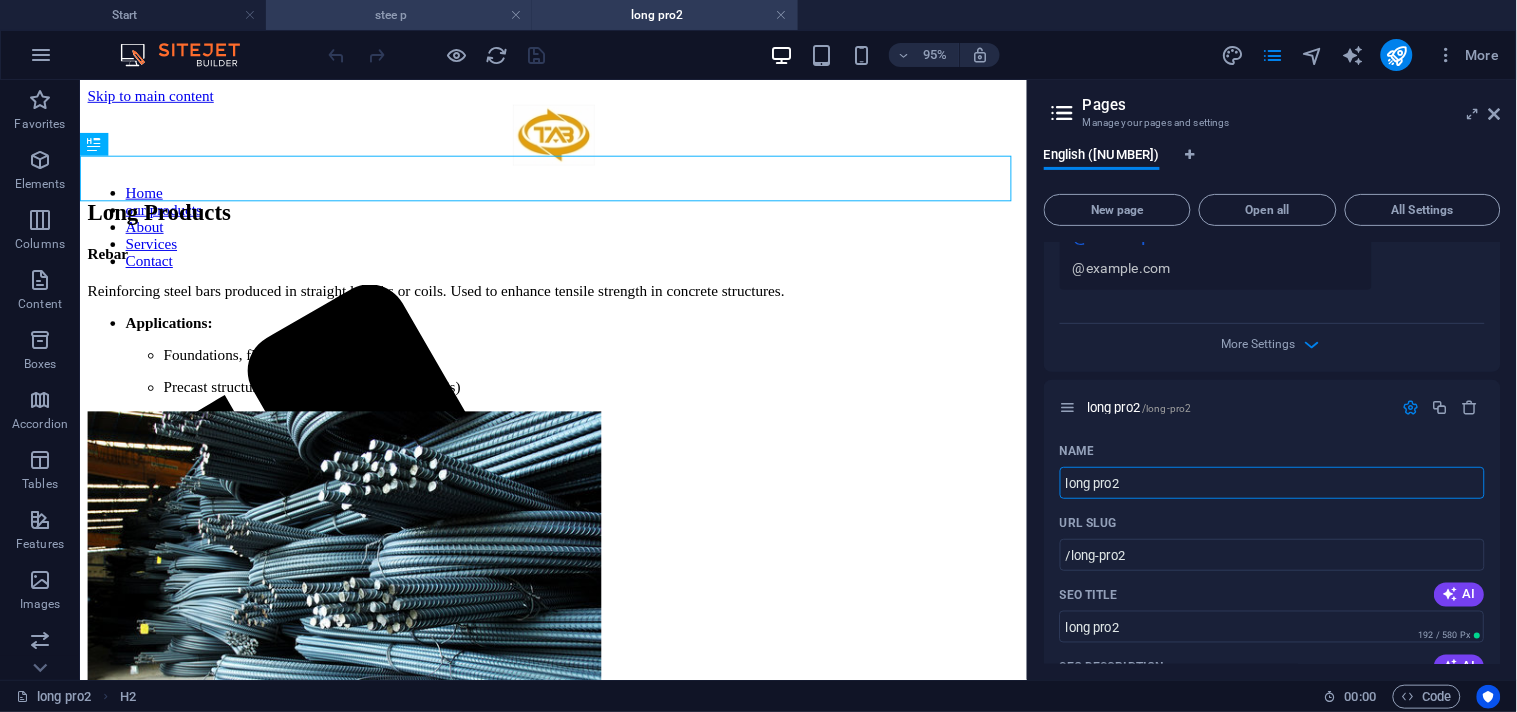 click on "stee p" at bounding box center (399, 15) 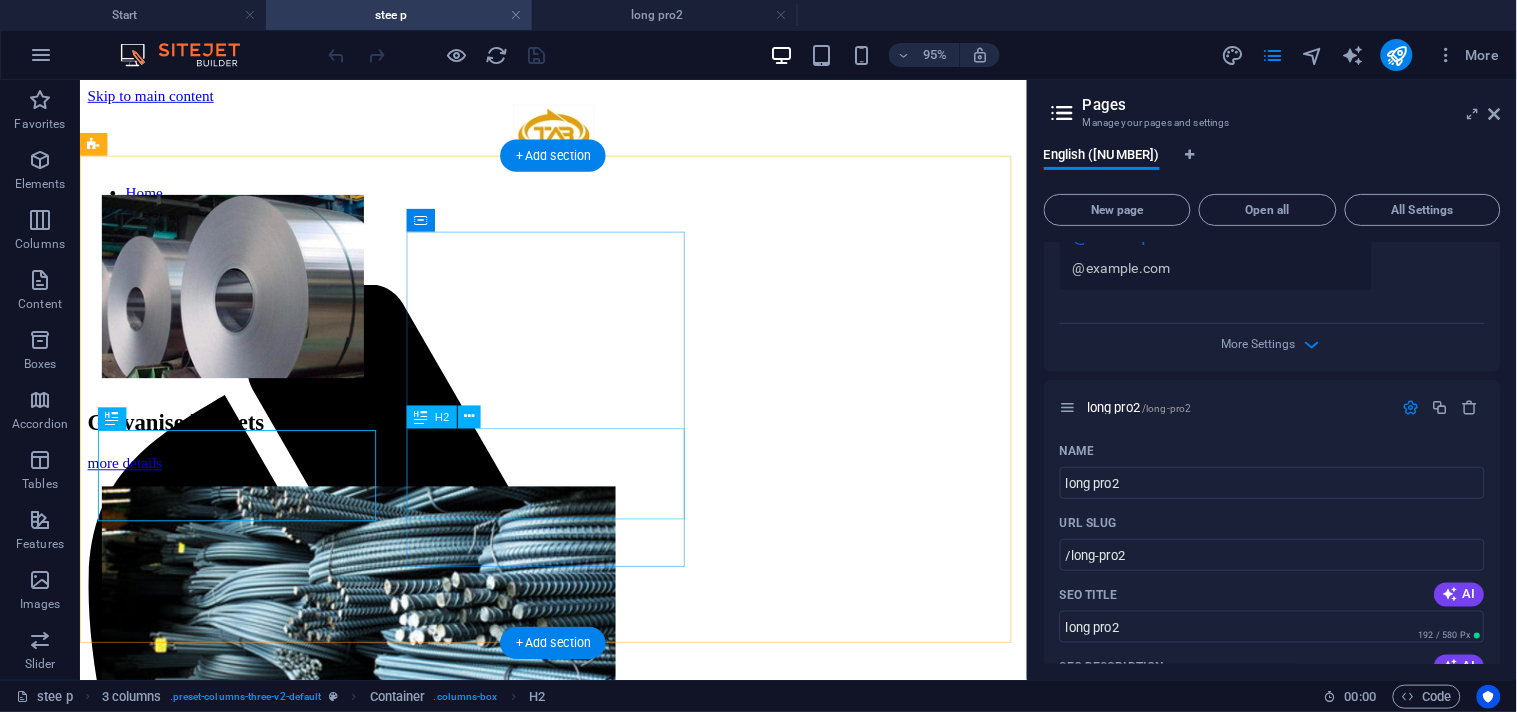 click on "Long ProductsRebar" at bounding box center (577, 904) 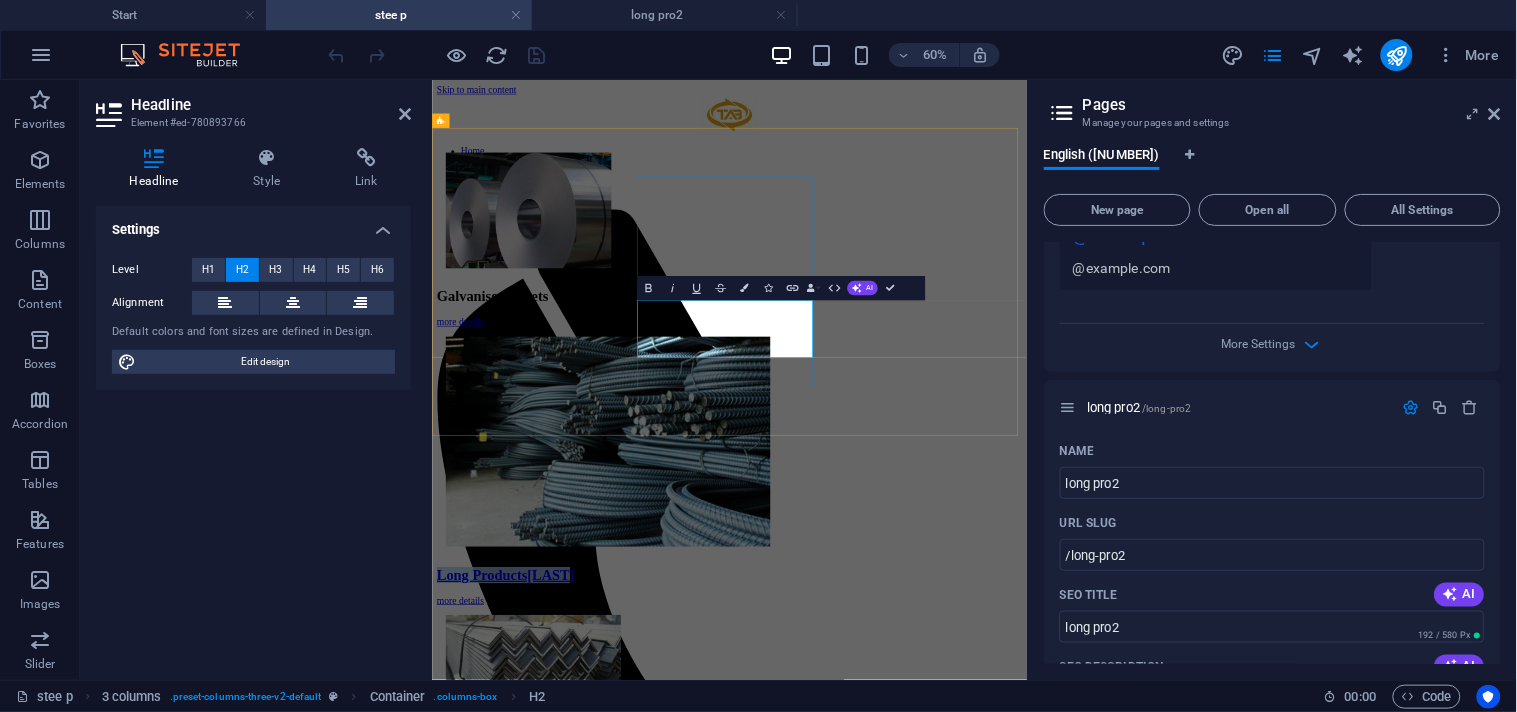click on "Long ProductsRebar" at bounding box center [554, 904] 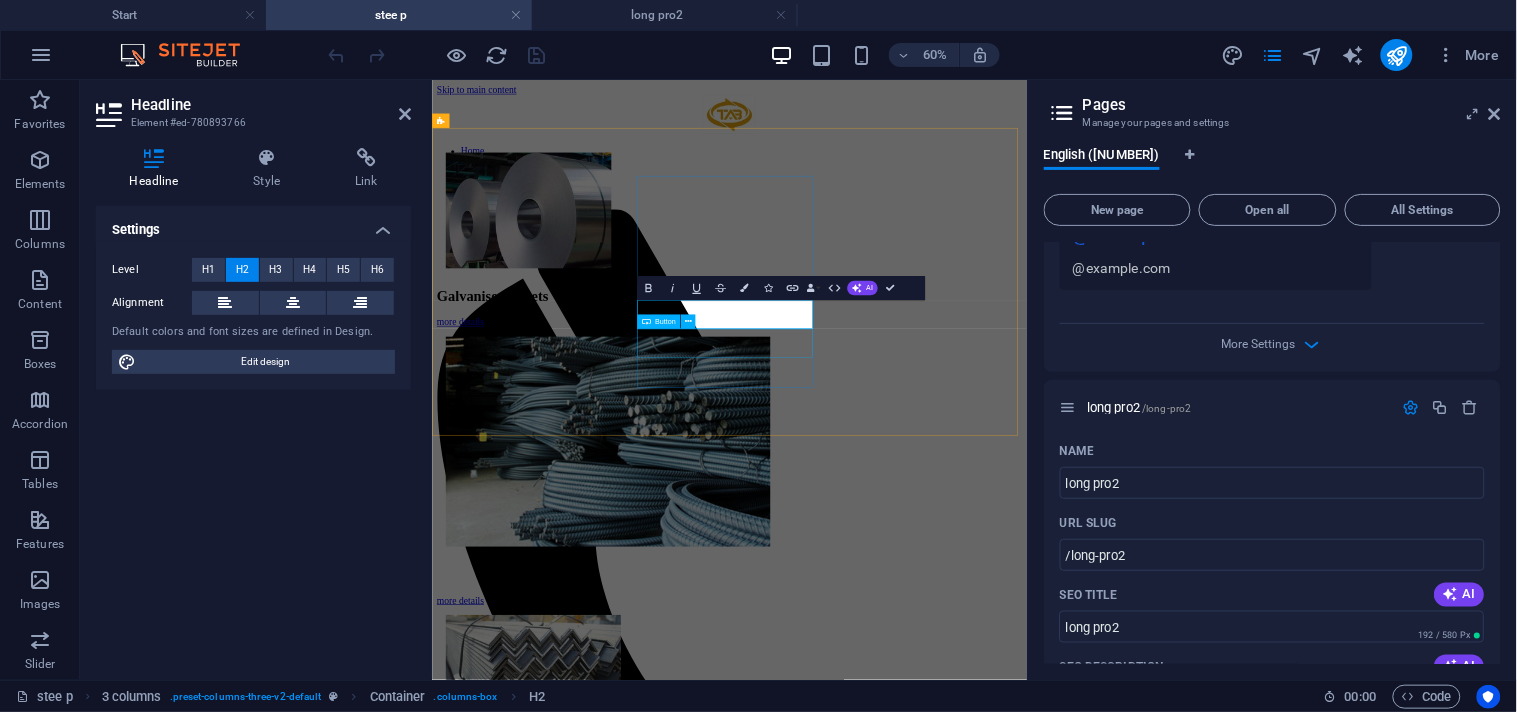 type 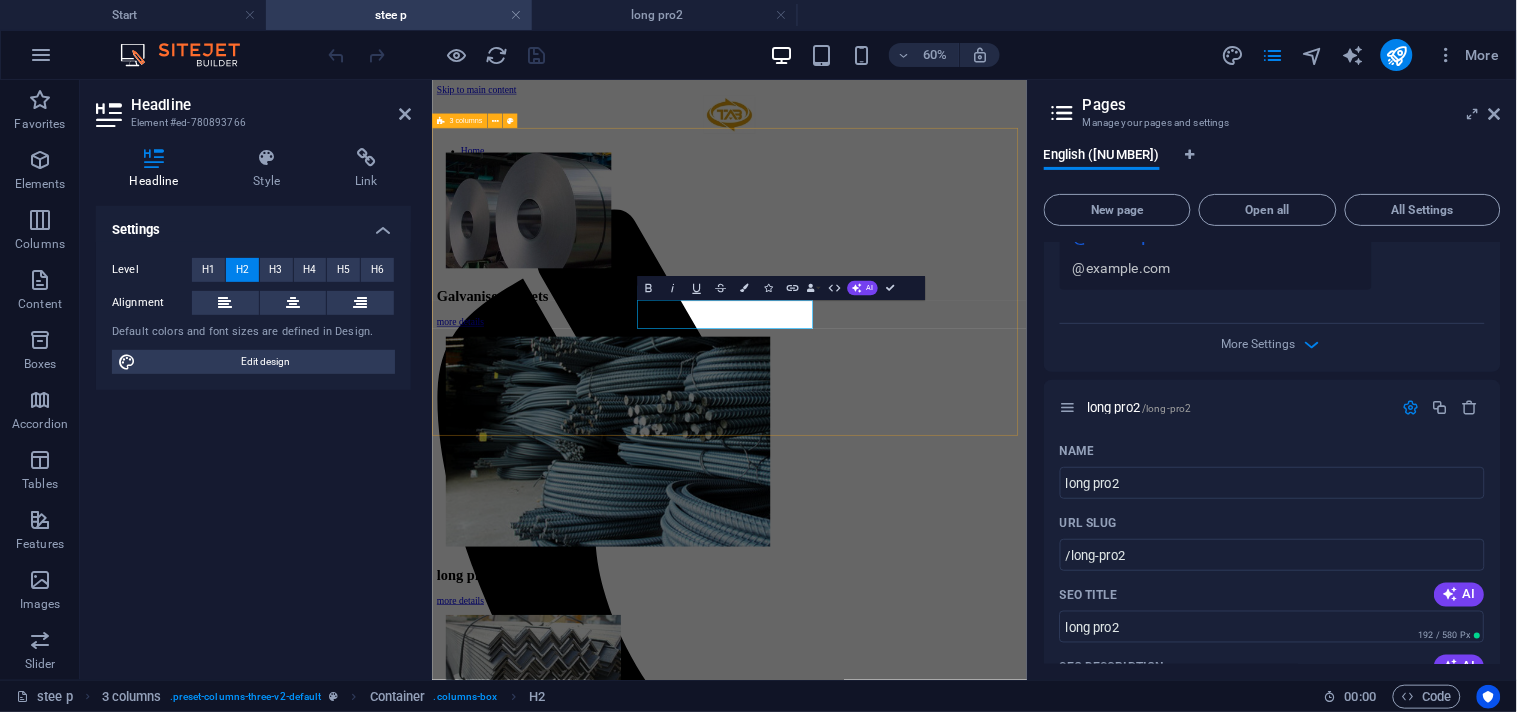 click on "Galvanised Sheets more details long products more details Steel Angles more details" at bounding box center (927, 721) 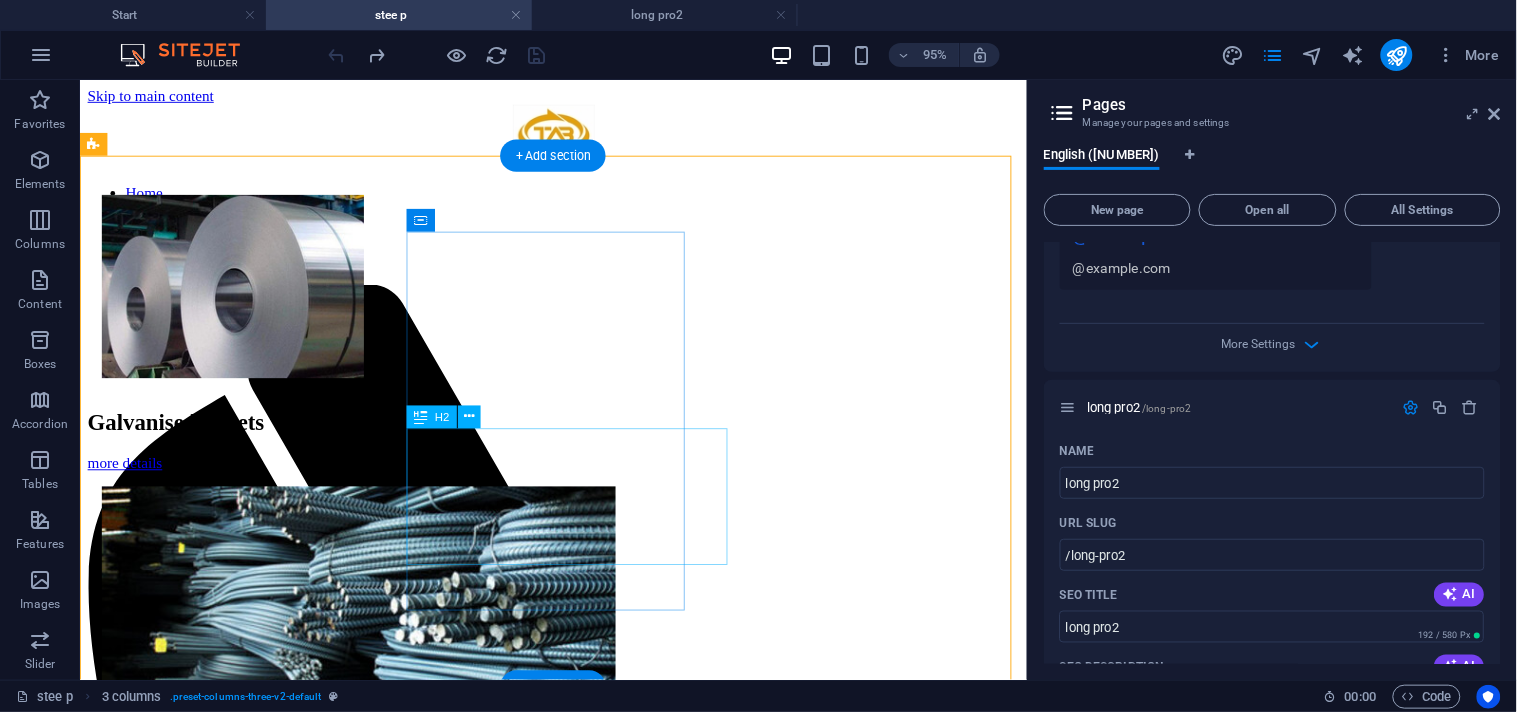 click on "Long ProductsRebar long products" at bounding box center [577, 904] 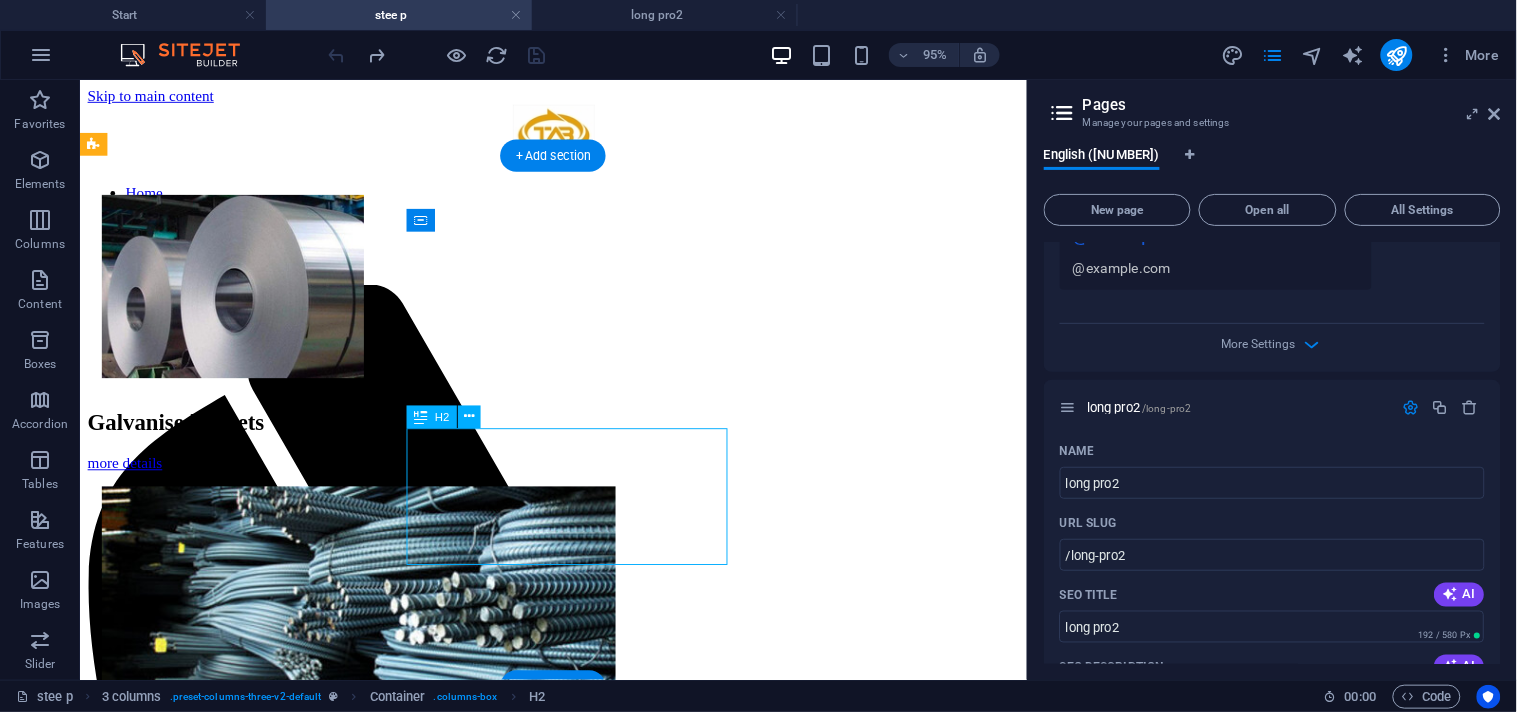 click on "Long ProductsRebar long products" at bounding box center (577, 904) 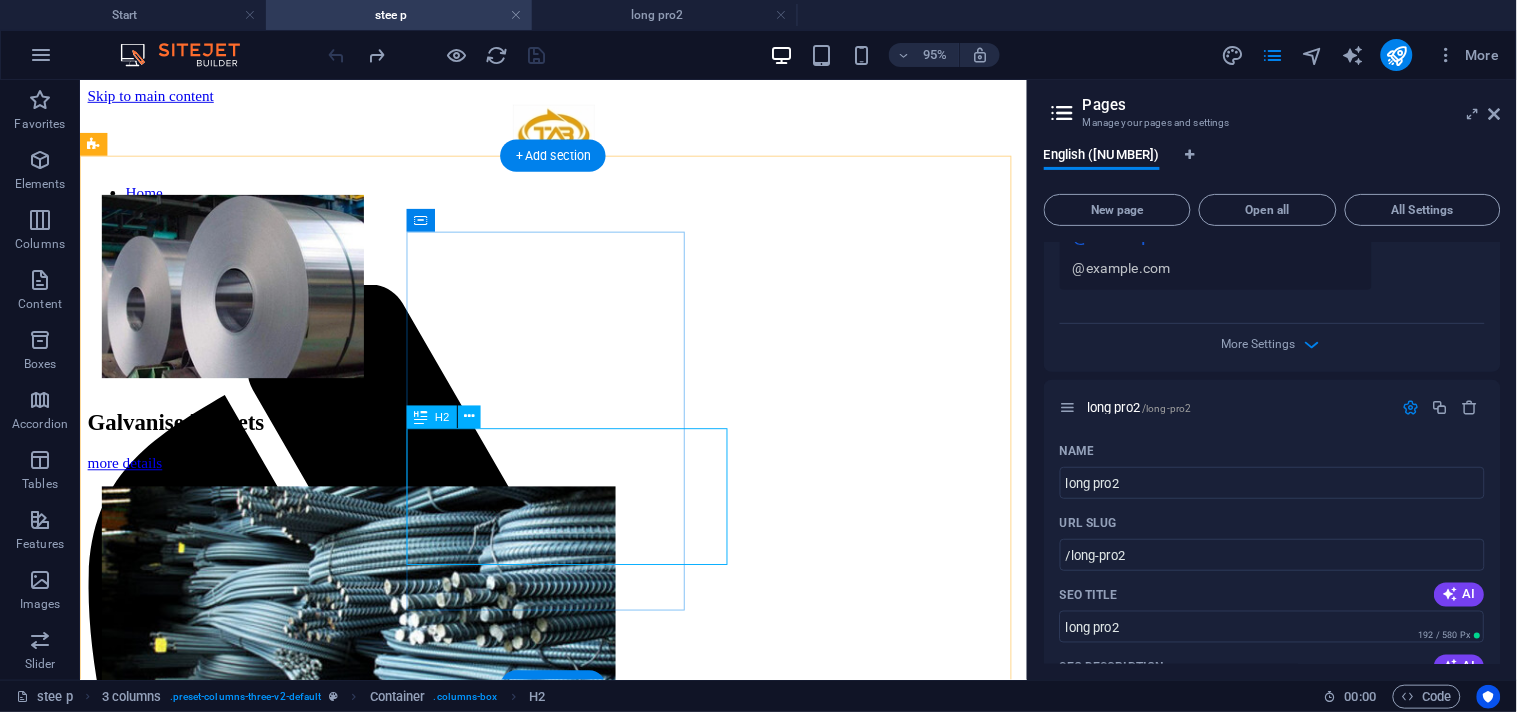 click on "Long ProductsRebar long products" at bounding box center (577, 904) 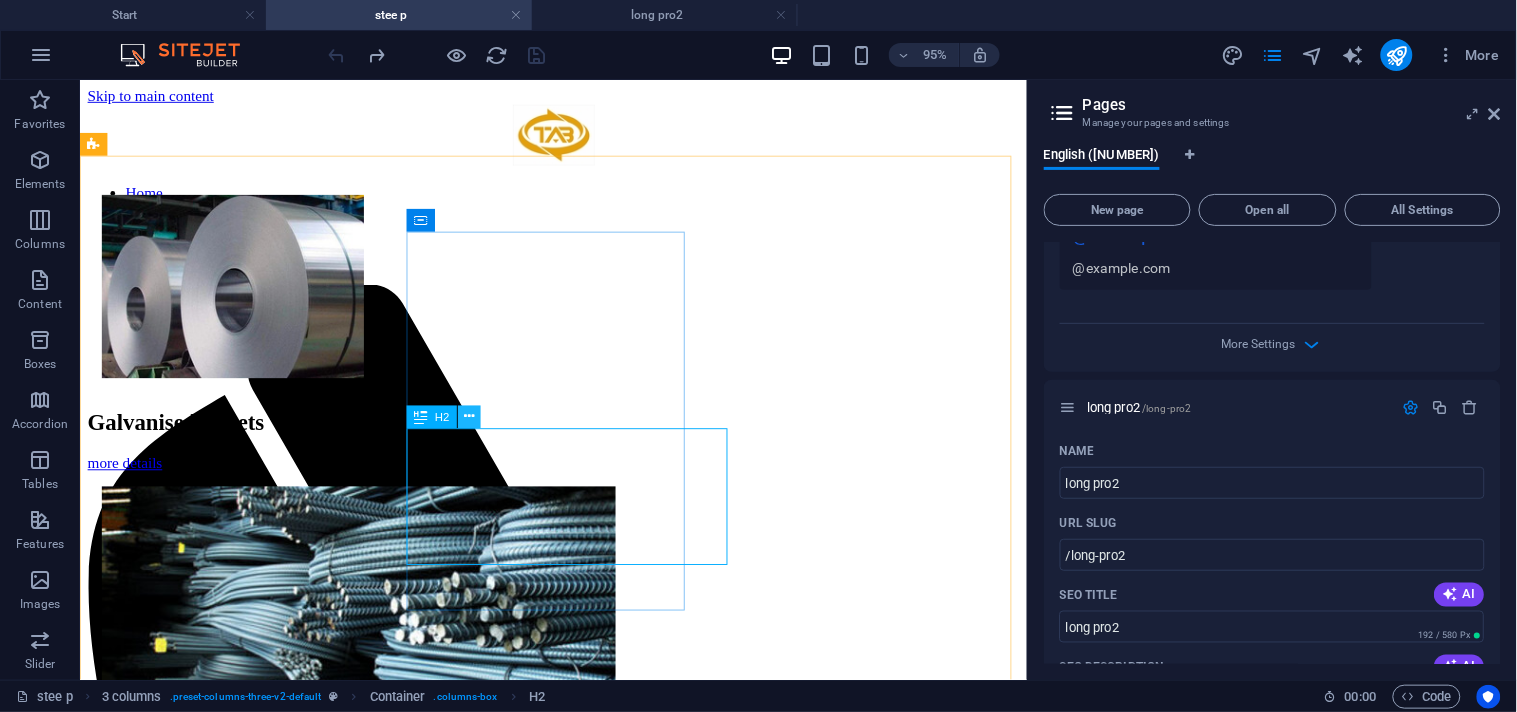 click at bounding box center [469, 417] 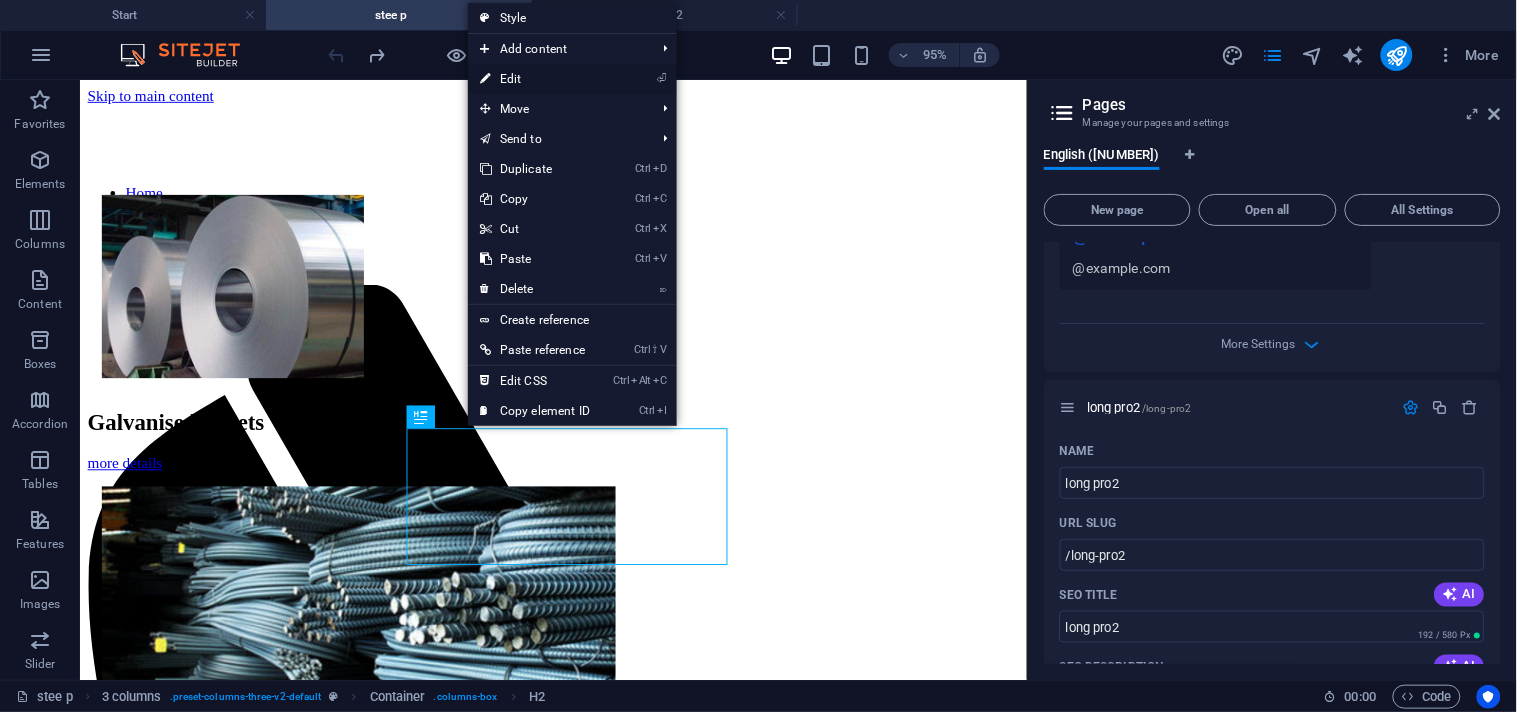 click on "⏎  Edit" at bounding box center (535, 79) 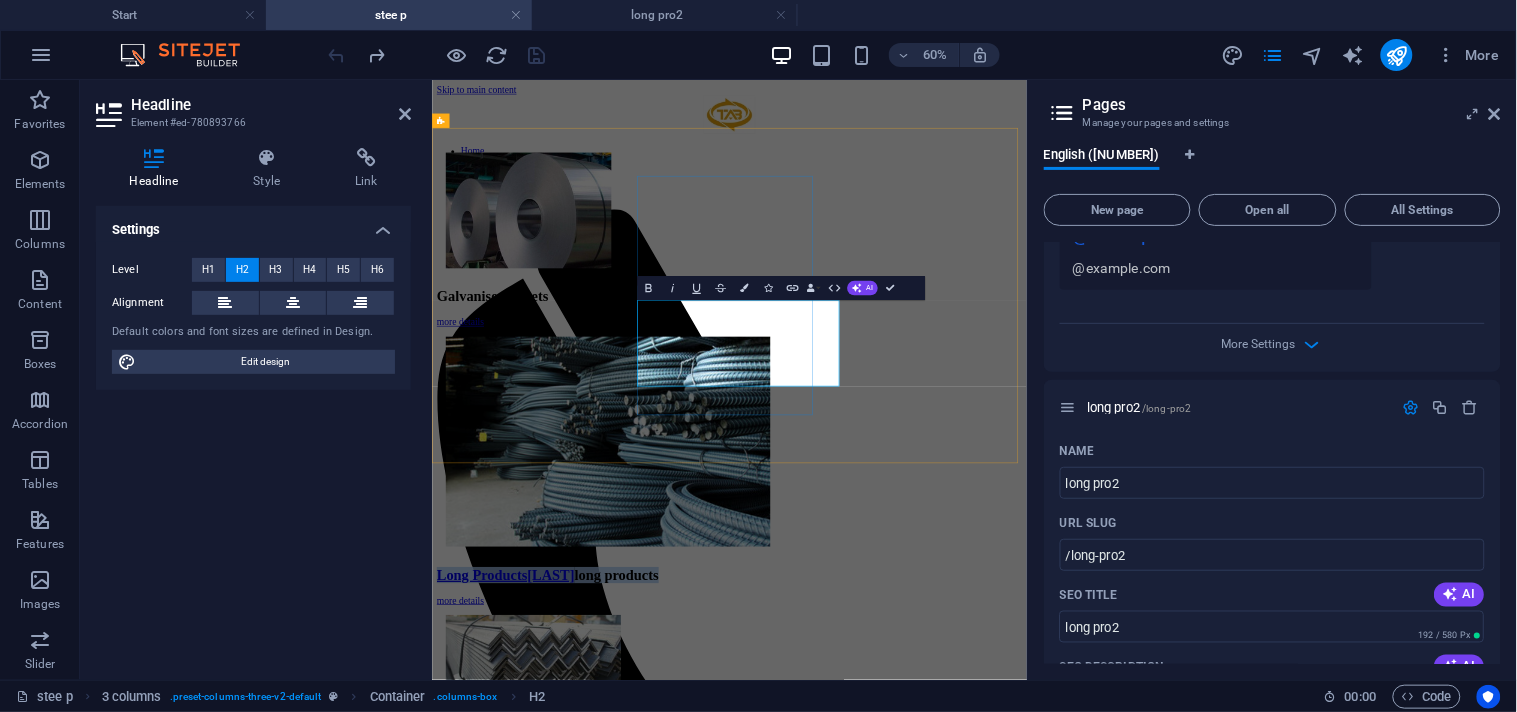 click on "Long ProductsRebar long products" at bounding box center (927, 904) 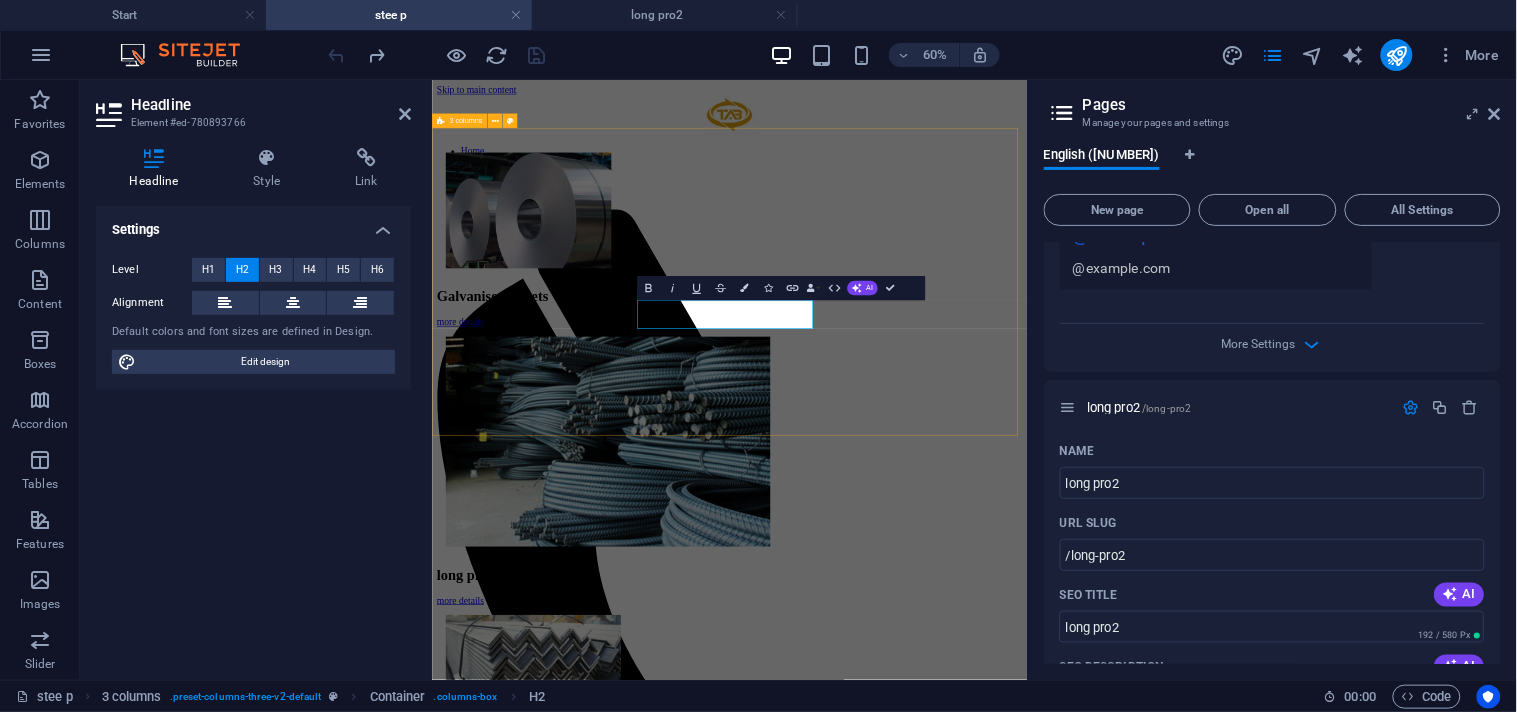 click on "Galvanised Sheets more details ​ long products more details Steel Angles more details" at bounding box center [927, 721] 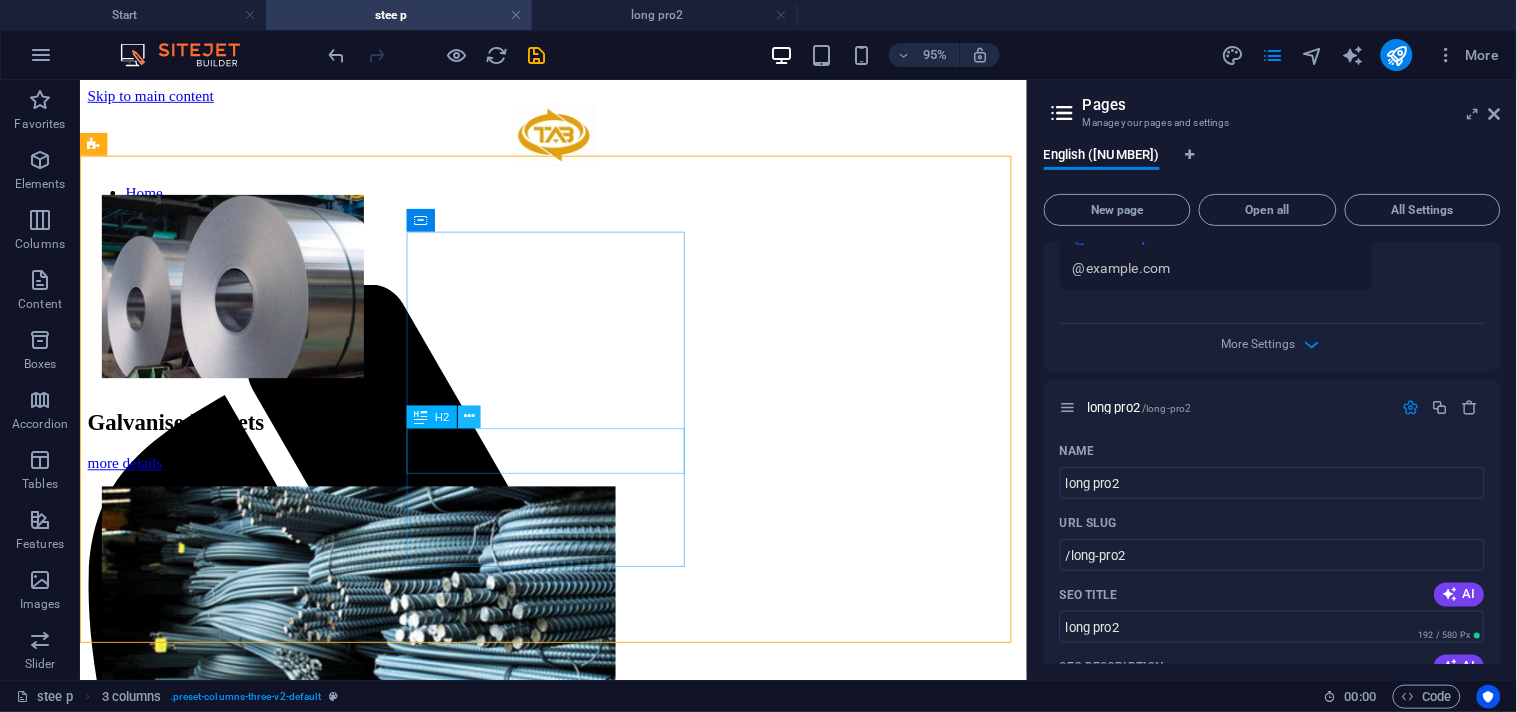 click at bounding box center [469, 417] 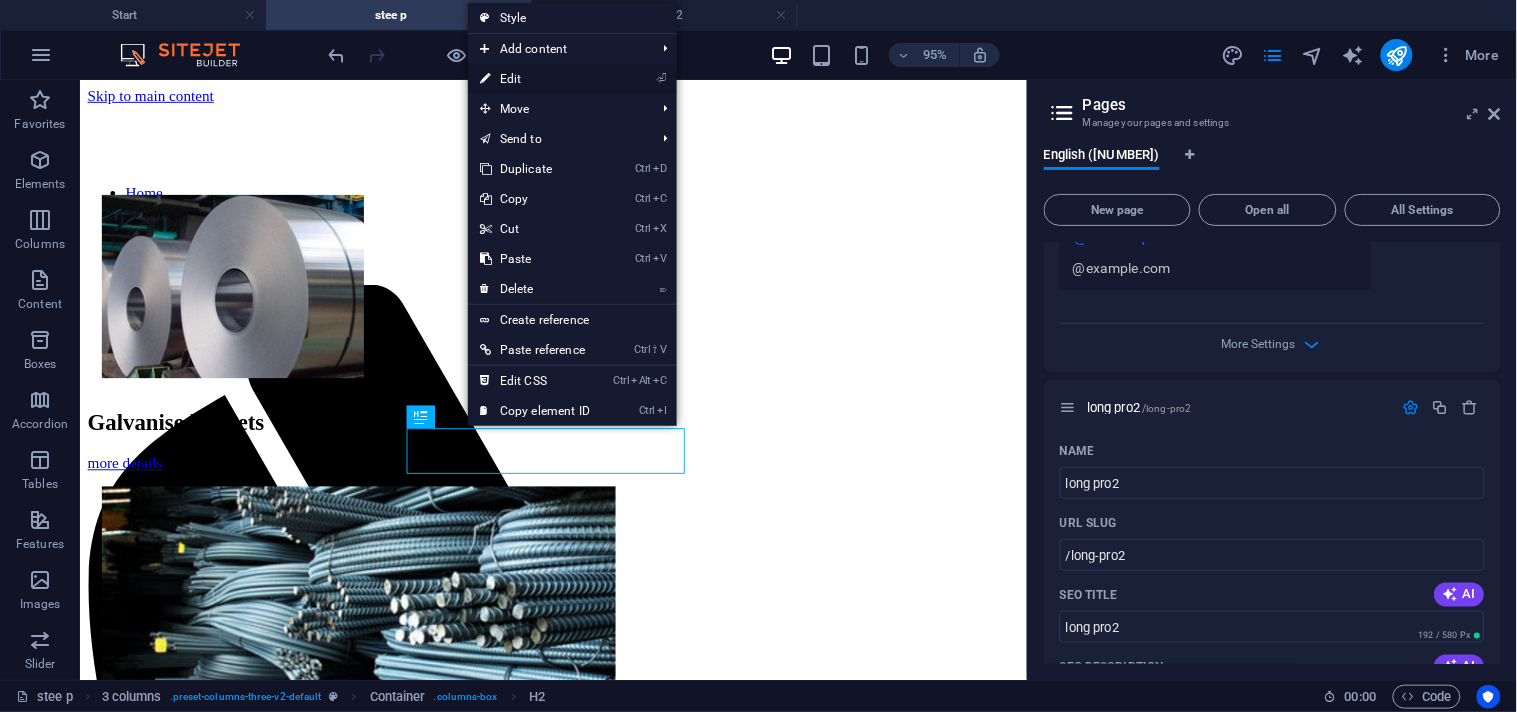 click on "⏎  Edit" at bounding box center [535, 79] 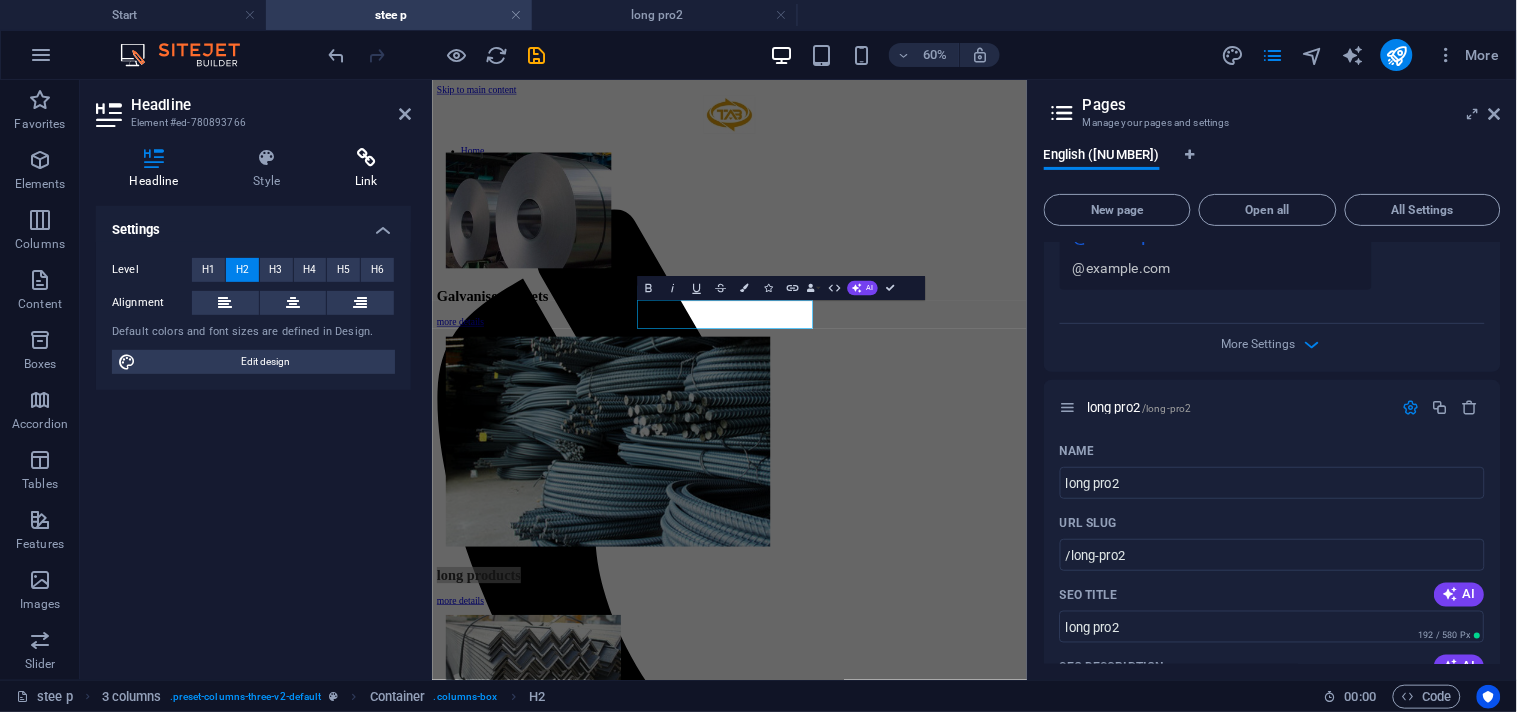 click at bounding box center [366, 158] 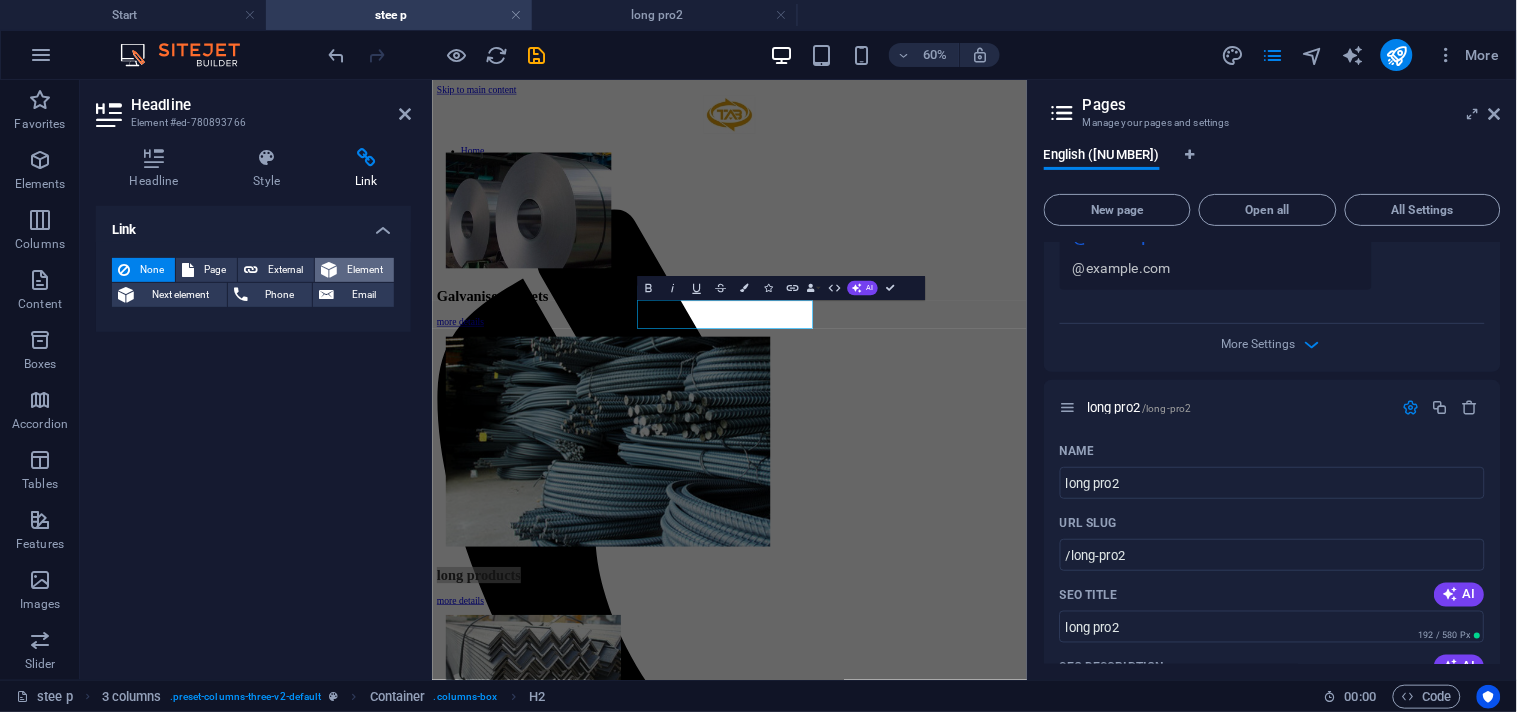 click on "Element" at bounding box center [365, 270] 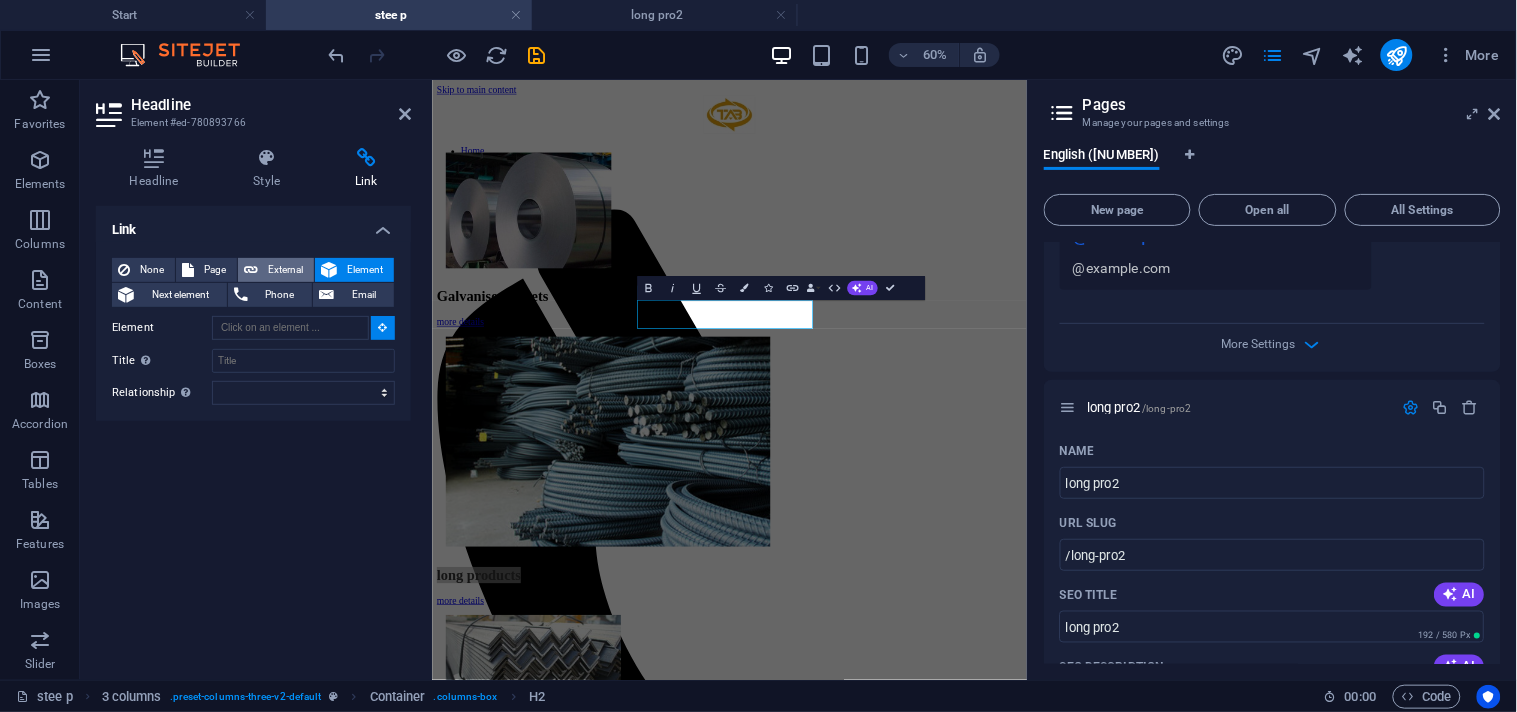click on "External" at bounding box center (286, 270) 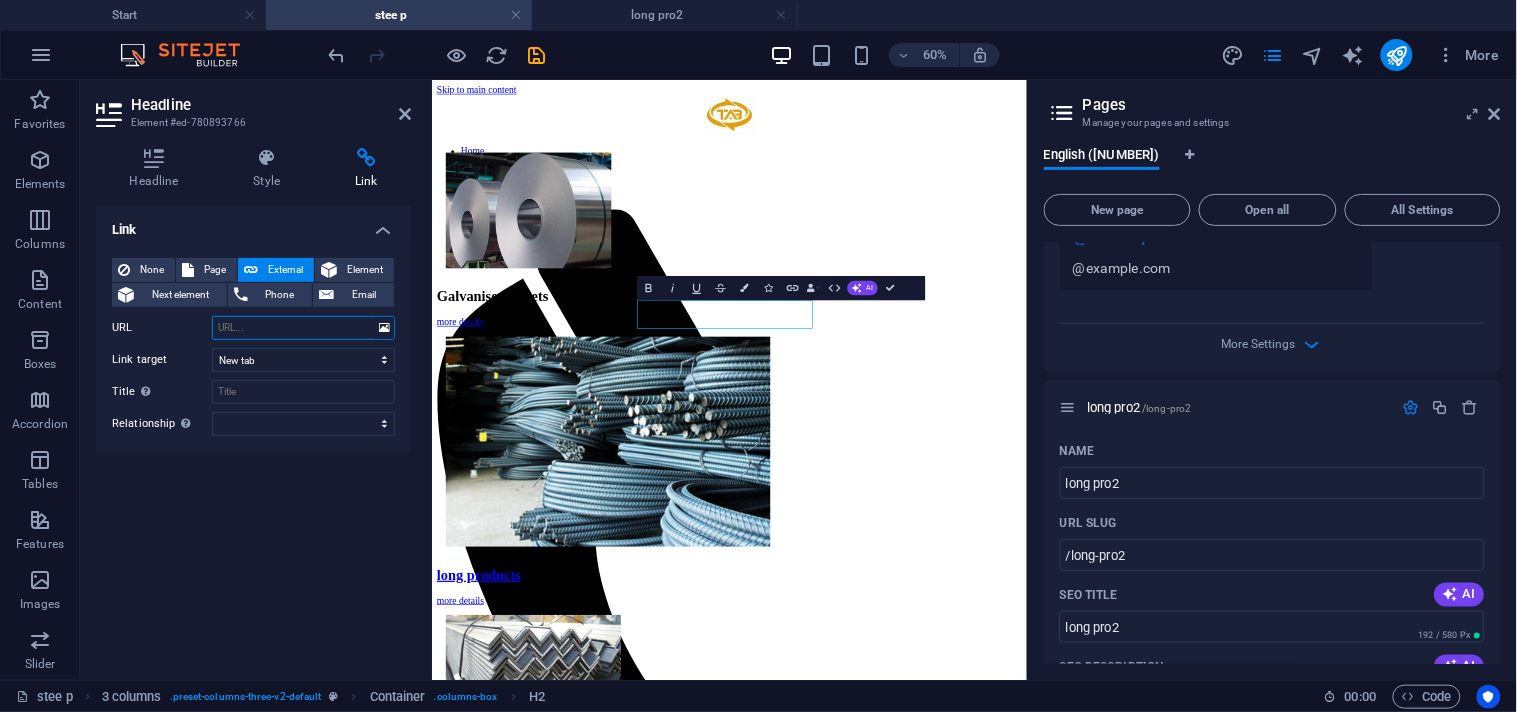 click on "URL" at bounding box center [303, 328] 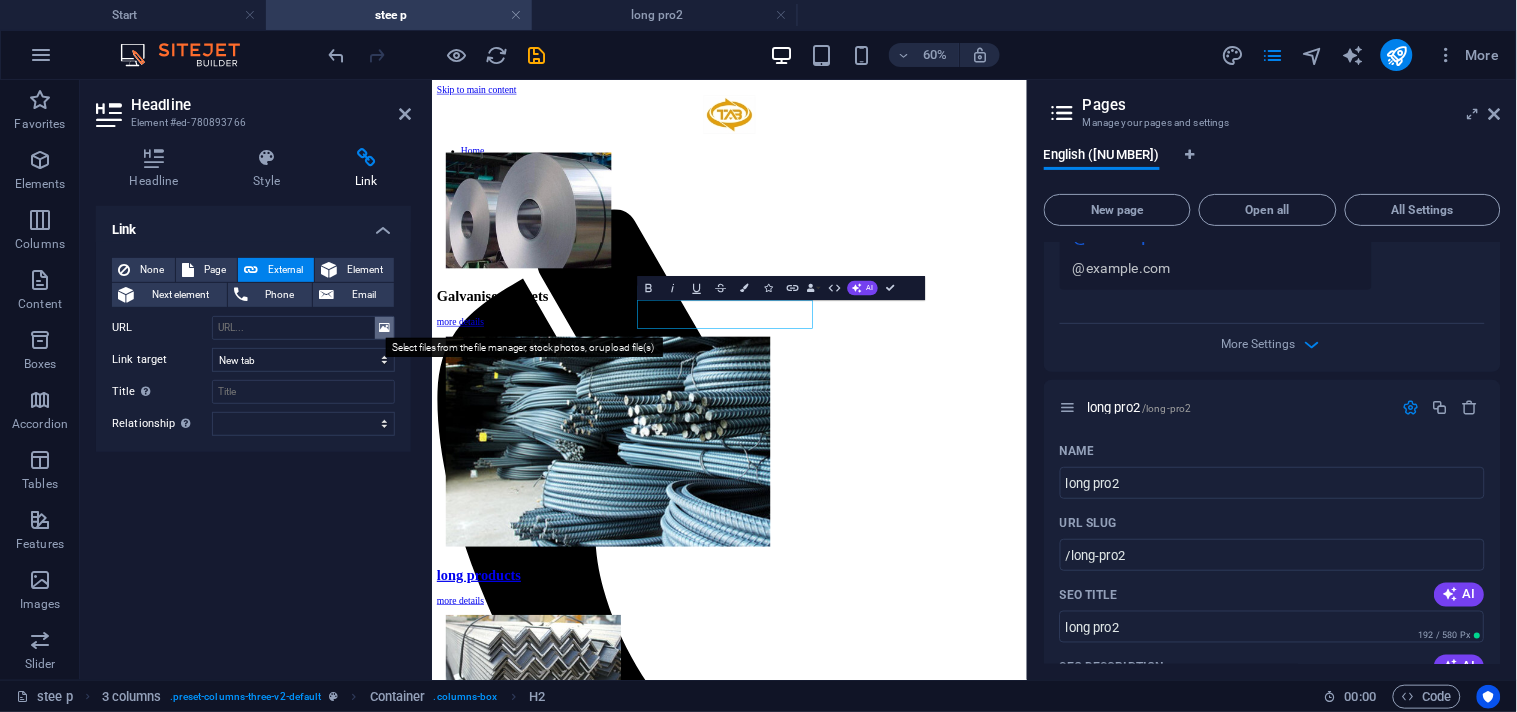 click at bounding box center (384, 328) 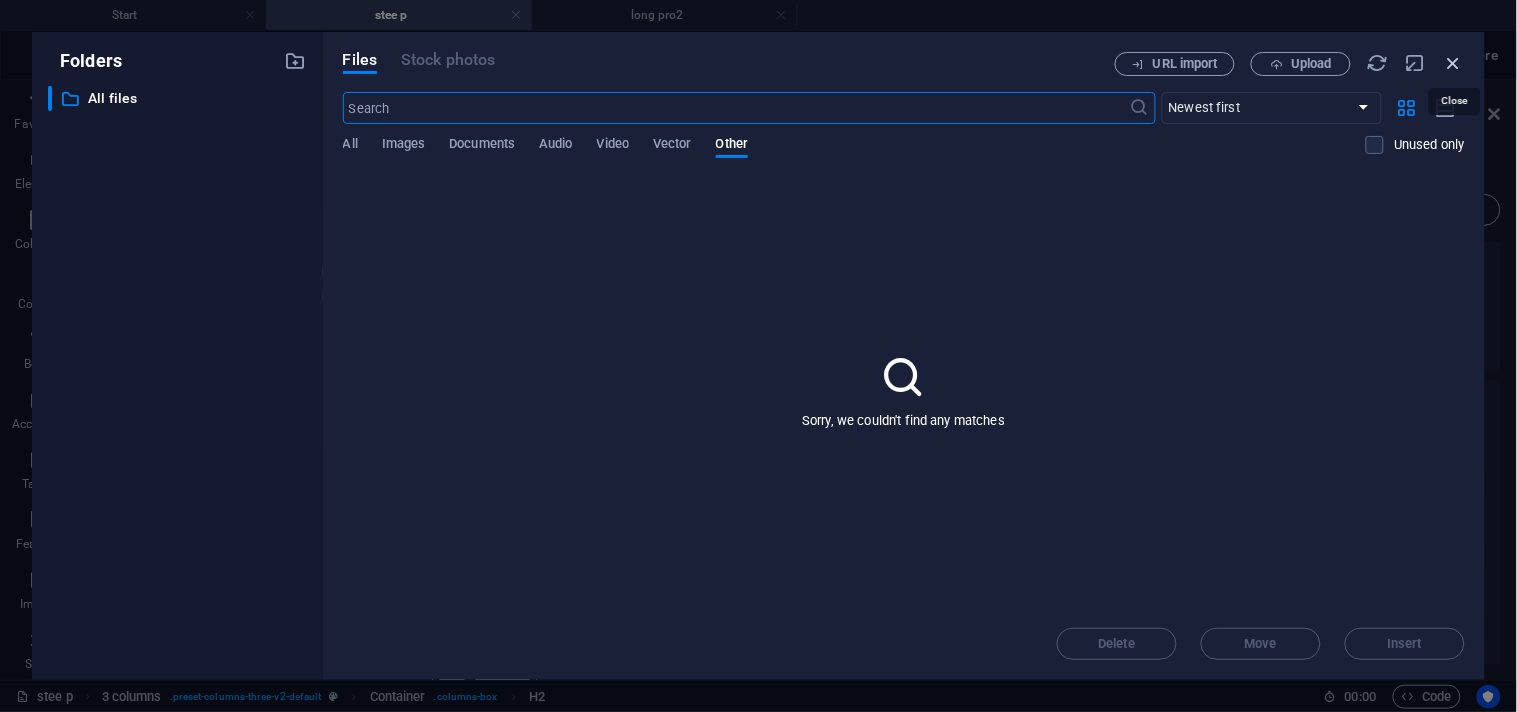 click at bounding box center (1454, 63) 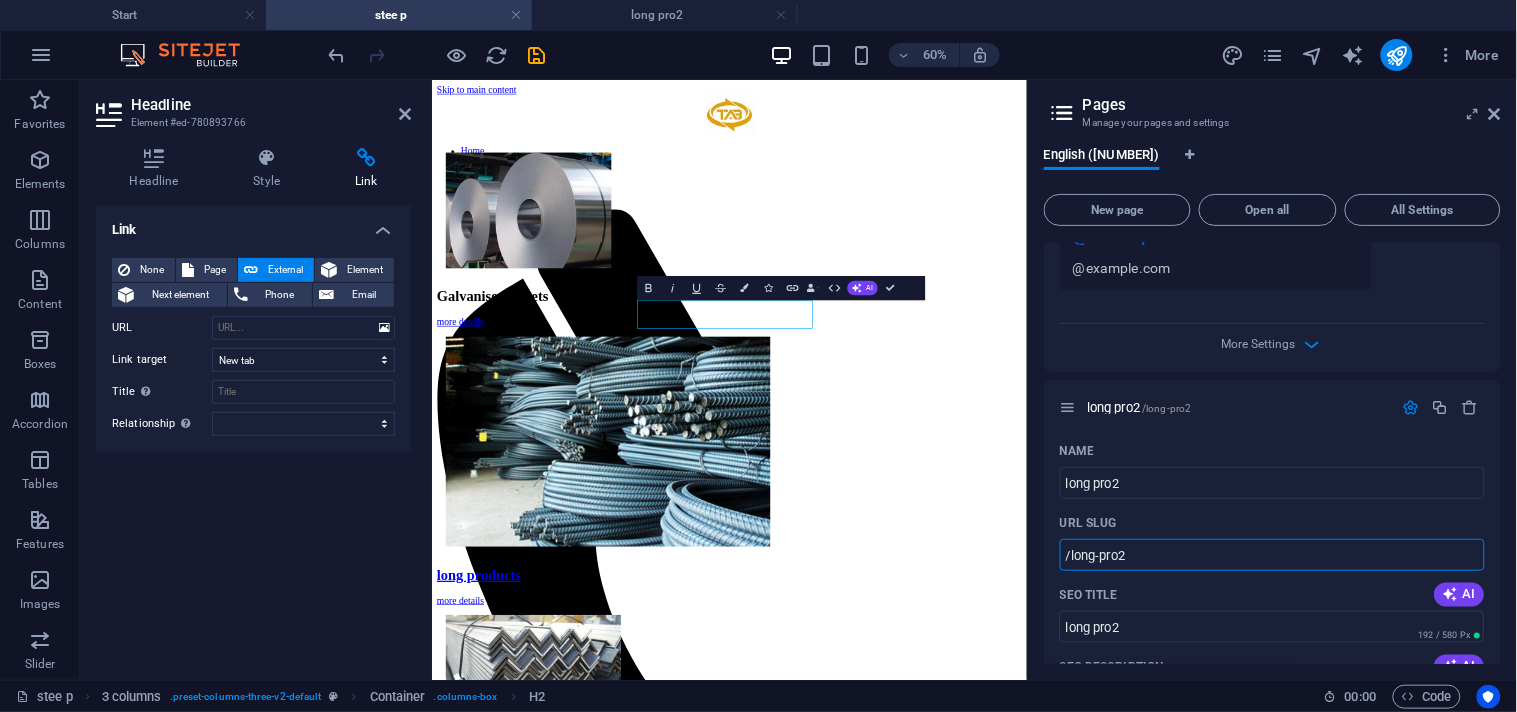 drag, startPoint x: 1140, startPoint y: 528, endPoint x: 1034, endPoint y: 527, distance: 106.004715 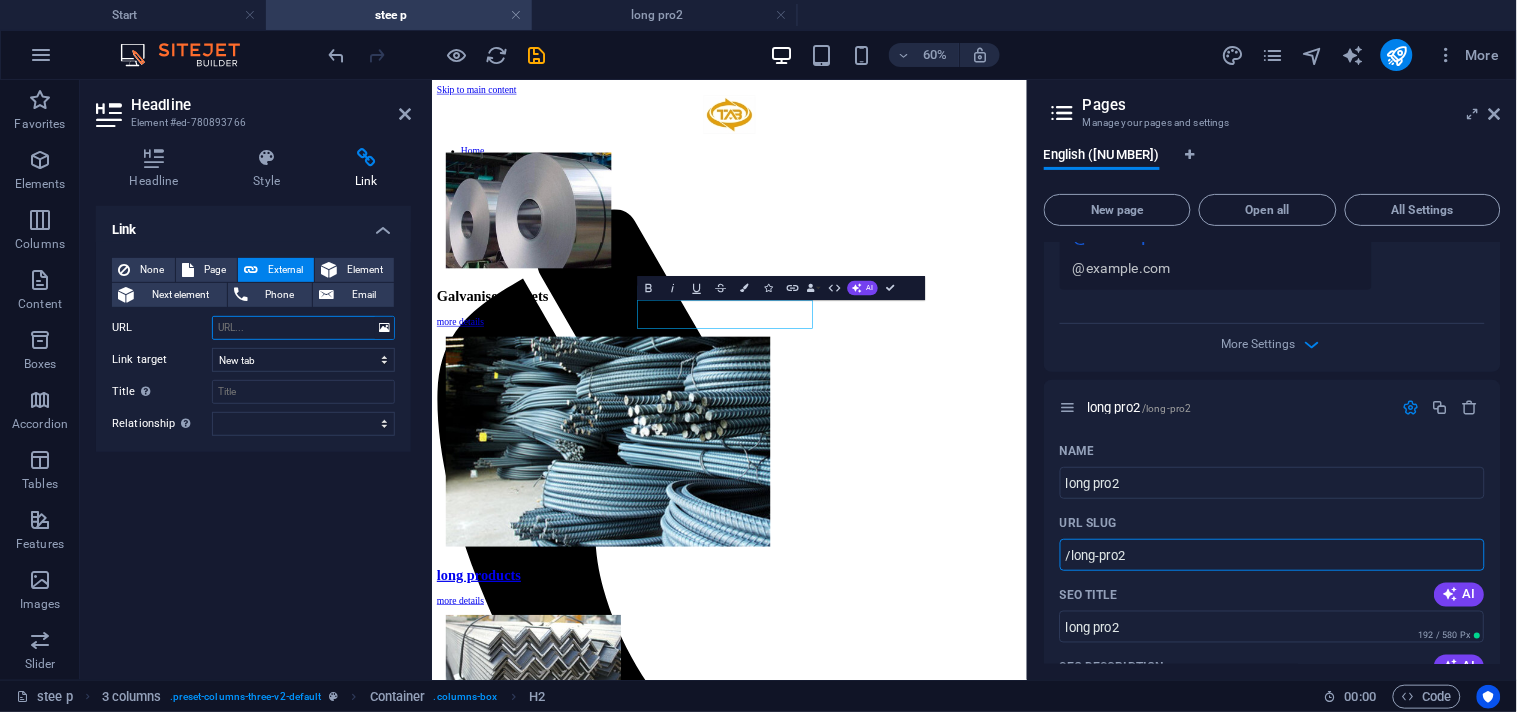 click on "URL" at bounding box center (303, 328) 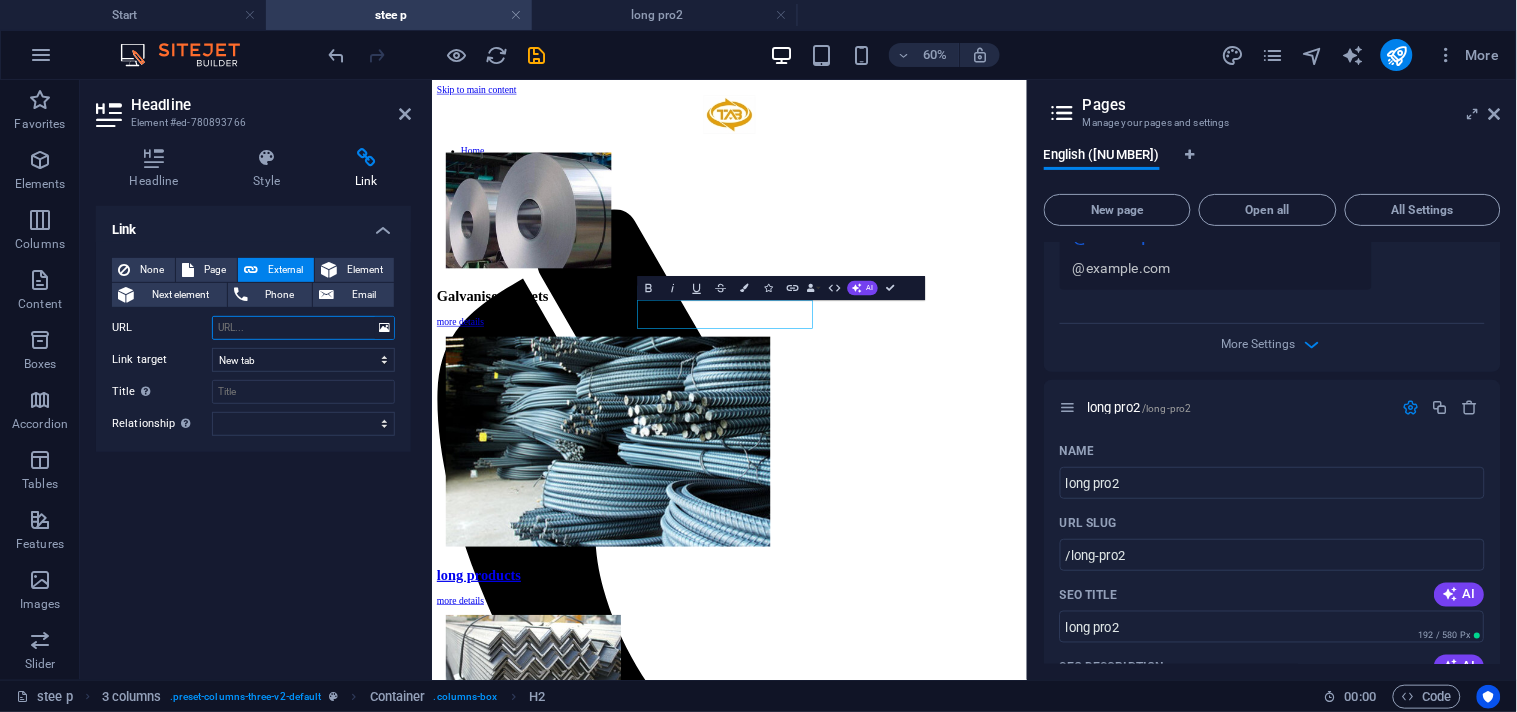 paste on "/long-pro2" 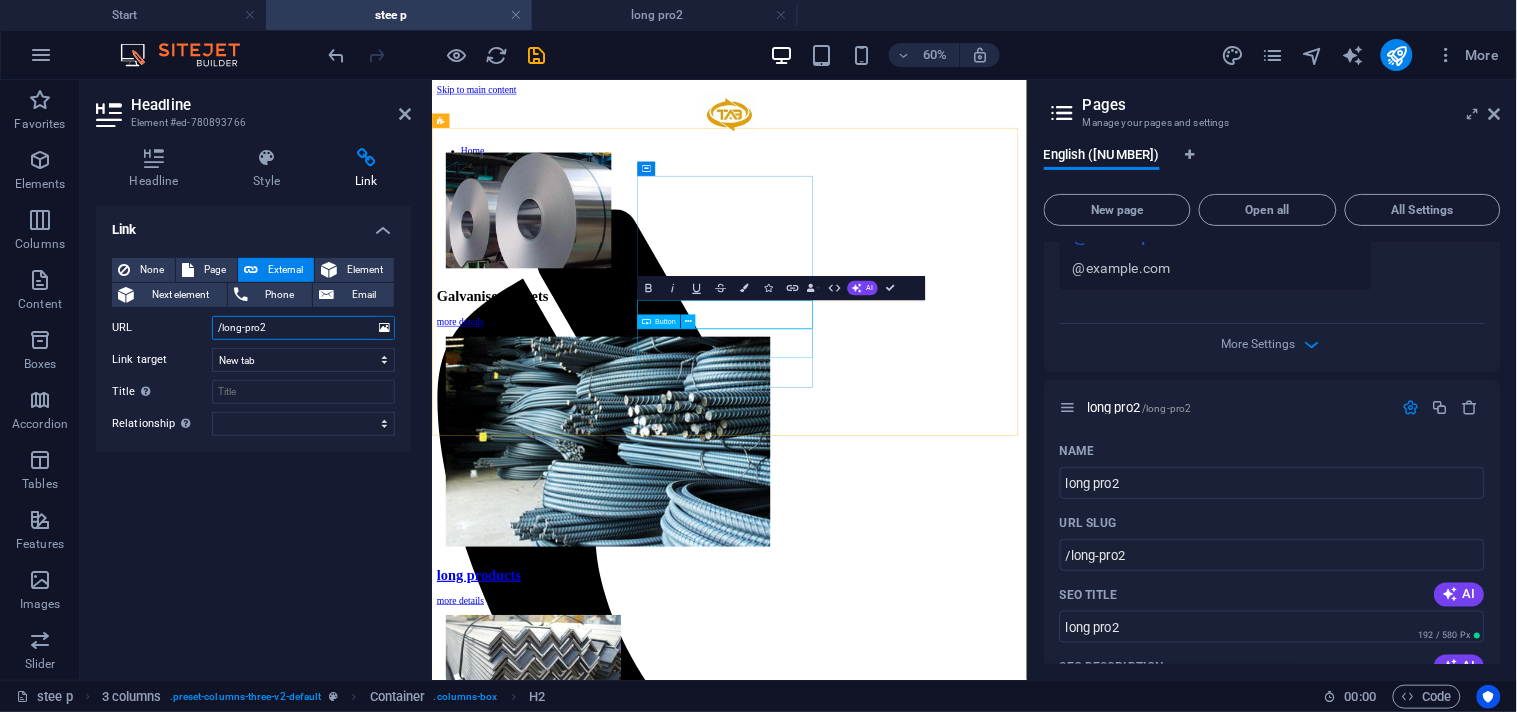 type on "/long-pro2" 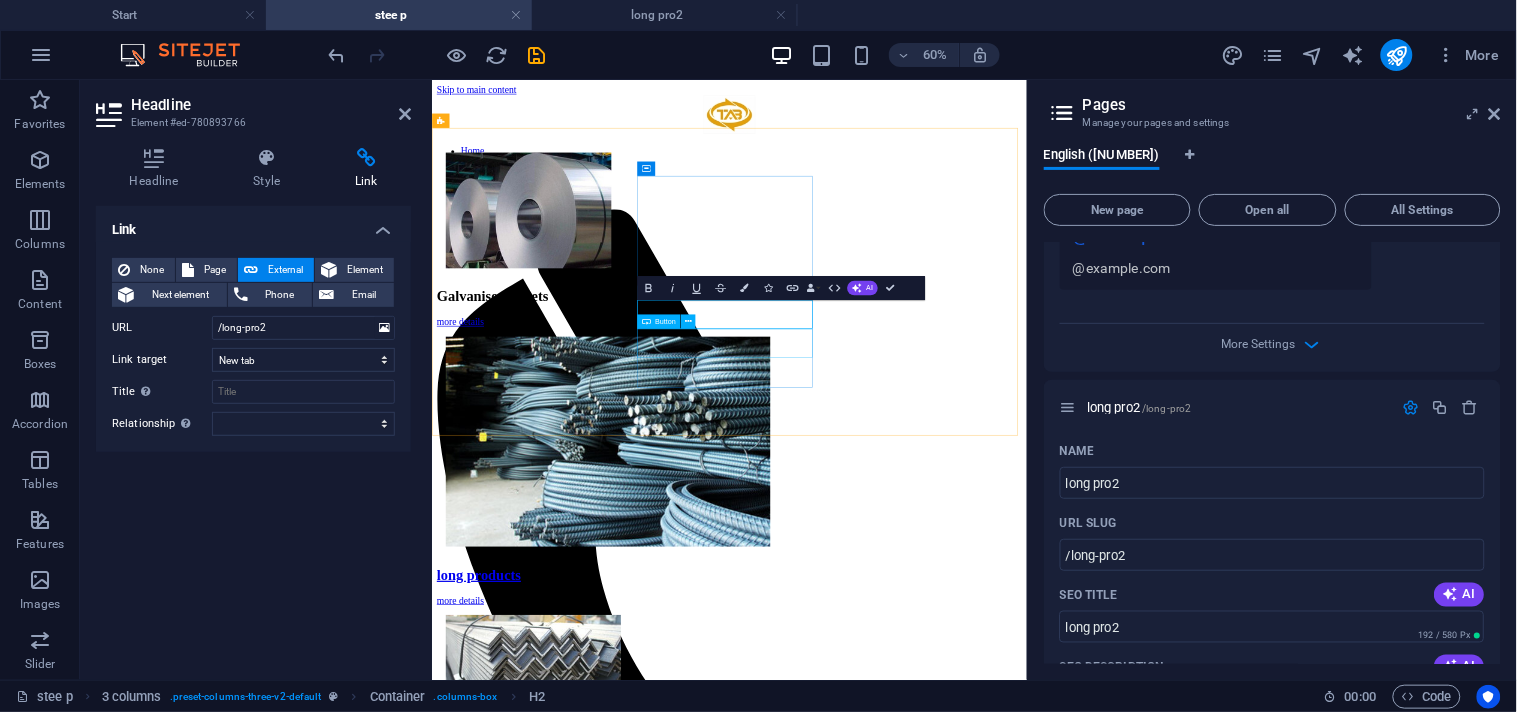 click on "more details" at bounding box center [927, 947] 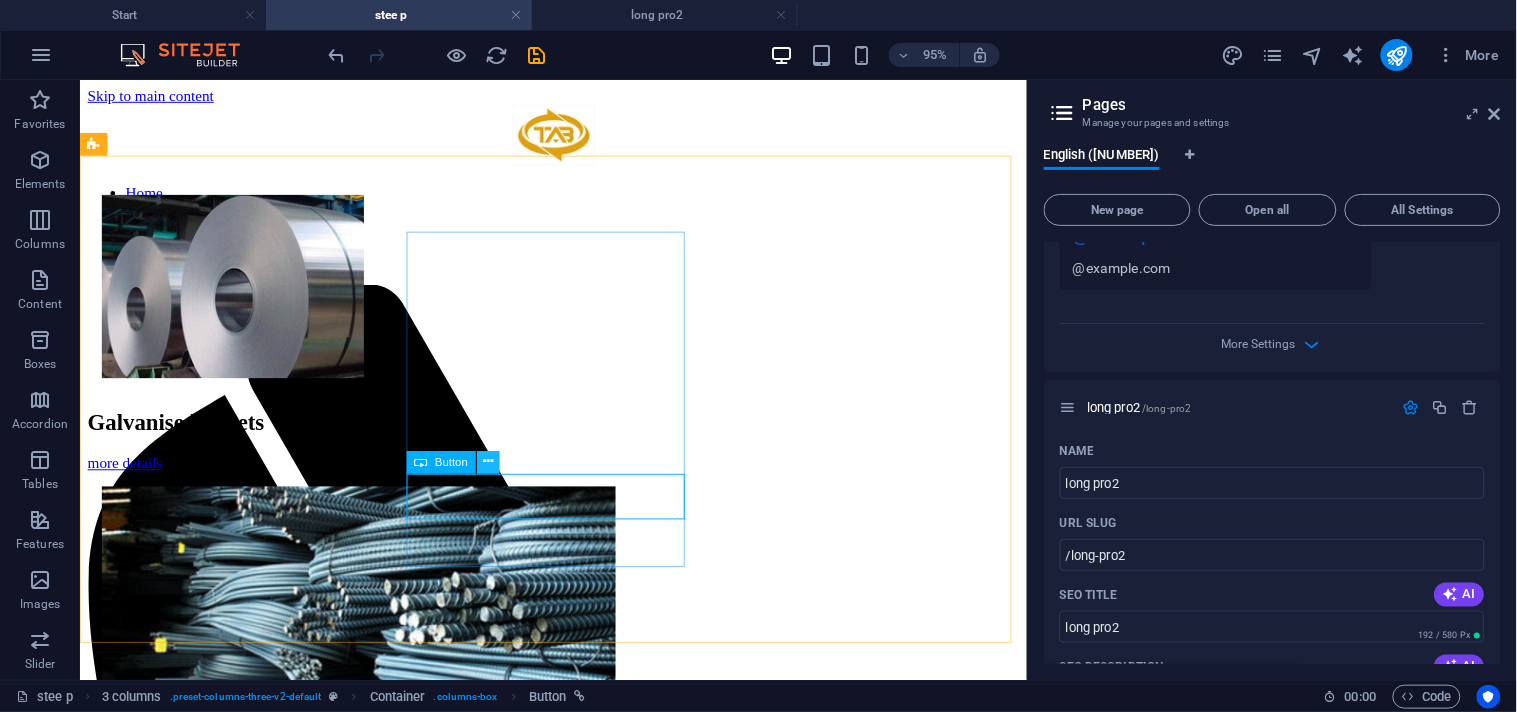 click at bounding box center (488, 463) 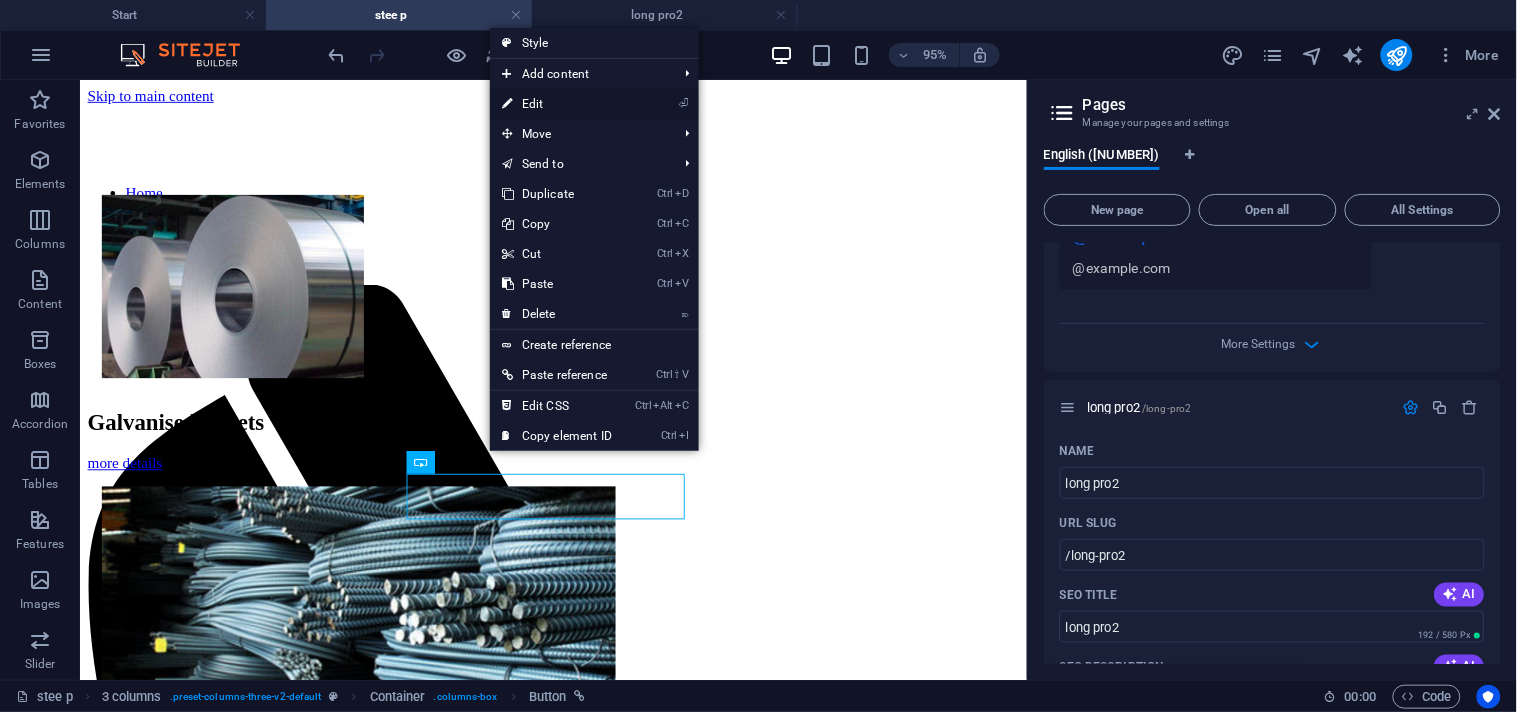 click on "⏎  Edit" at bounding box center [557, 104] 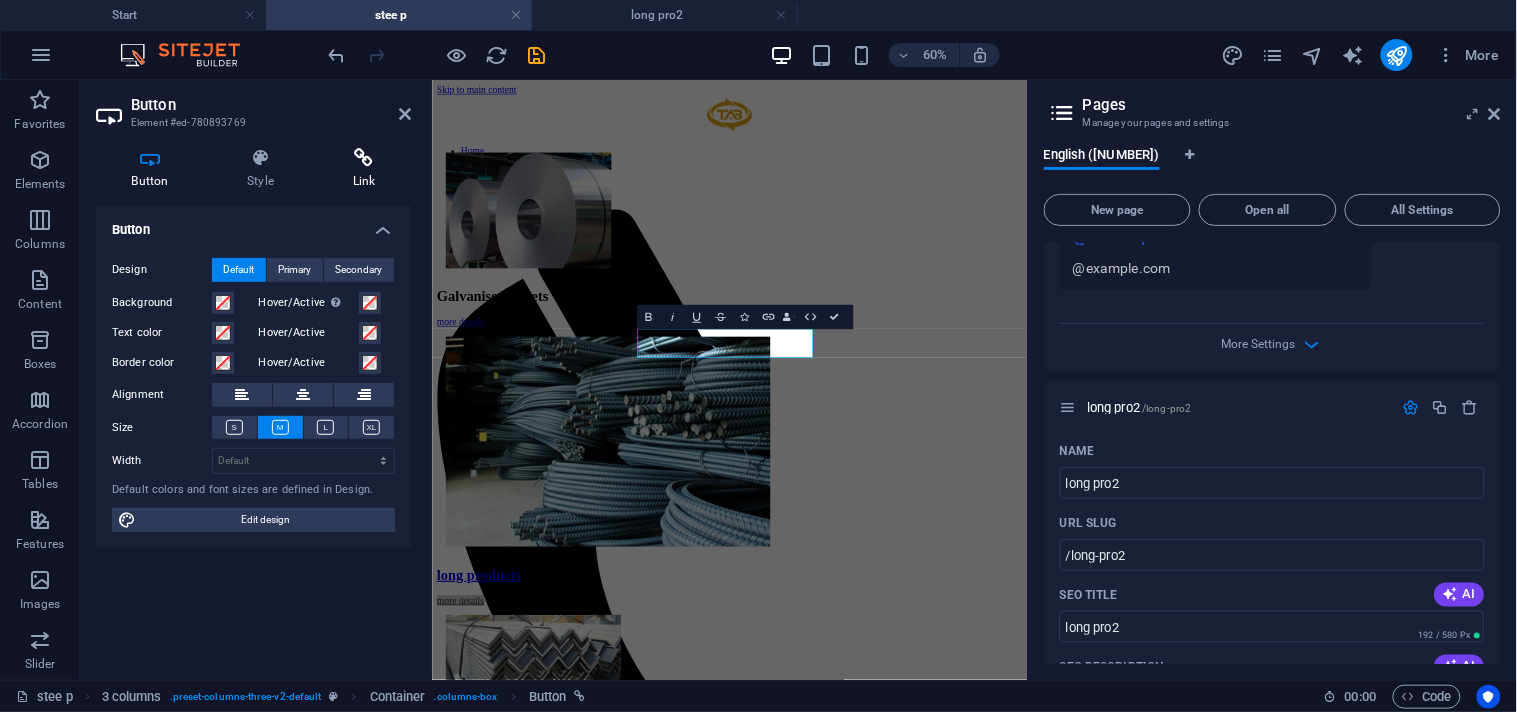 click at bounding box center (364, 158) 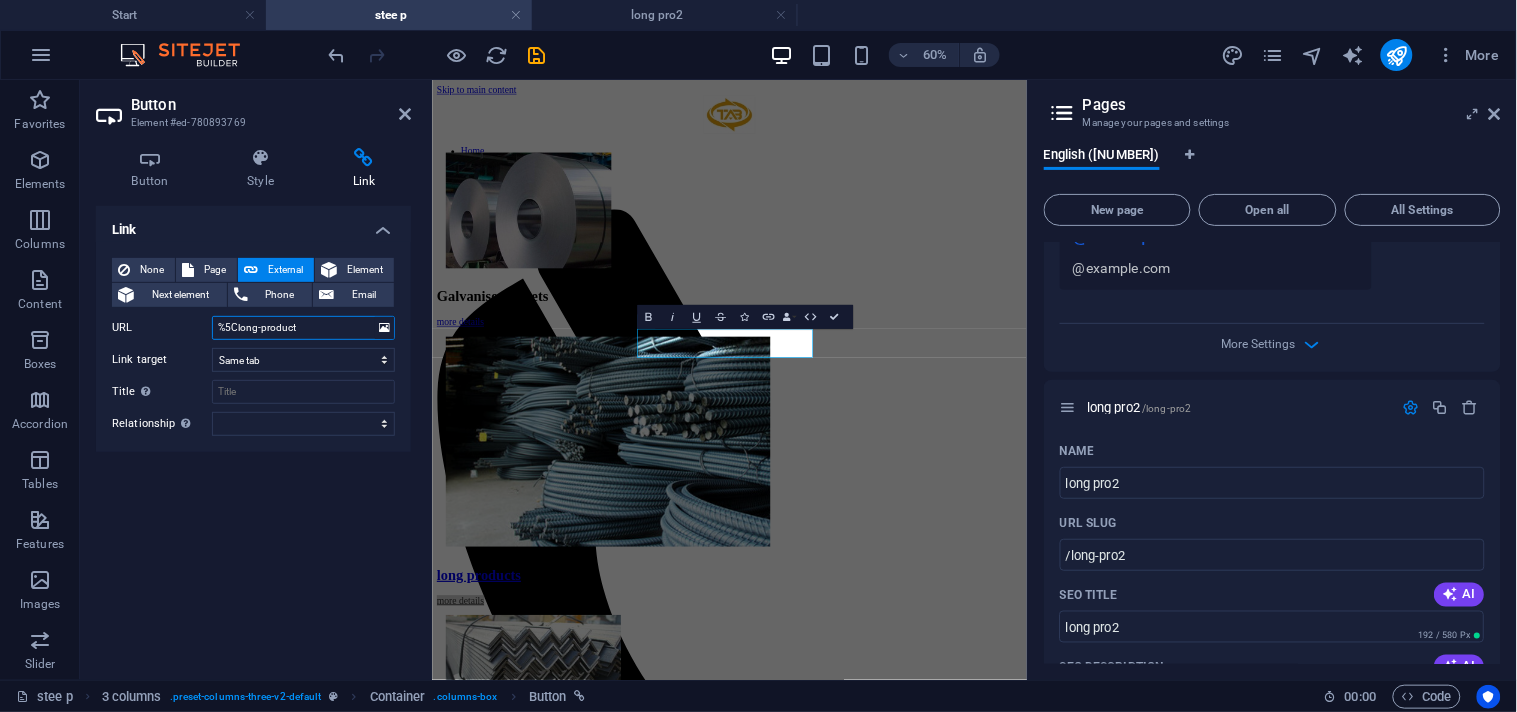 click on "%5Clong-product" at bounding box center [303, 328] 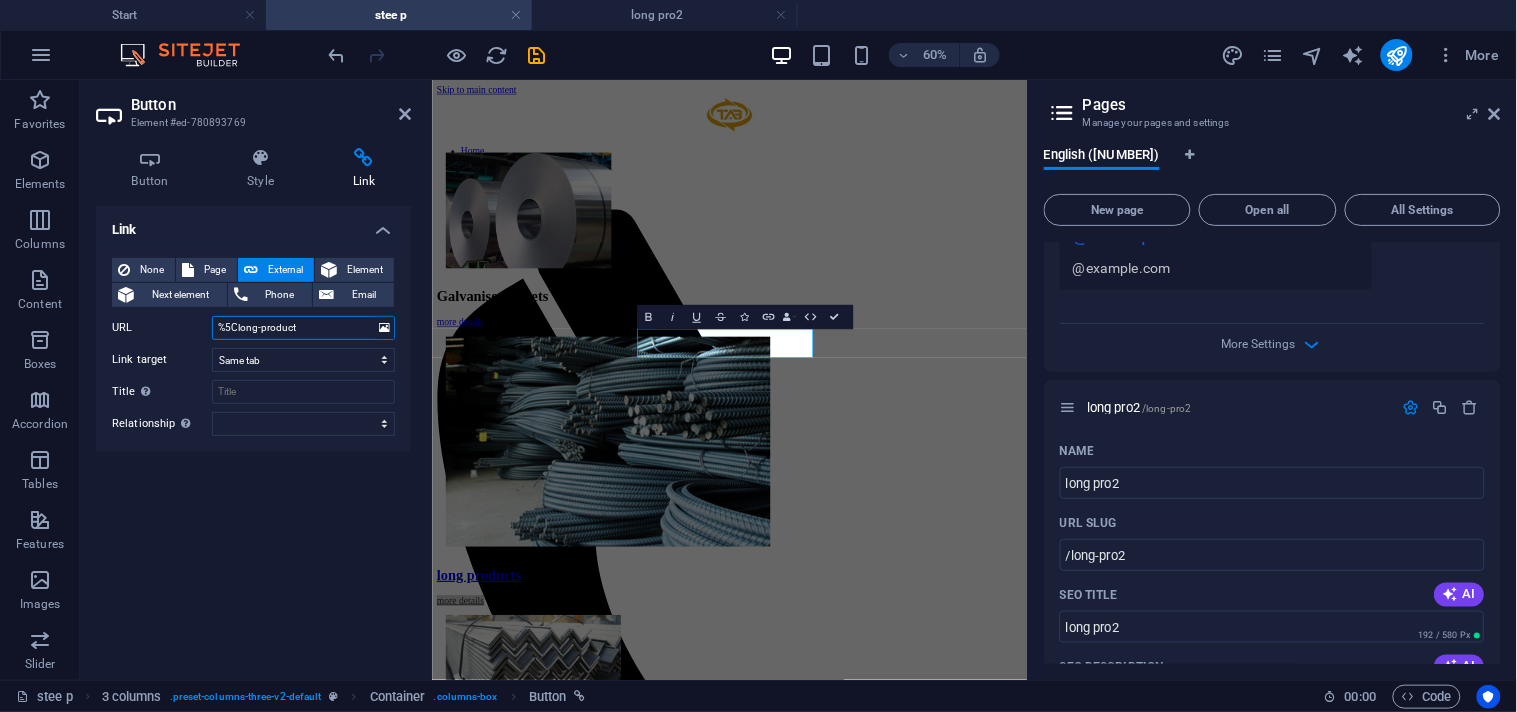 paste on "/long-pro2" 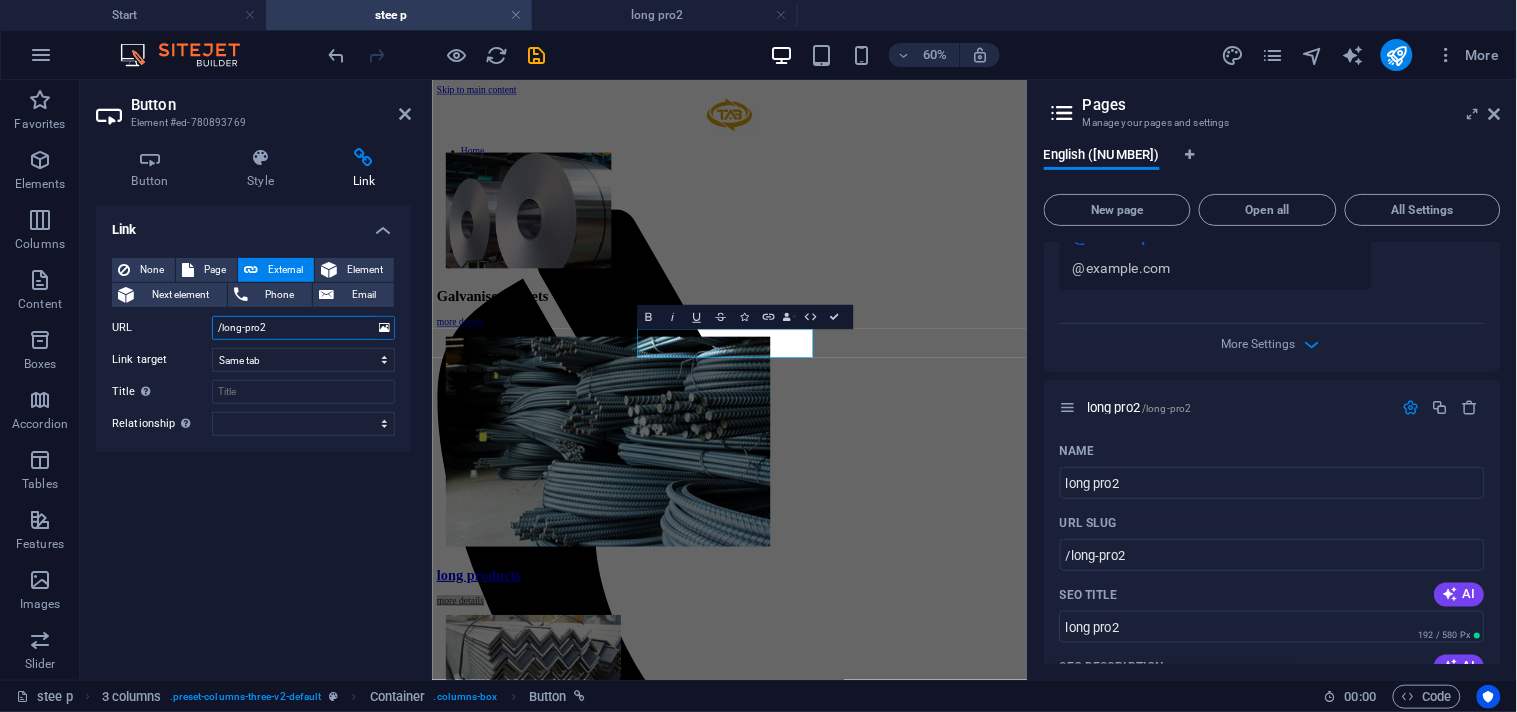 type on "/long-pro2" 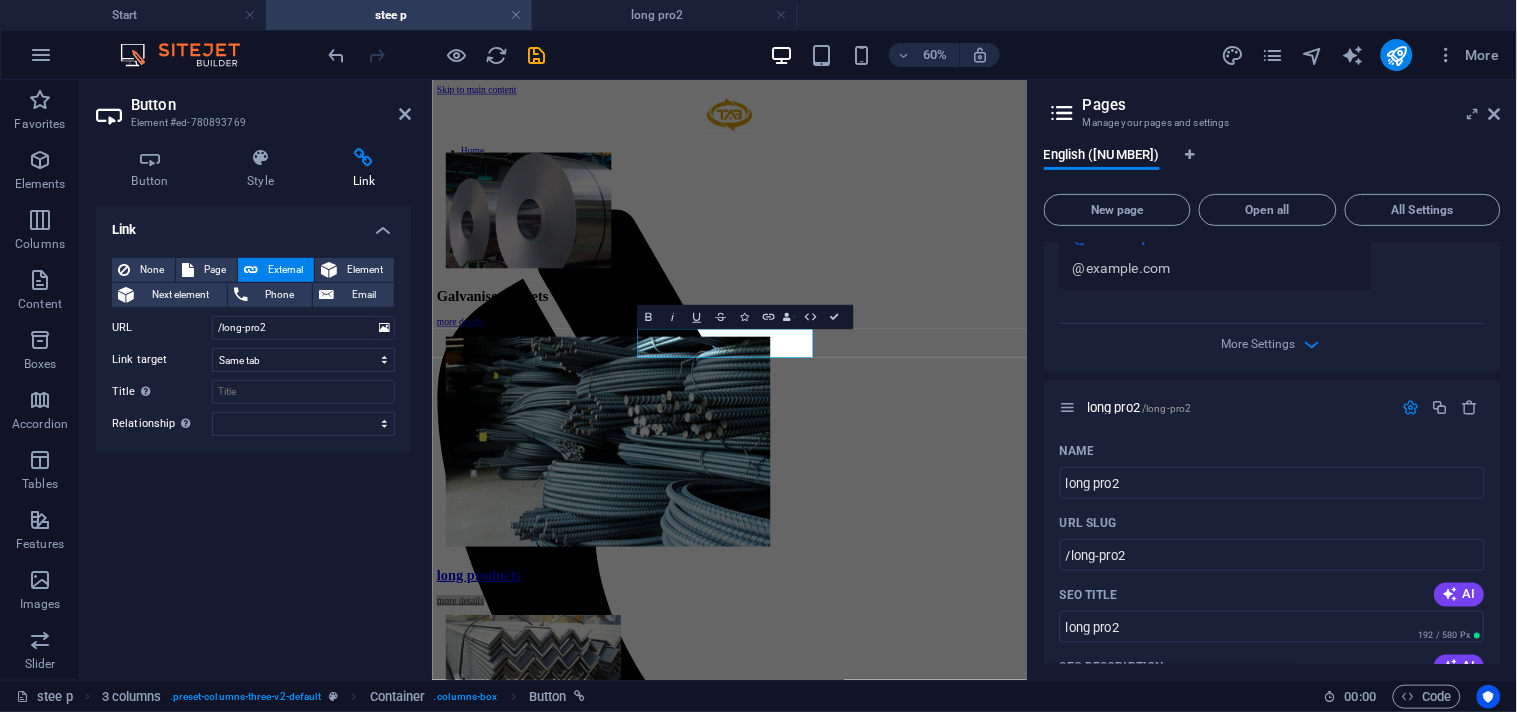 click on "None Page External Element Next element Phone Email Page Start Subpage Legal notice Privacy our products STEEL PRODUCTS WOOD PRODUCTS stee p woo p Galvanised Sheets long  products Steel Angles ibeams New page 1 channels Seamless Pipes Galvanised Scaffolding Tubes Steel Coils Cold-Rolled Coils Hot-Rolled Coils Steel Sheets Hot-Rolled Steel Plates Galvanised scaffolding tubes mdf lvl supruce flim pp melamine playwood practical board long pro2 Element
URL /long-pro2 Phone Email Link target New tab Same tab Overlay Title Additional link description, should not be the same as the link text. The title is most often shown as a tooltip text when the mouse moves over the element. Leave empty if uncertain. Relationship Sets the  relationship of this link to the link target . For example, the value "nofollow" instructs search engines not to follow the link. Can be left empty. alternate author bookmark external help license next nofollow noreferrer noopener prev search tag" at bounding box center [253, 347] 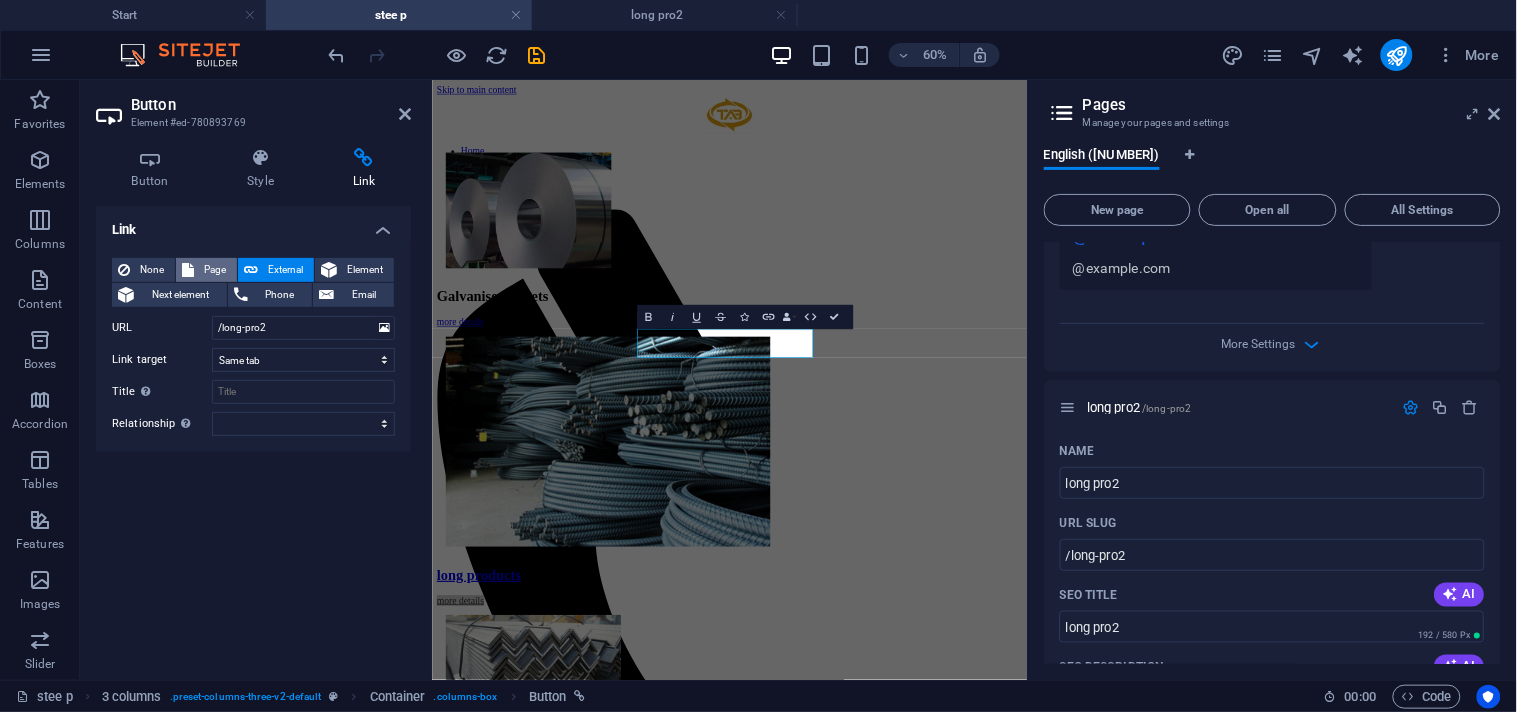 click at bounding box center (188, 270) 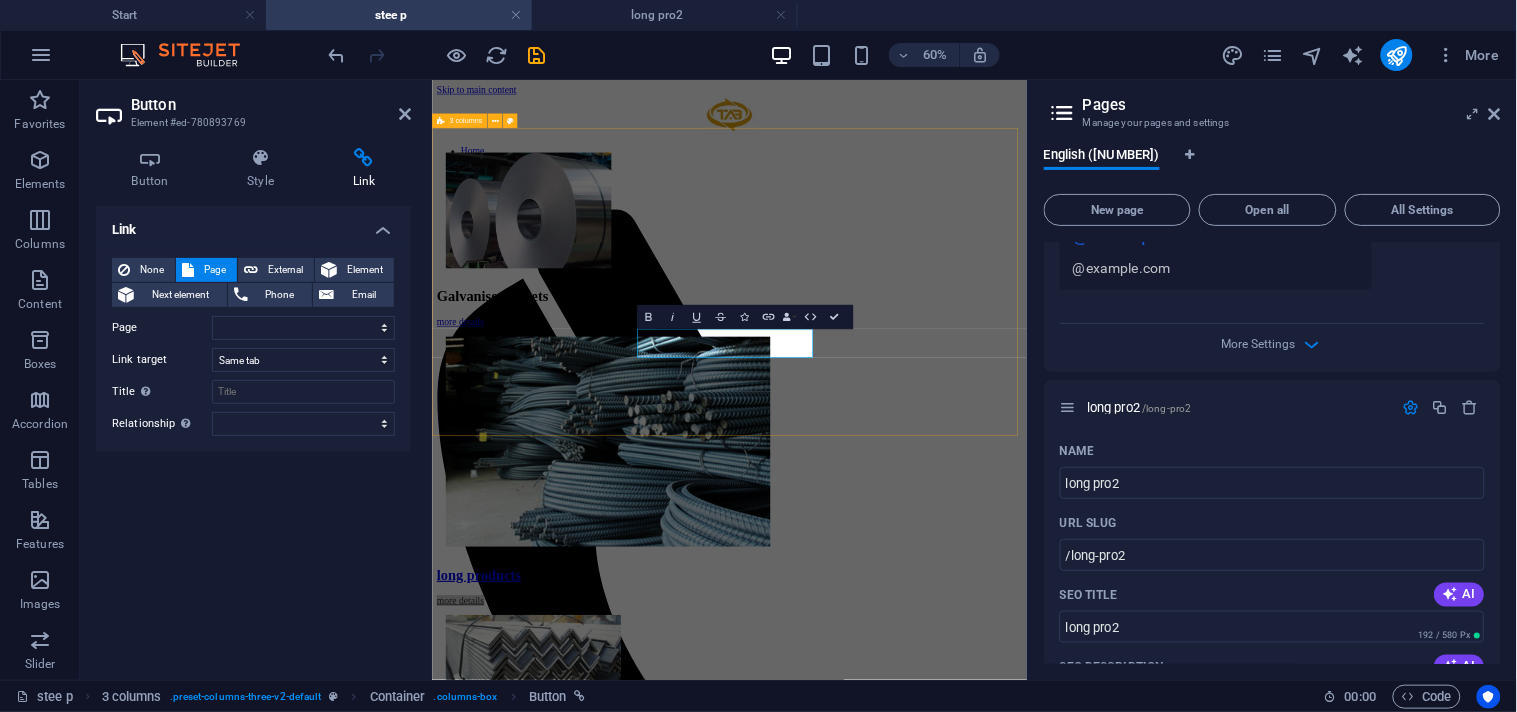 click on "Galvanised Sheets more details long products more details Steel Angles more details" at bounding box center [927, 721] 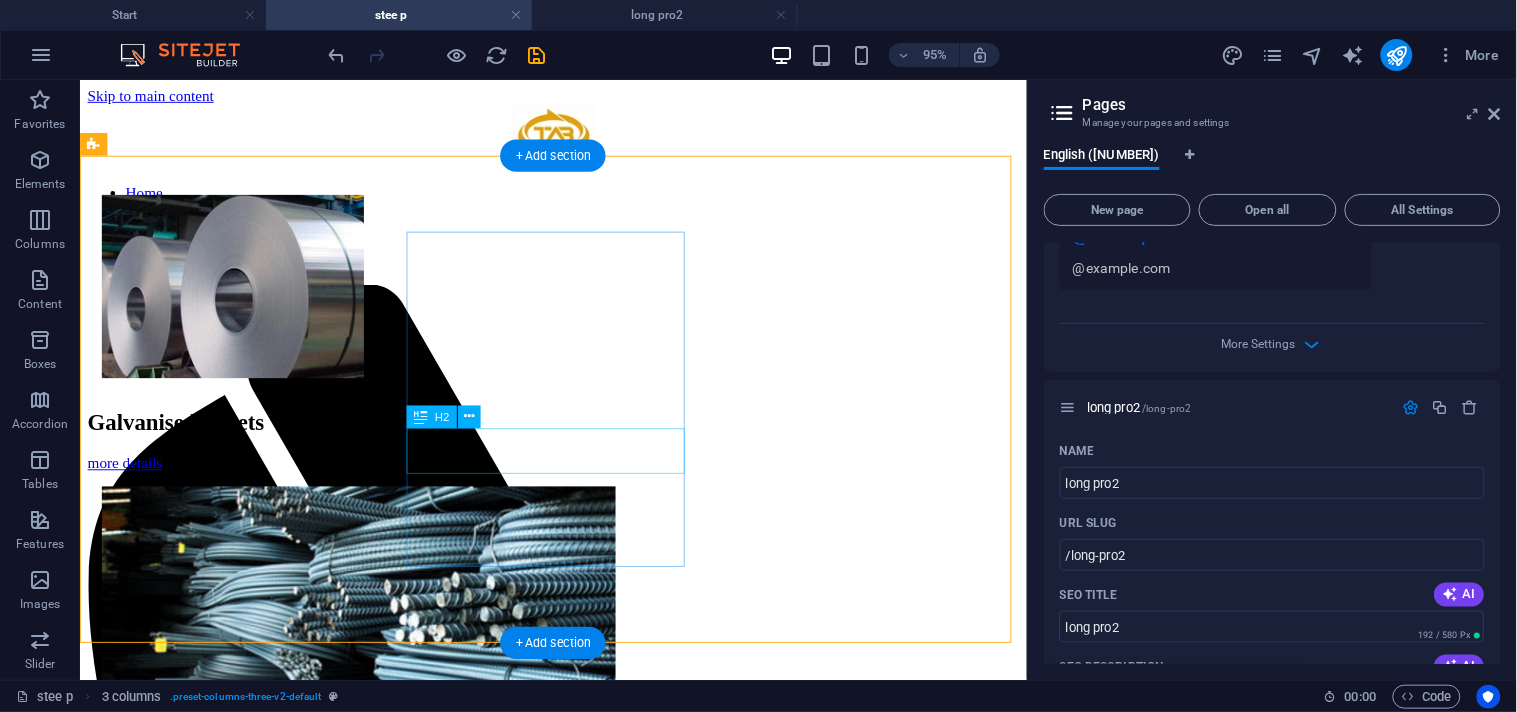 click on "long products" at bounding box center [577, 904] 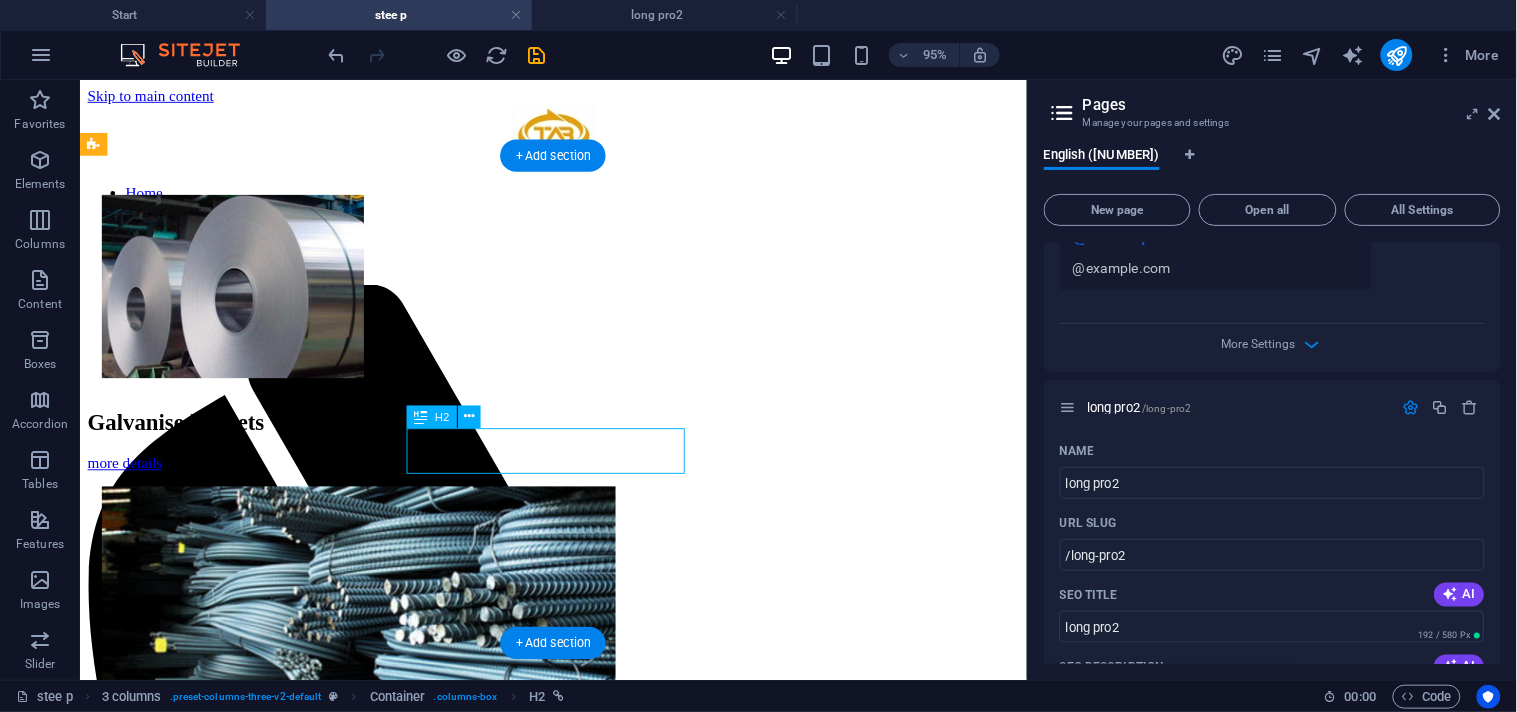 click on "long products" at bounding box center [577, 904] 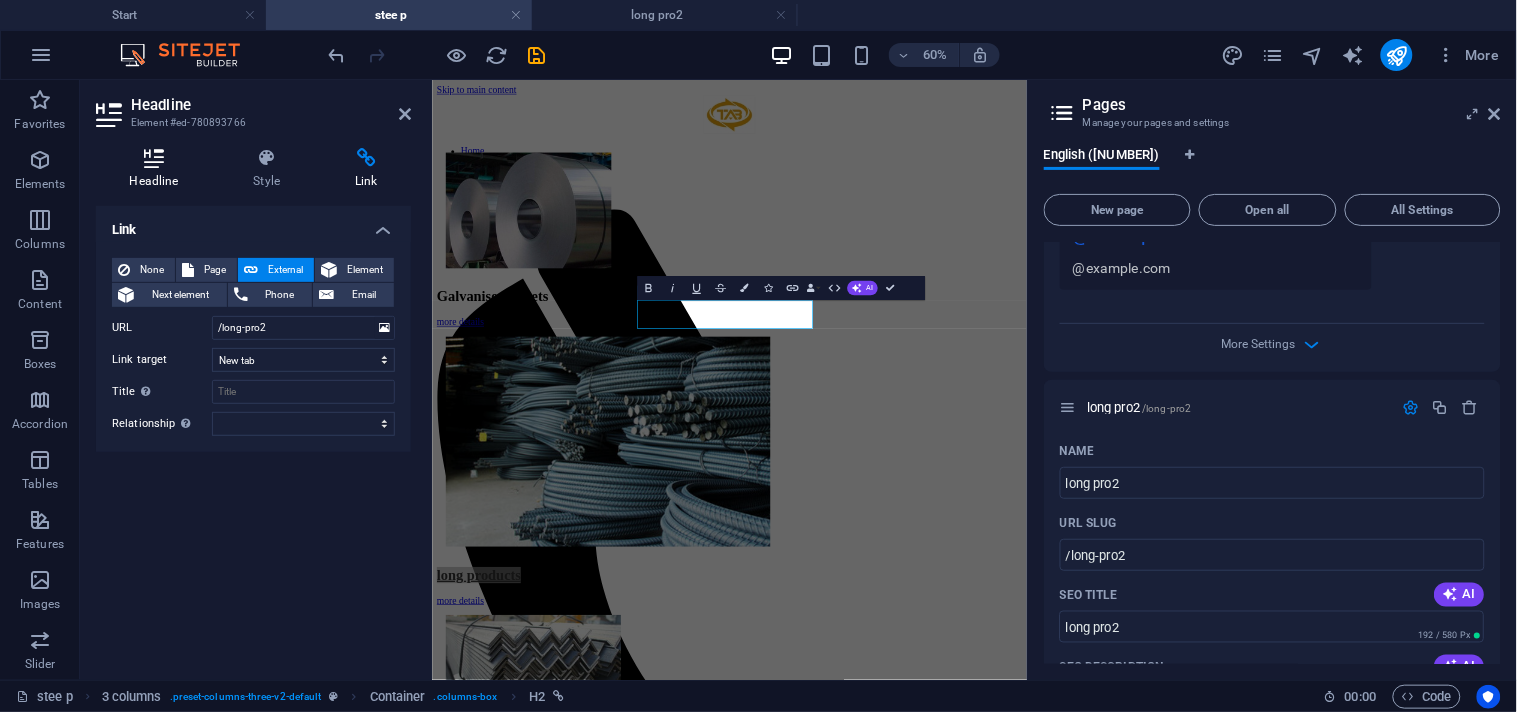 click on "Headline" at bounding box center [158, 169] 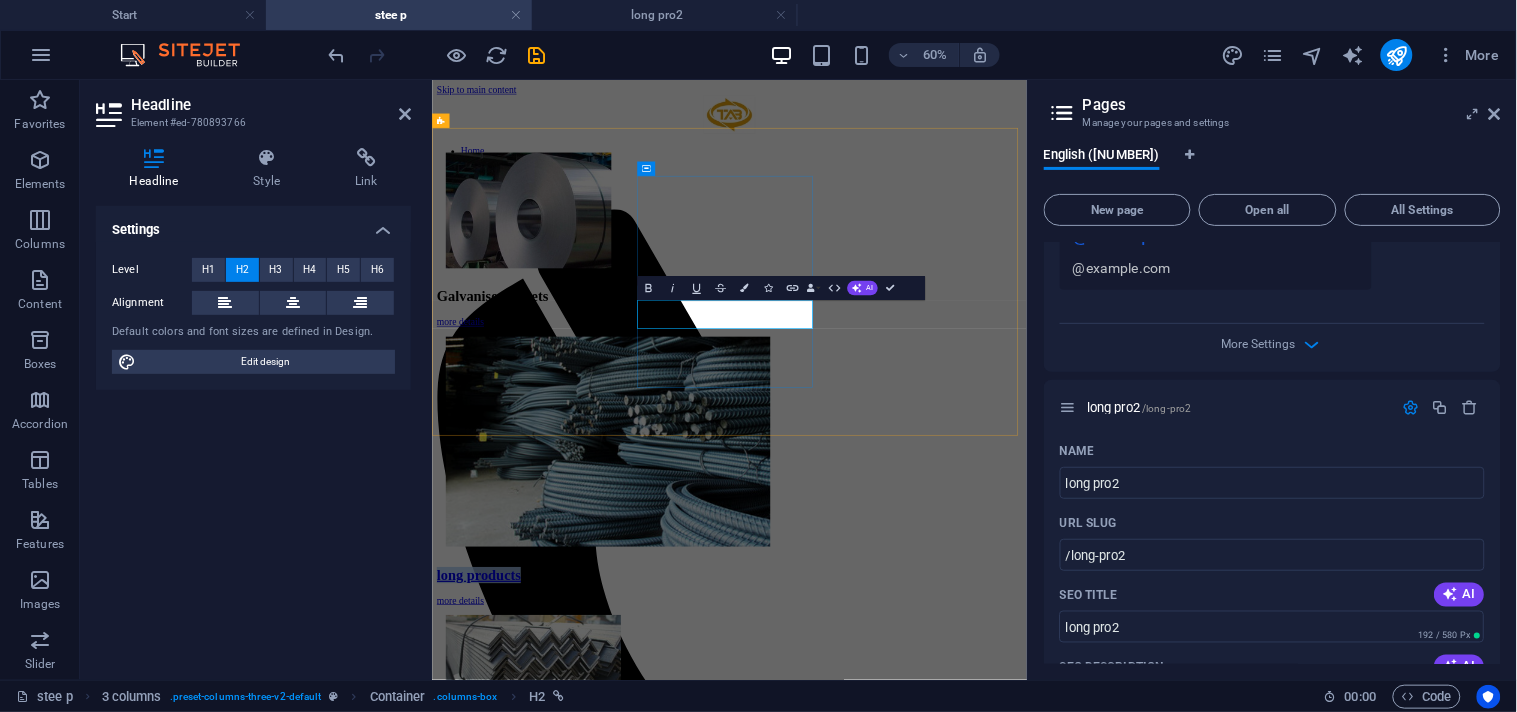 click on "long products" at bounding box center (927, 904) 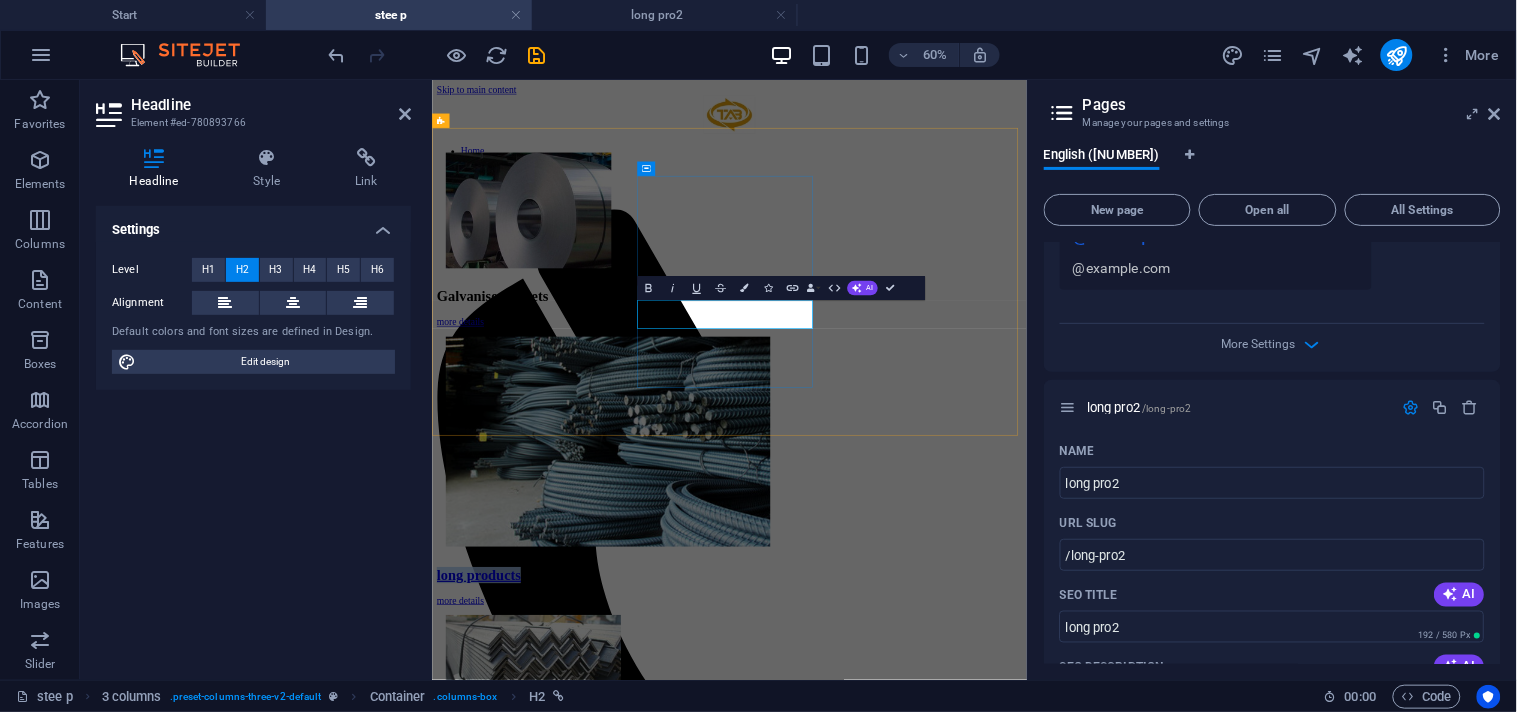 click on "long products" at bounding box center [927, 904] 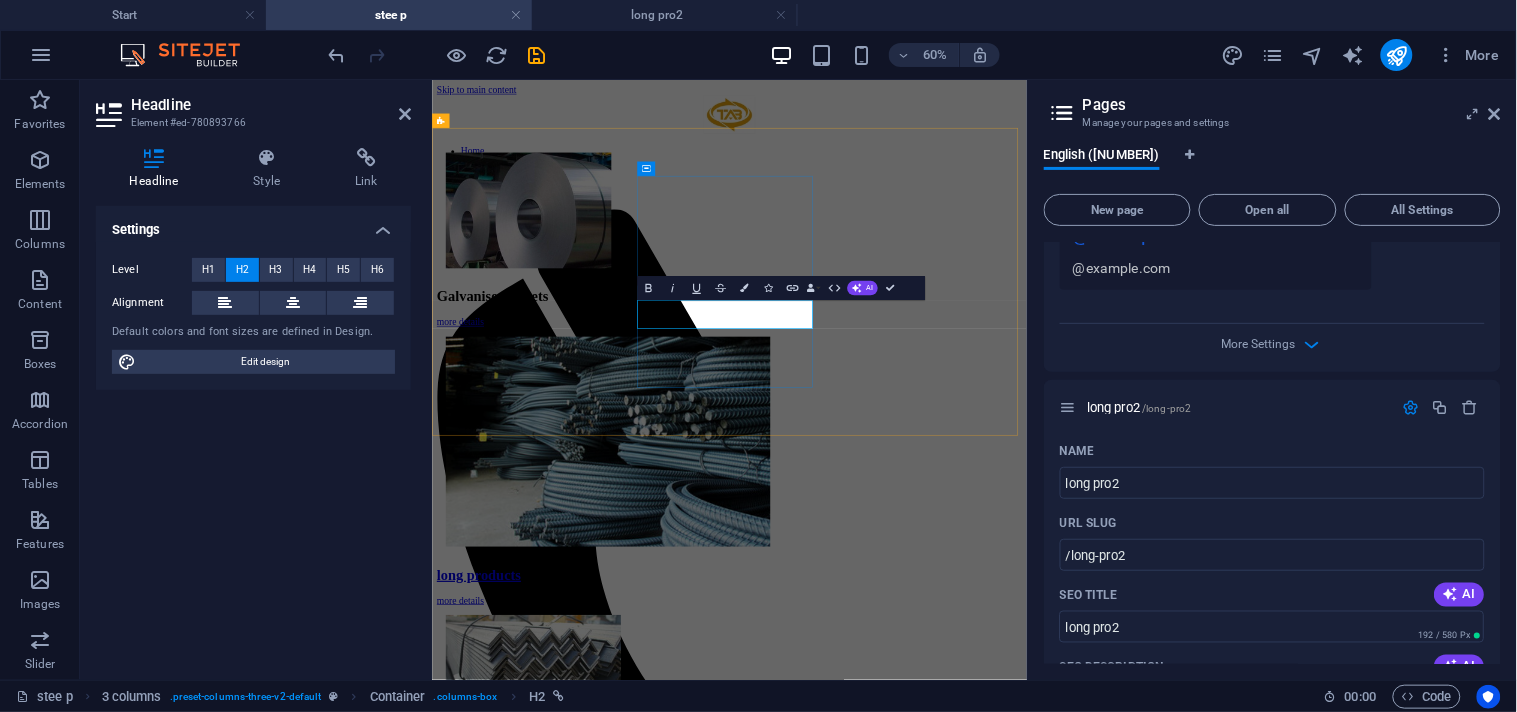 click on "long products" at bounding box center (927, 904) 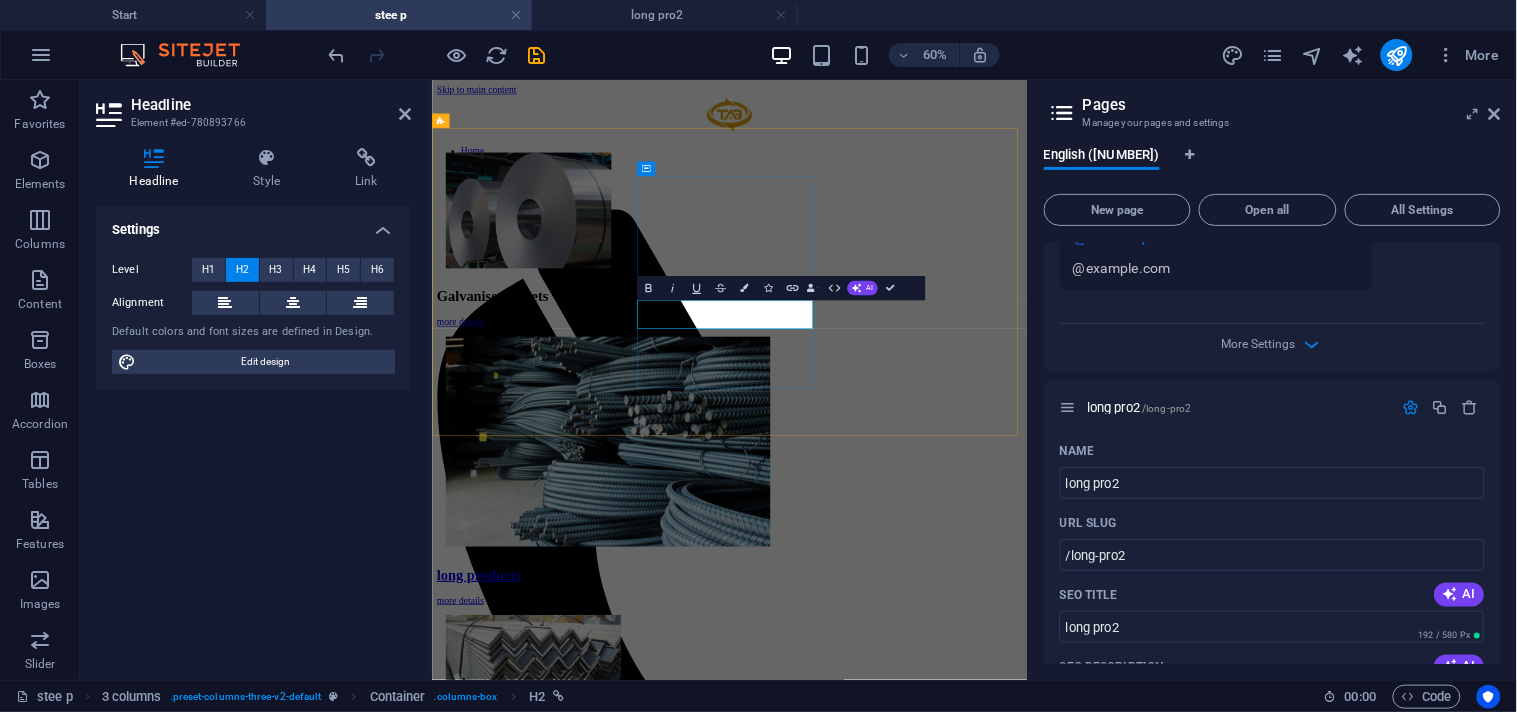 click on "long products" at bounding box center (927, 904) 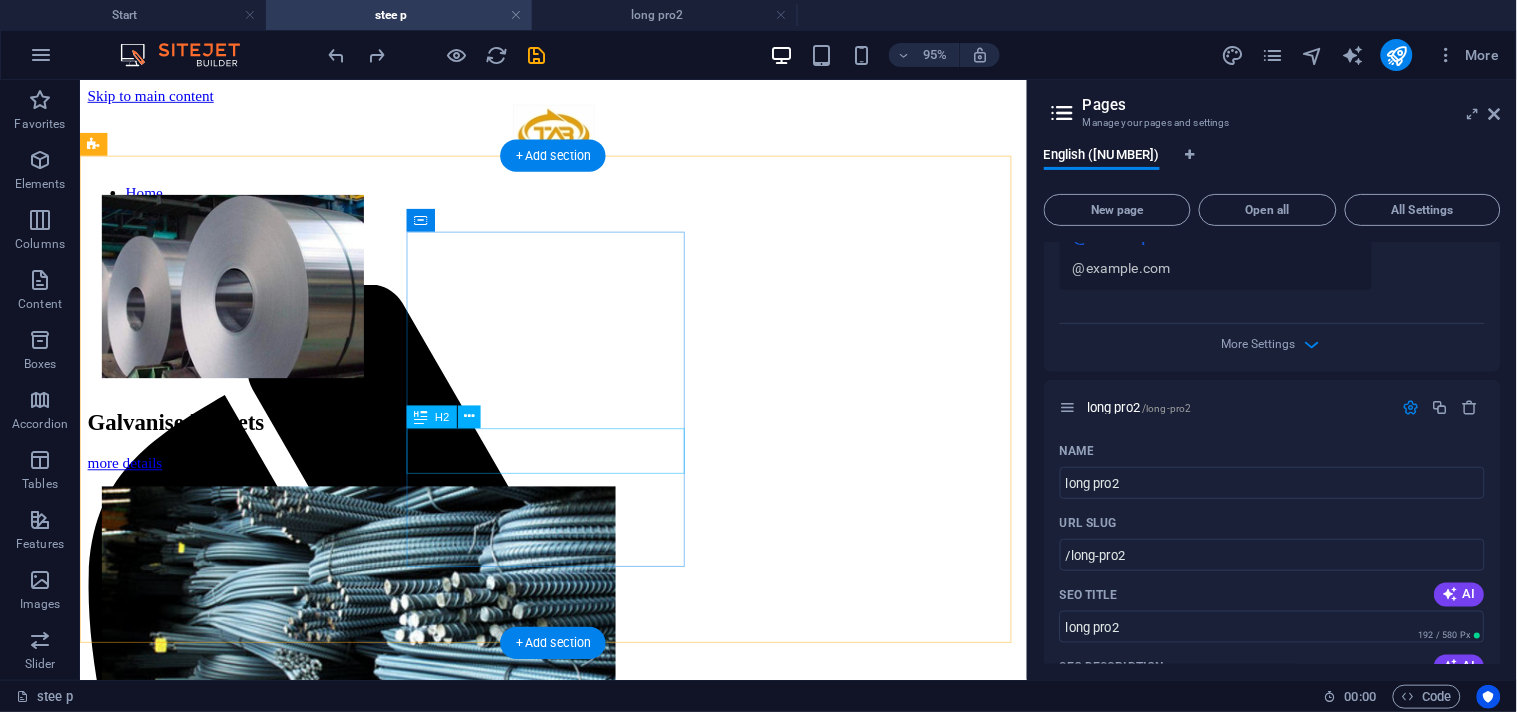 click on "long products" at bounding box center (577, 904) 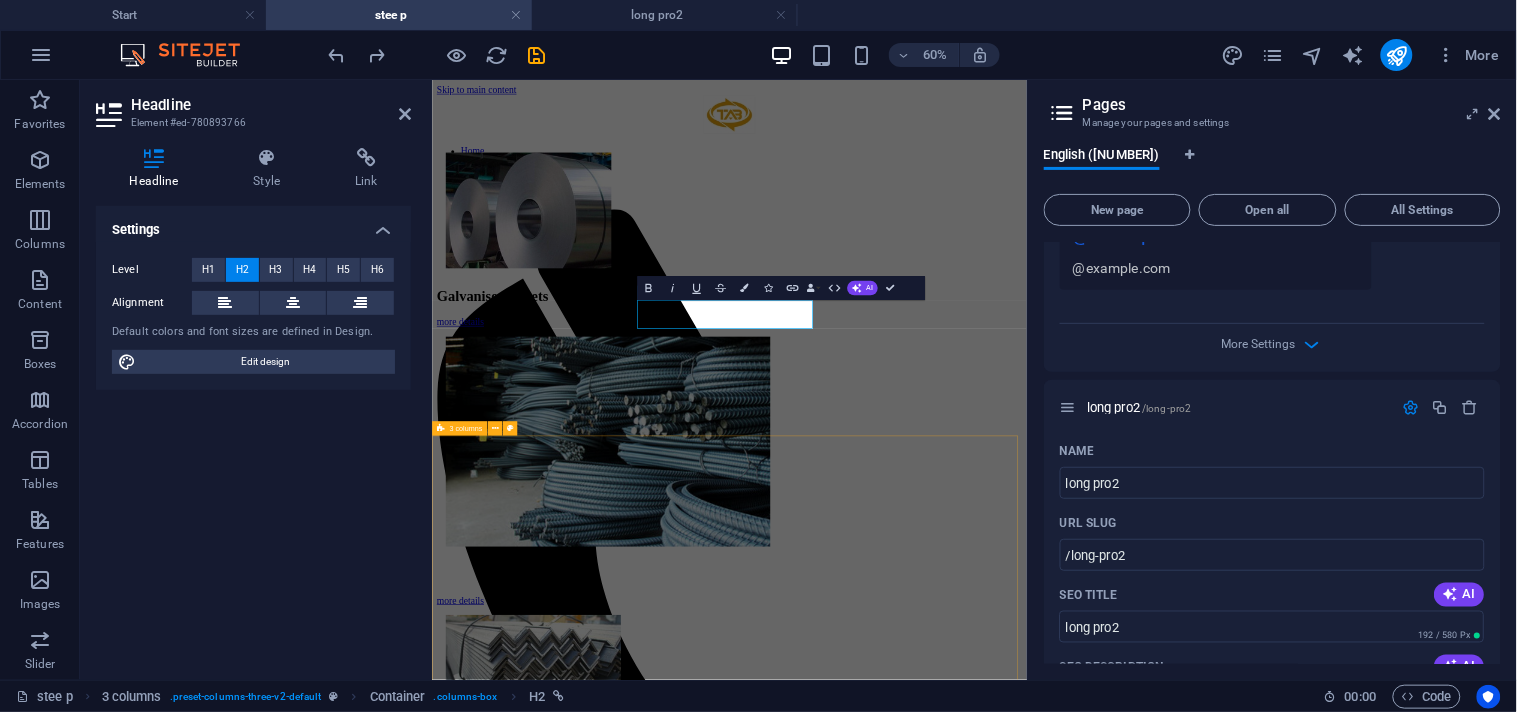 type 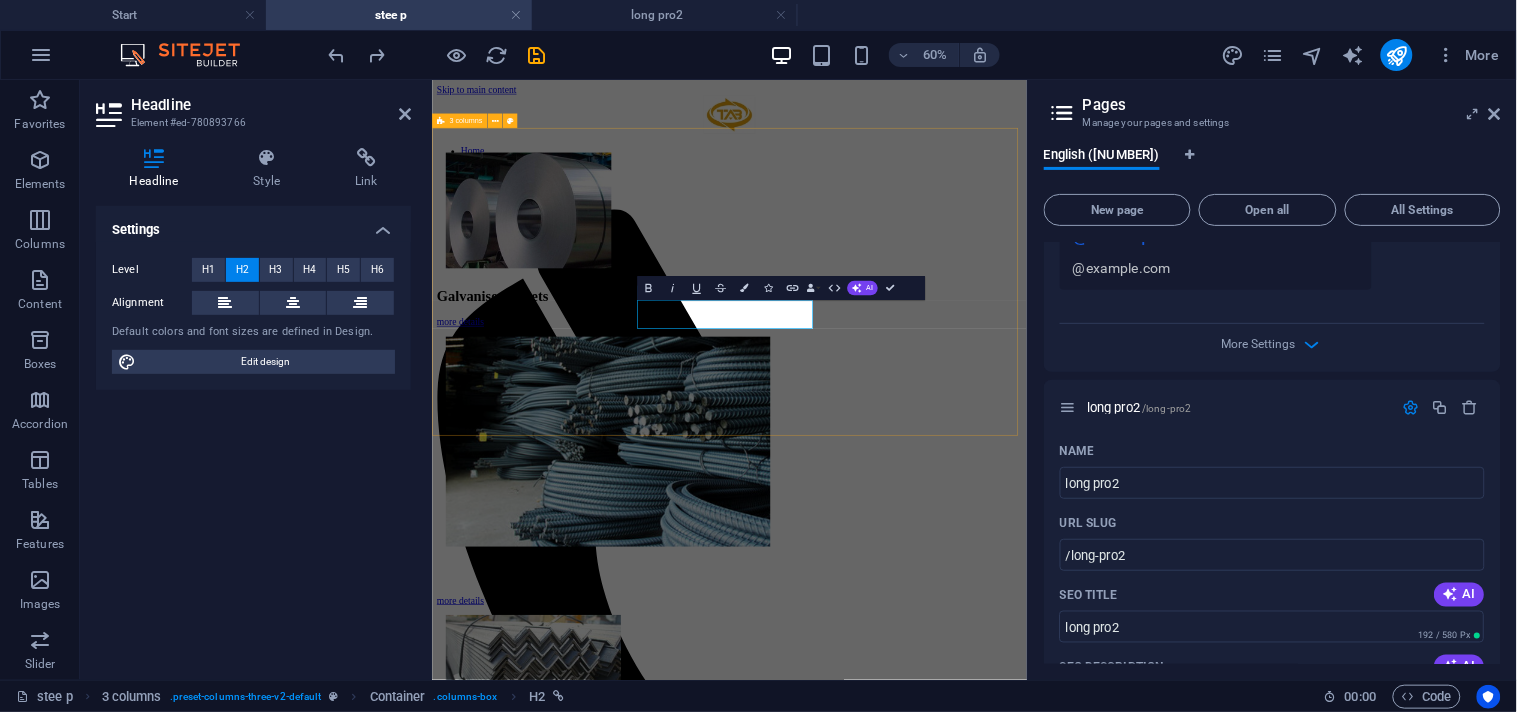 click on "Galvanised Sheets more details ​ more details Steel Angles more details" at bounding box center [927, 721] 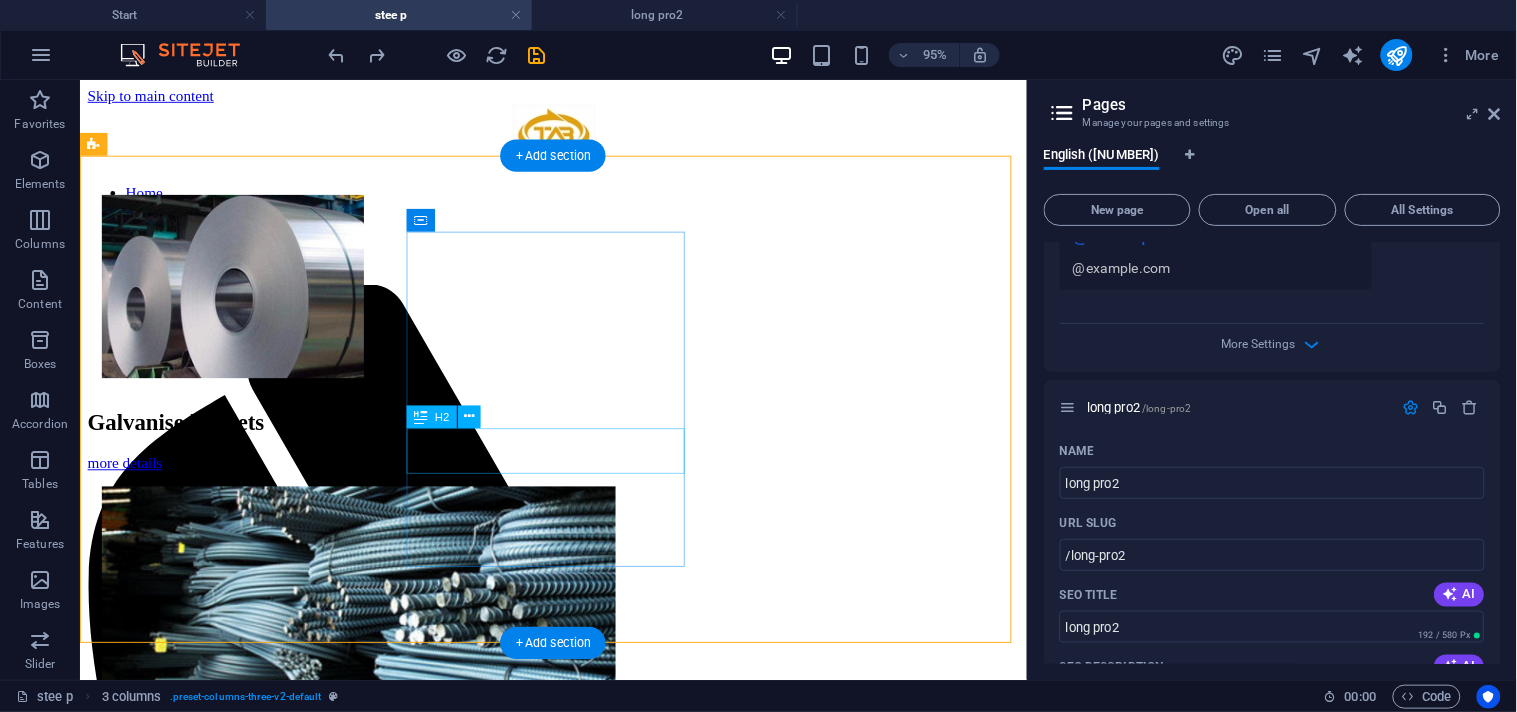 click on "long products" at bounding box center [577, 904] 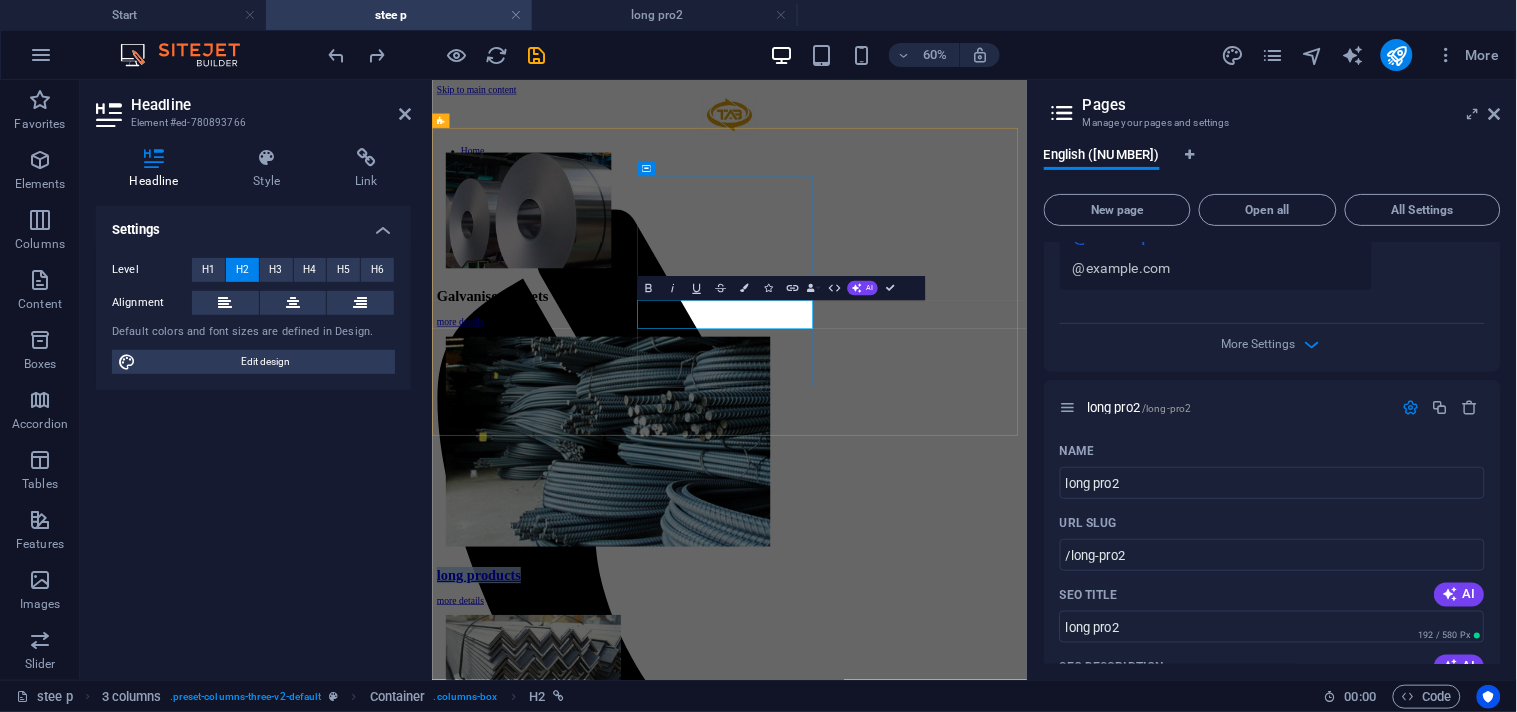 click on "long products" at bounding box center [509, 904] 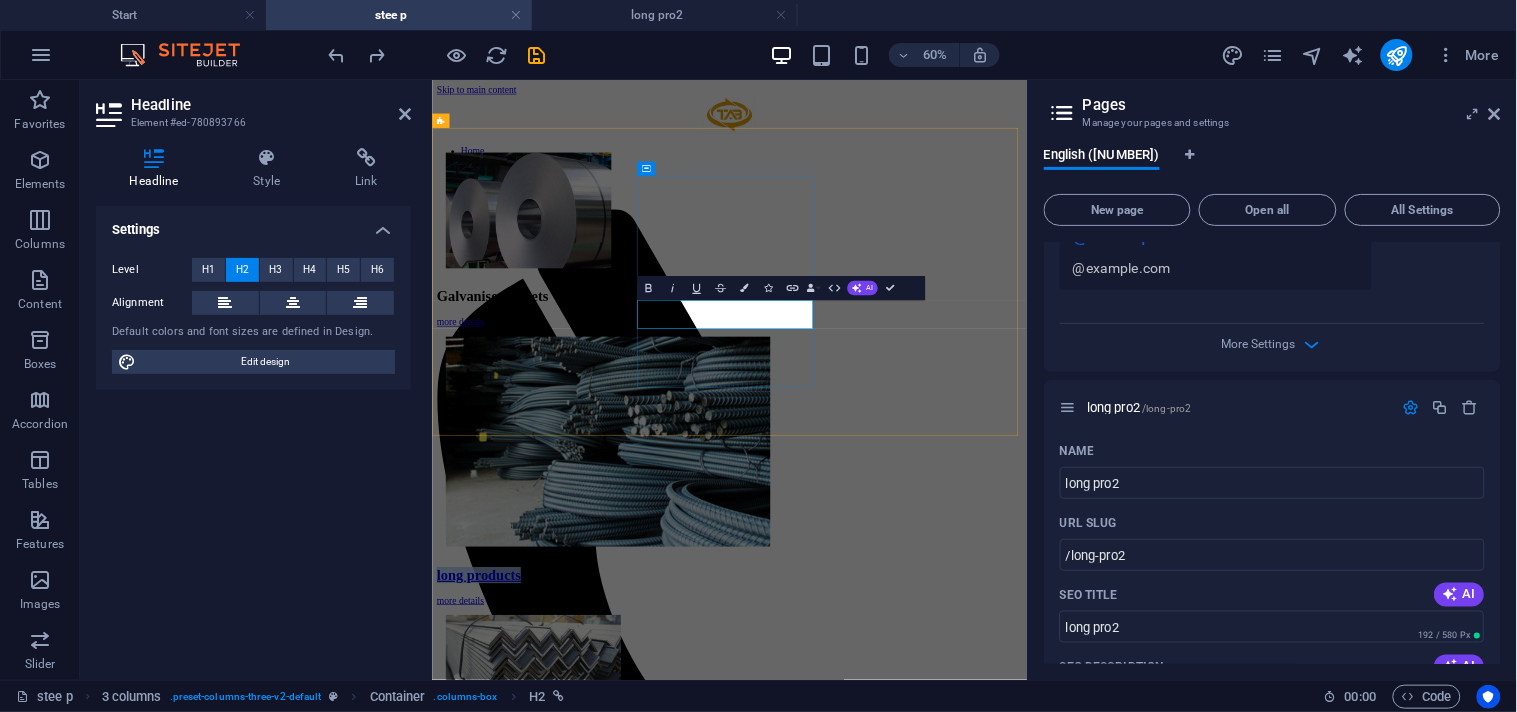 click on "long products" at bounding box center (509, 904) 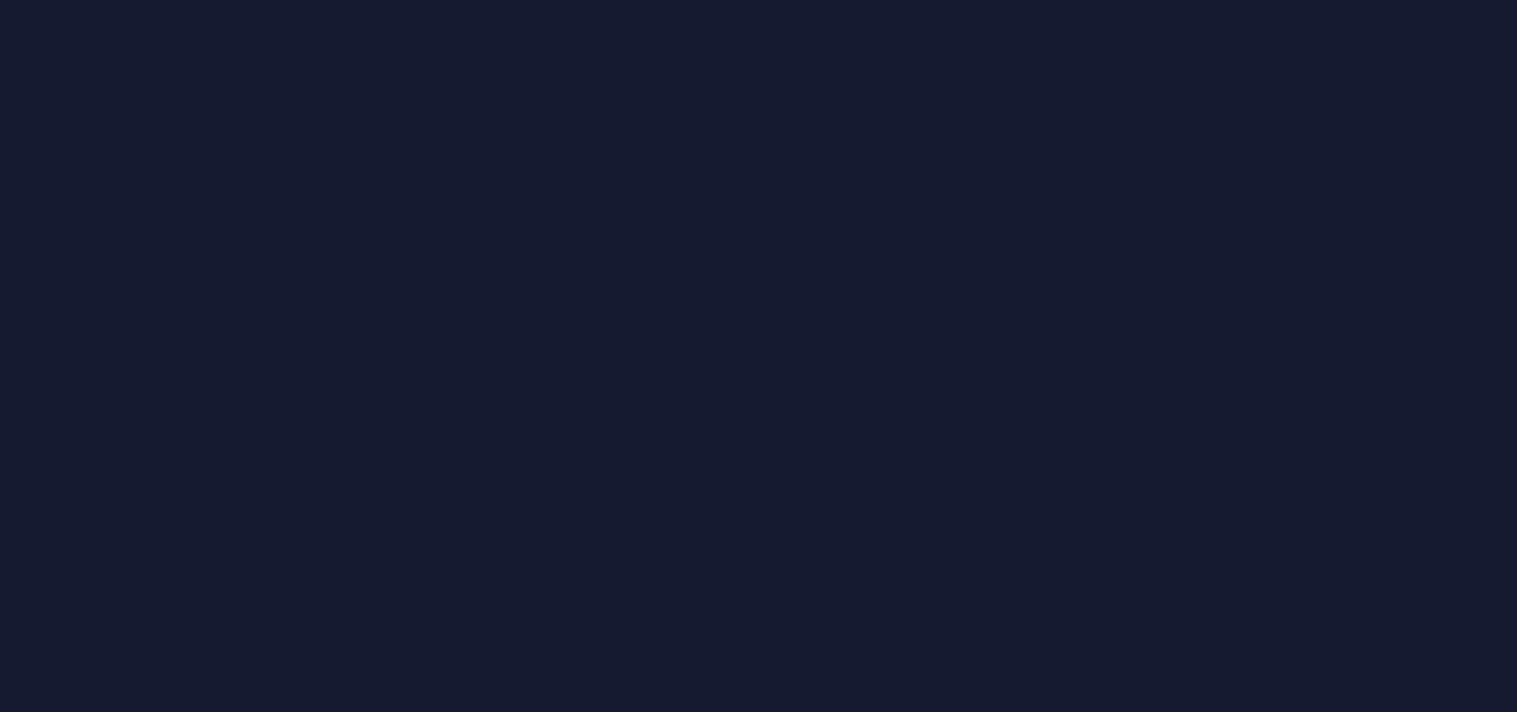 scroll, scrollTop: 0, scrollLeft: 0, axis: both 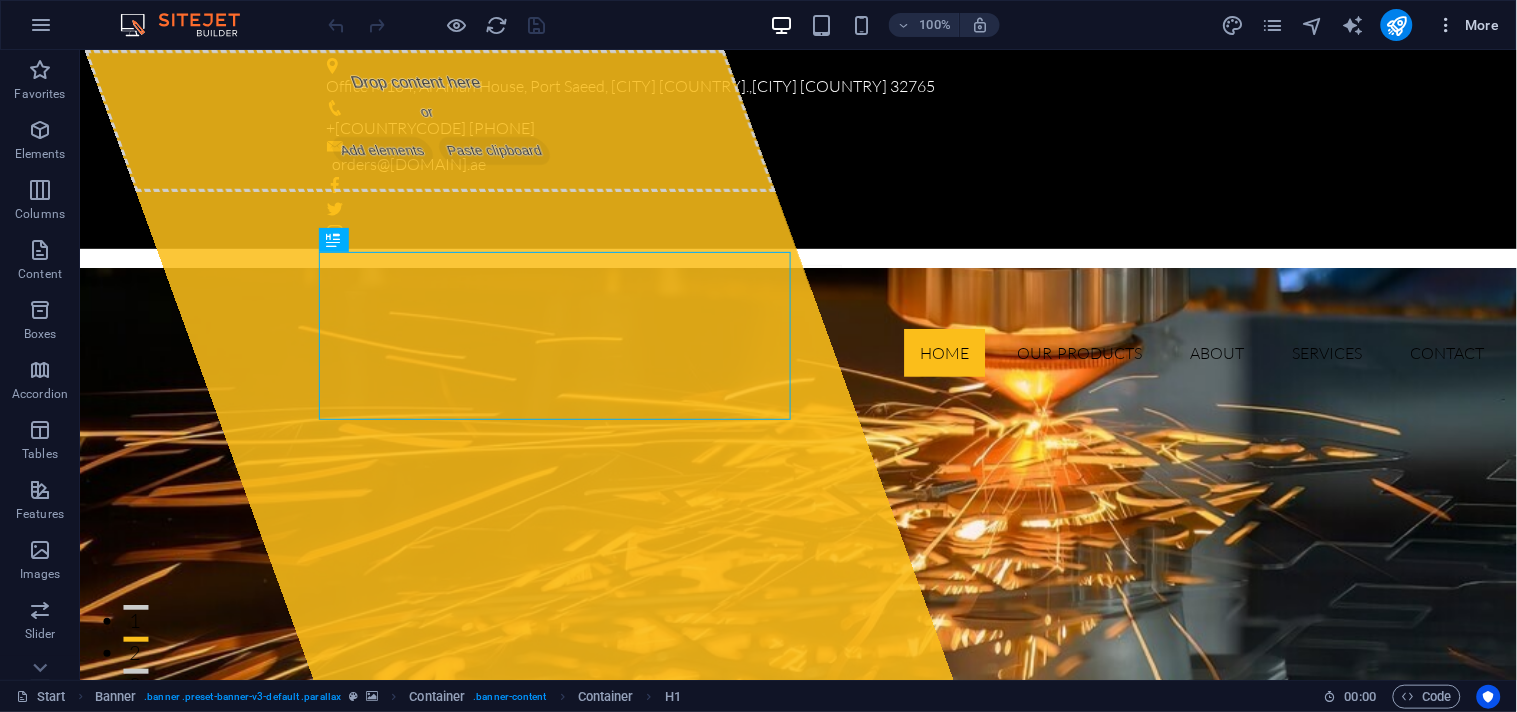 click at bounding box center (1447, 25) 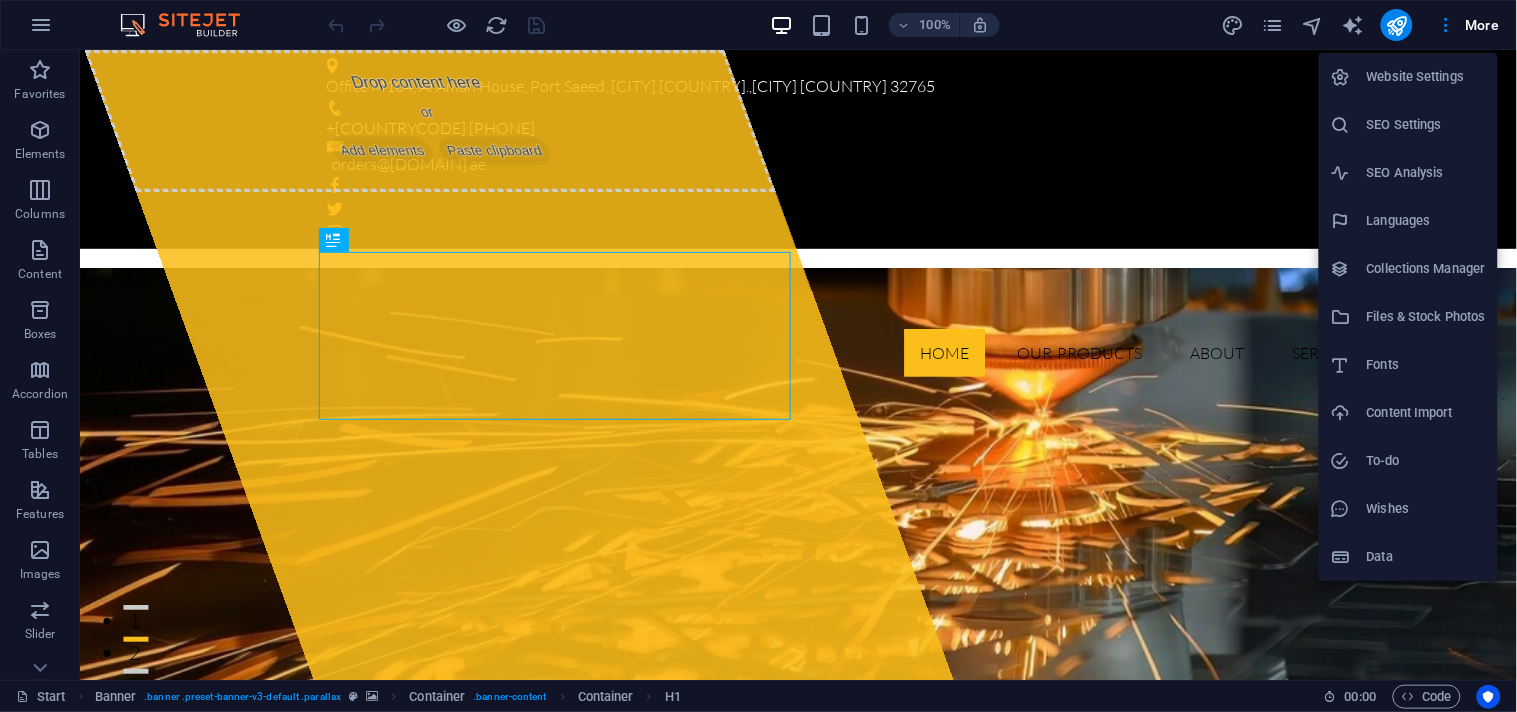 click on "Website Settings" at bounding box center [1426, 77] 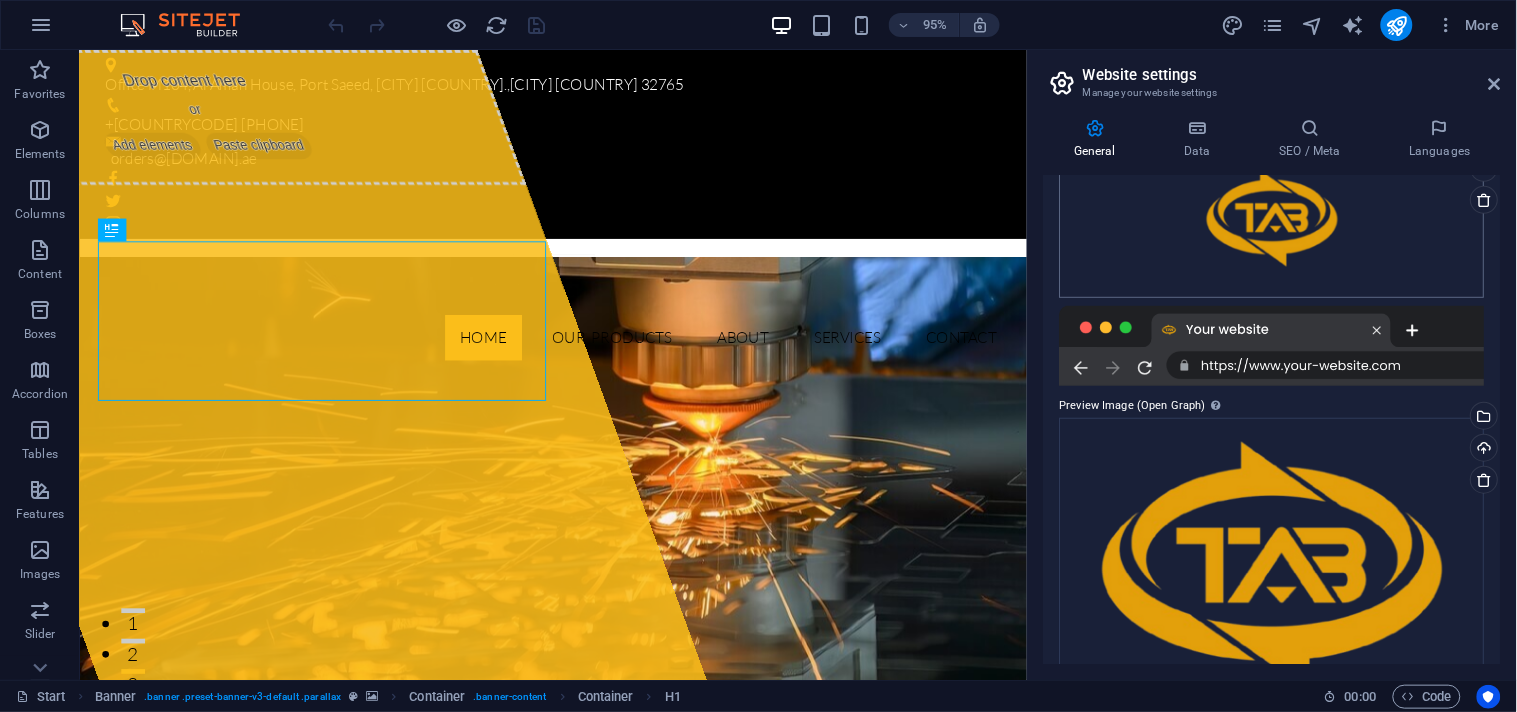 scroll, scrollTop: 353, scrollLeft: 0, axis: vertical 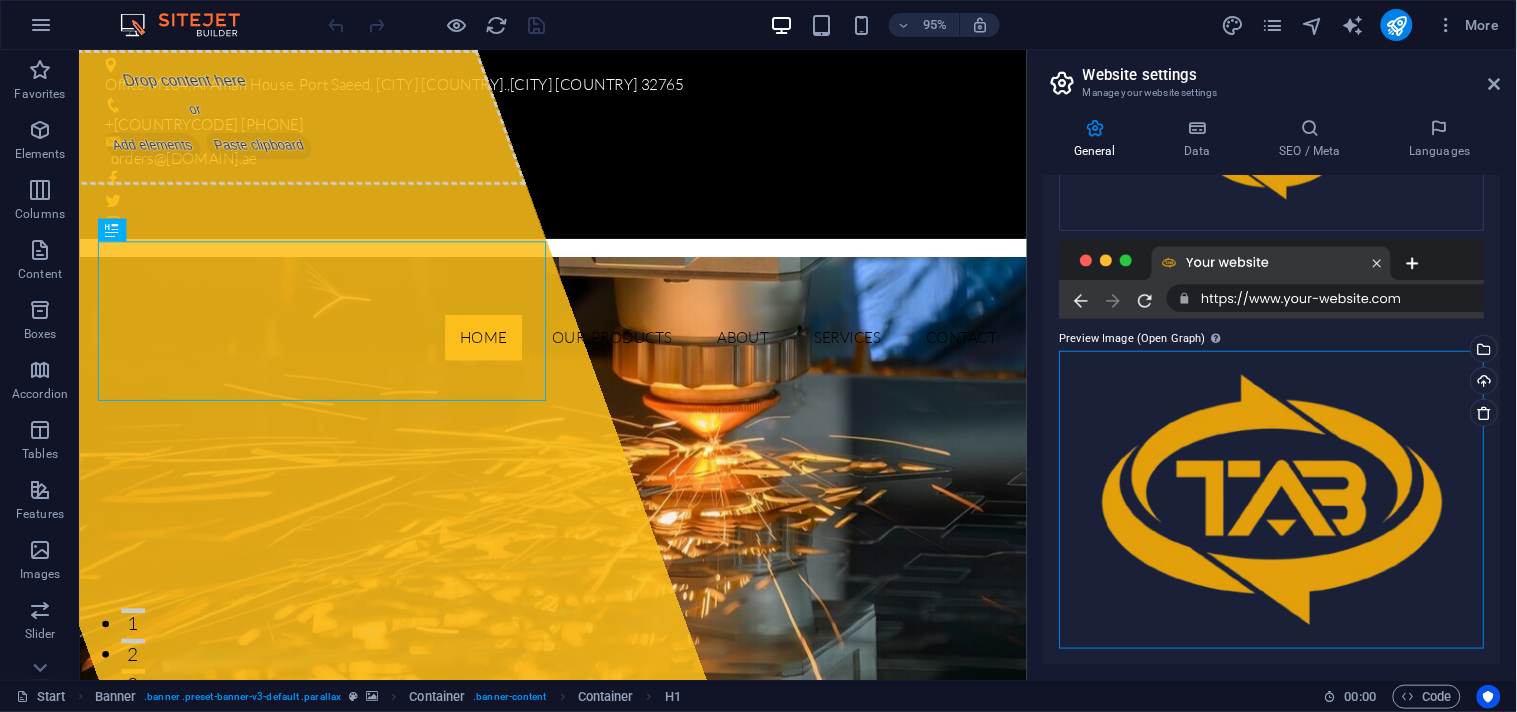 click on "Drag files here, click to choose files or select files from Files or our free stock photos & videos" at bounding box center [1272, 500] 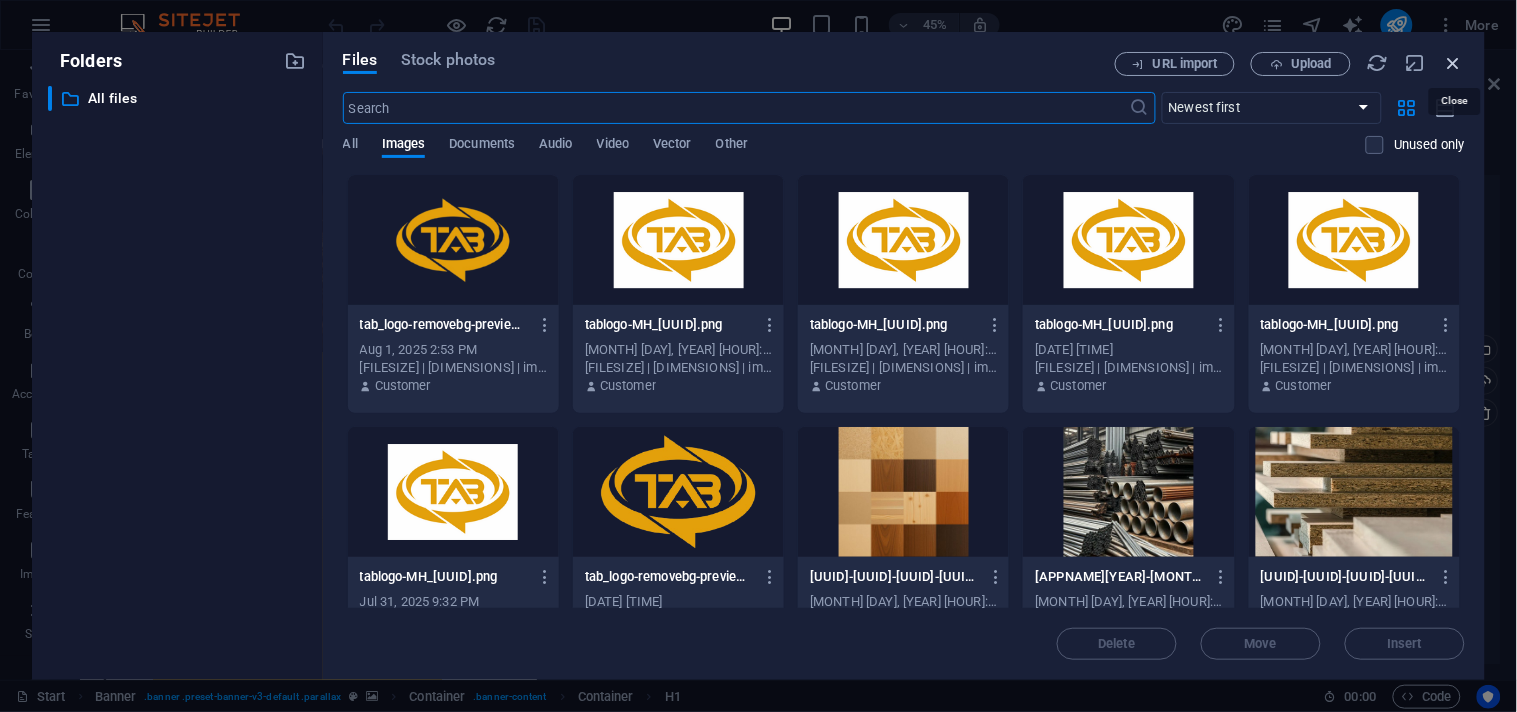 click at bounding box center [1454, 63] 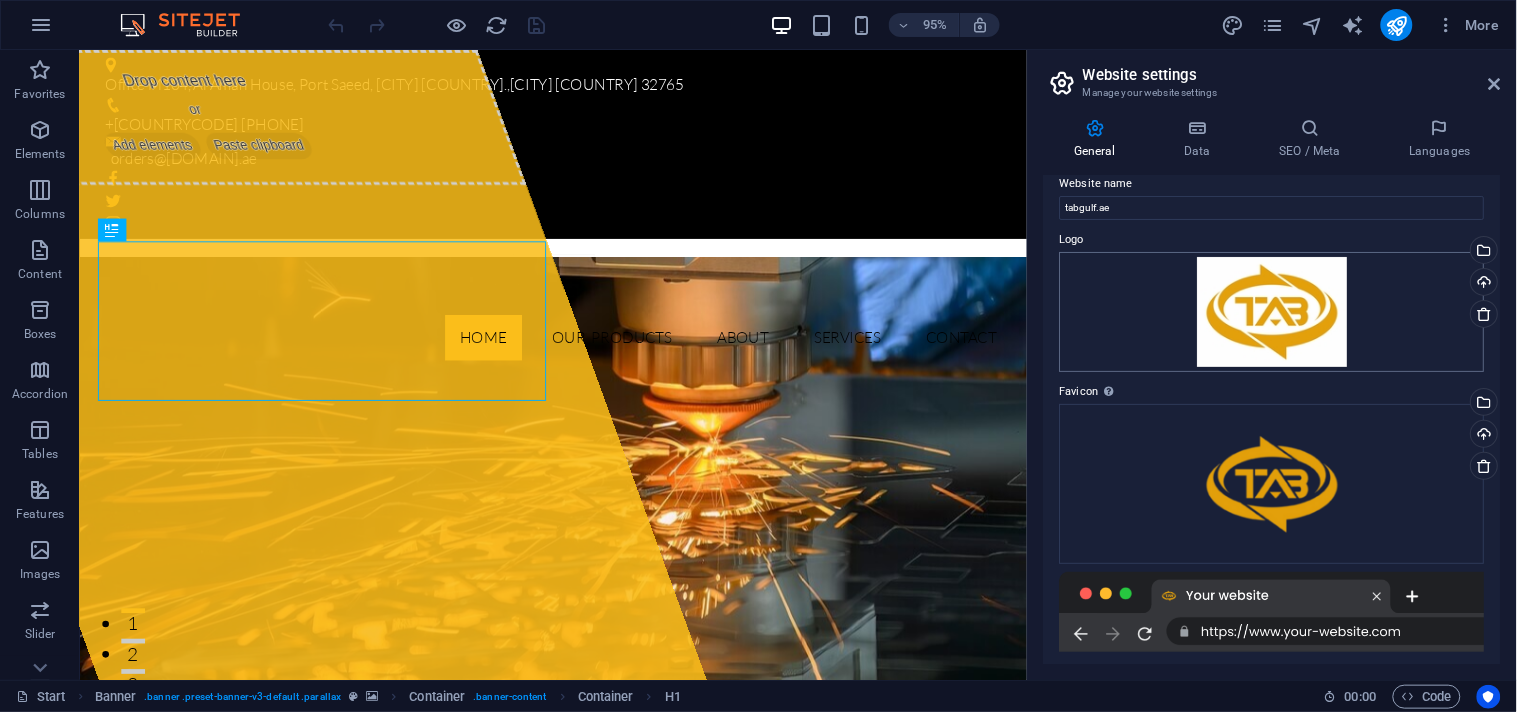 scroll, scrollTop: 0, scrollLeft: 0, axis: both 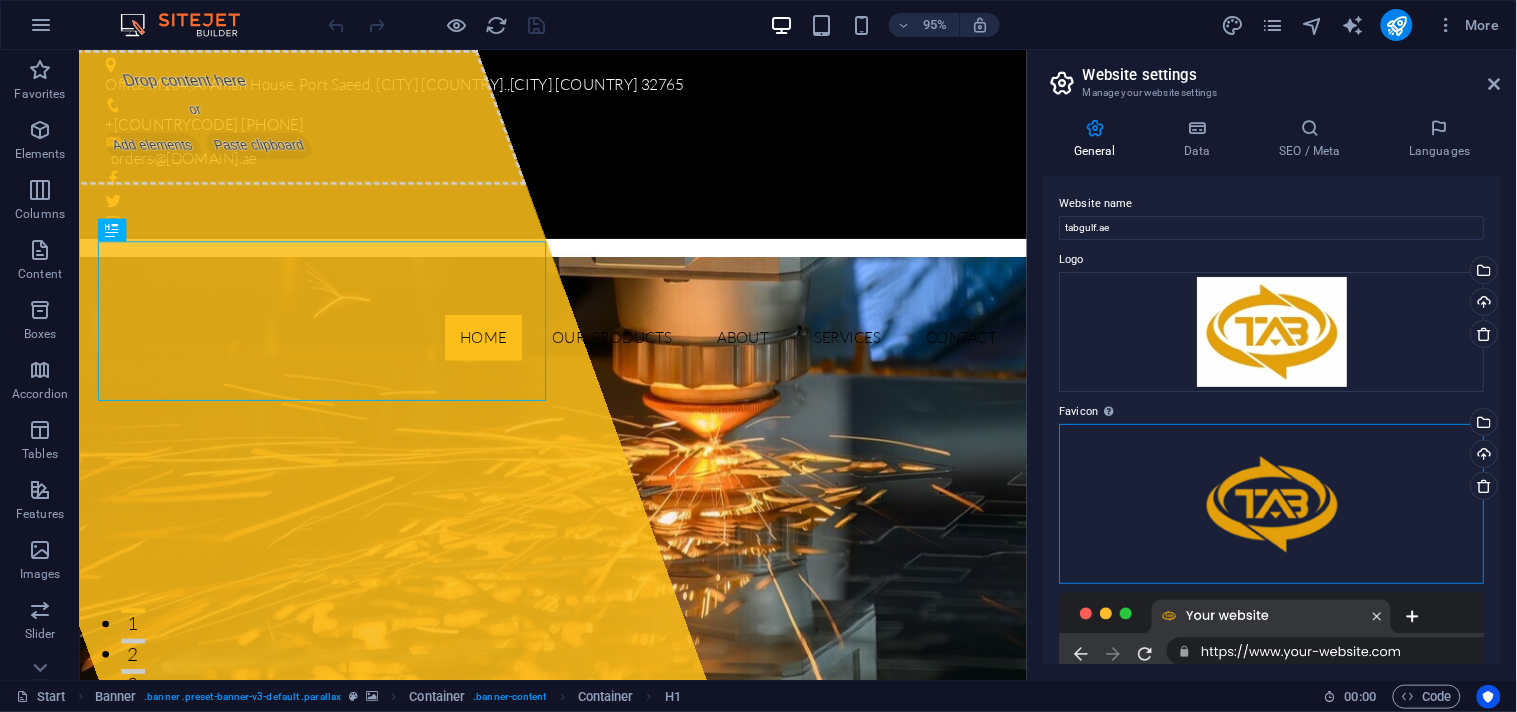 click on "Drag files here, click to choose files or select files from Files or our free stock photos & videos" at bounding box center (1272, 504) 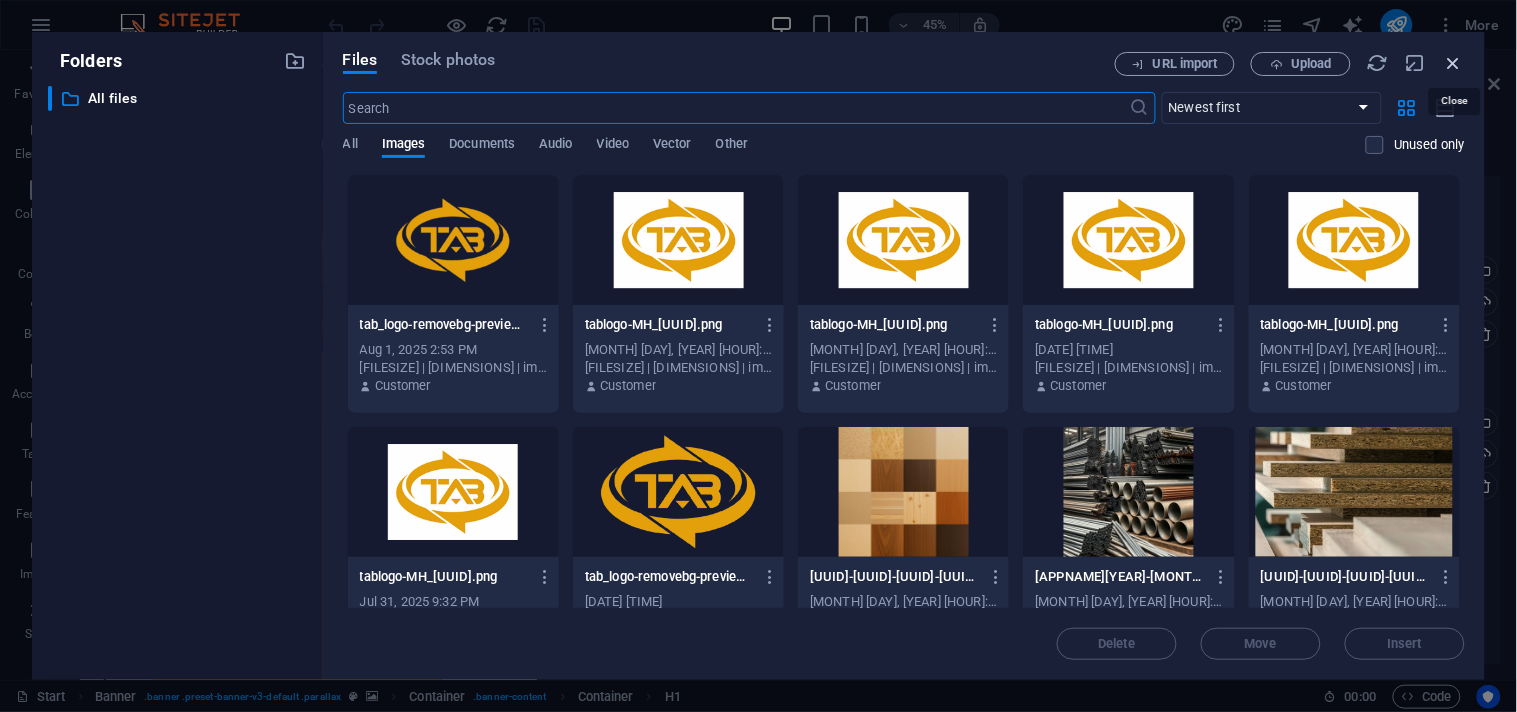 click at bounding box center [1454, 63] 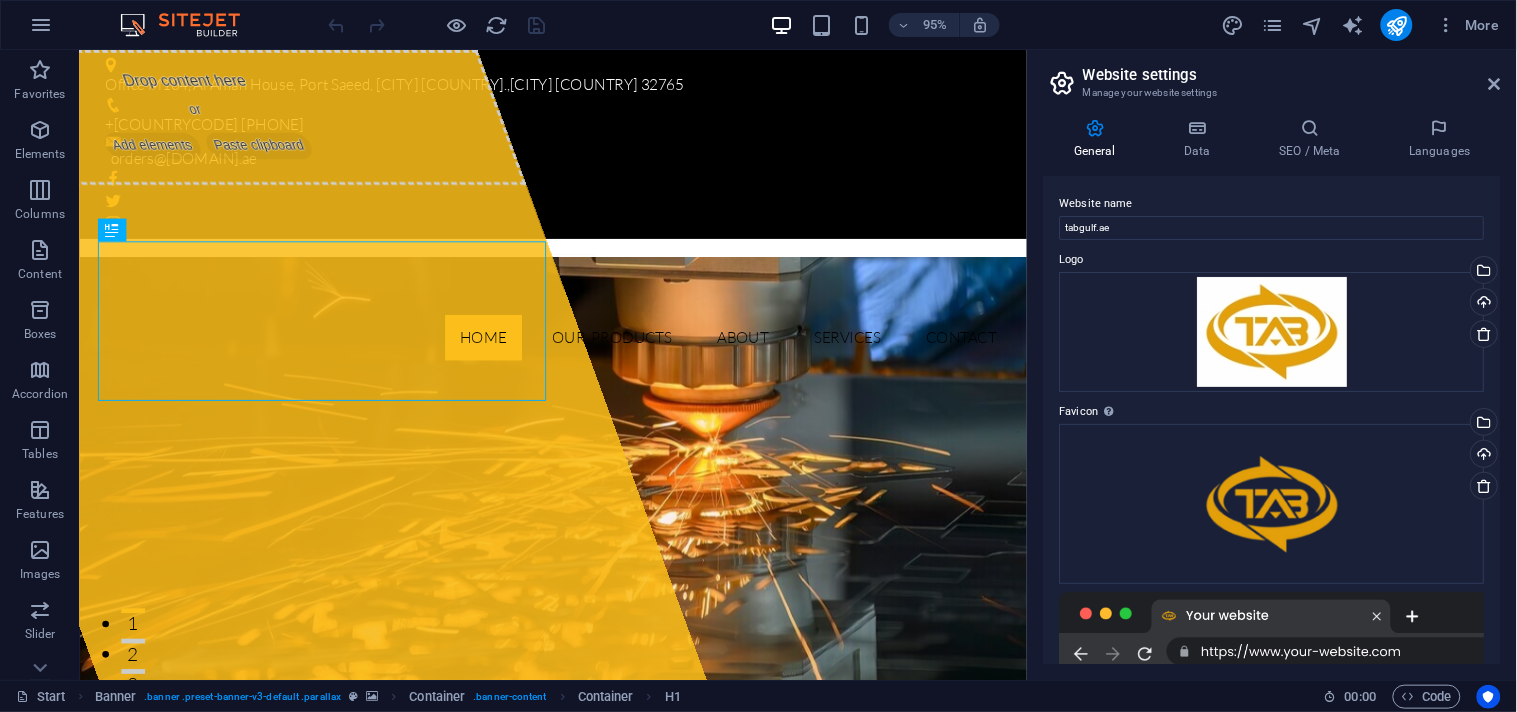 click on "Website settings" at bounding box center [1292, 75] 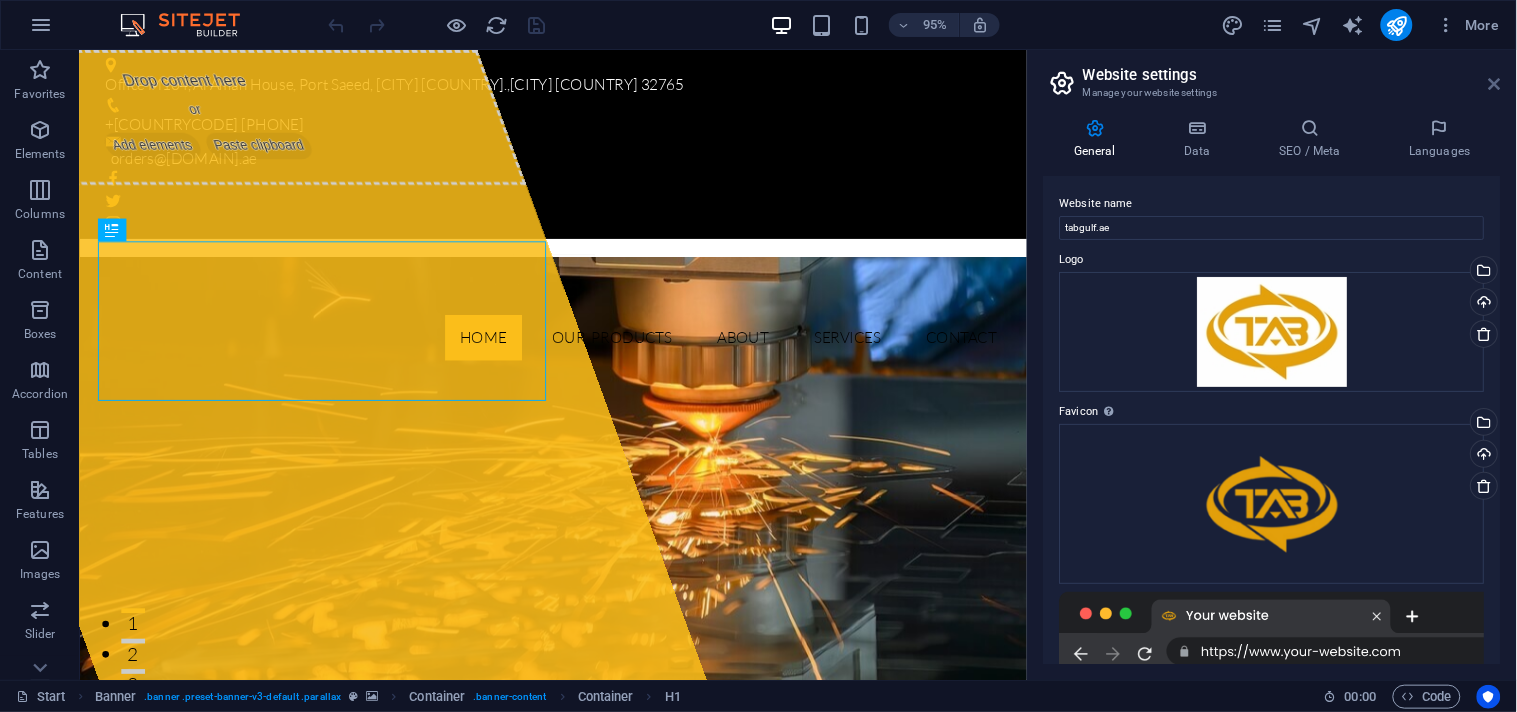 click at bounding box center (1495, 84) 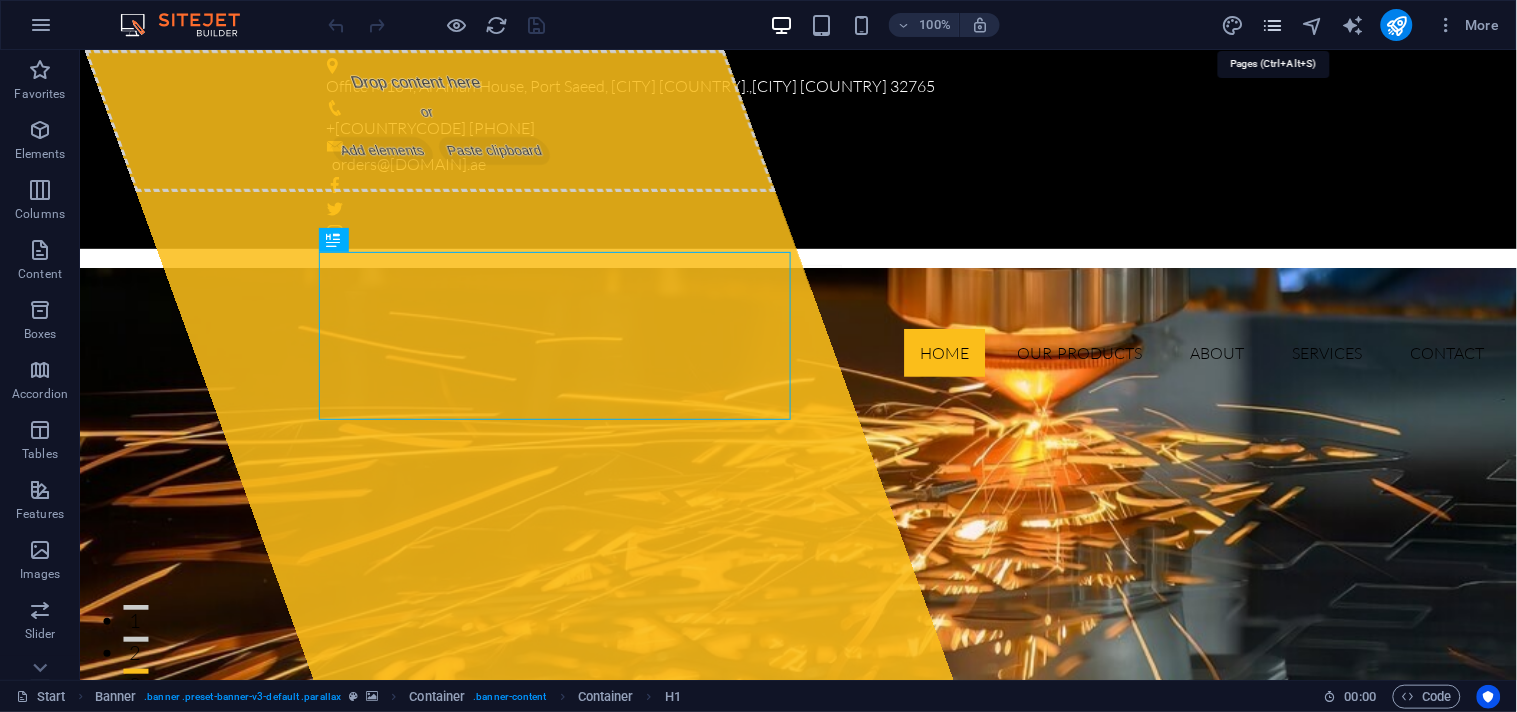 click at bounding box center [1272, 25] 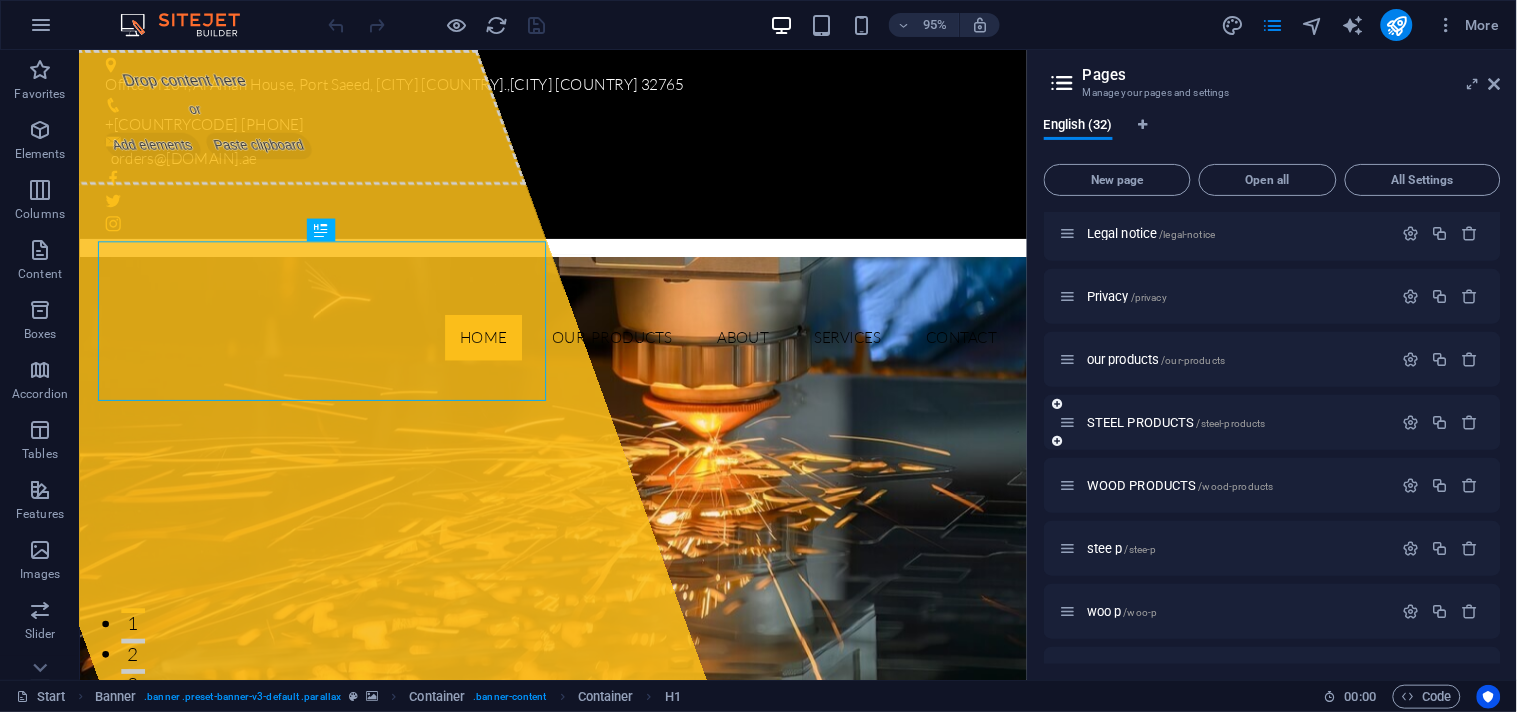 scroll, scrollTop: 166, scrollLeft: 0, axis: vertical 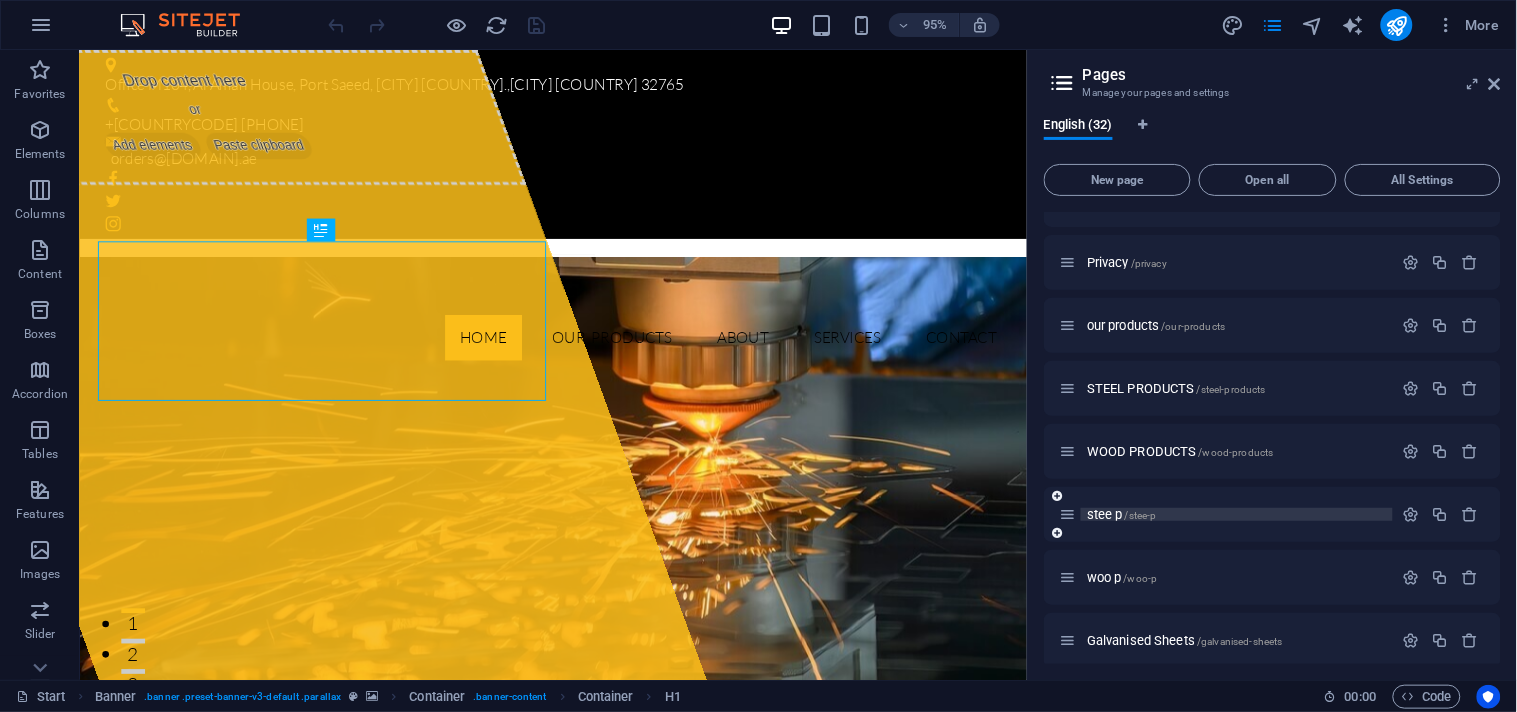 click on "stee p /stee-p" at bounding box center [1122, 514] 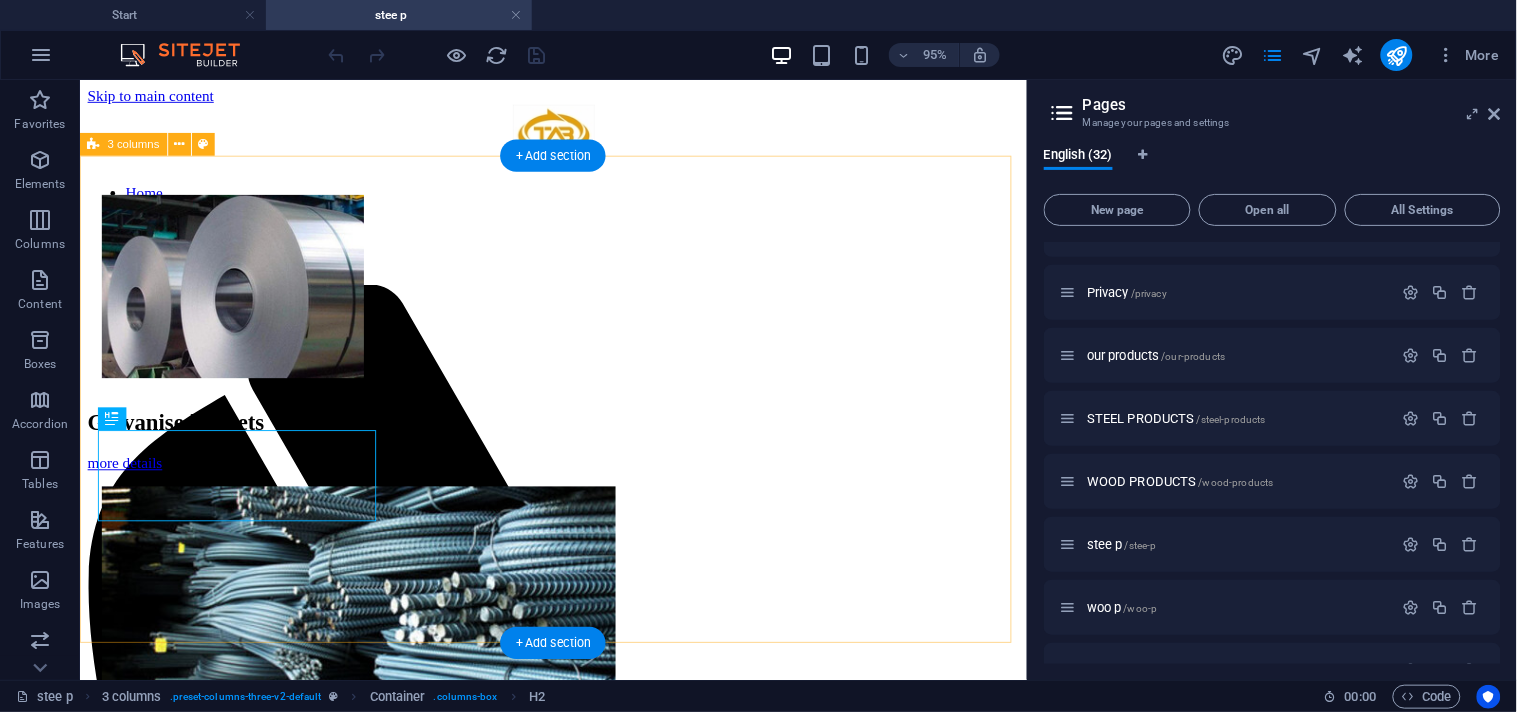 scroll, scrollTop: 0, scrollLeft: 0, axis: both 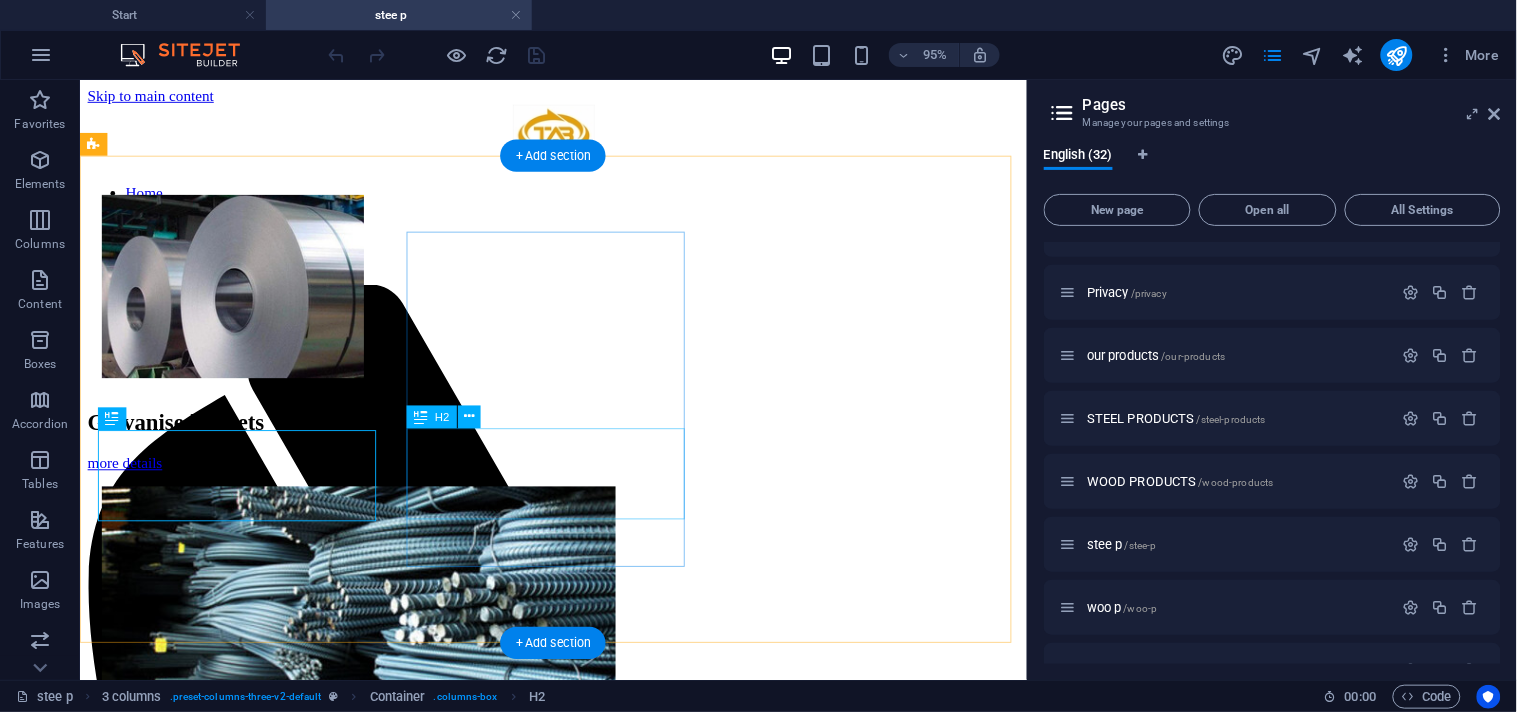 click on "Long ProductsRebar" at bounding box center (577, 904) 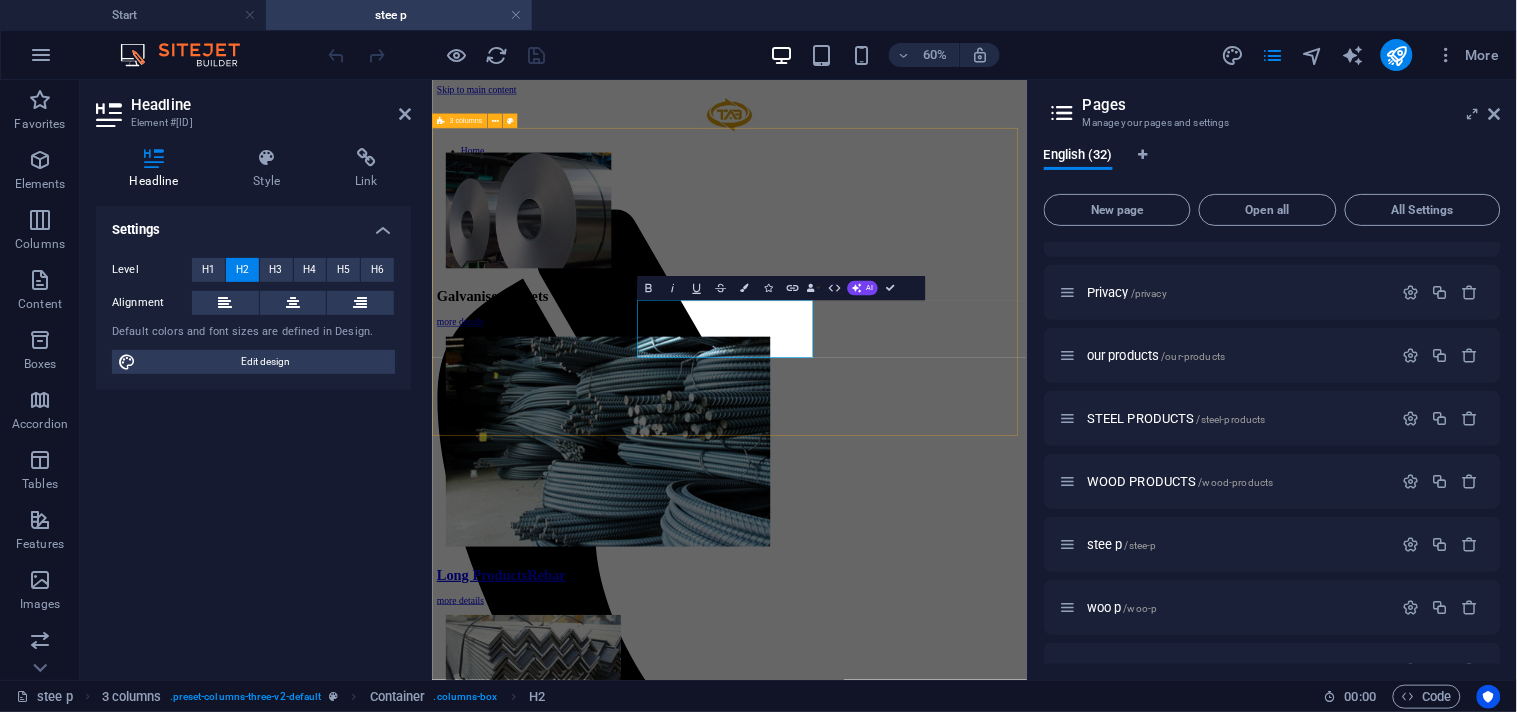 click on "Galvanised Sheets more details Long ProductsRebar more details Steel Angles more details" at bounding box center (927, 721) 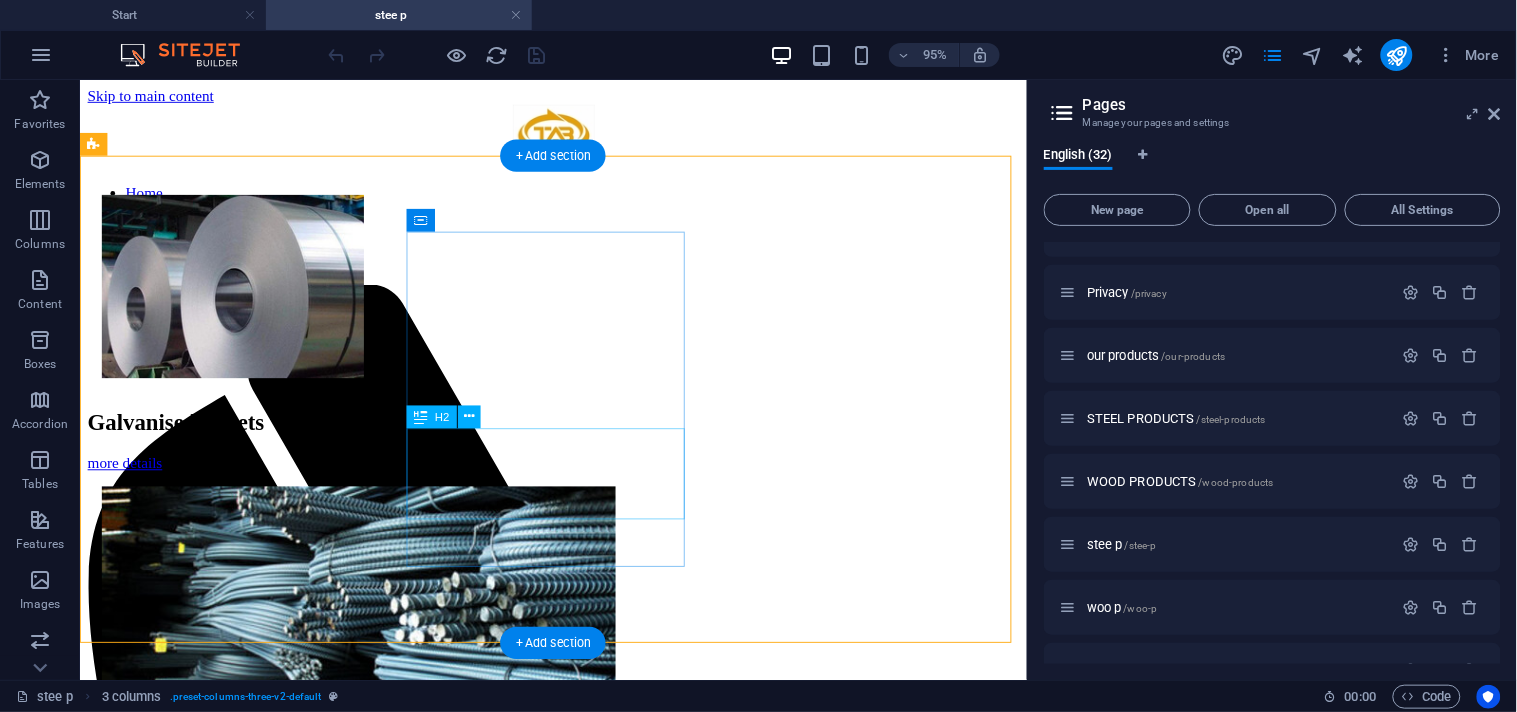 click on "Long ProductsRebar" at bounding box center [577, 904] 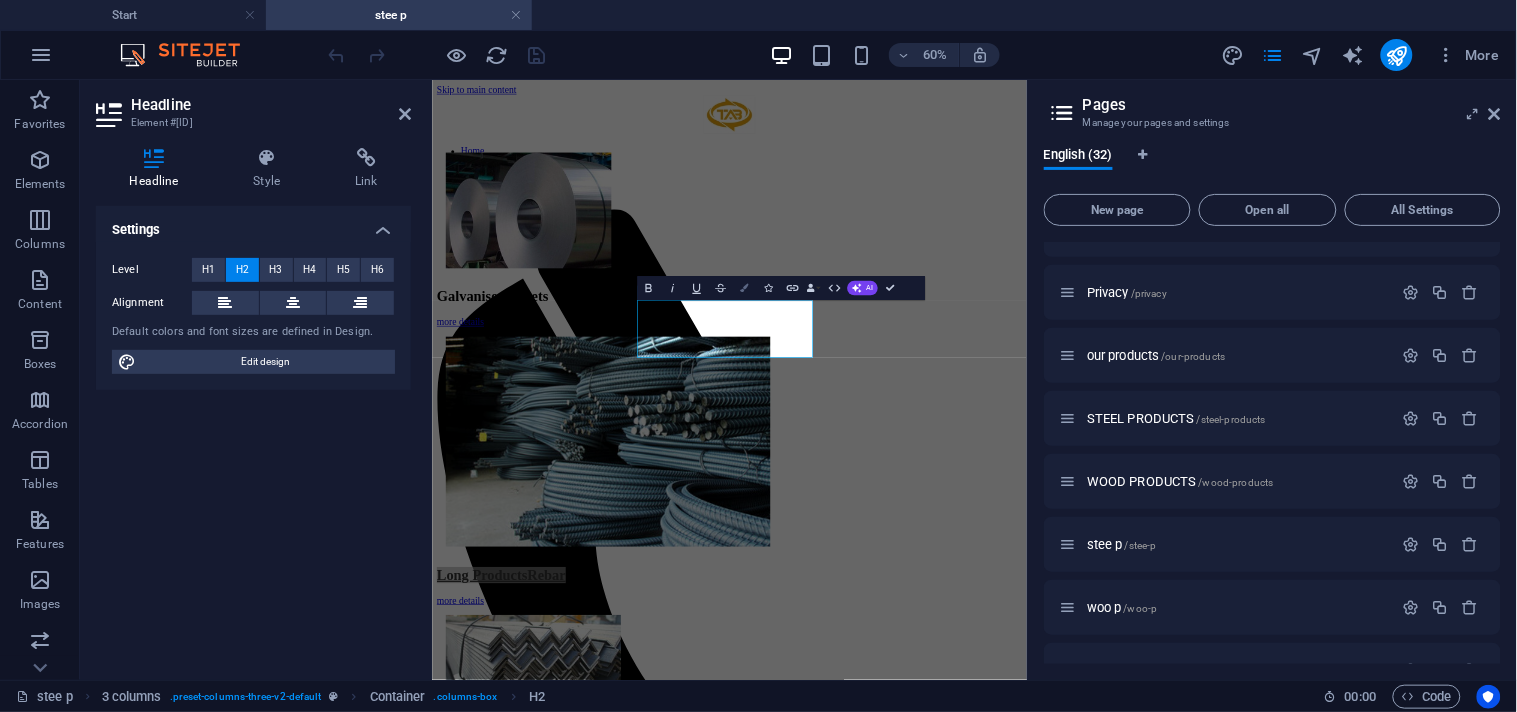 click at bounding box center (744, 288) 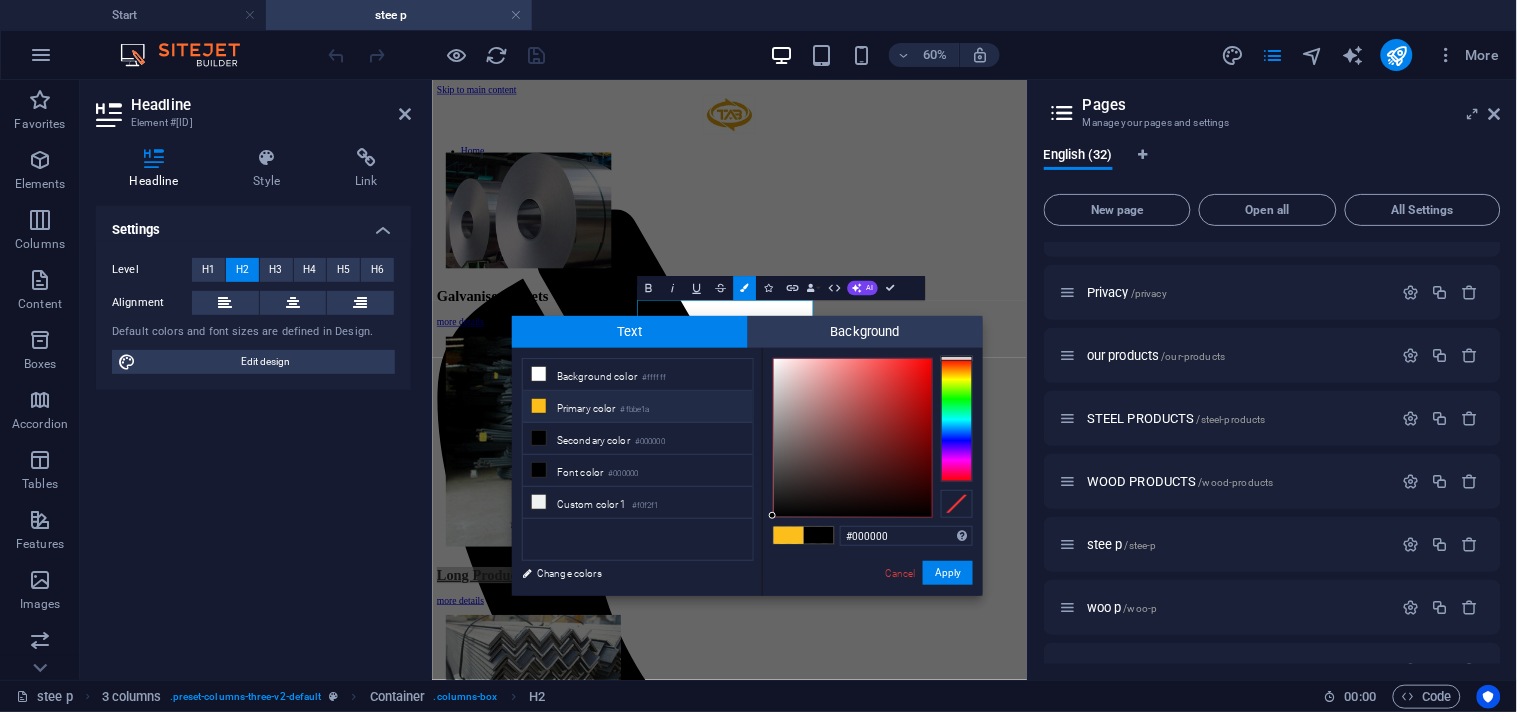 click at bounding box center [539, 406] 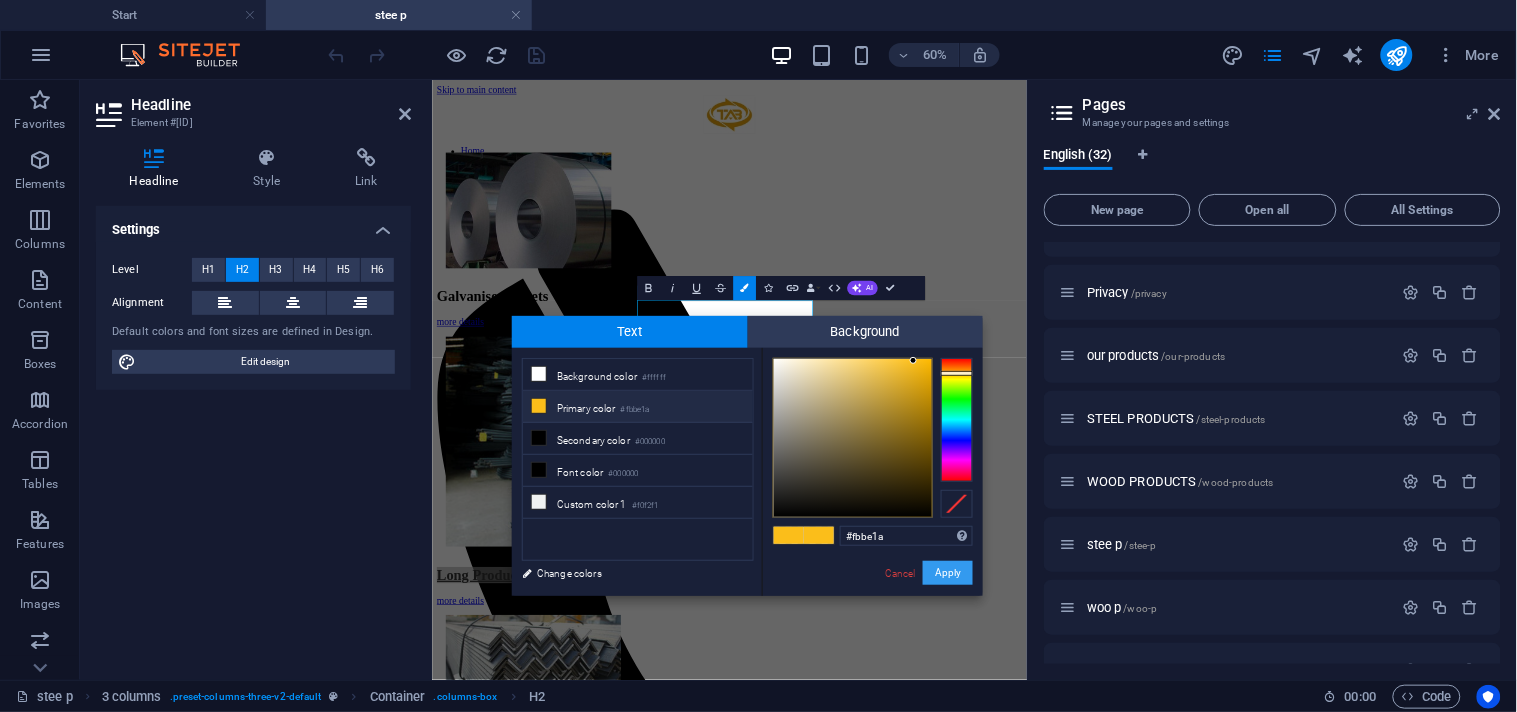 click on "Apply" at bounding box center [948, 573] 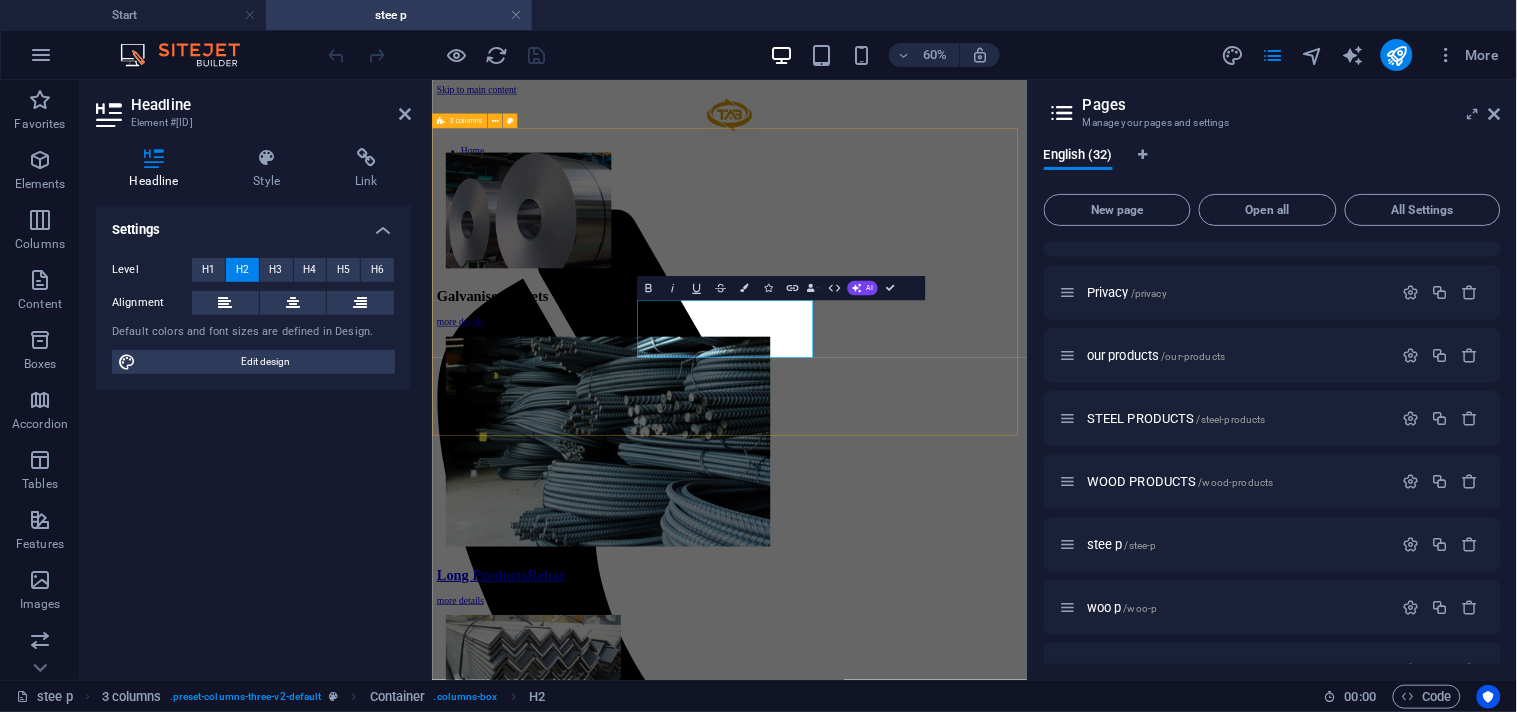 click on "Galvanised Sheets more details Long ProductsRebar more details Steel Angles more details" at bounding box center (927, 721) 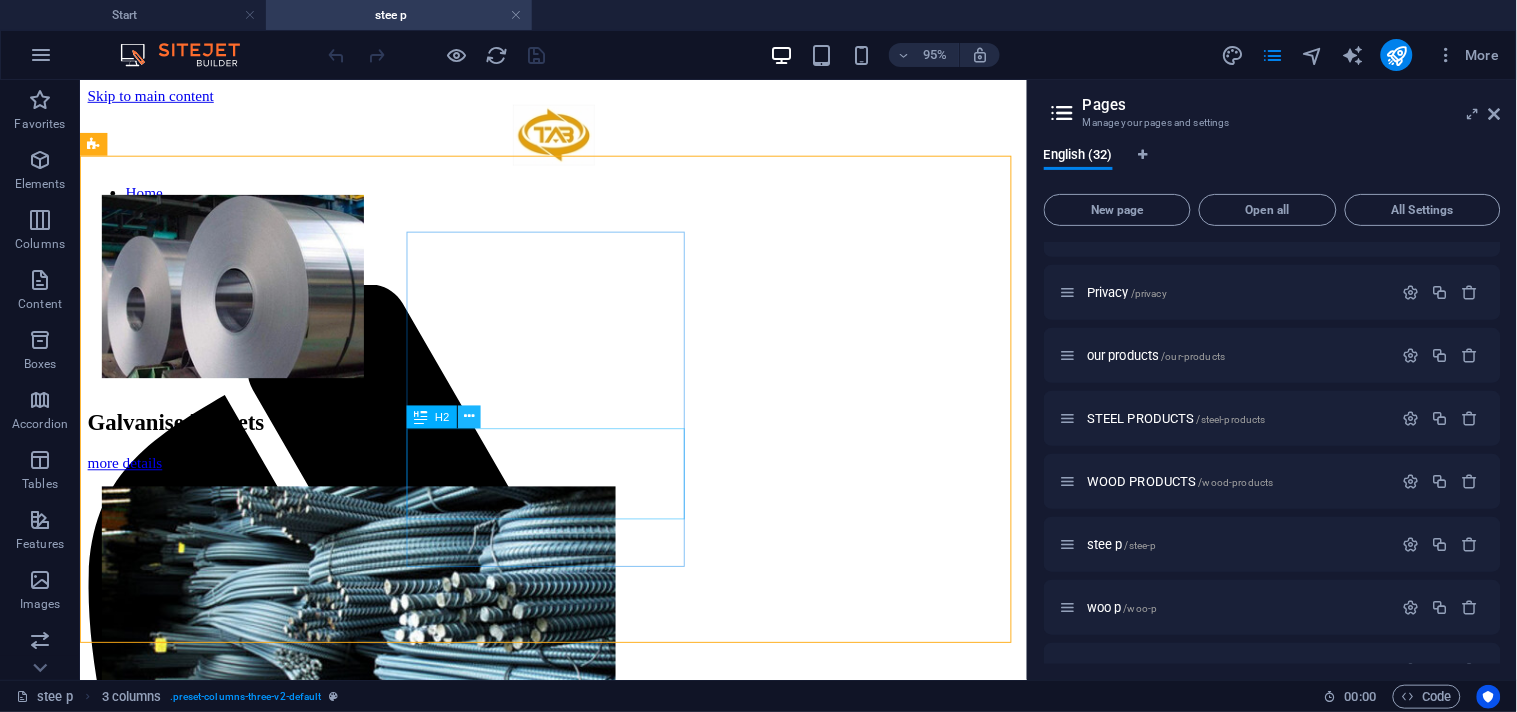 click at bounding box center [469, 417] 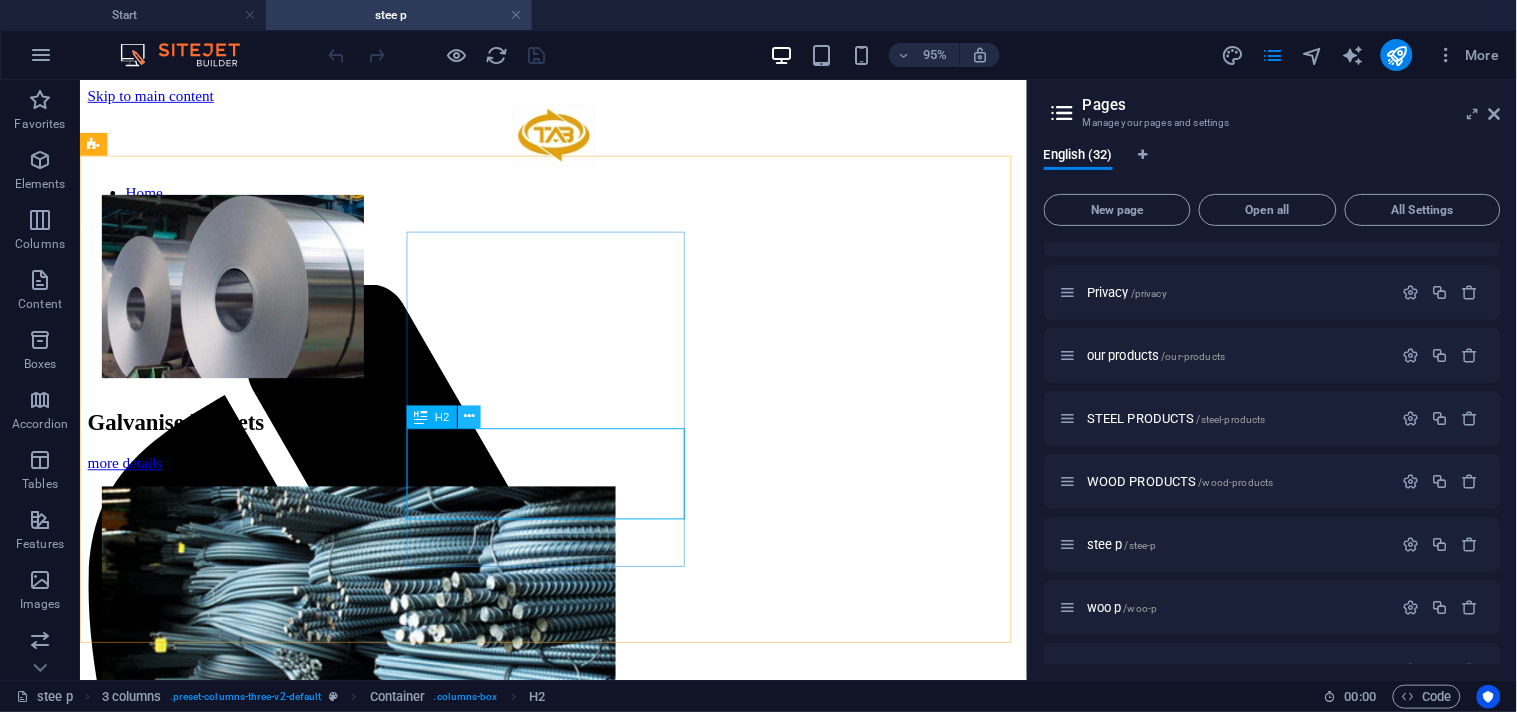 click at bounding box center (469, 417) 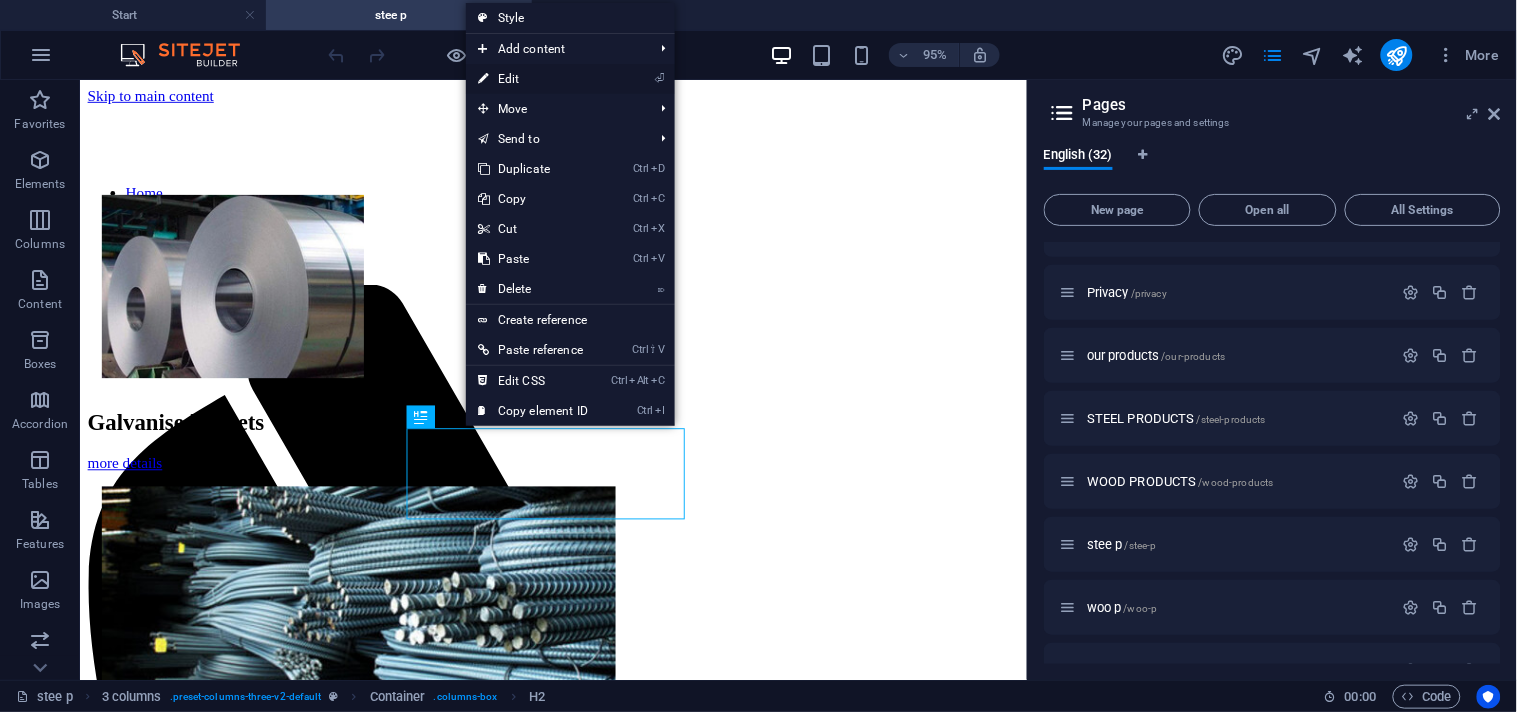 click on "⏎  Edit" at bounding box center [533, 79] 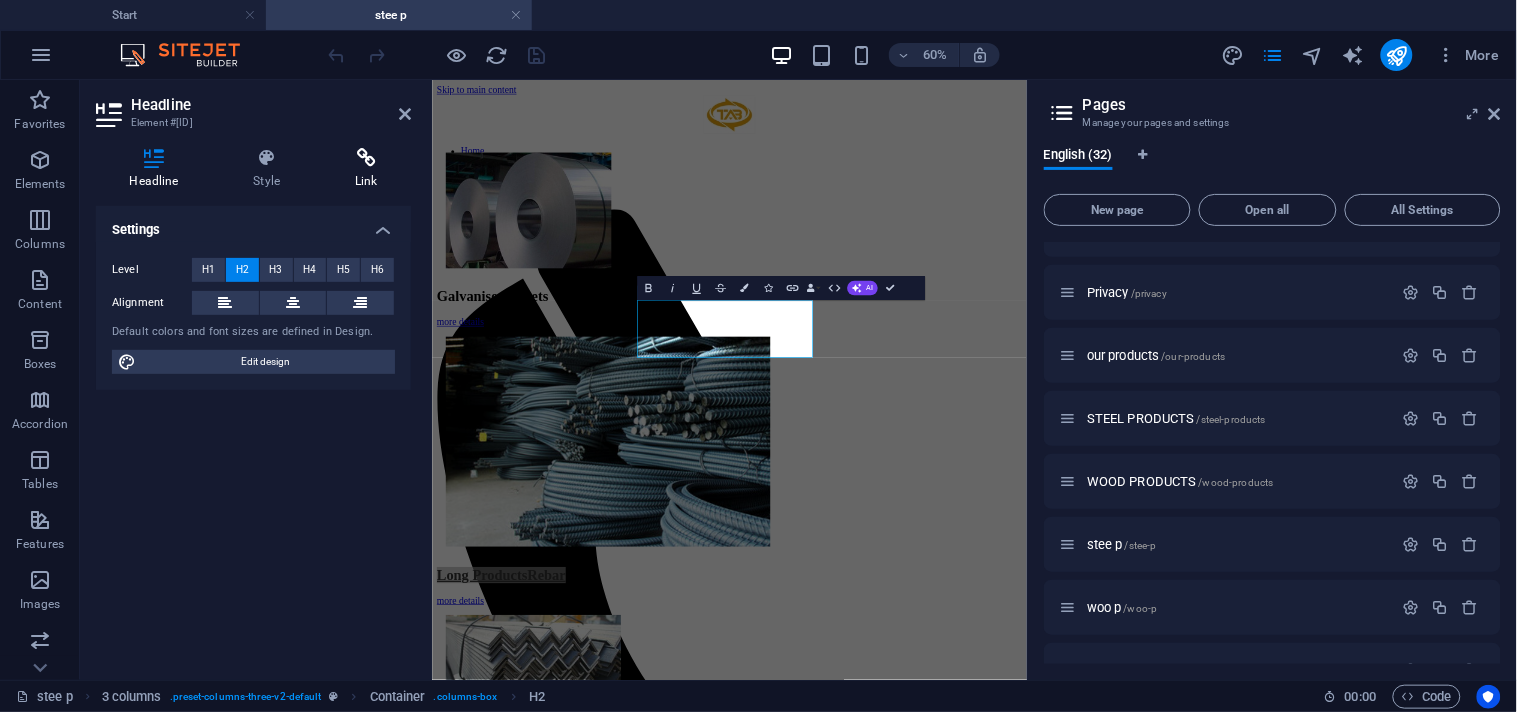 click at bounding box center (366, 158) 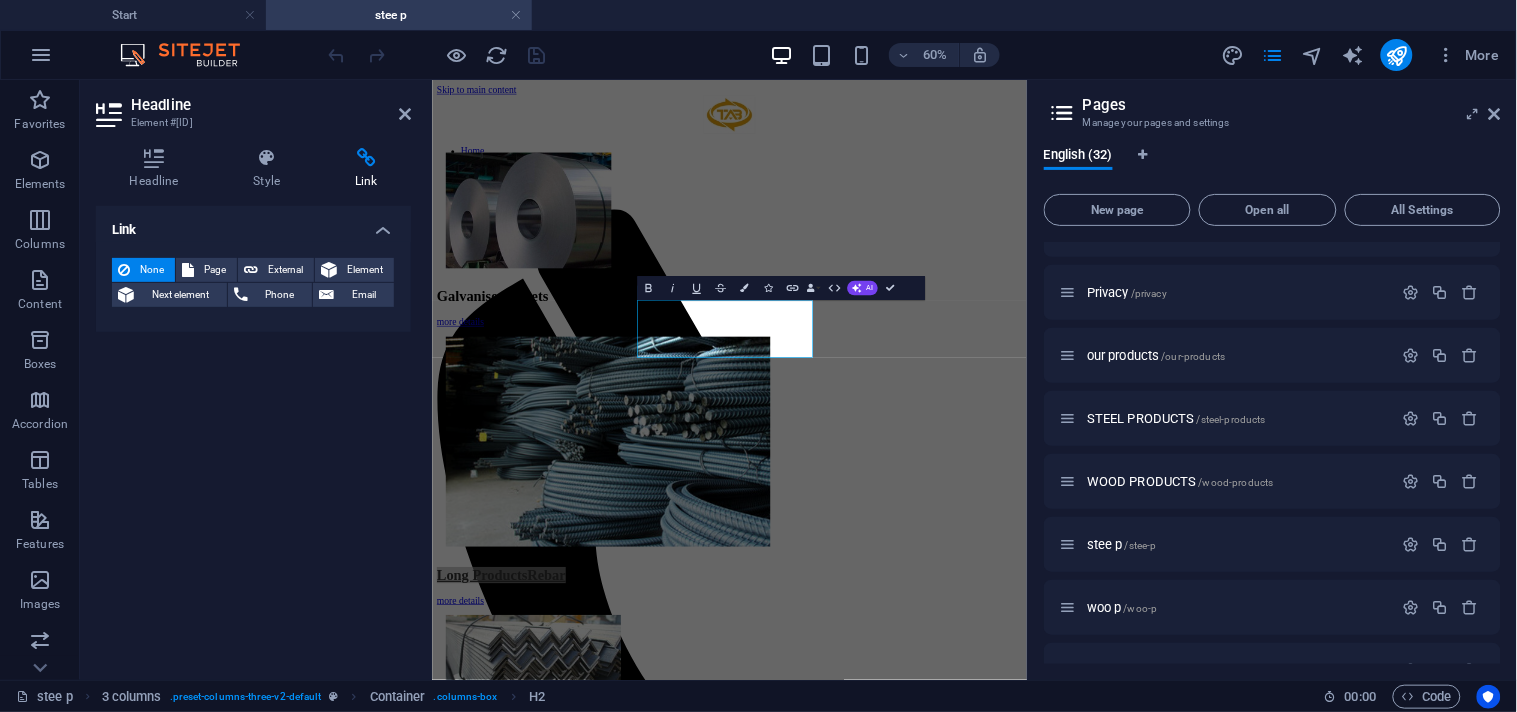 click on "Link" at bounding box center [366, 169] 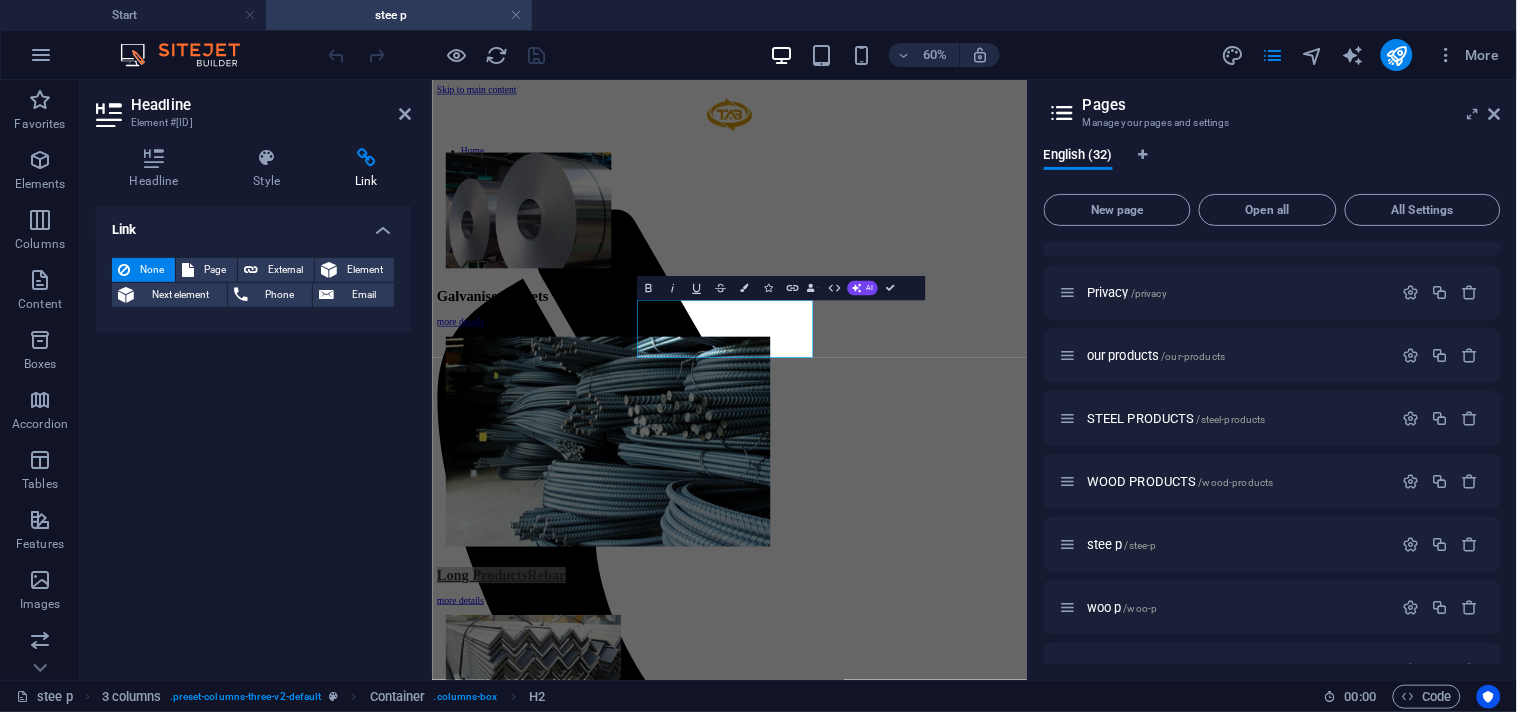 click on "Link" at bounding box center [366, 169] 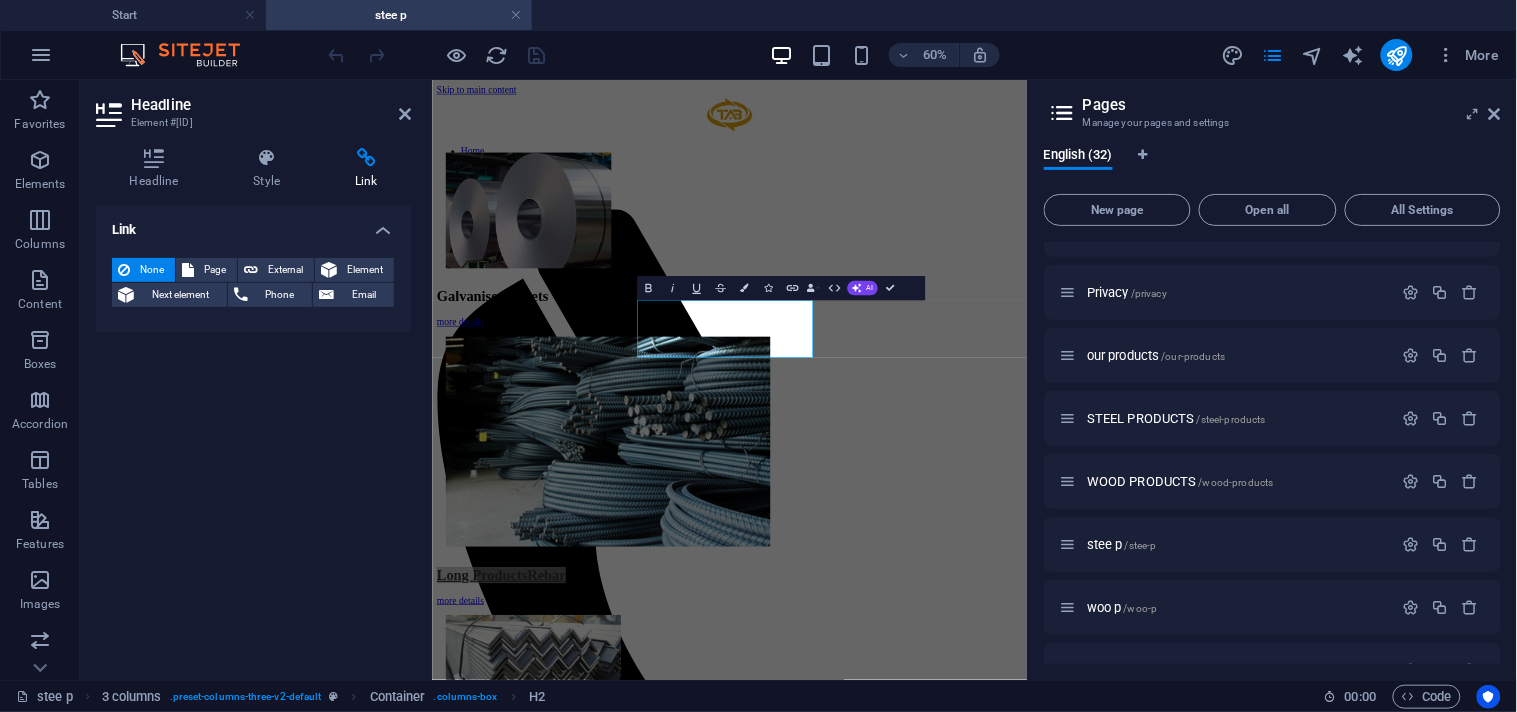 click at bounding box center (366, 158) 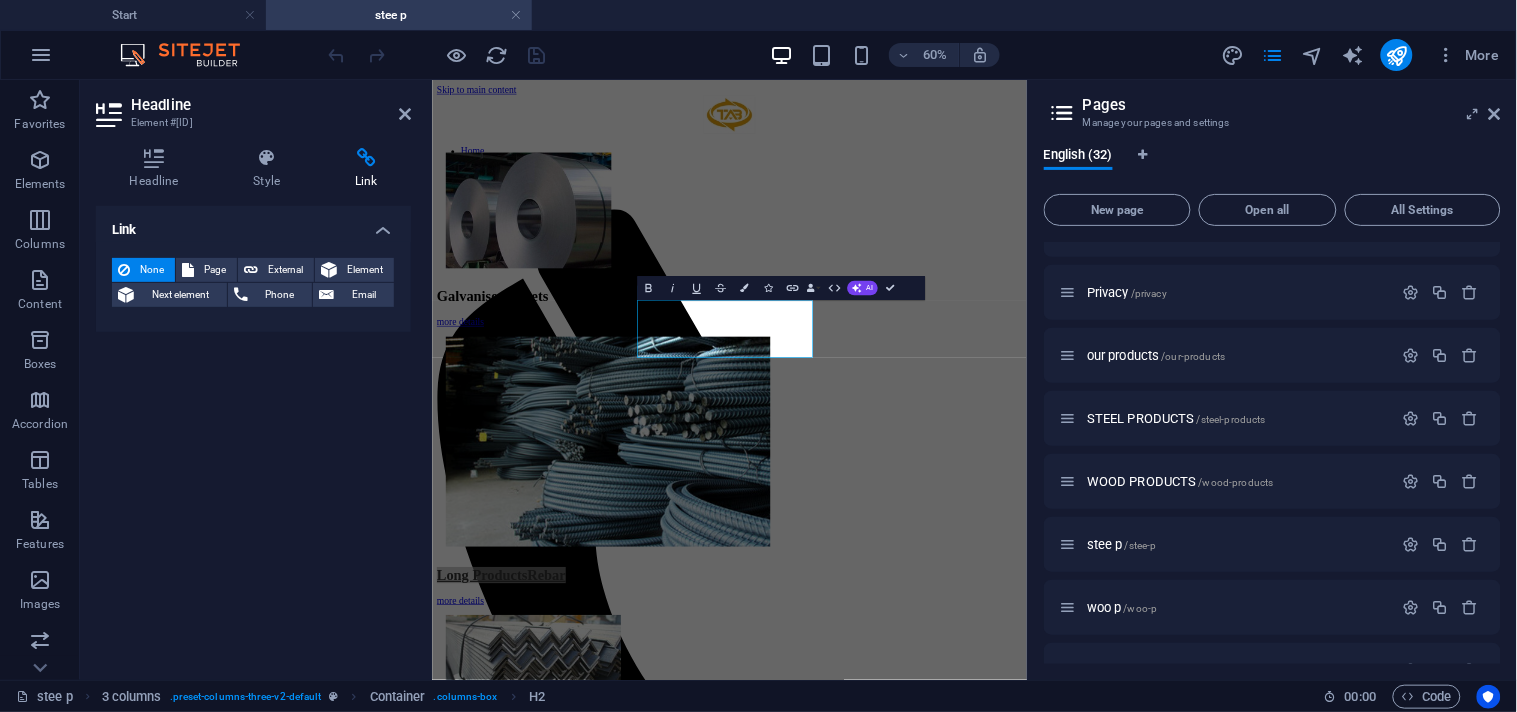 click at bounding box center [366, 158] 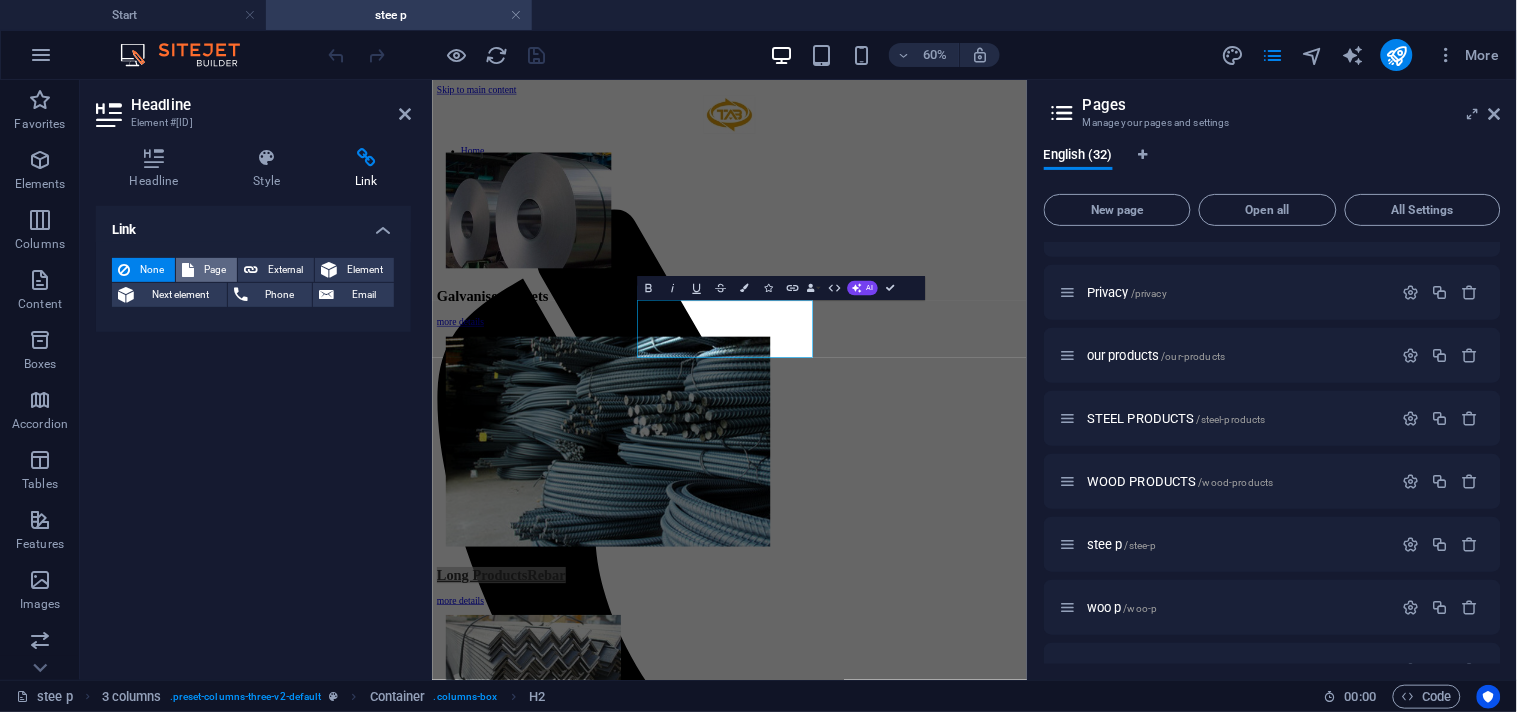 click on "Page" at bounding box center [215, 270] 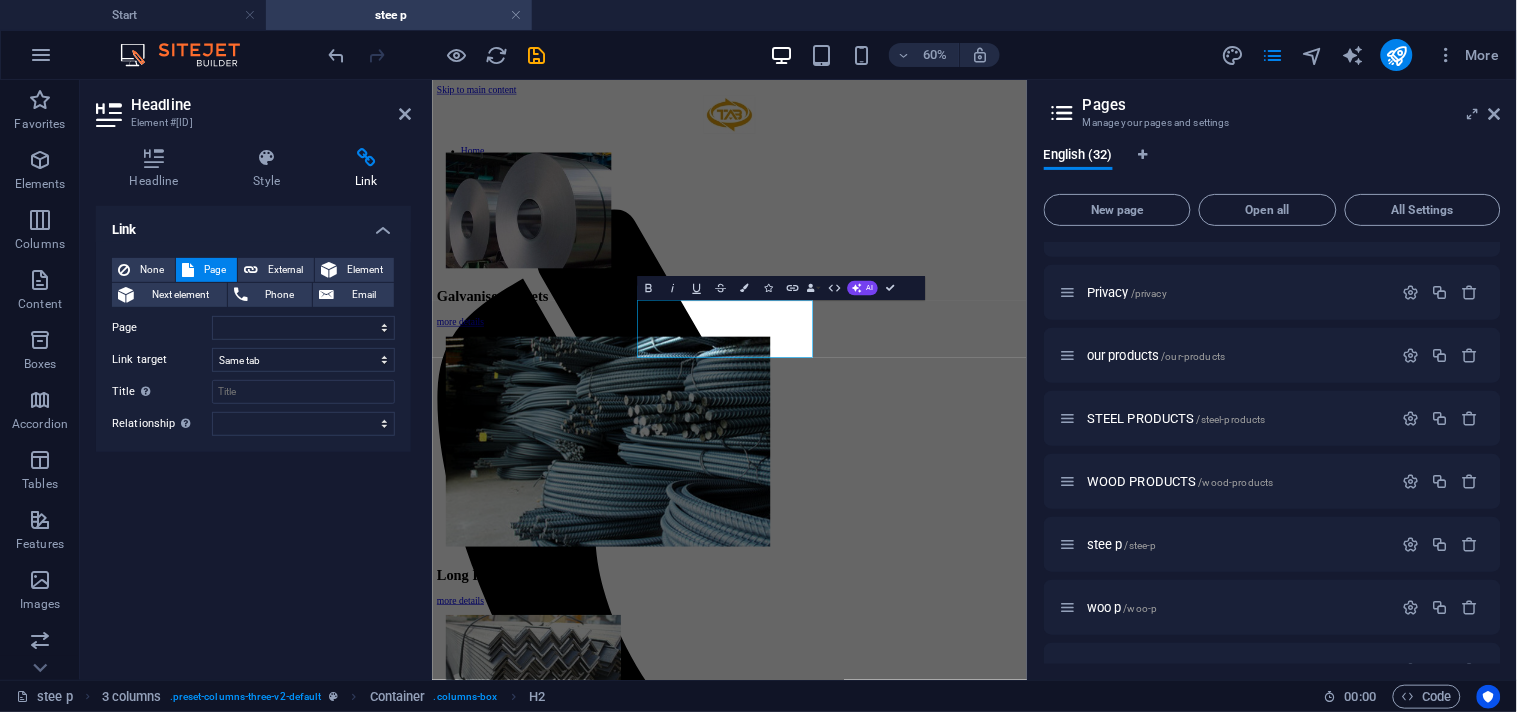click on "Page" at bounding box center (215, 270) 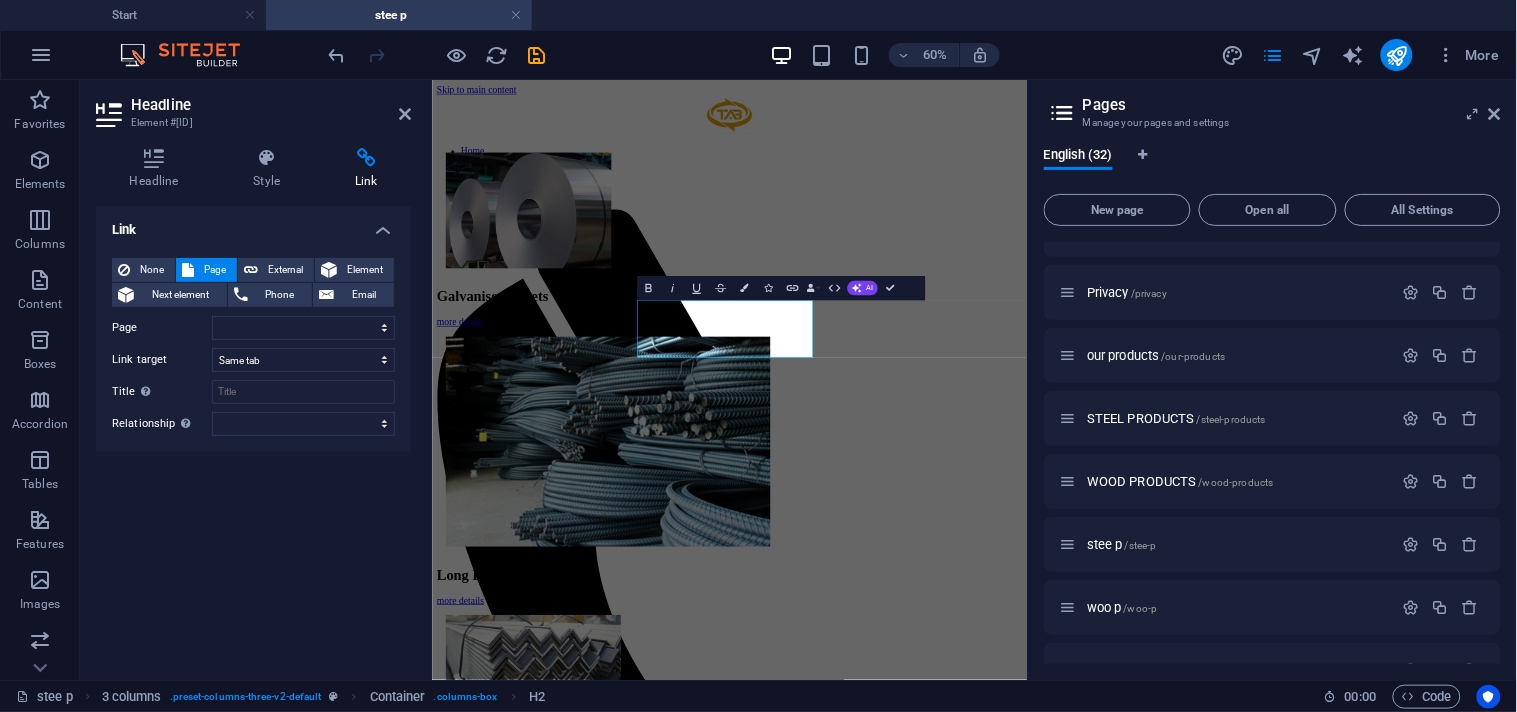 click at bounding box center [366, 158] 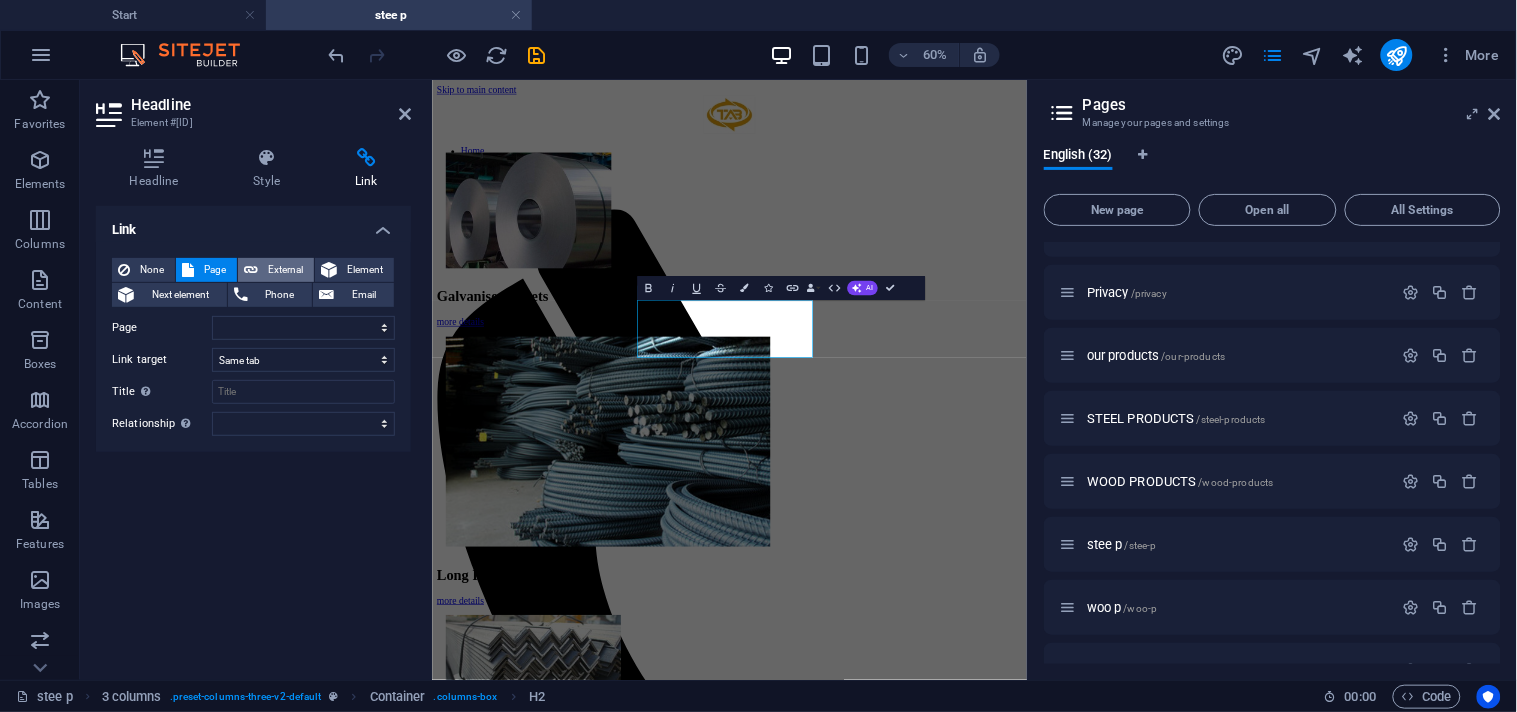 click on "External" at bounding box center (286, 270) 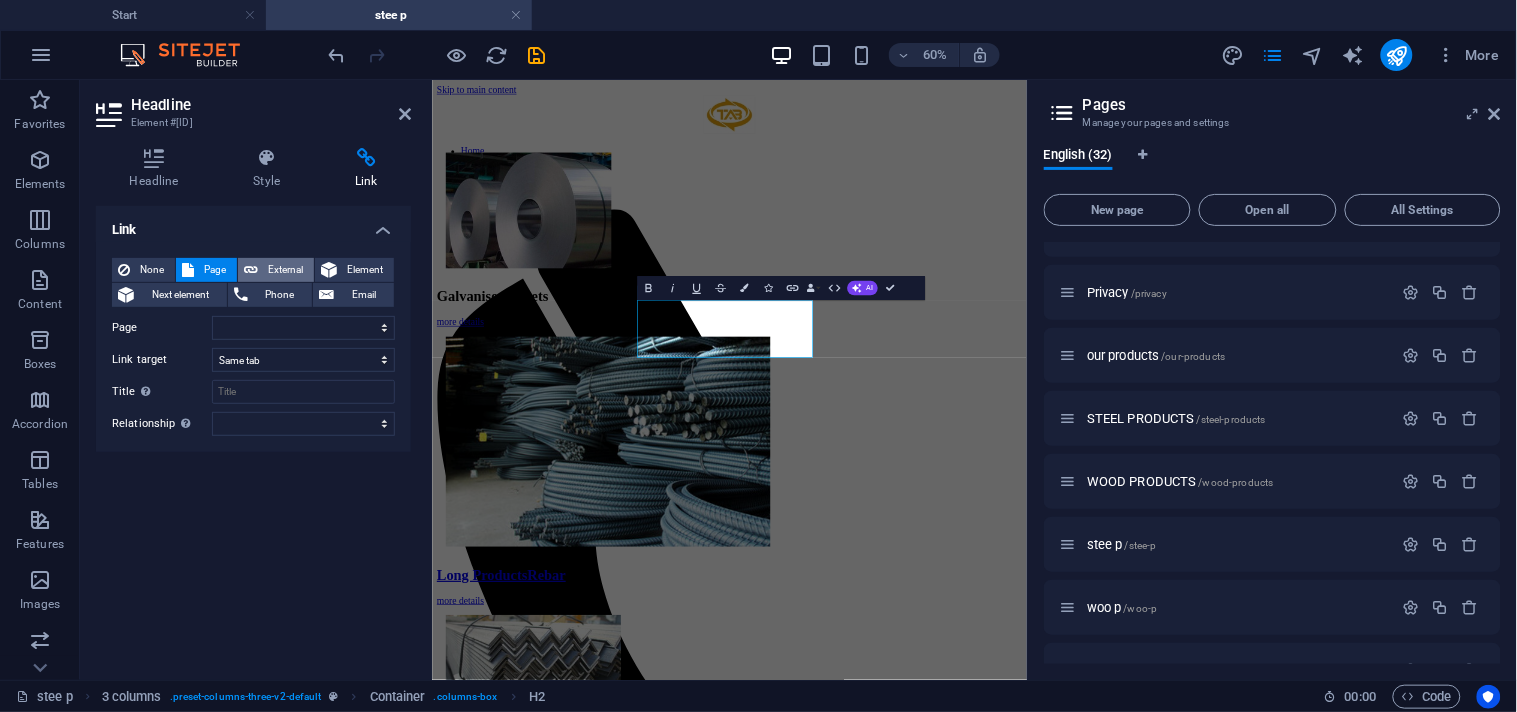 select on "blank" 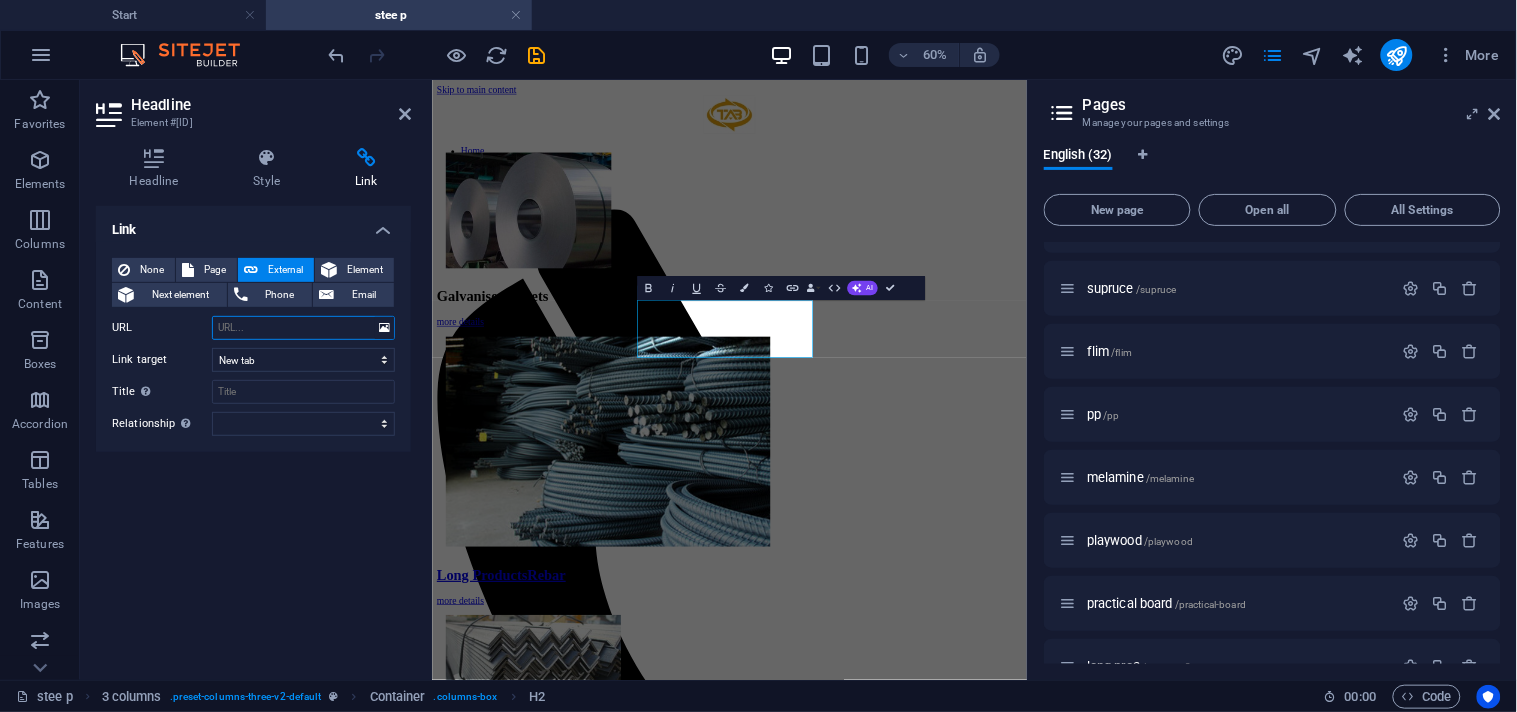 scroll, scrollTop: 1592, scrollLeft: 0, axis: vertical 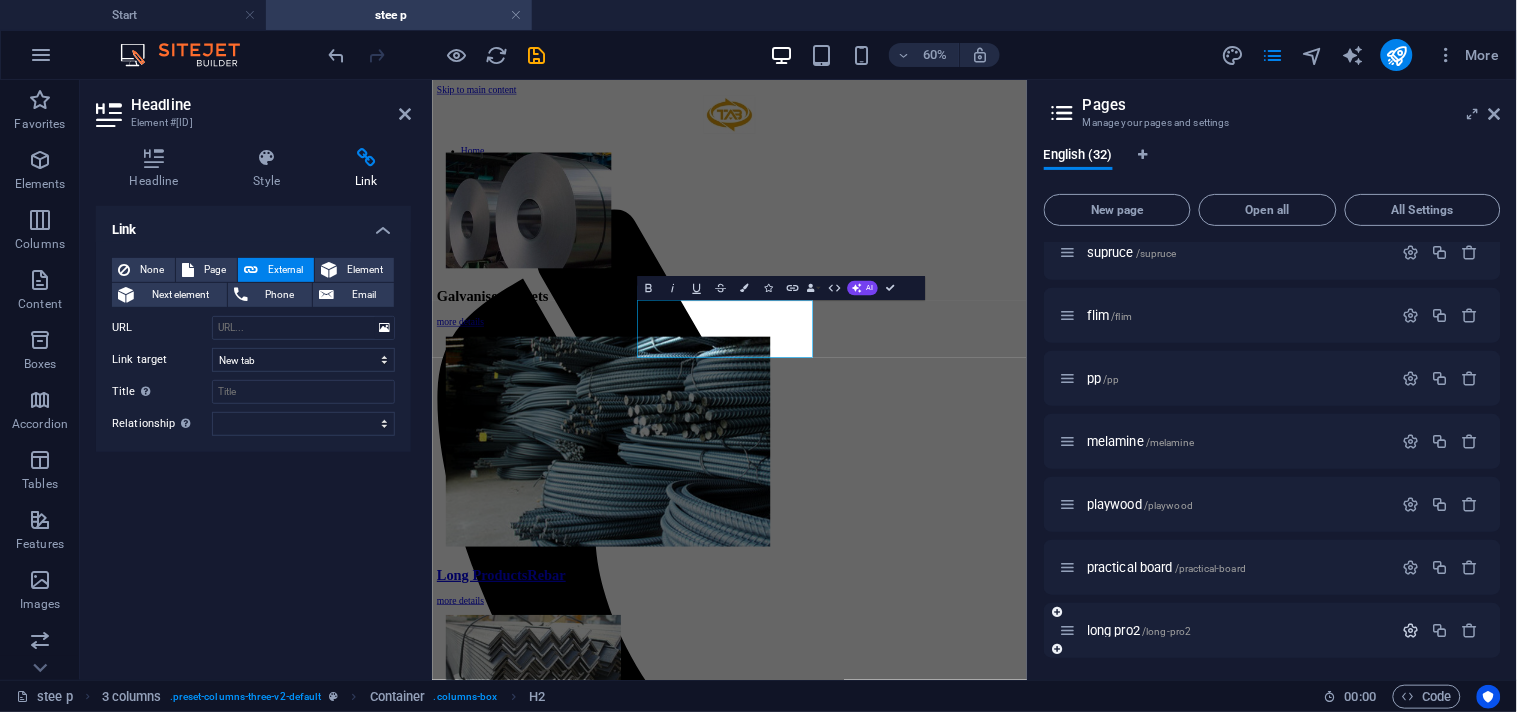 click at bounding box center [1411, 630] 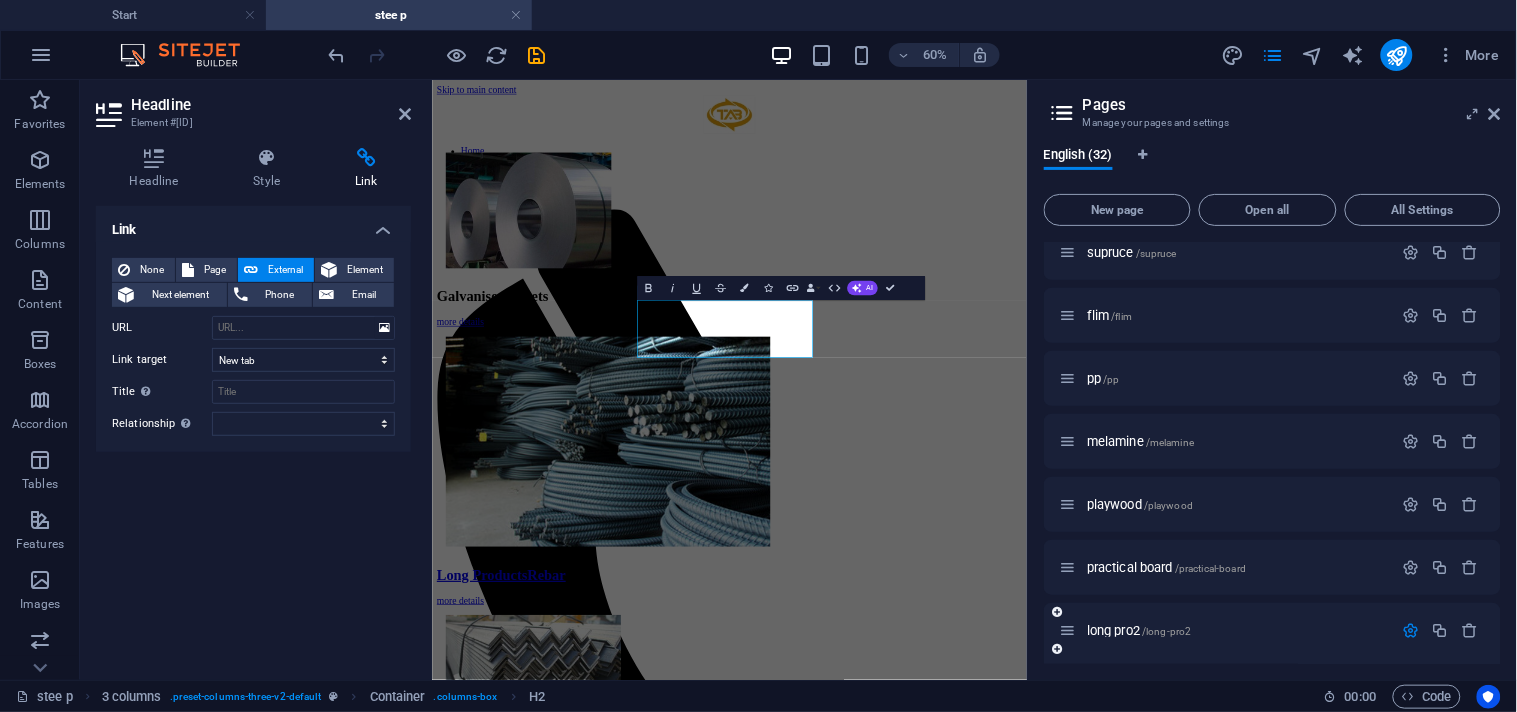 scroll, scrollTop: 1843, scrollLeft: 0, axis: vertical 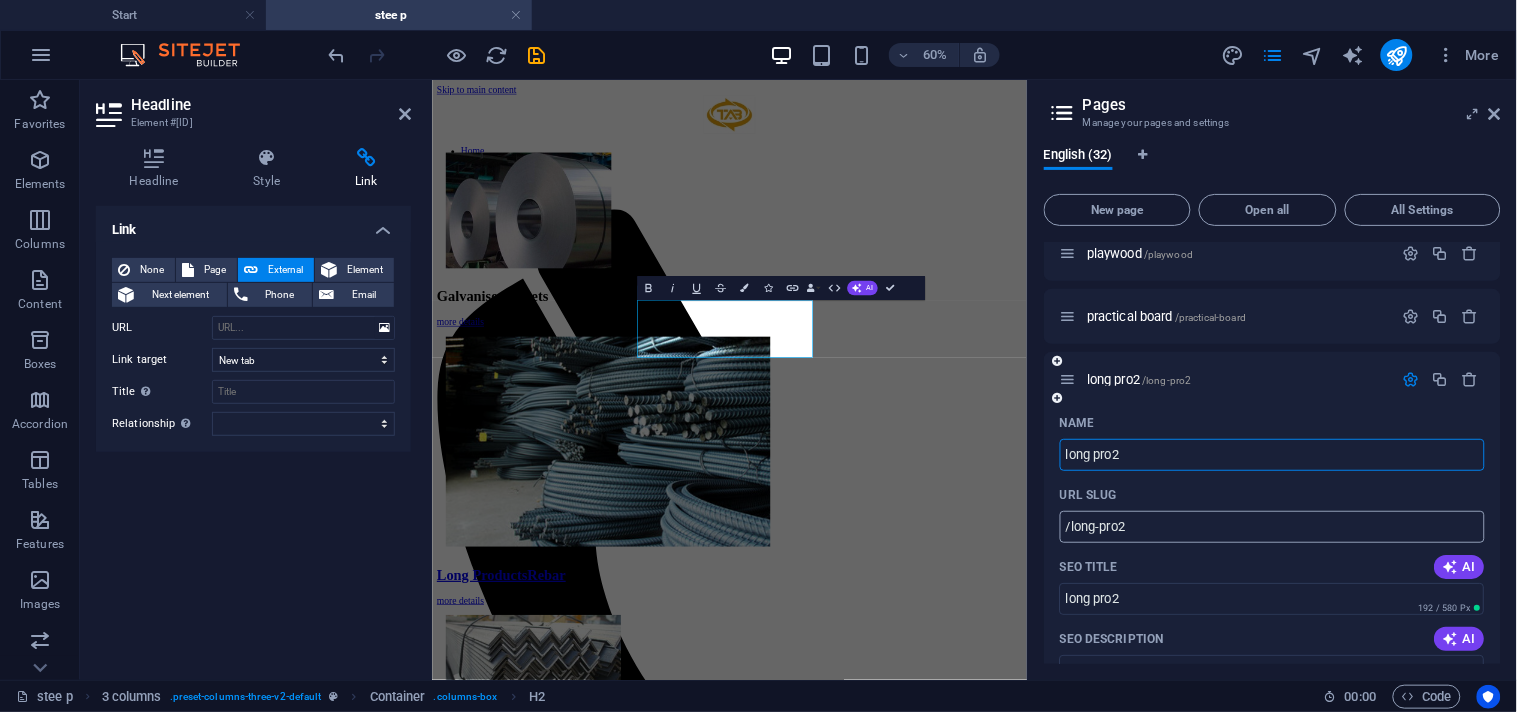 click on "/long-pro2" at bounding box center [1272, 527] 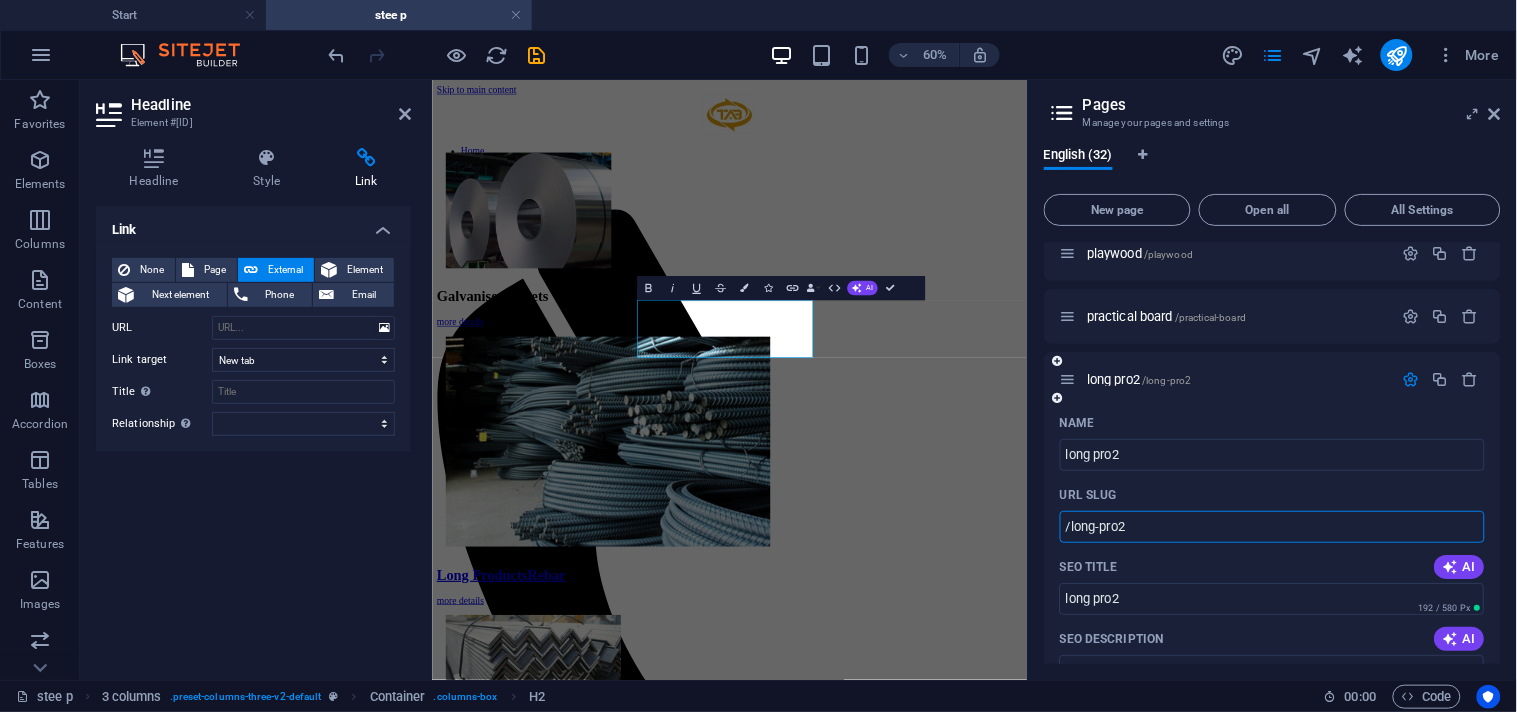 click on "/long-pro2" at bounding box center (1272, 527) 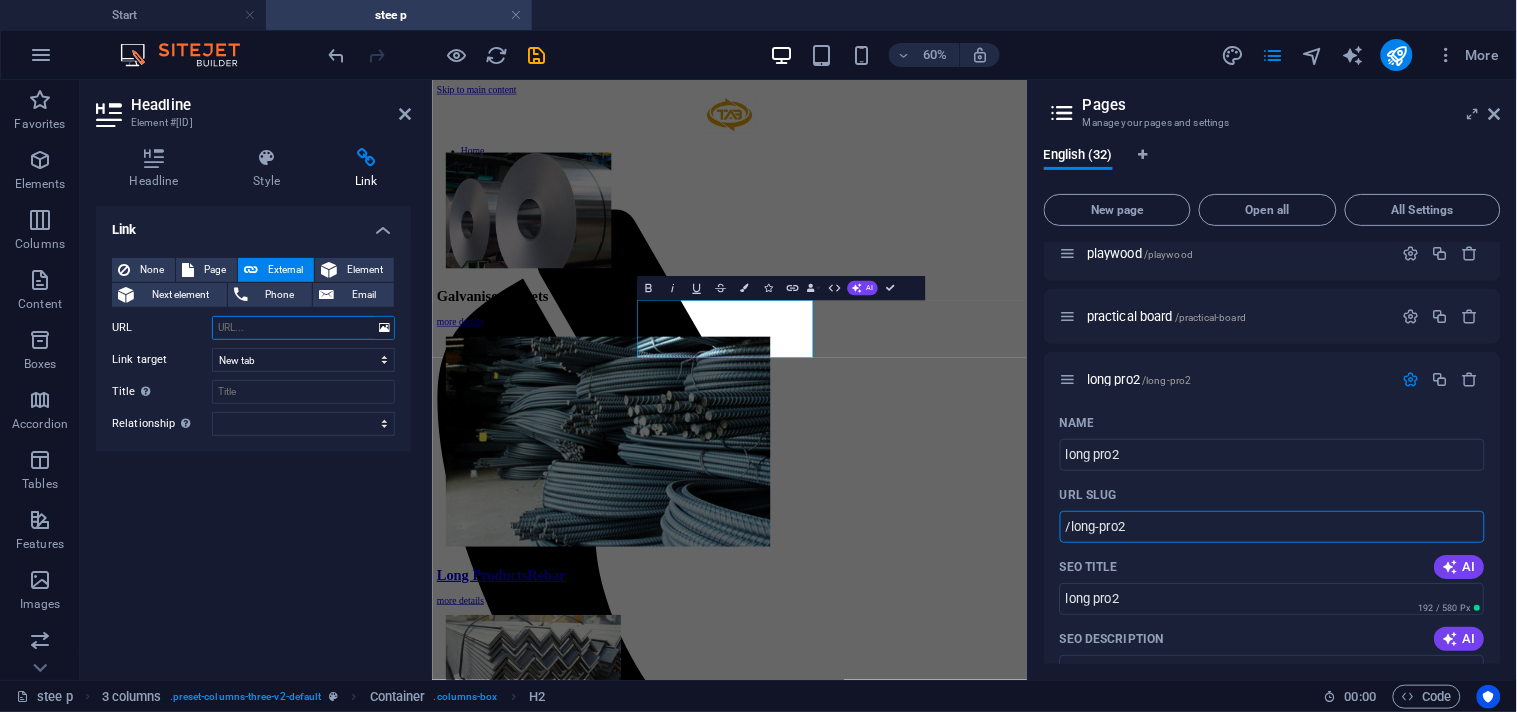click on "URL" at bounding box center [303, 328] 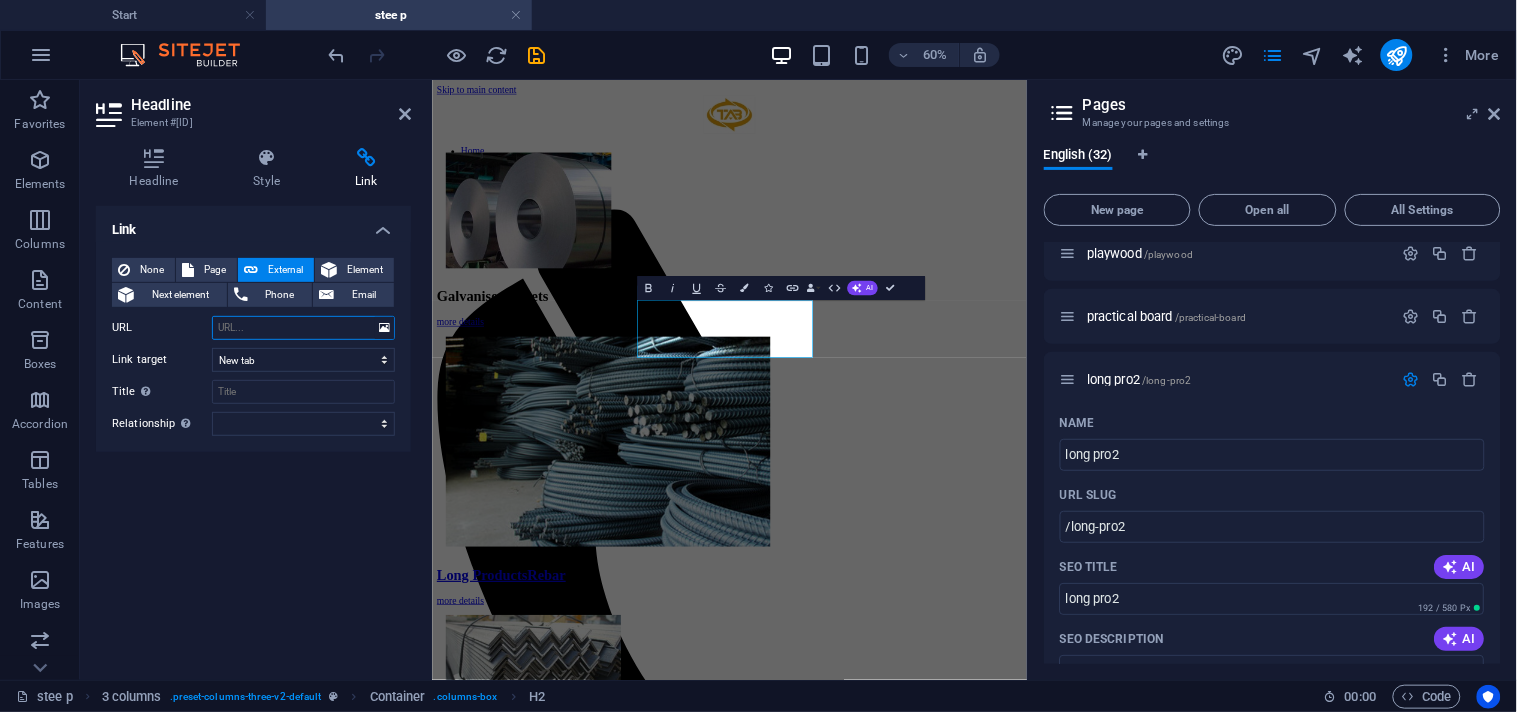 paste on "/long-pro2" 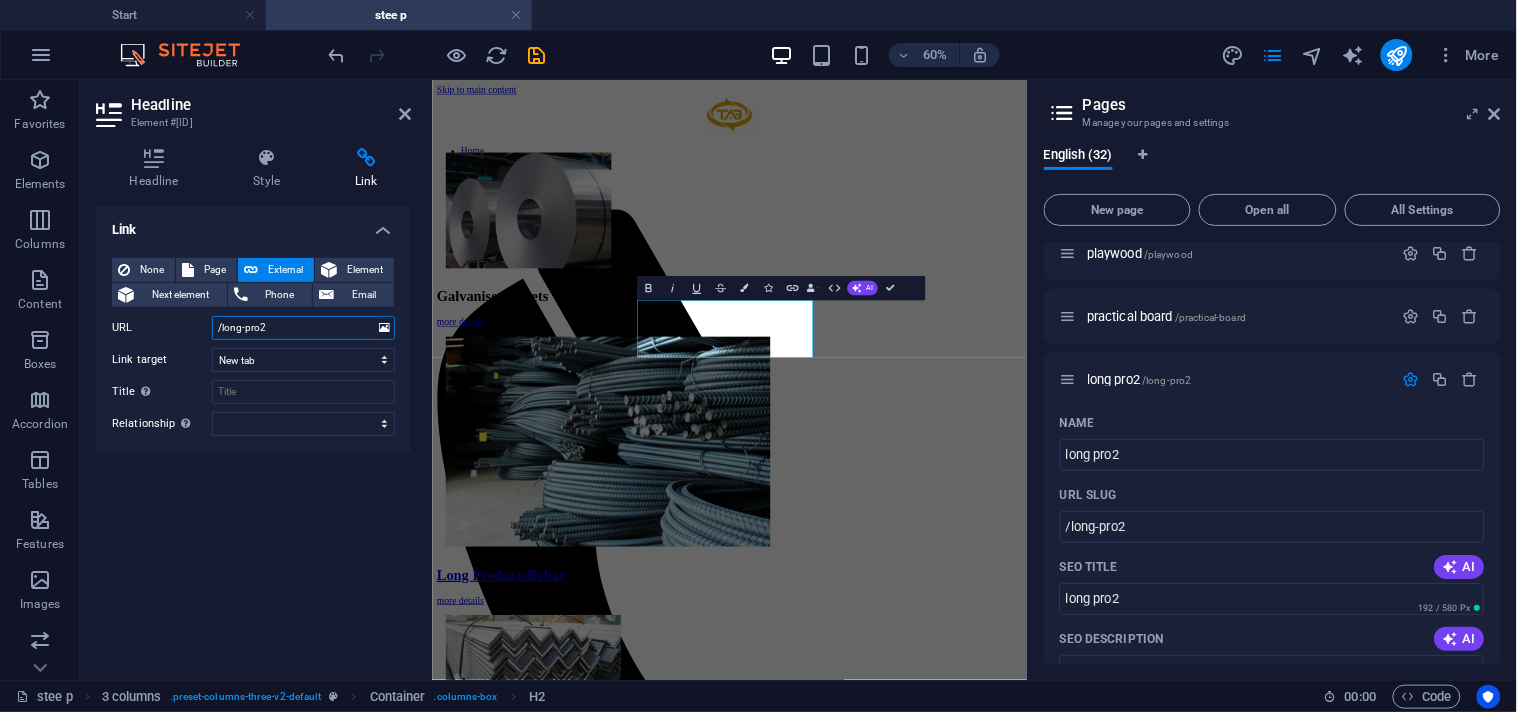 type on "/long-pro2" 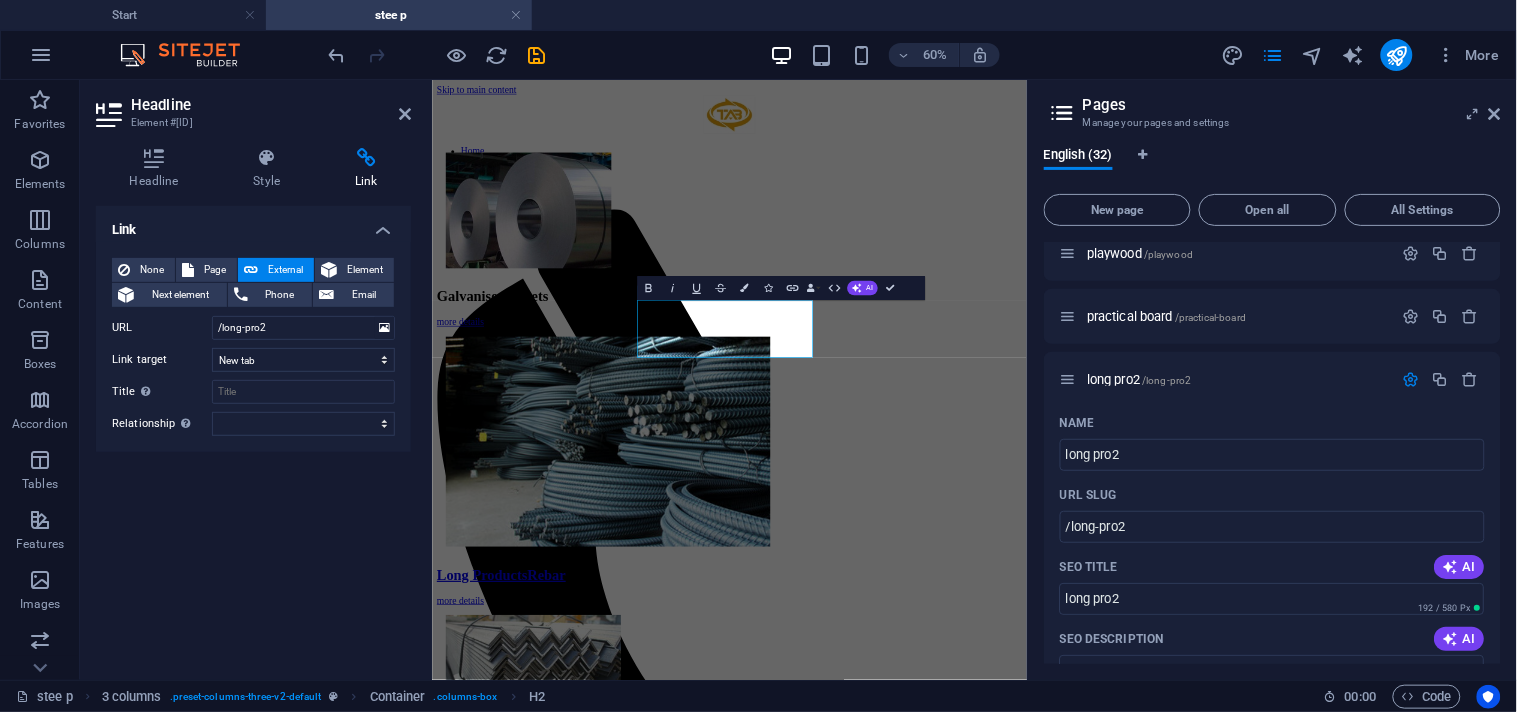 click on "Link None Page External Element Next element Phone Email Page Start Subpage Legal notice Privacy our products STEEL PRODUCTS WOOD PRODUCTS stee p woo p Galvanised Sheets long  products Steel Angles ibeams New page 1 channels Seamless Pipes Galvanised Scaffolding Tubes Steel Coils Cold-Rolled Coils Hot-Rolled Coils Steel Sheets Hot-Rolled Steel Plates Galvanised scaffolding tubes mdf lvl supruce flim pp melamine playwood practical board long pro2 Element
URL /long-pro2 Phone Email Link target New tab Same tab Overlay Title Additional link description, should not be the same as the link text. The title is most often shown as a tooltip text when the mouse moves over the element. Leave empty if uncertain. Relationship Sets the  relationship of this link to the link target . For example, the value "nofollow" instructs search engines not to follow the link. Can be left empty. alternate author bookmark external help license next nofollow noreferrer noopener prev search tag" at bounding box center (253, 435) 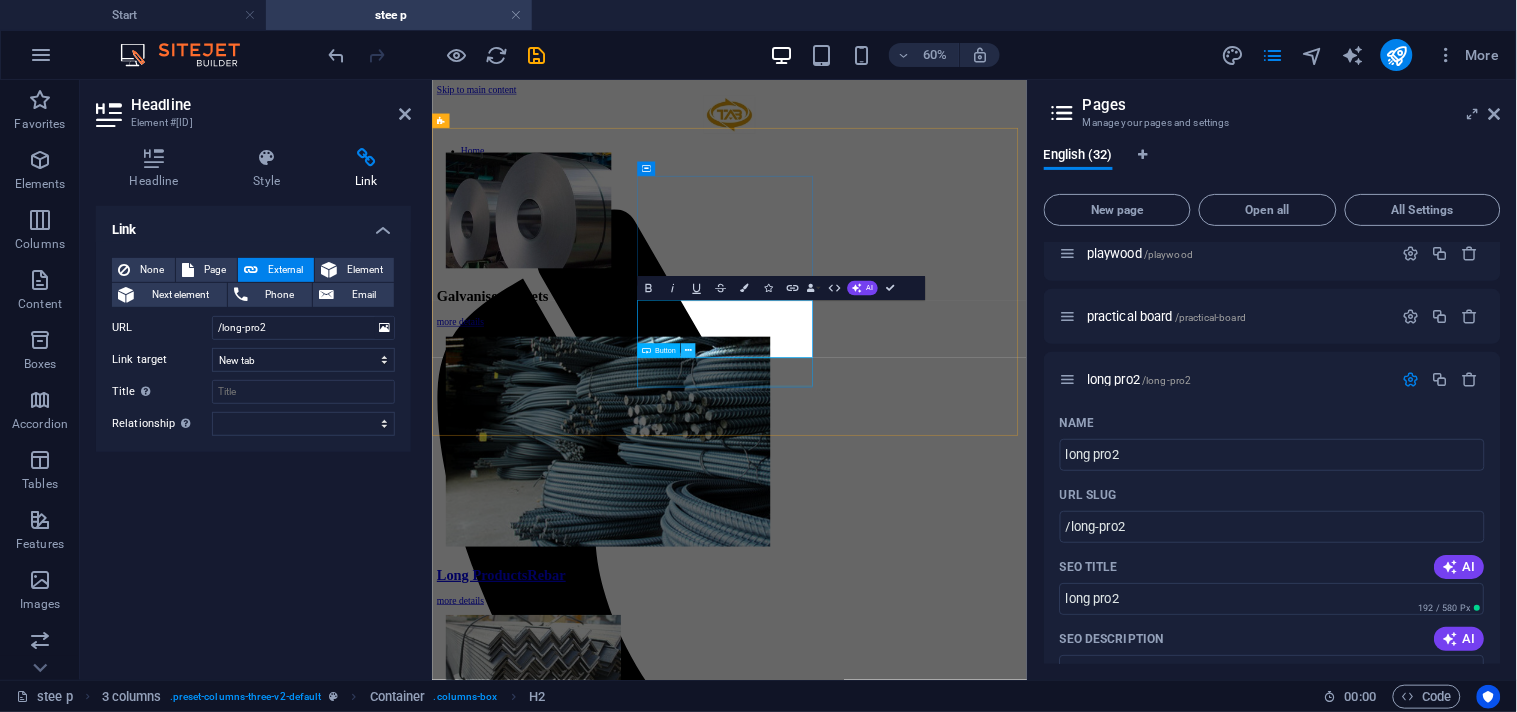 click at bounding box center [688, 350] 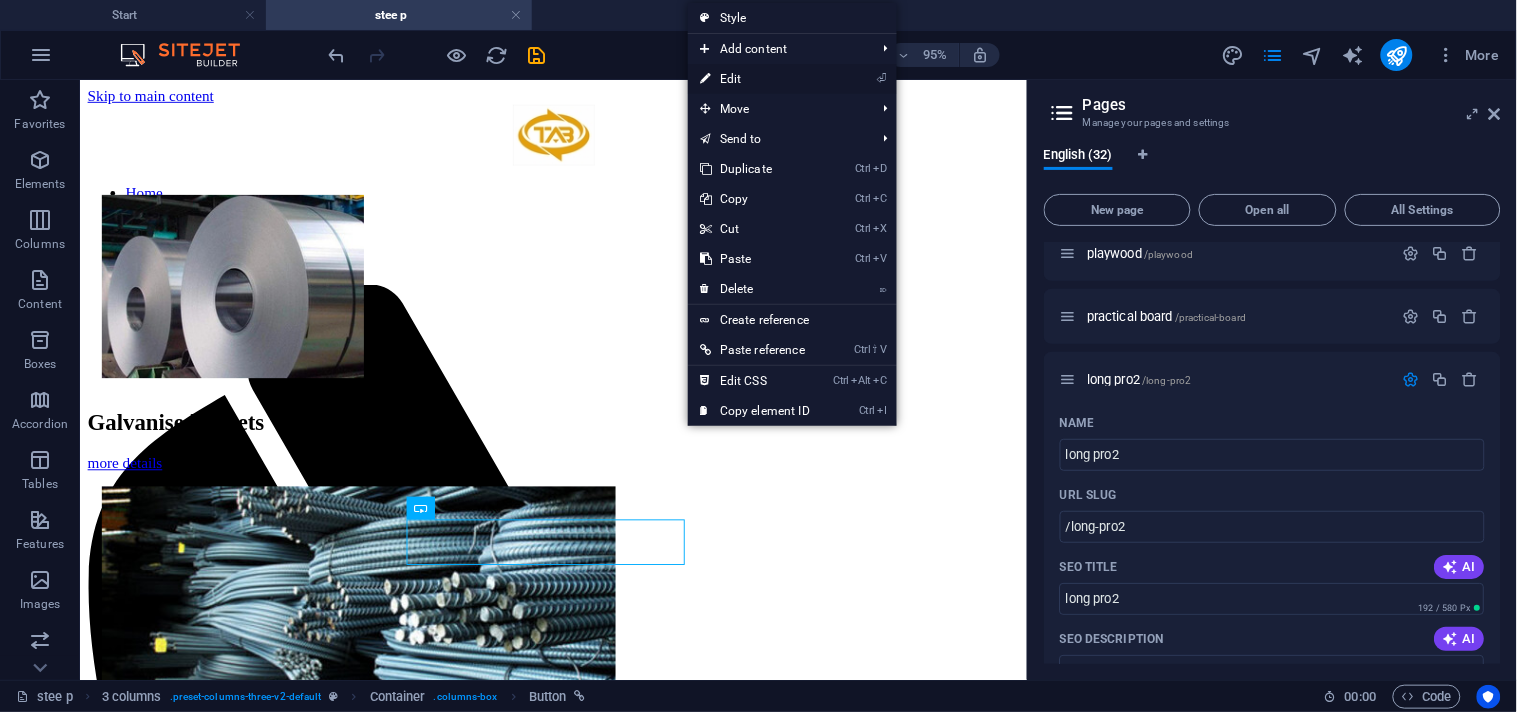 click on "⏎  Edit" at bounding box center [755, 79] 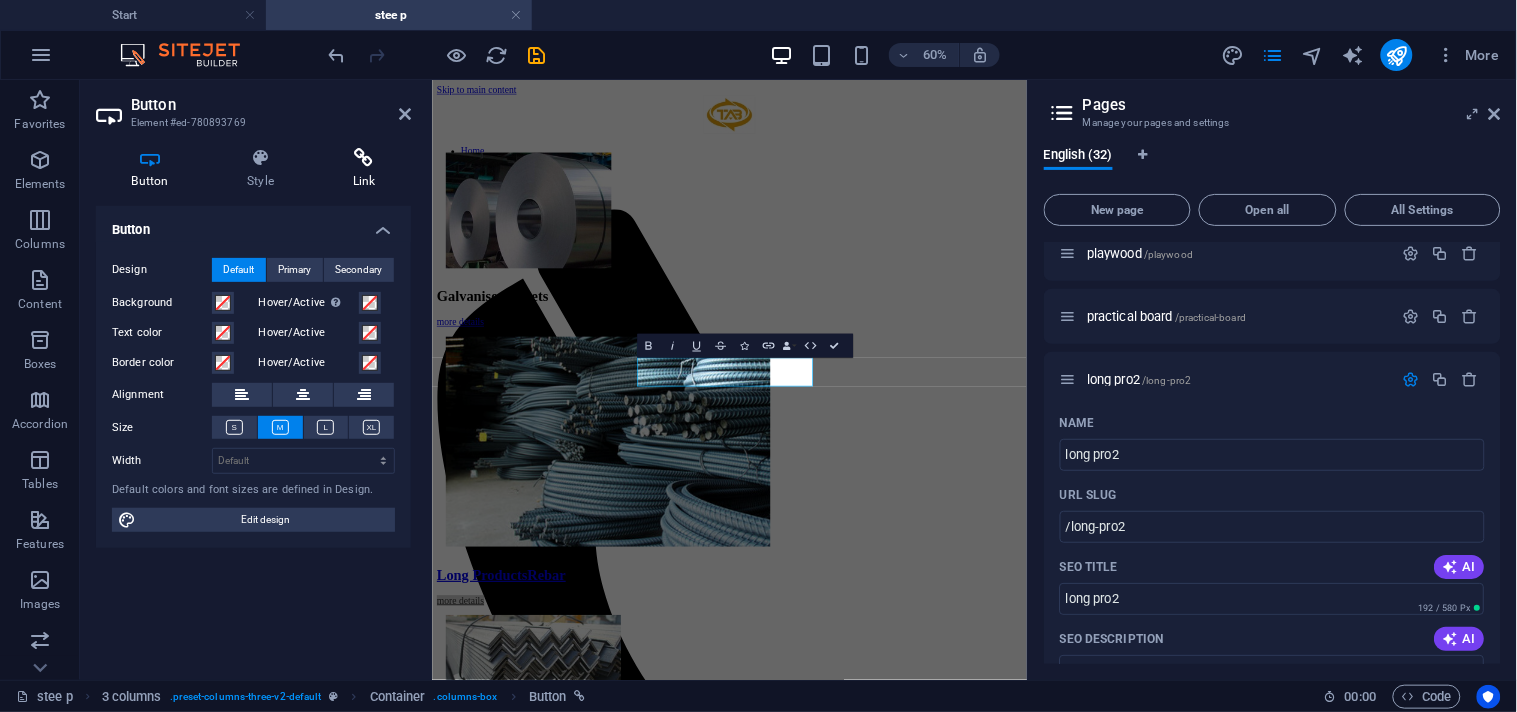 click at bounding box center [364, 158] 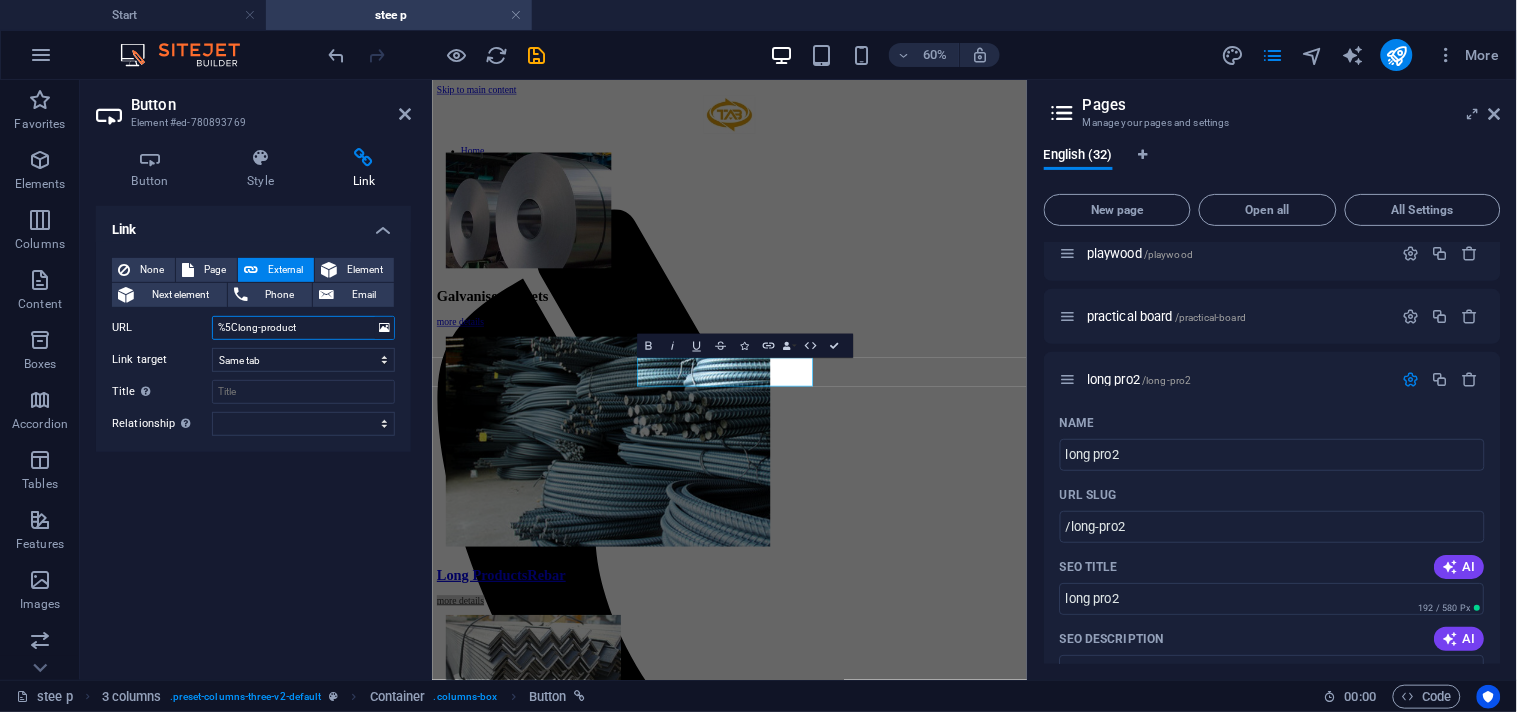 click on "%5Clong-product" at bounding box center [303, 328] 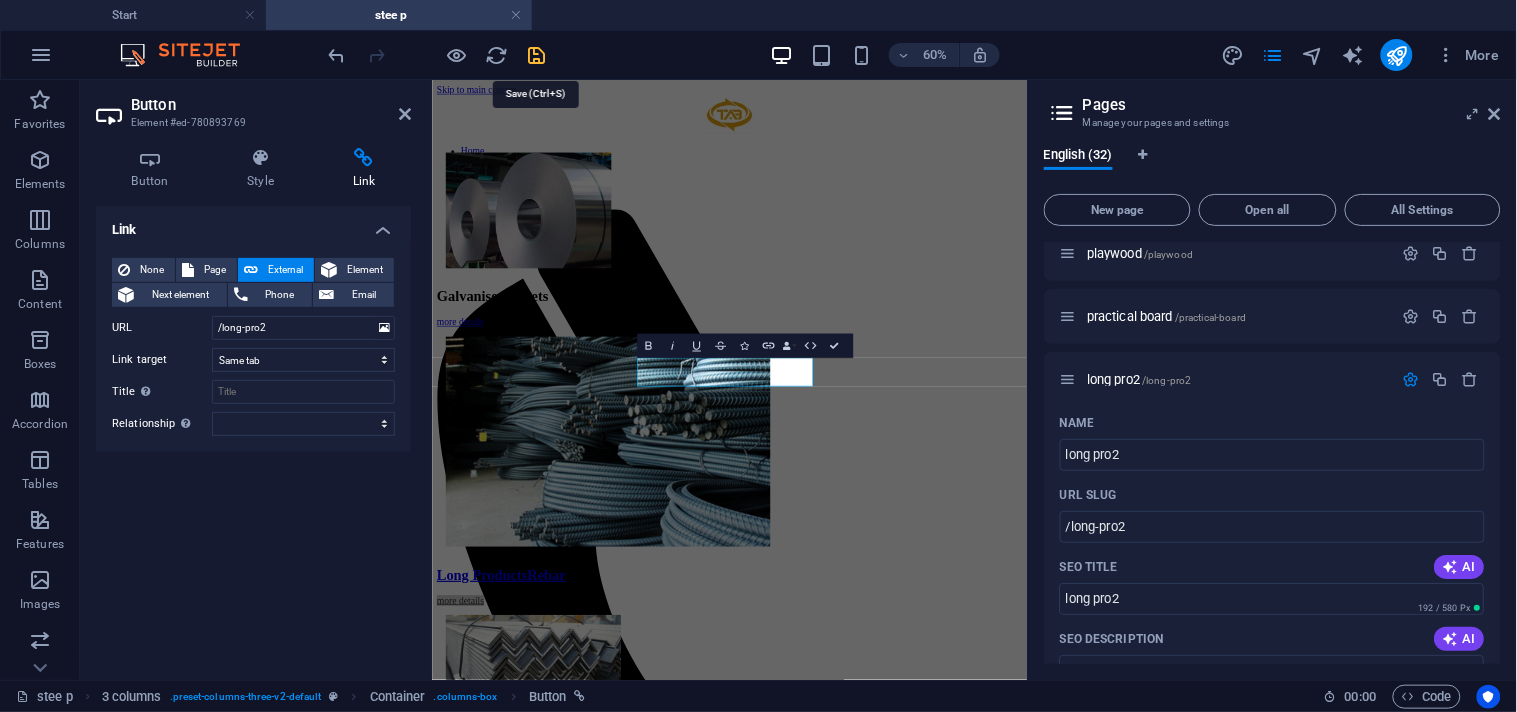 click at bounding box center [537, 55] 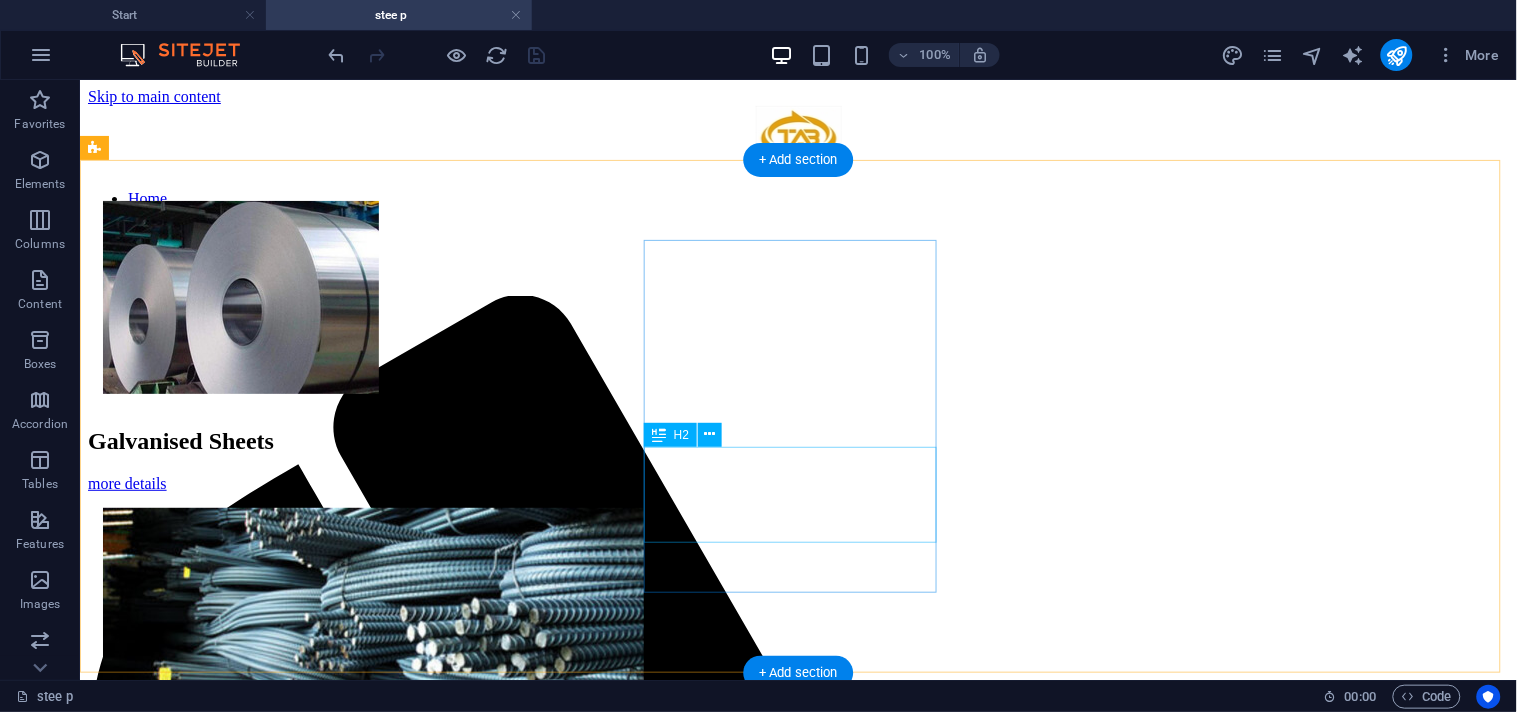 click on "Long ProductsRebar" at bounding box center [797, 904] 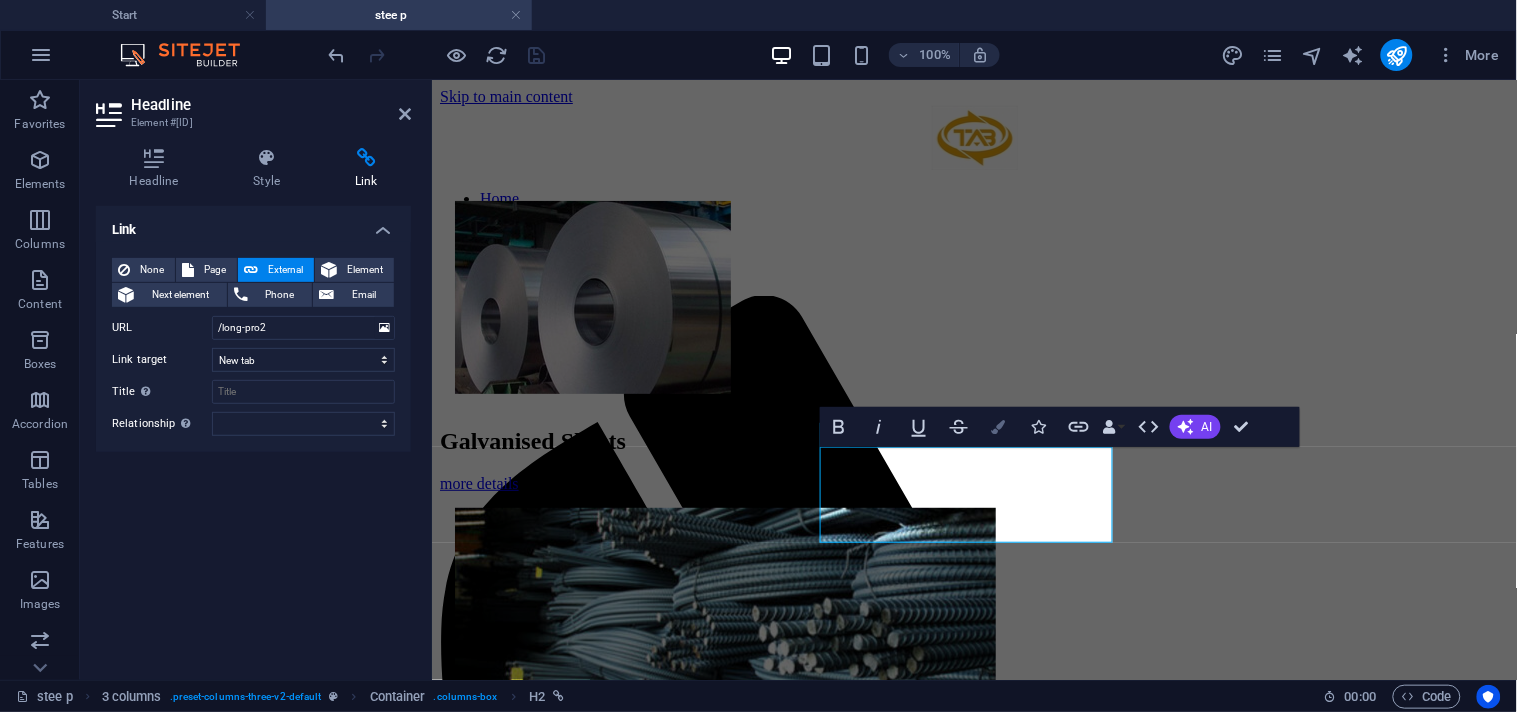 click at bounding box center (999, 427) 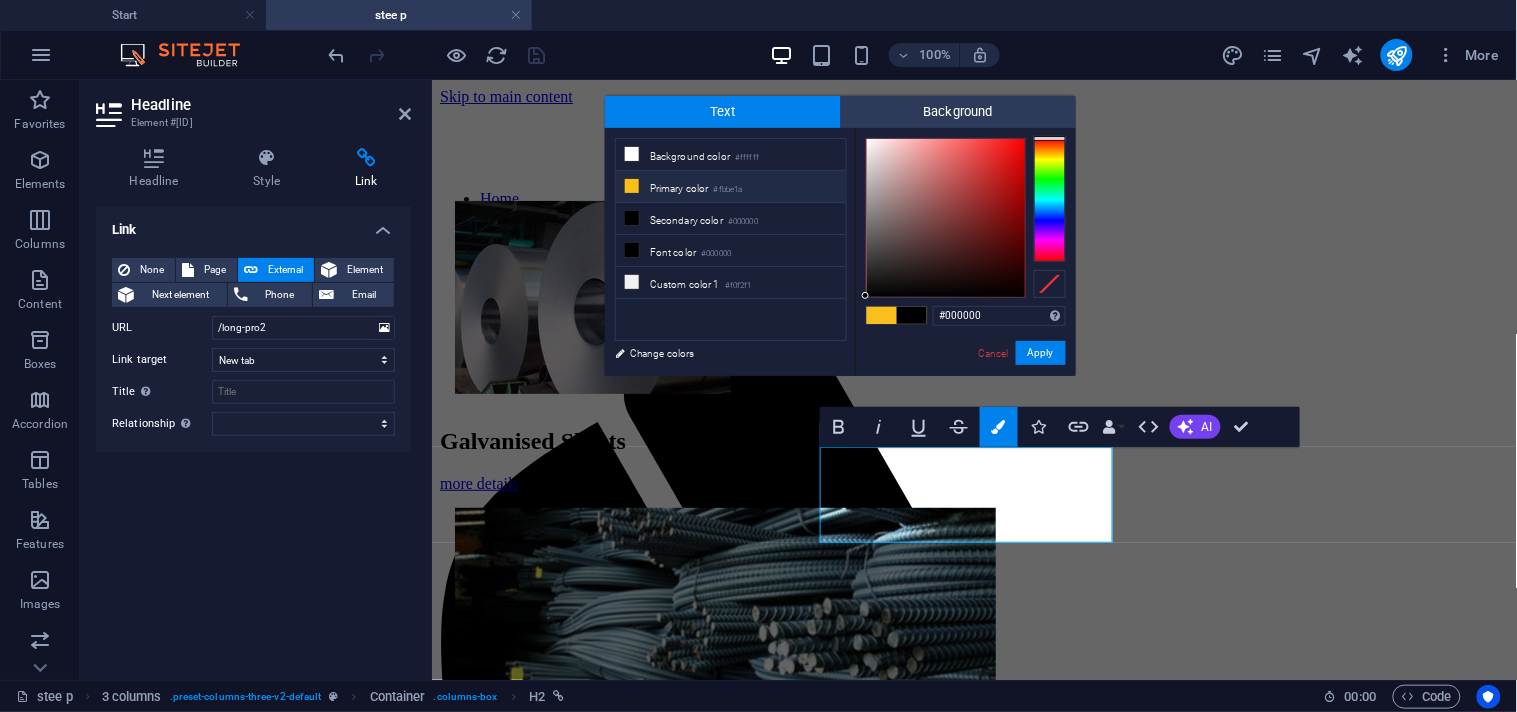 click at bounding box center (882, 315) 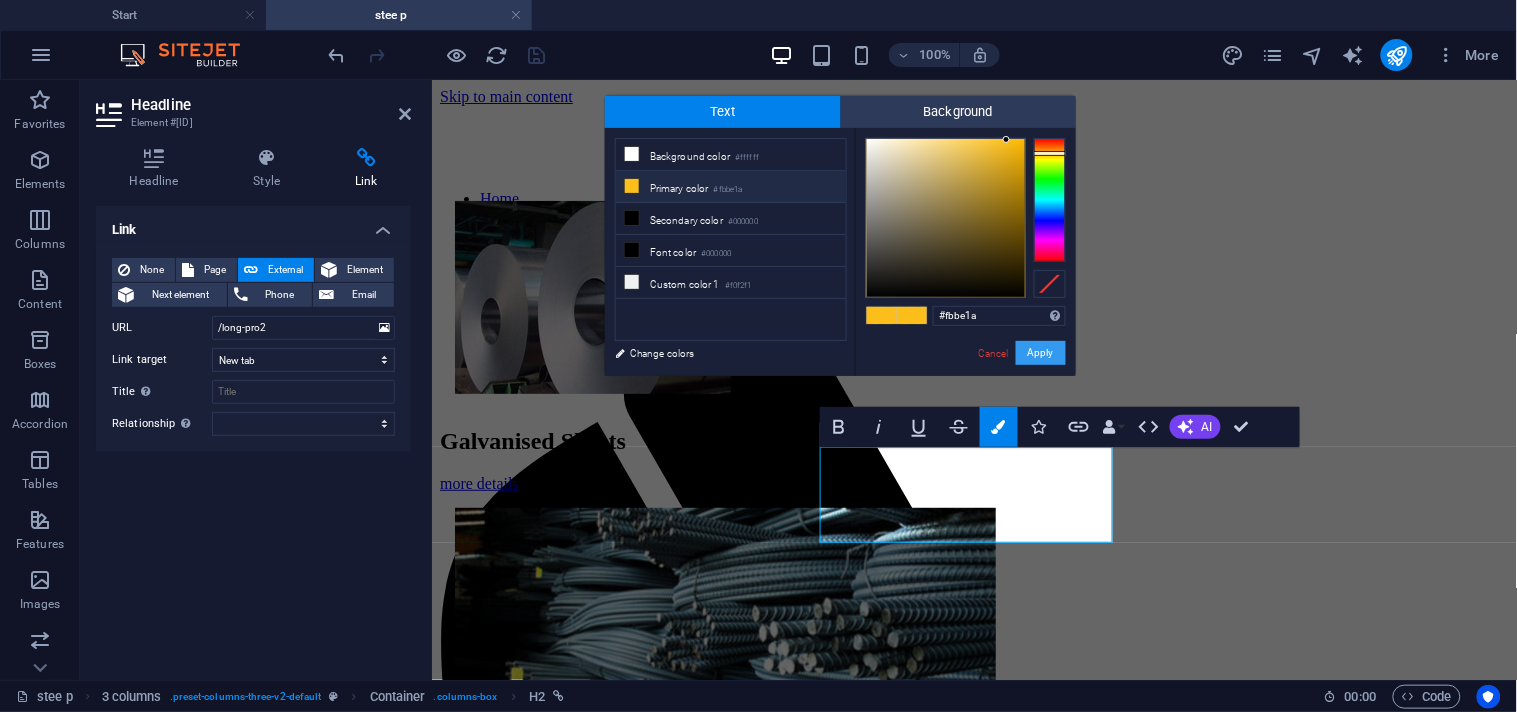 click on "Apply" at bounding box center [1041, 353] 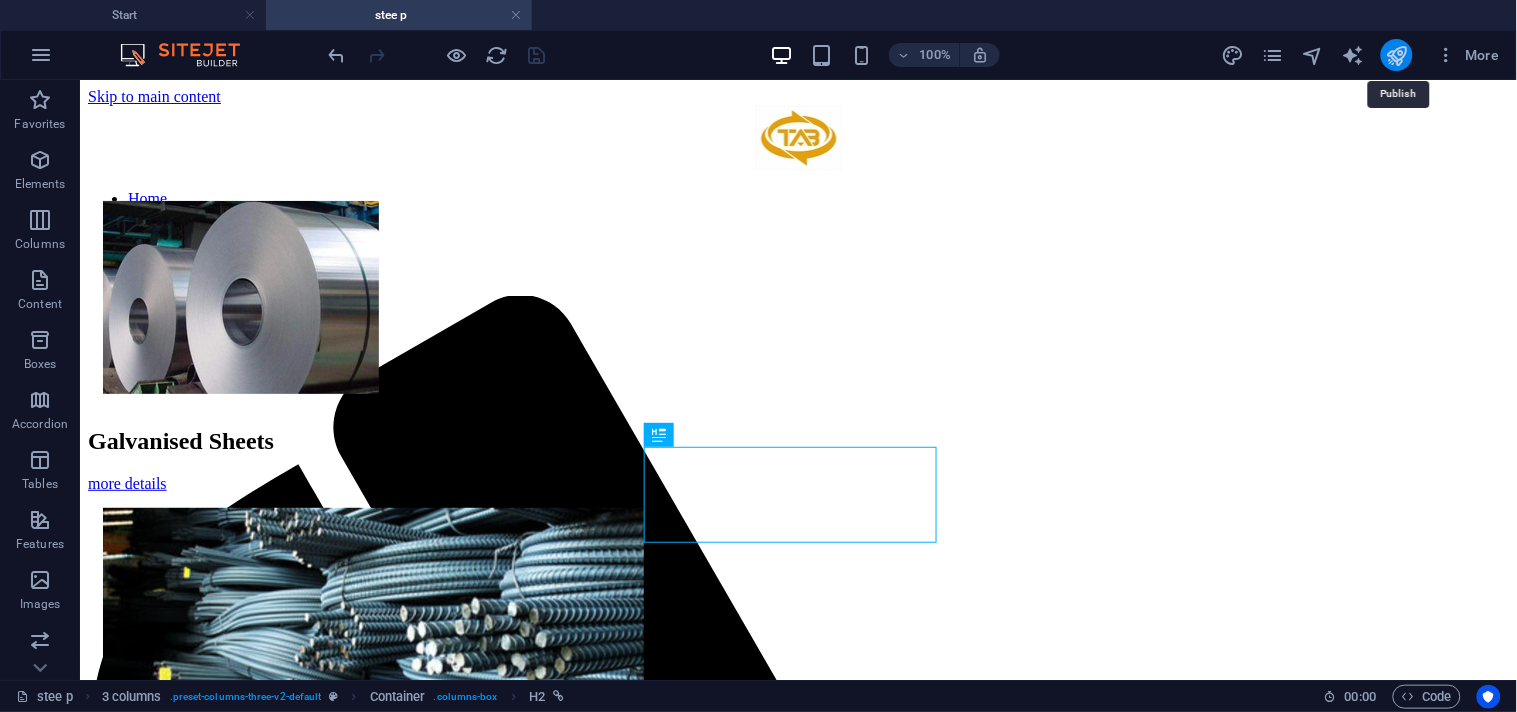 click at bounding box center (1396, 55) 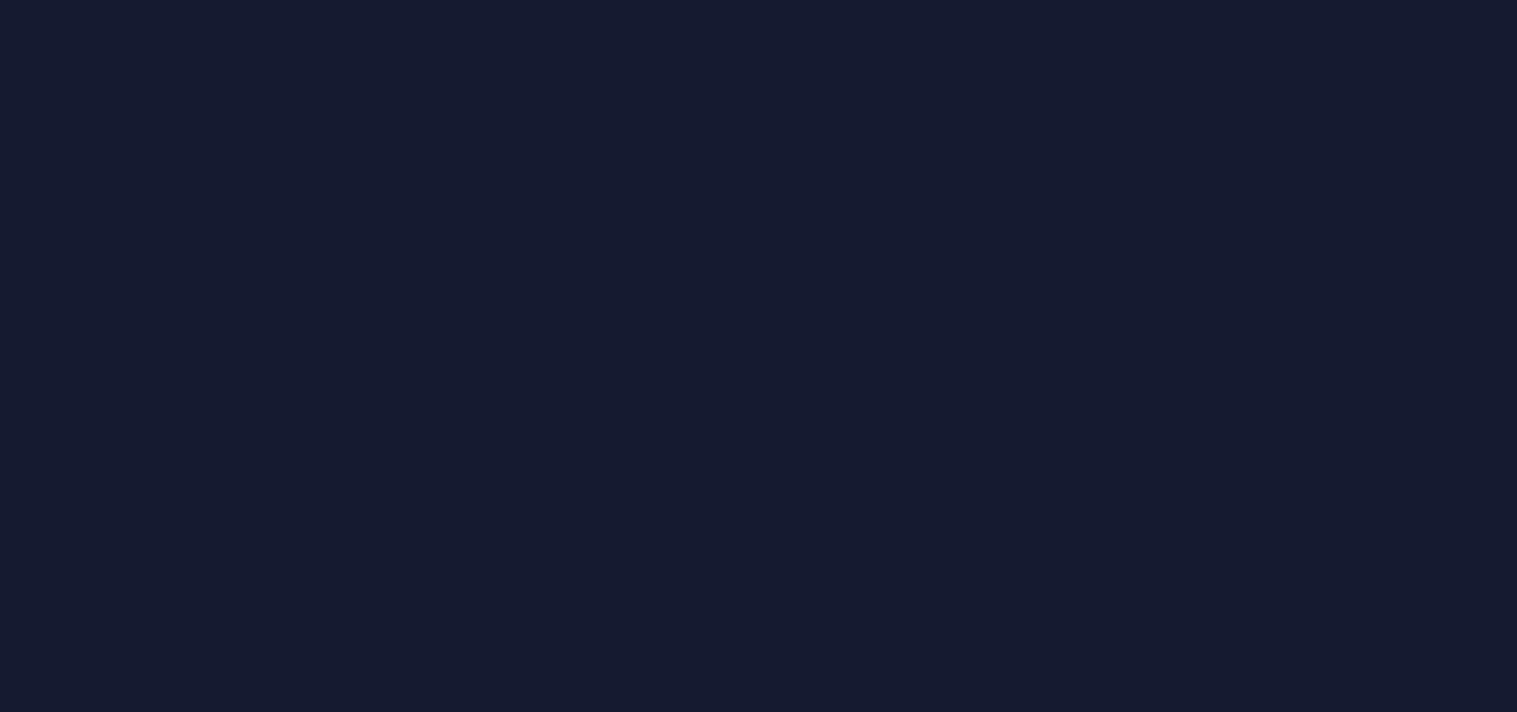 scroll, scrollTop: 0, scrollLeft: 0, axis: both 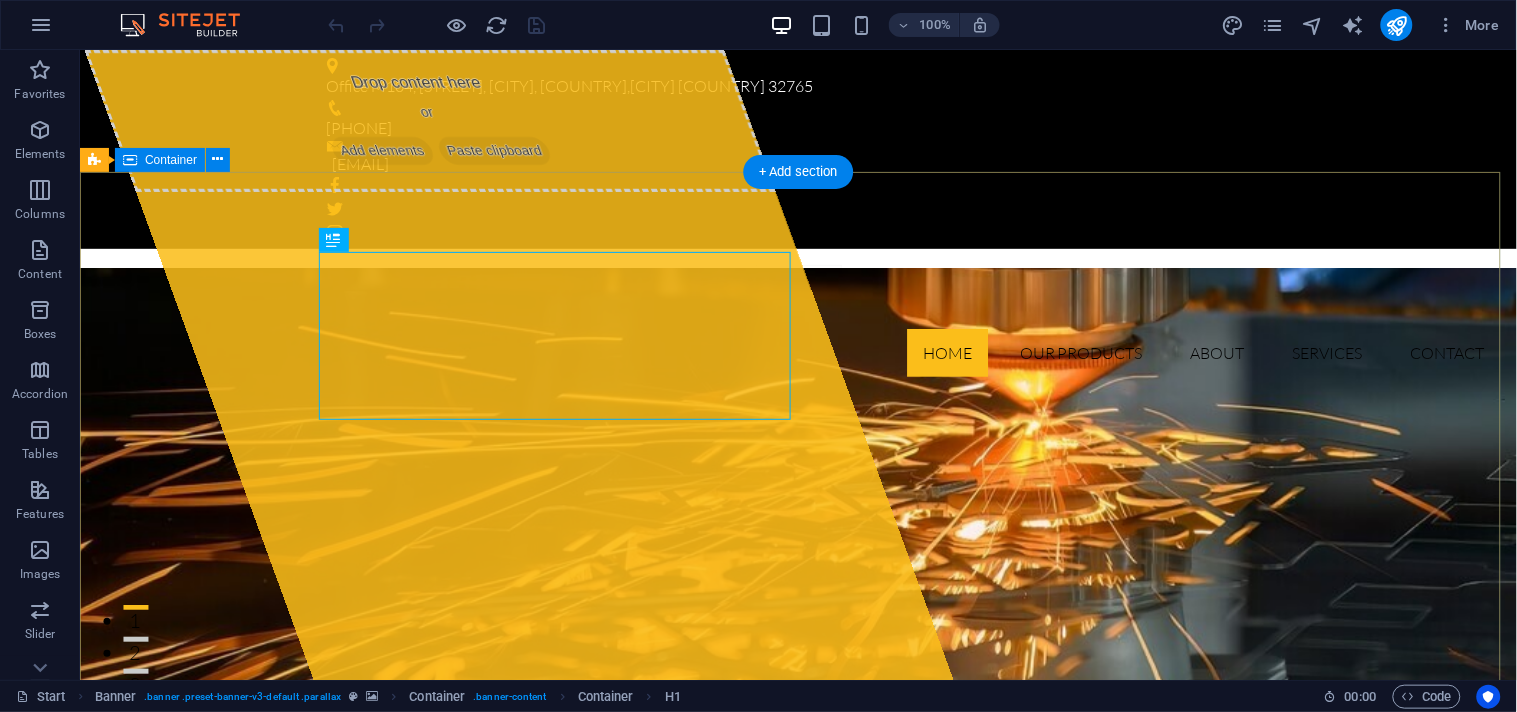 click on "Drop content here or  Add elements  Paste clipboard Tareeq AL Bahaa      building  & constructions  Tareeq Al Bahaa  Building & Construction Materials Trading Co. LLC is  a trusted supplier and custom fabricator of high-quality steel and wood products for construction, interiors, and industrial projects across the UAE. With precision craftsmanship and durable materials, we build the future with strength and style. products details" at bounding box center (797, 1124) 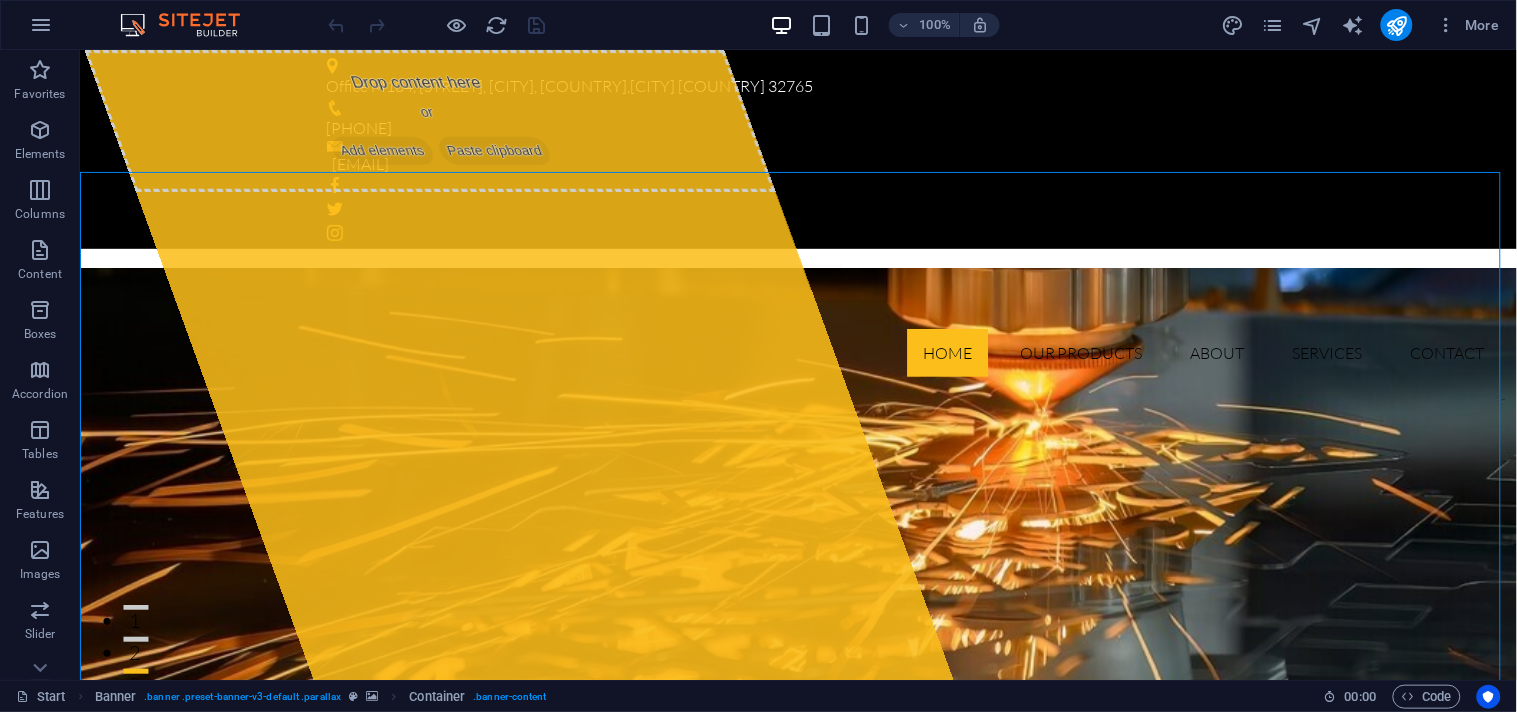 click on "More" at bounding box center (1364, 25) 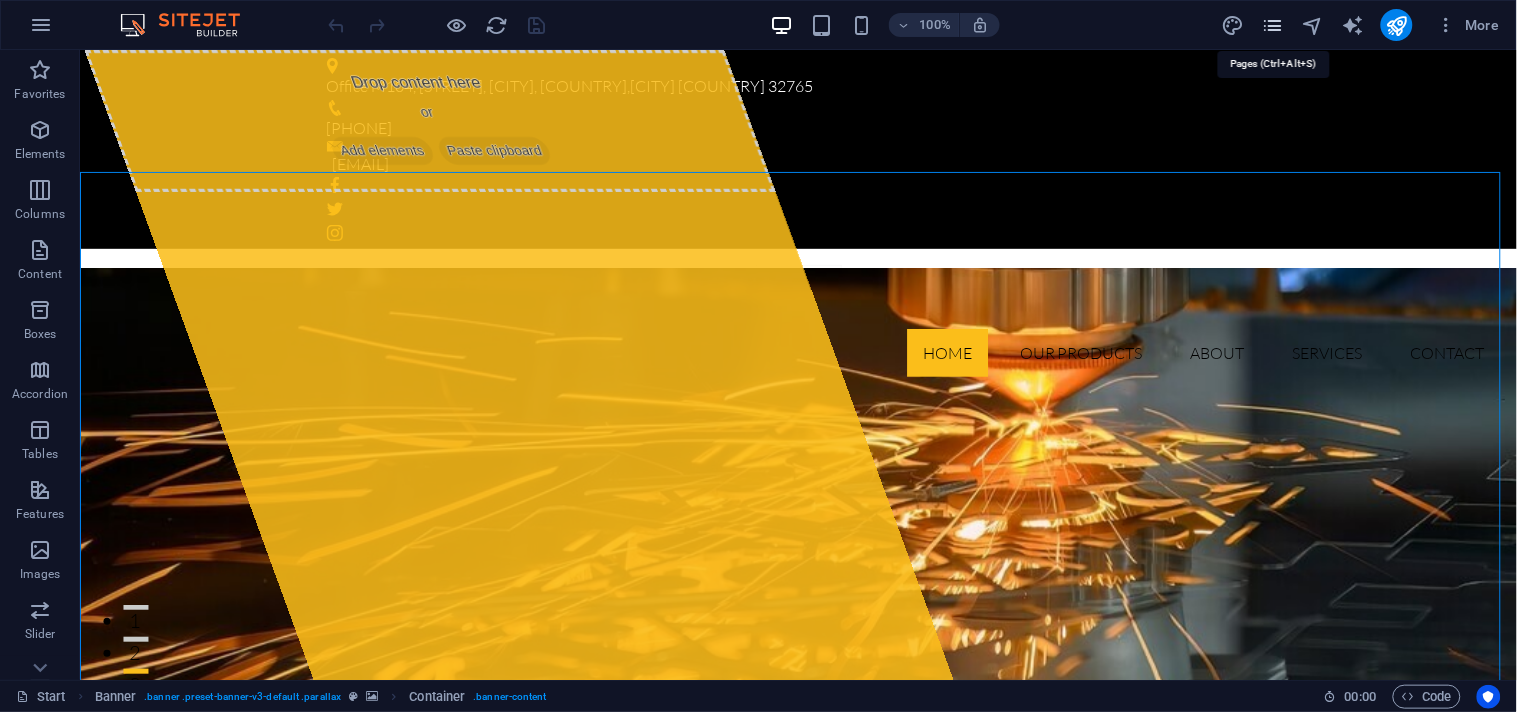 click at bounding box center (1272, 25) 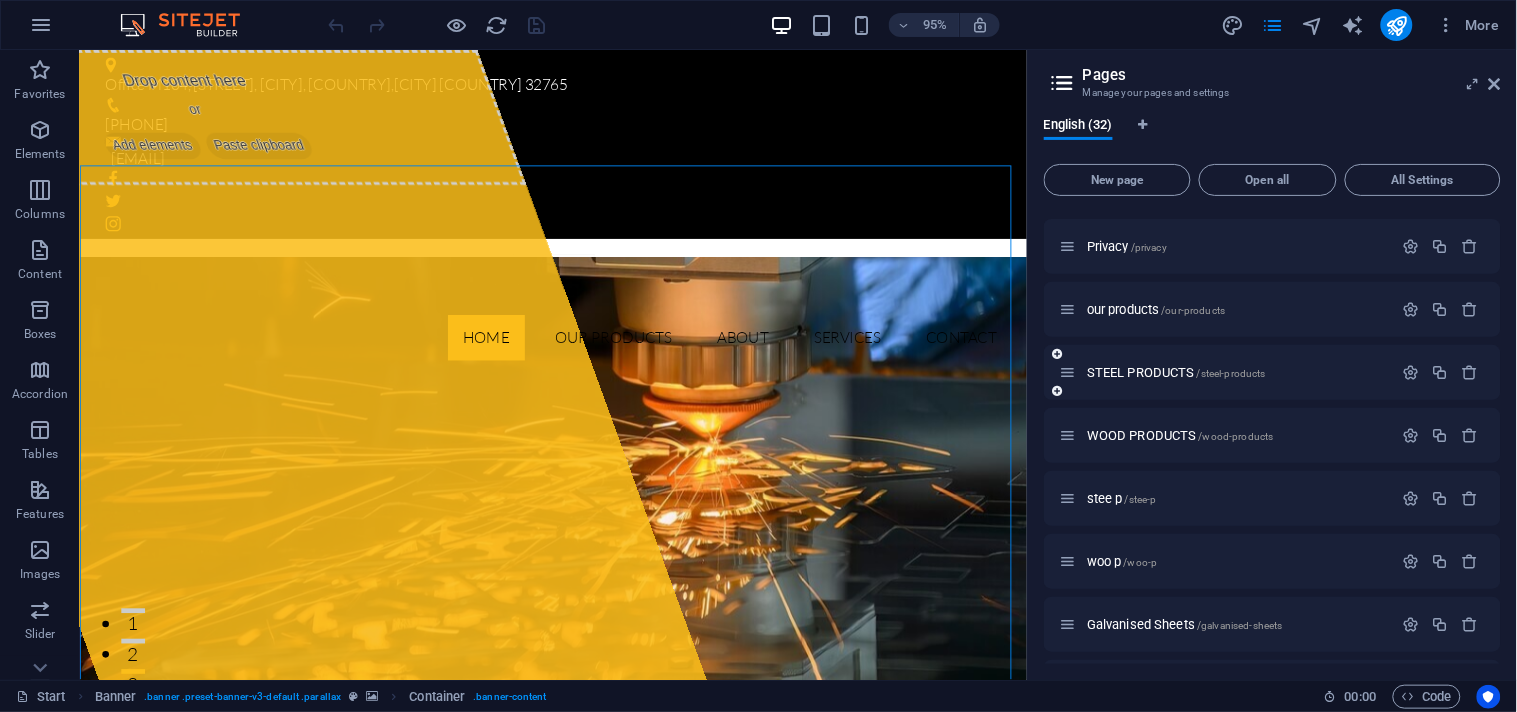 scroll, scrollTop: 185, scrollLeft: 0, axis: vertical 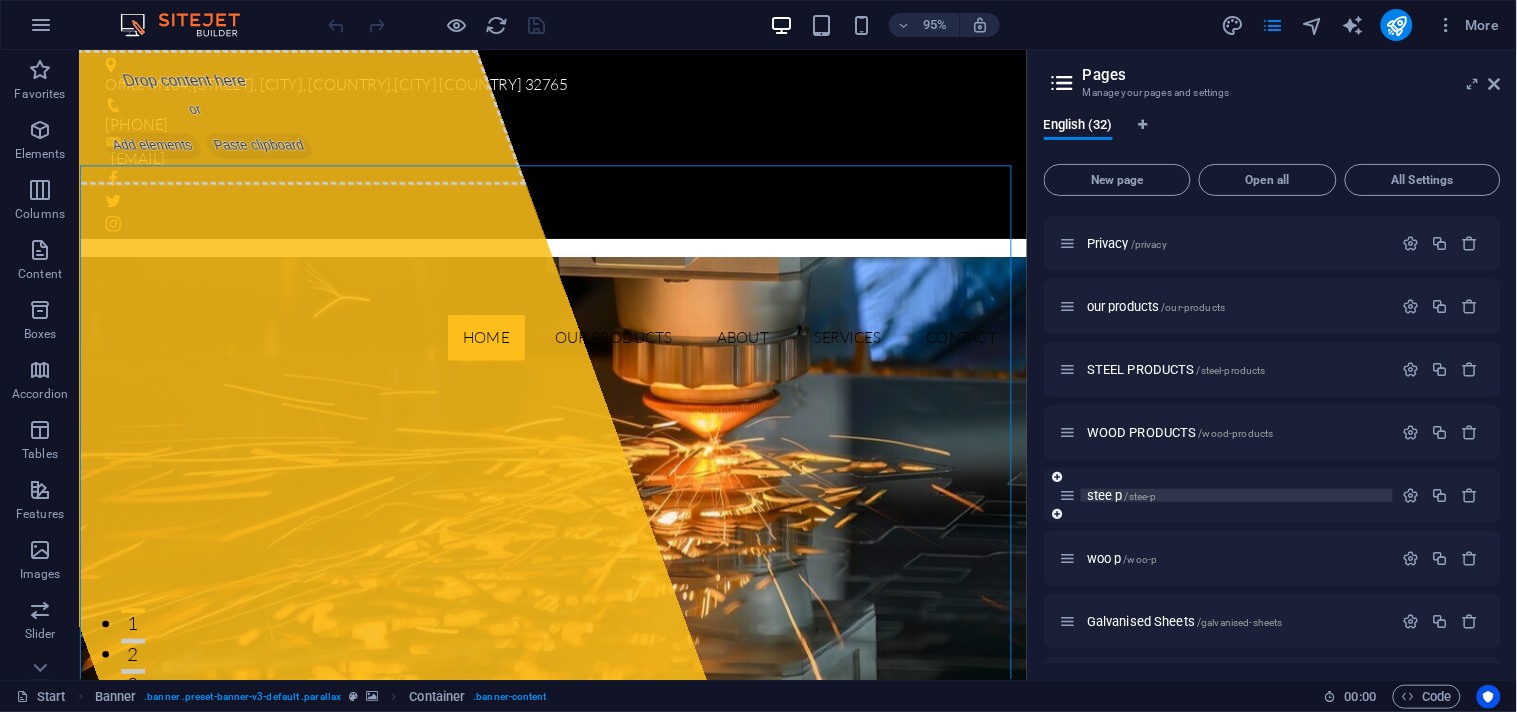 click on "stee p /stee-p" at bounding box center (1122, 495) 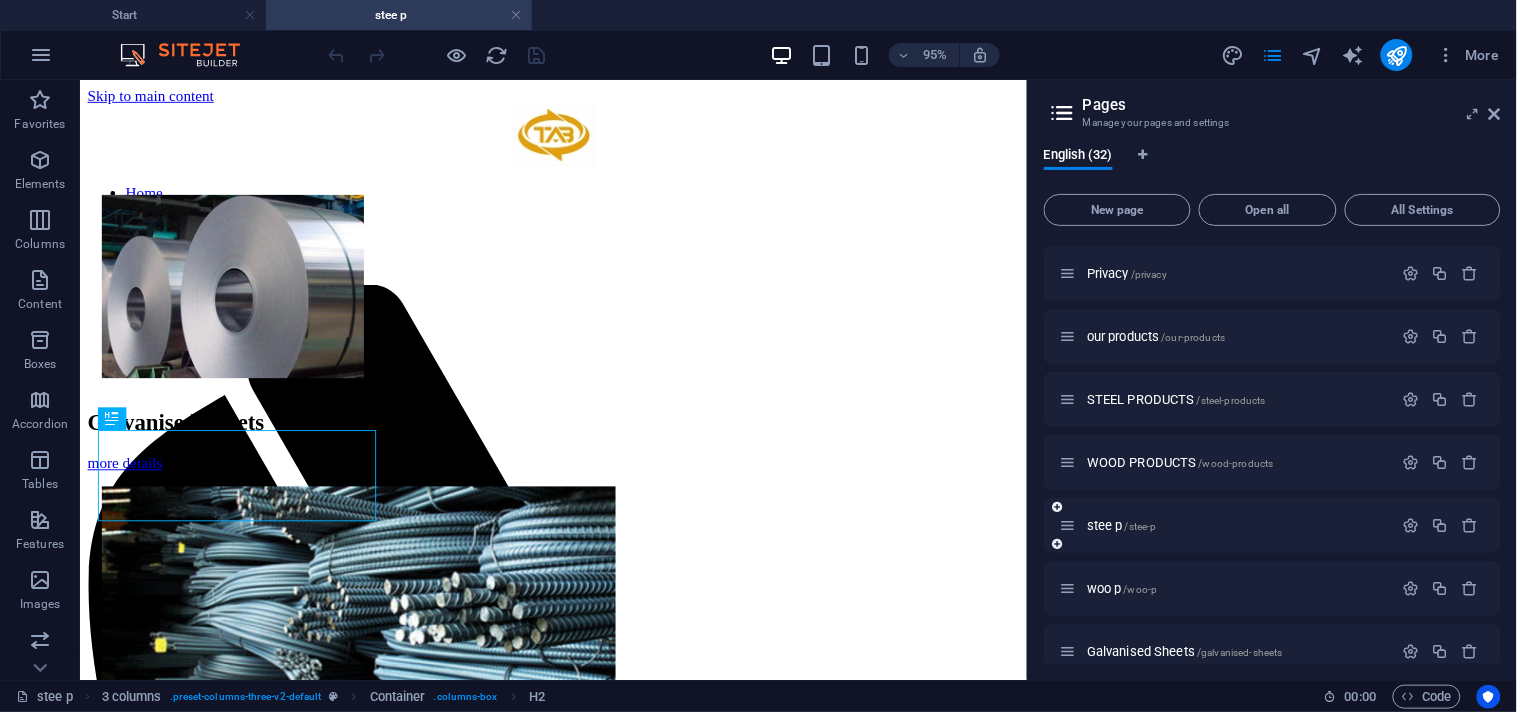 scroll, scrollTop: 0, scrollLeft: 0, axis: both 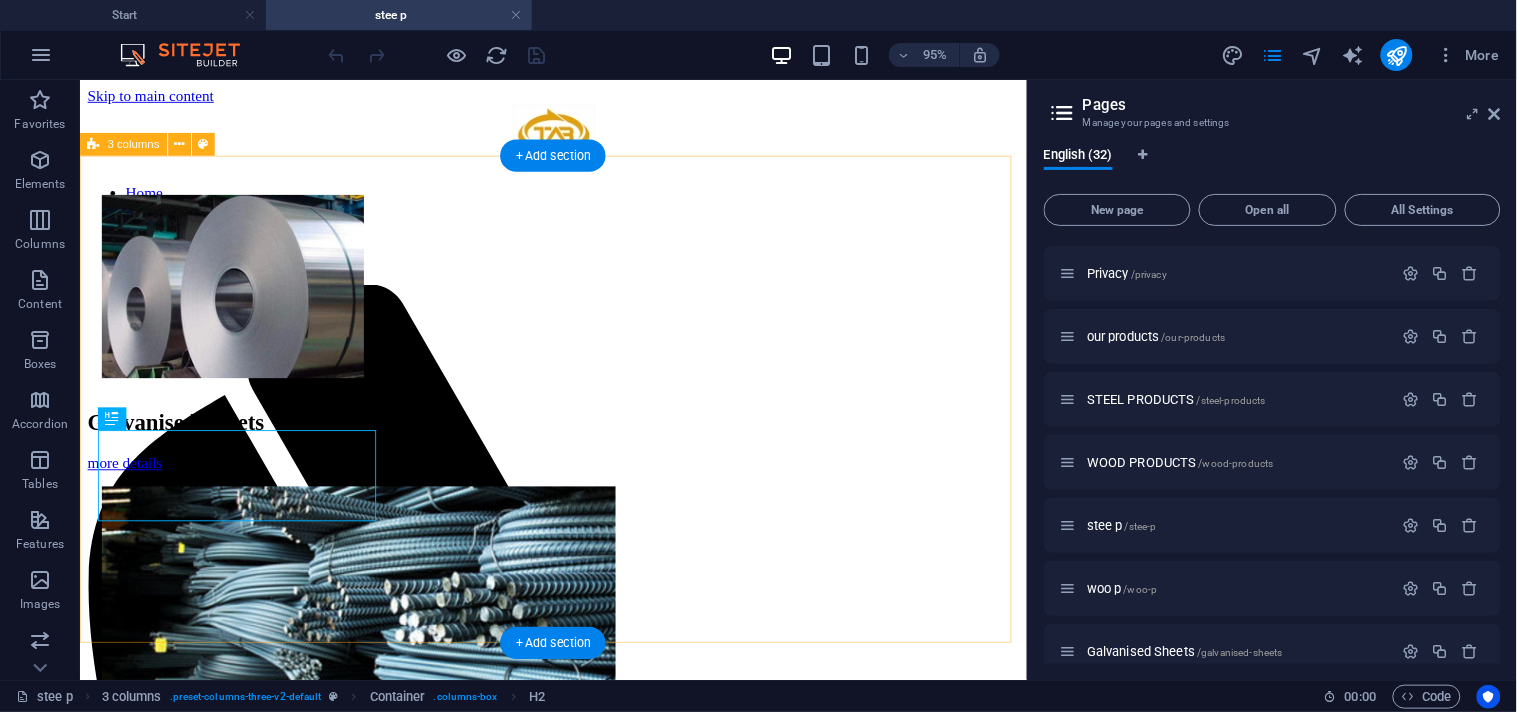 drag, startPoint x: 1181, startPoint y: 576, endPoint x: 736, endPoint y: 584, distance: 445.0719 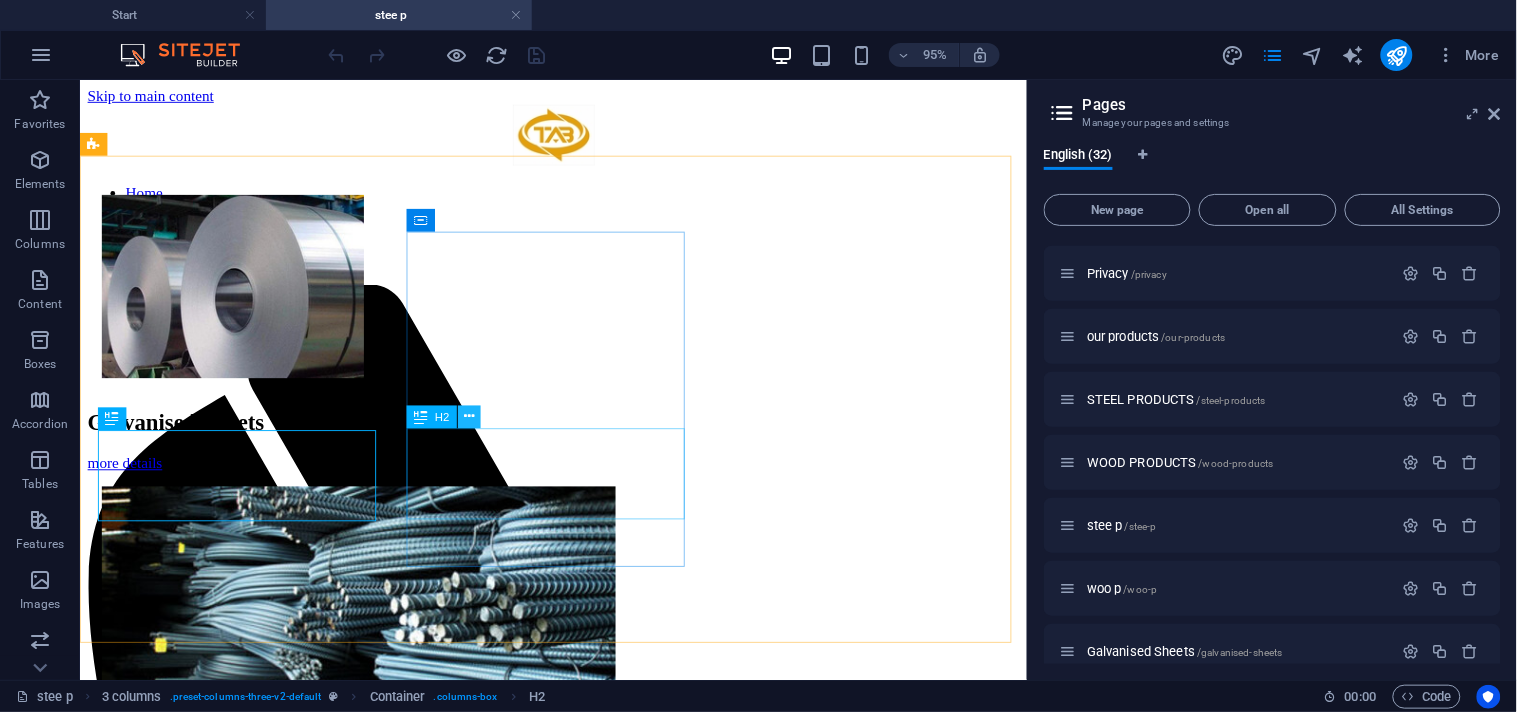 click at bounding box center [469, 417] 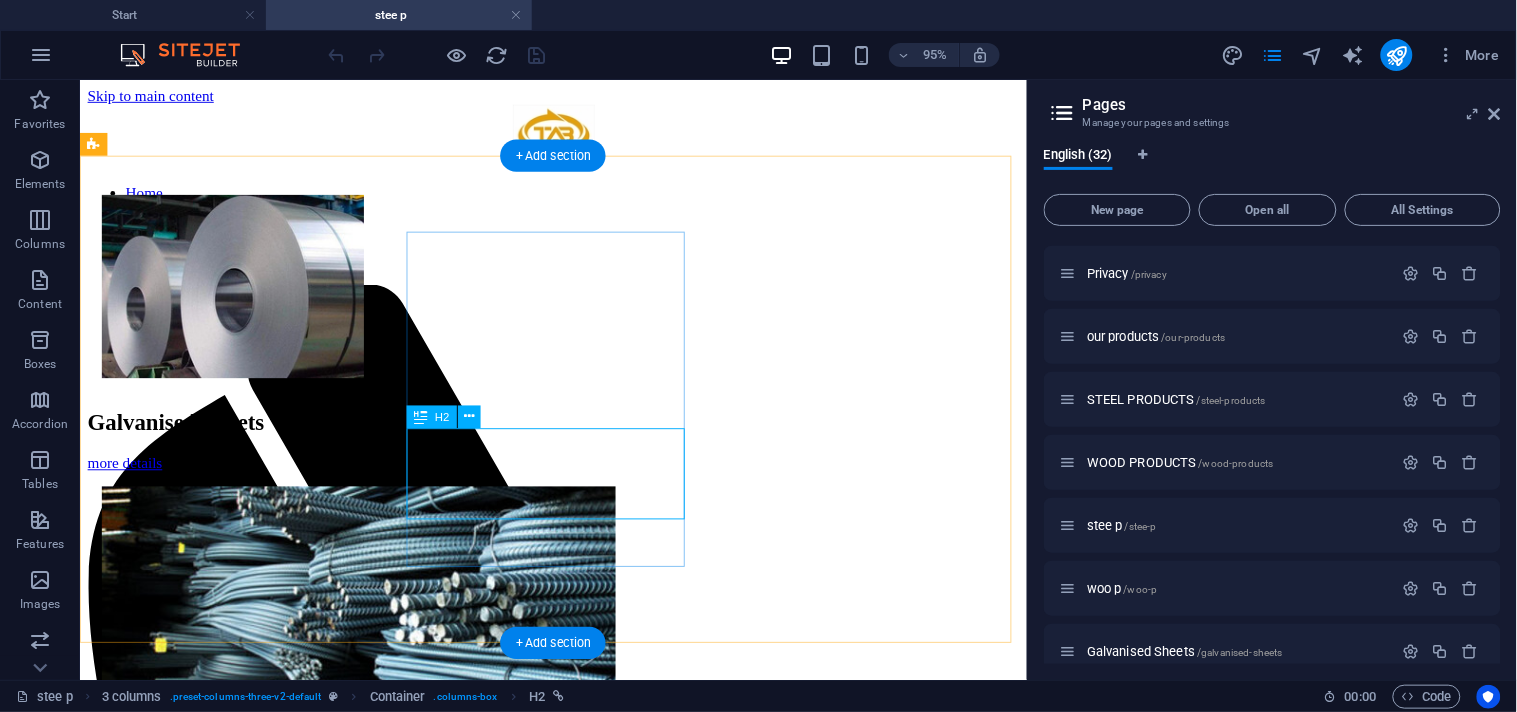 click on "Long ProductsRebar" at bounding box center (577, 904) 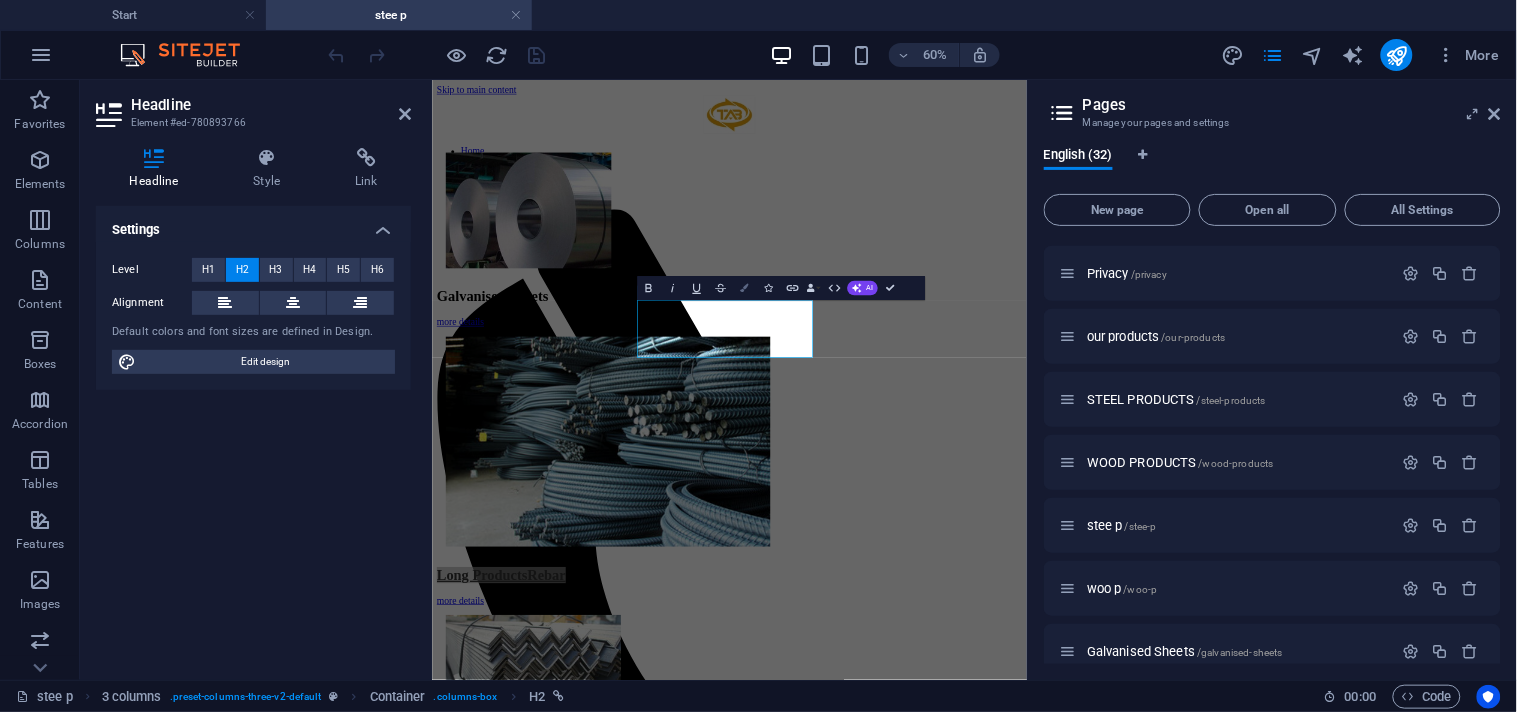 click at bounding box center [744, 288] 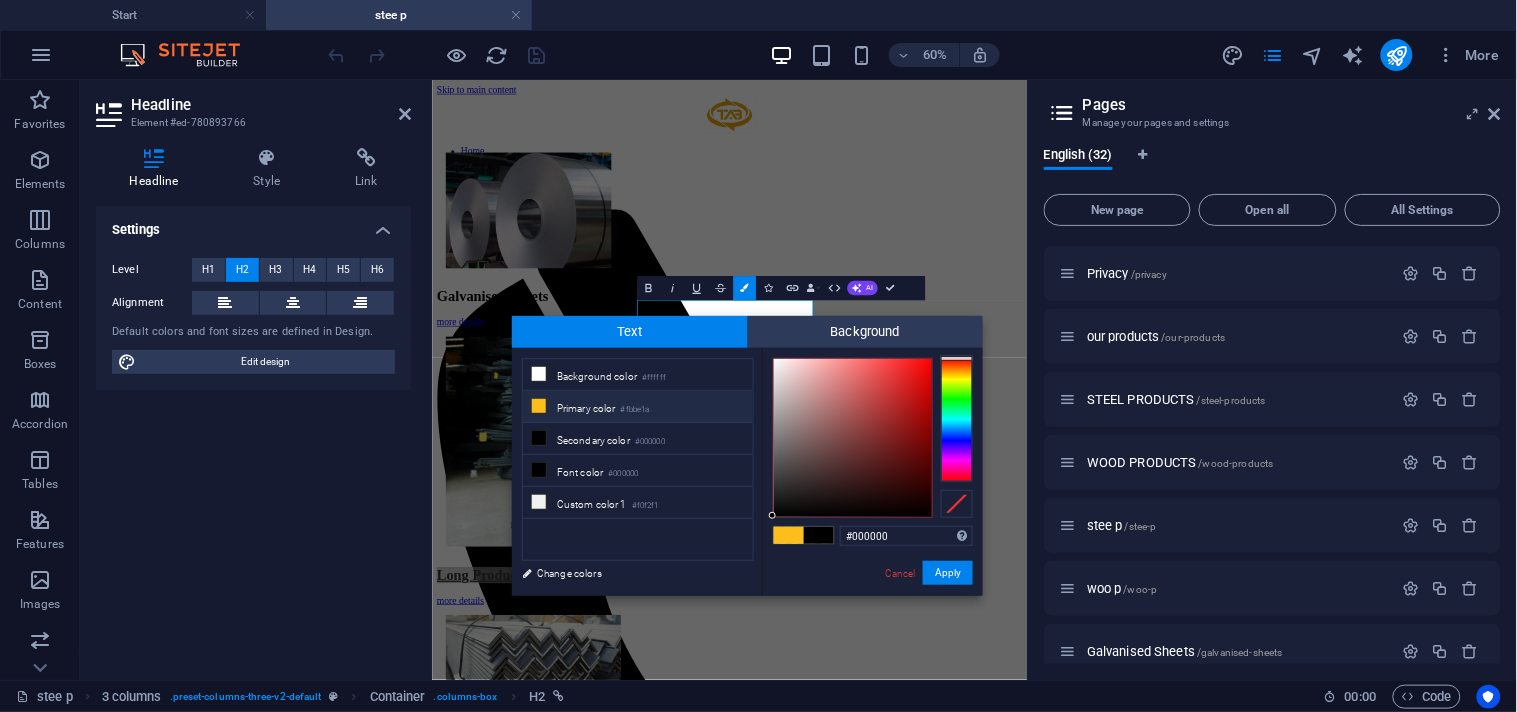 click at bounding box center (539, 406) 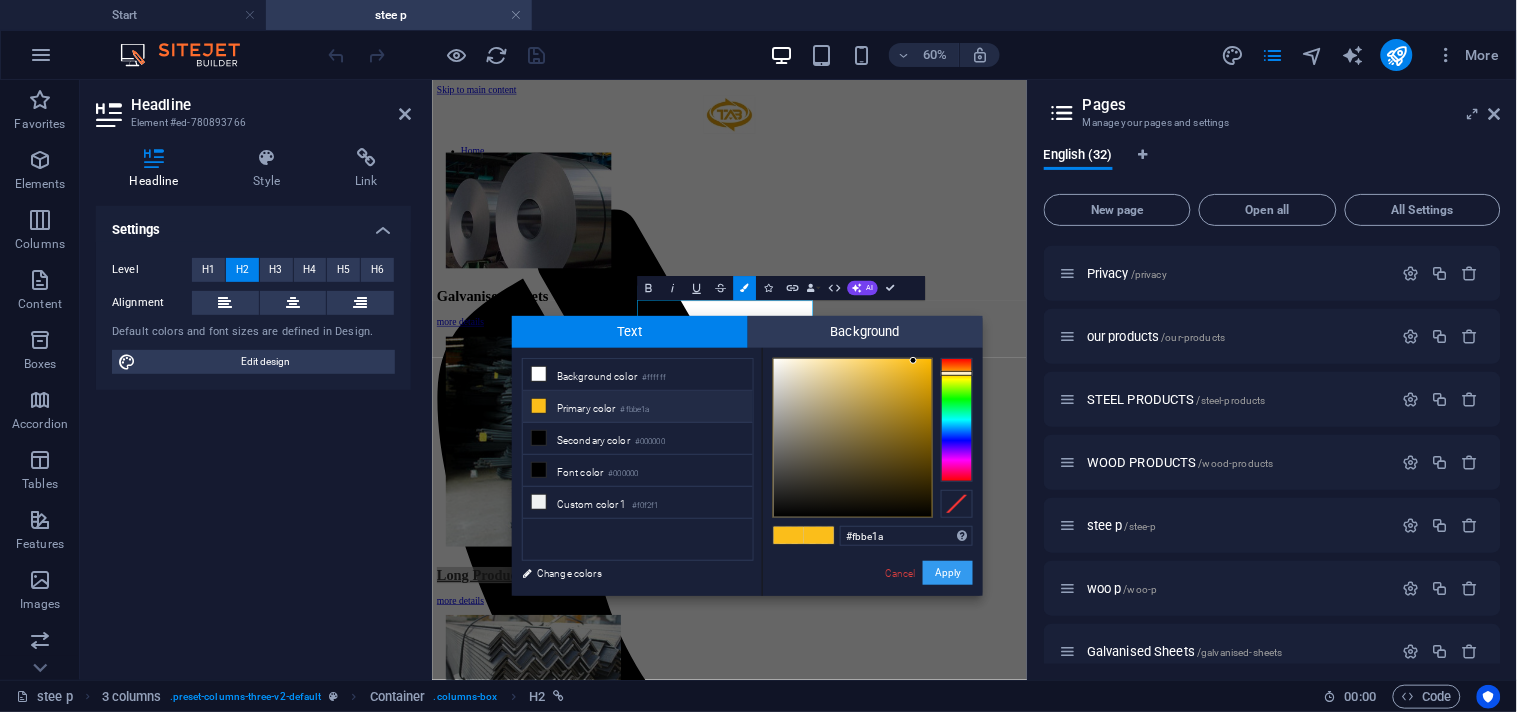click on "Apply" at bounding box center (948, 573) 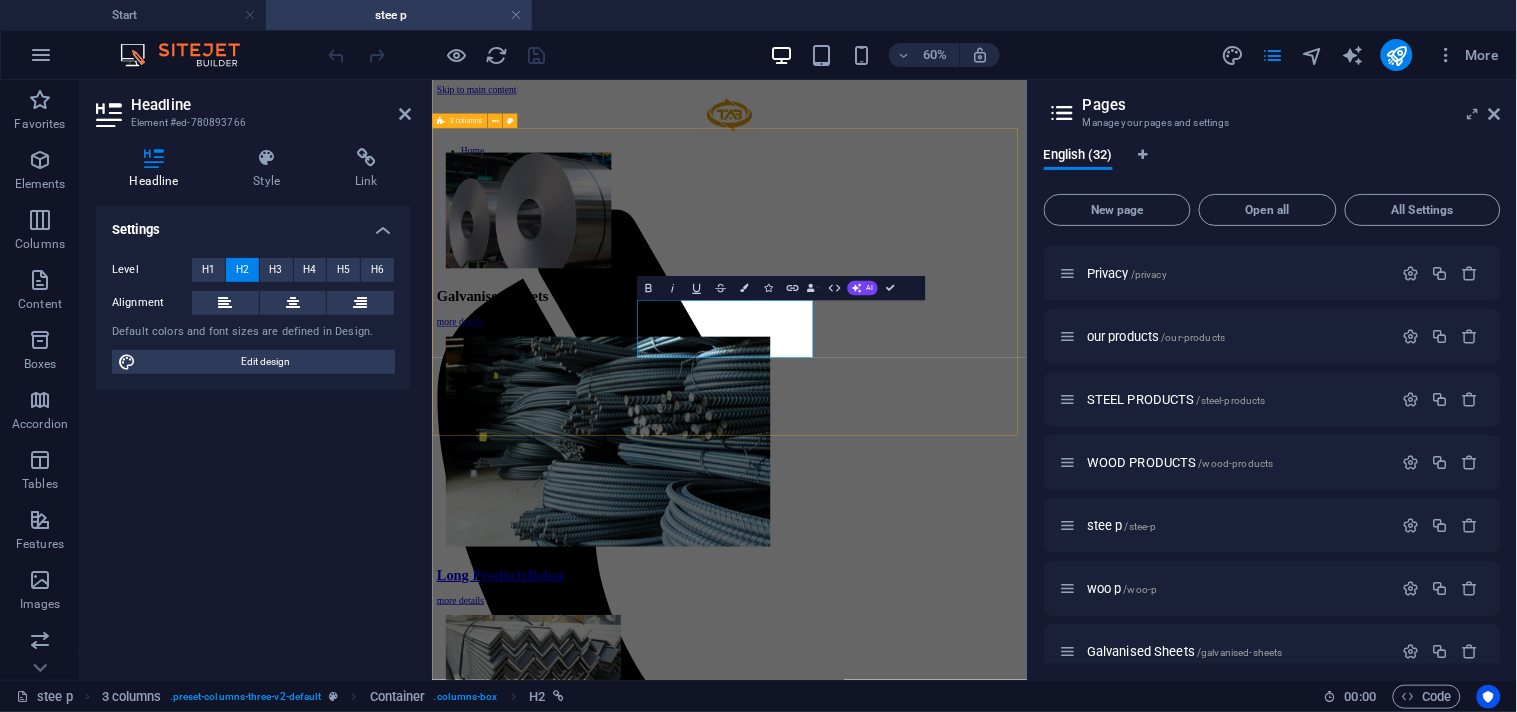 click on "Galvanised Sheets more details Long ProductsRebar more details Steel Angles more details" at bounding box center [927, 721] 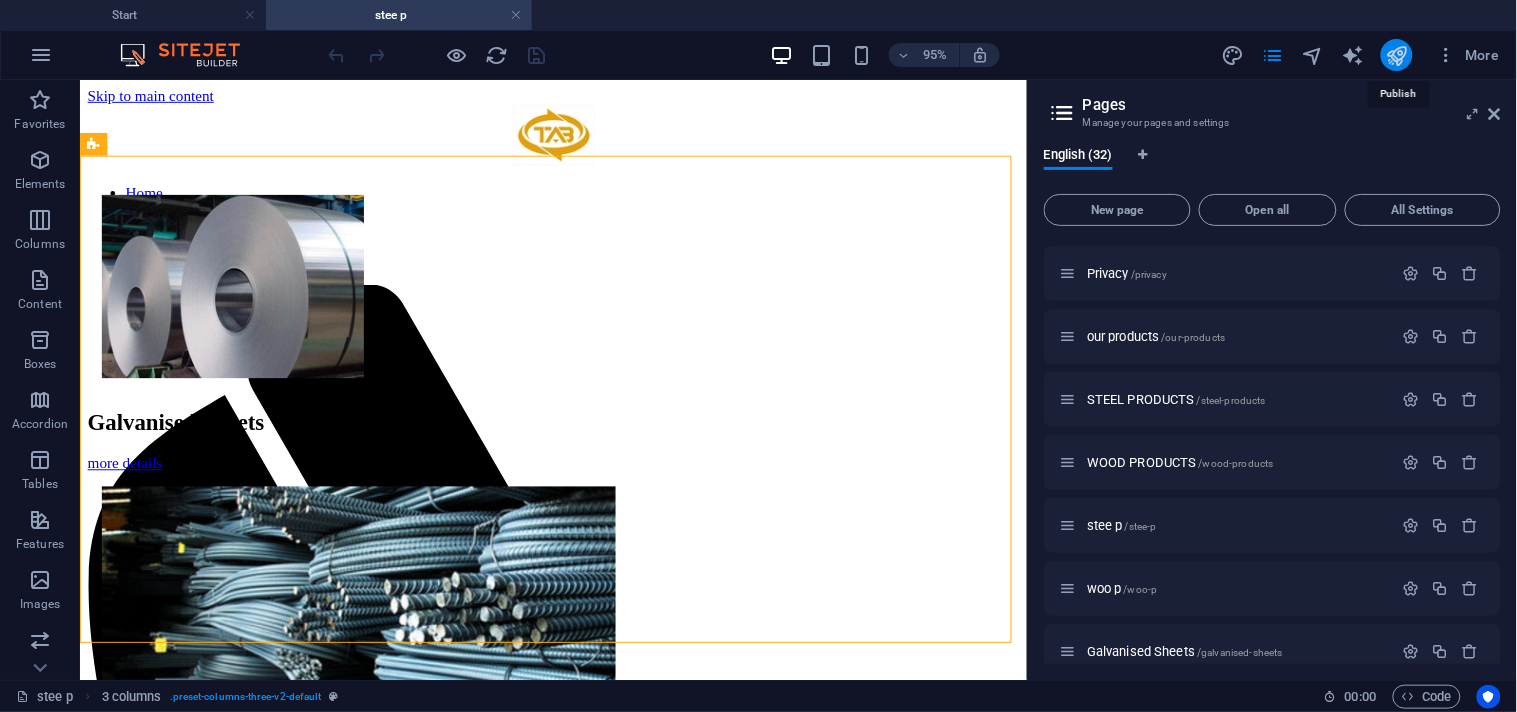 click at bounding box center (1396, 55) 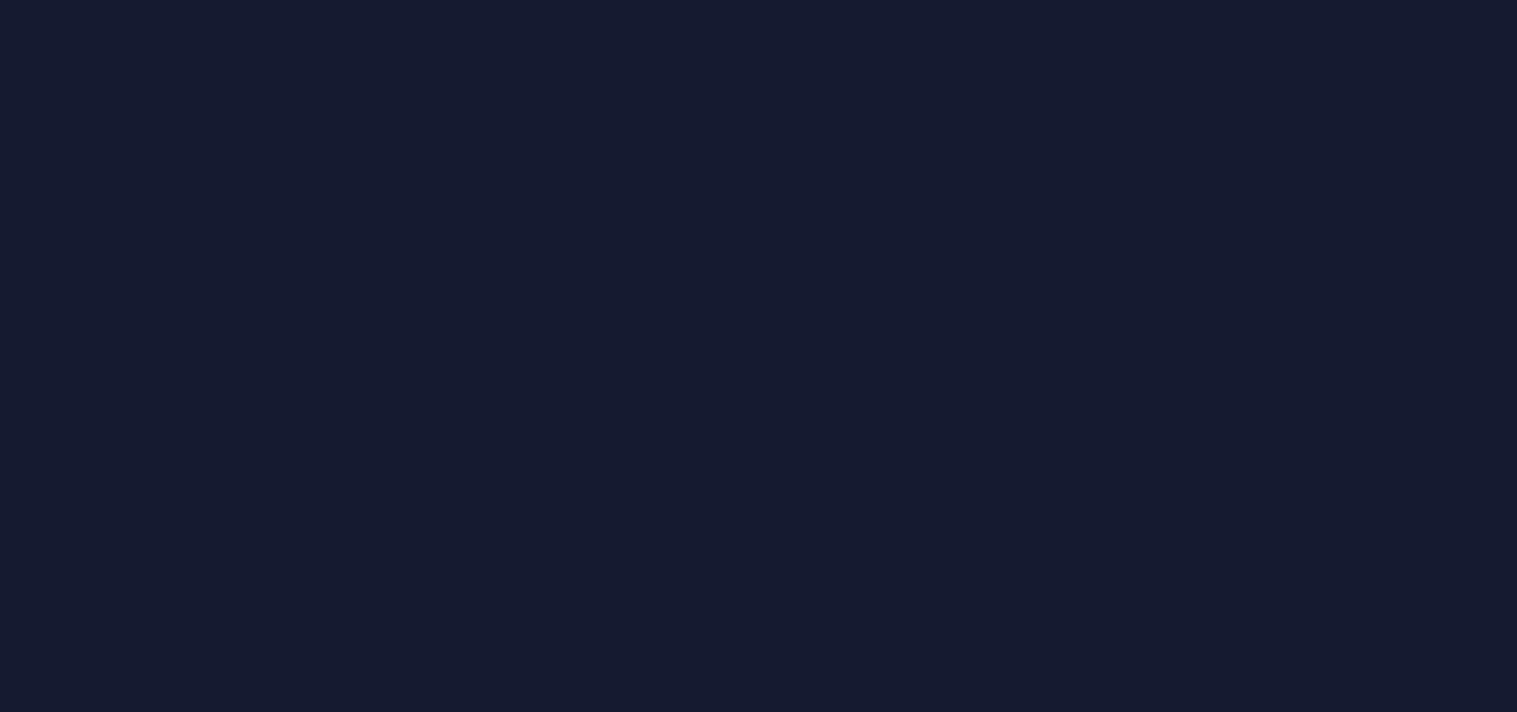 scroll, scrollTop: 0, scrollLeft: 0, axis: both 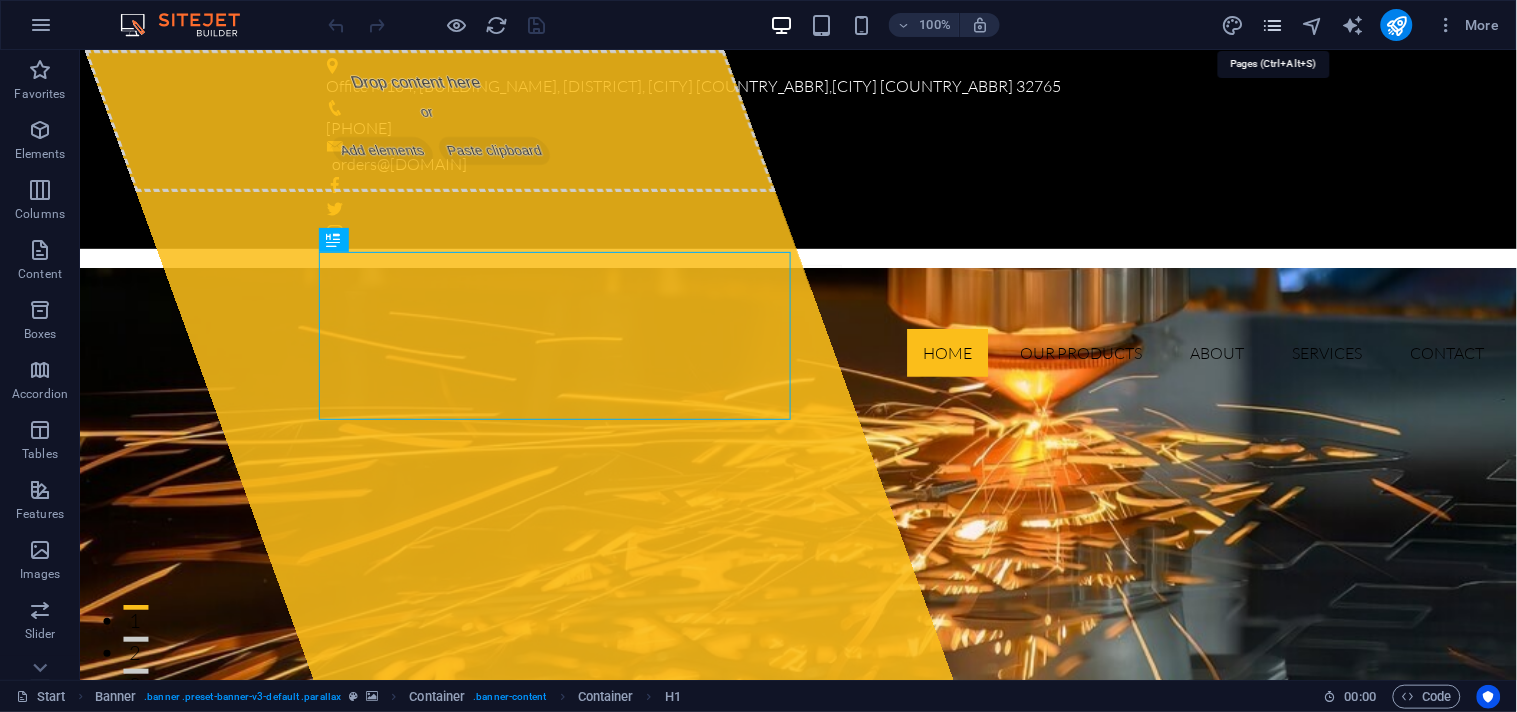 click at bounding box center (1272, 25) 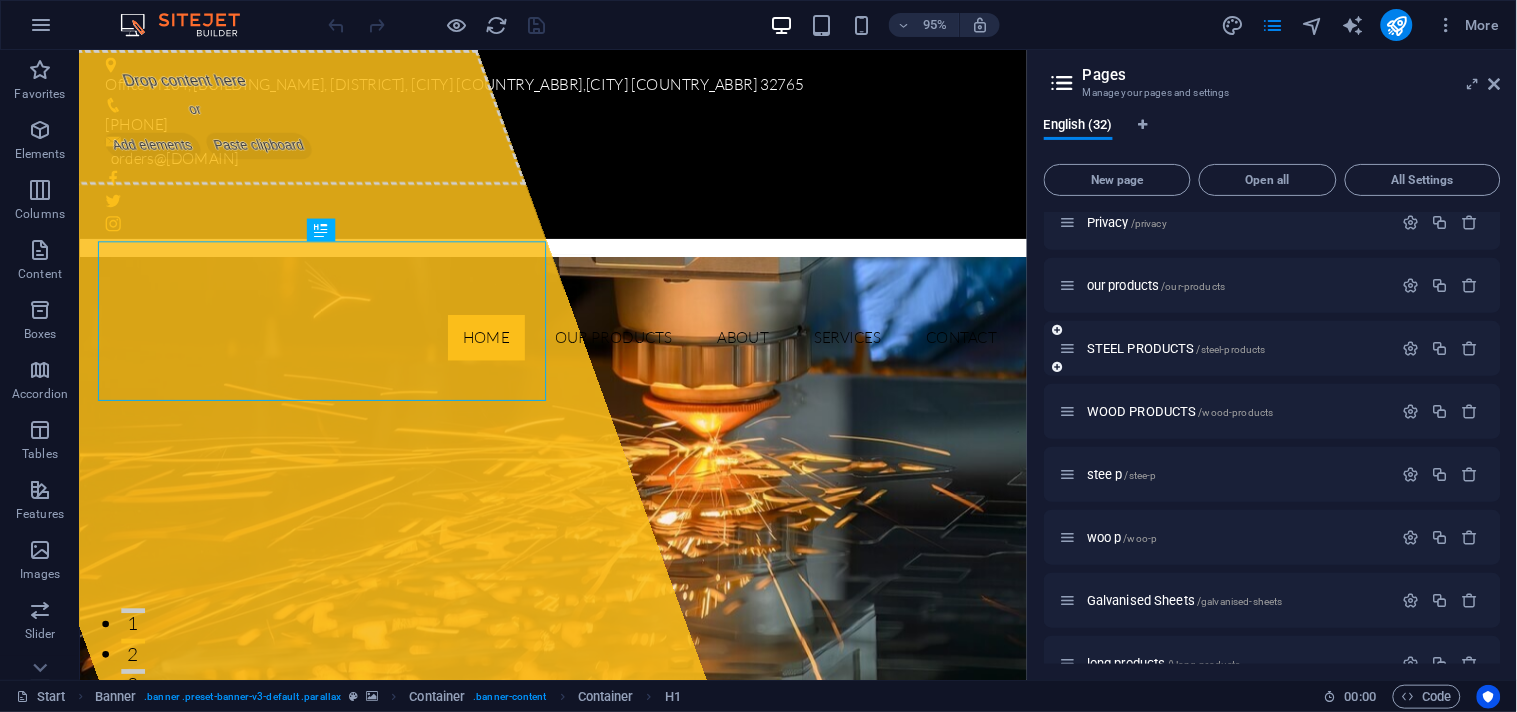 scroll, scrollTop: 277, scrollLeft: 0, axis: vertical 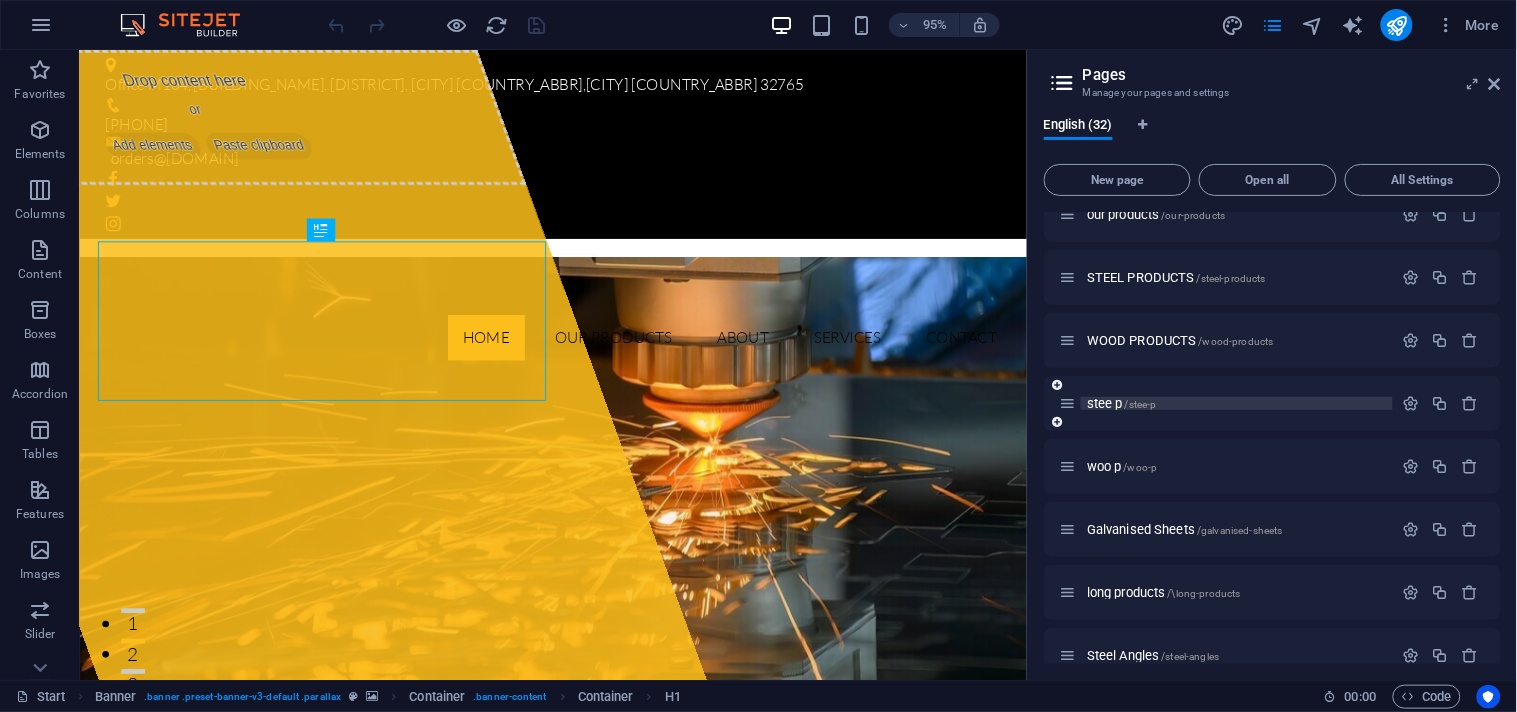 click on "stee p /stee-p" at bounding box center (1122, 403) 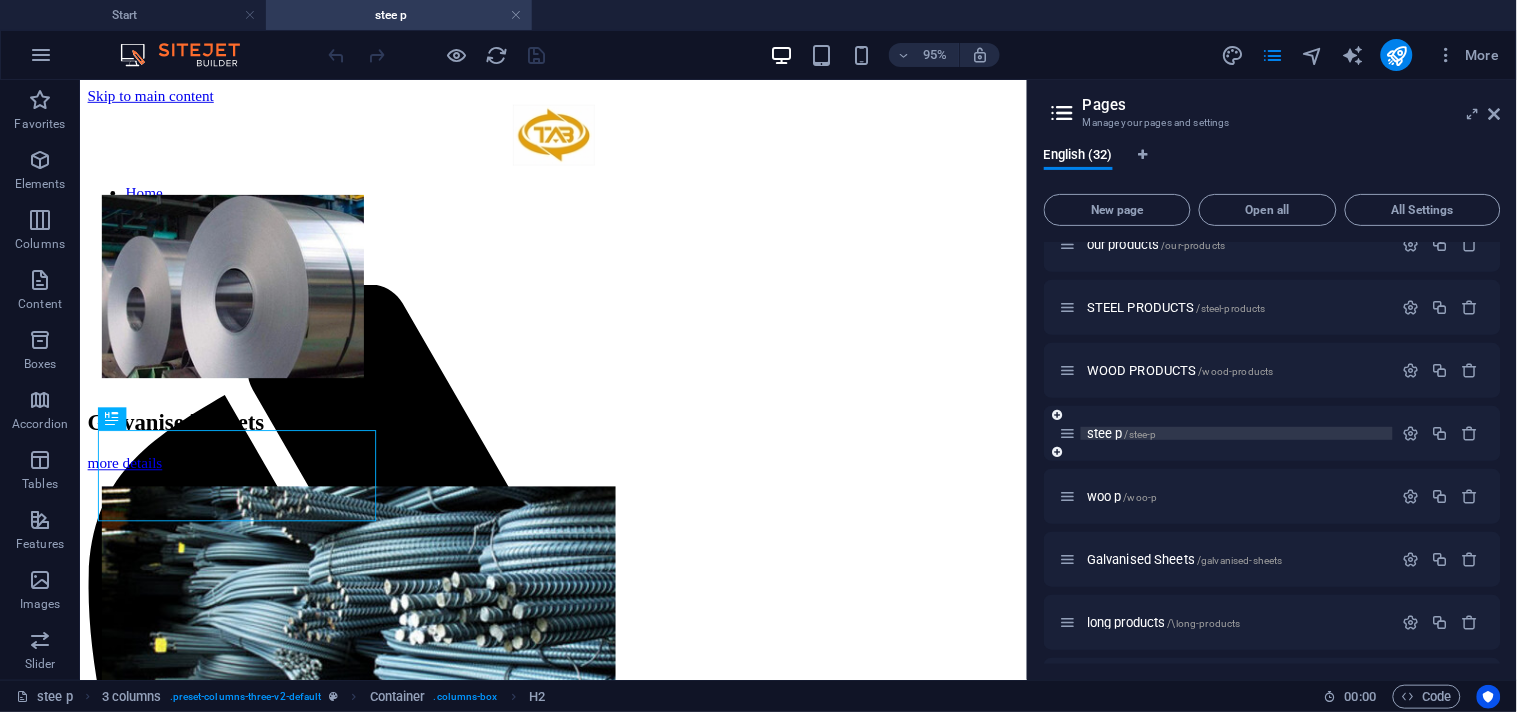 scroll, scrollTop: 0, scrollLeft: 0, axis: both 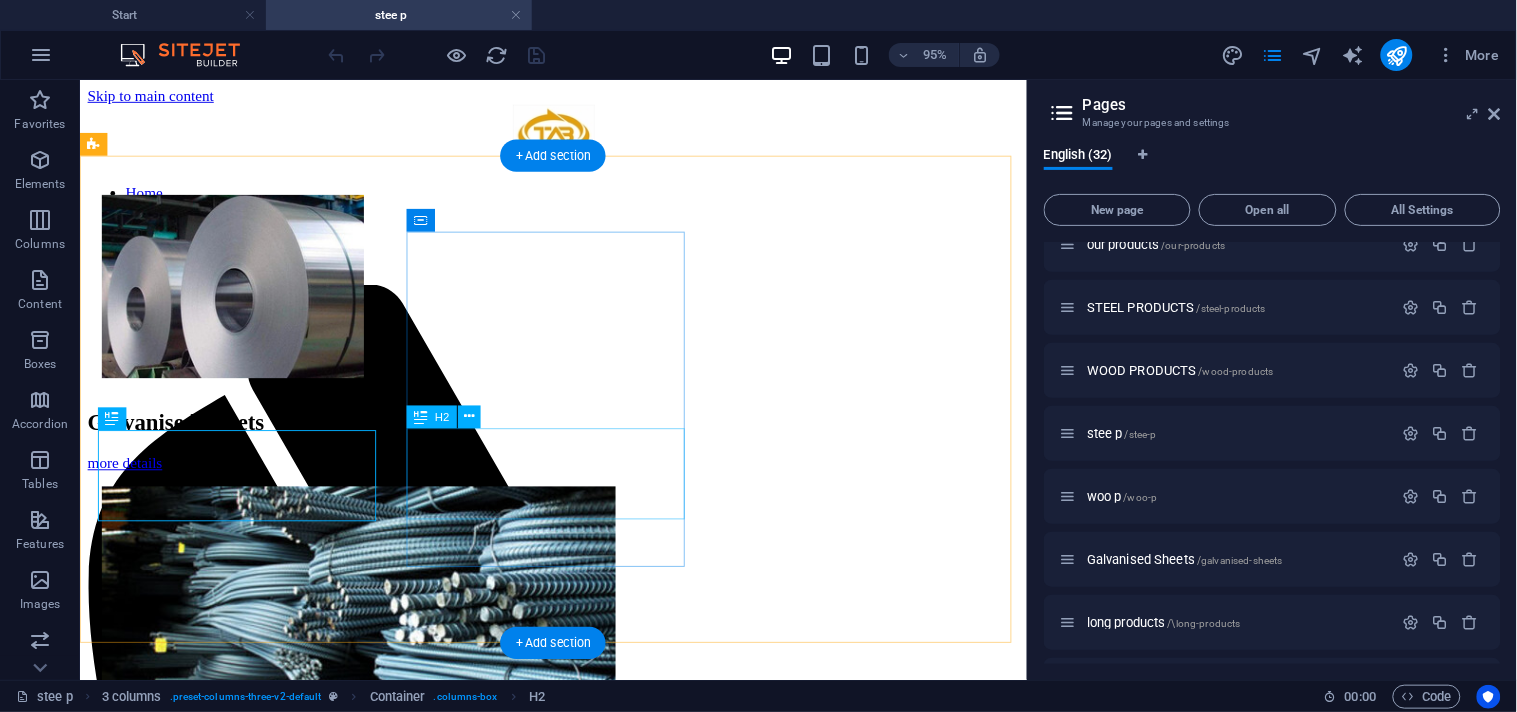 click on "Long ProductsRebar" at bounding box center [577, 904] 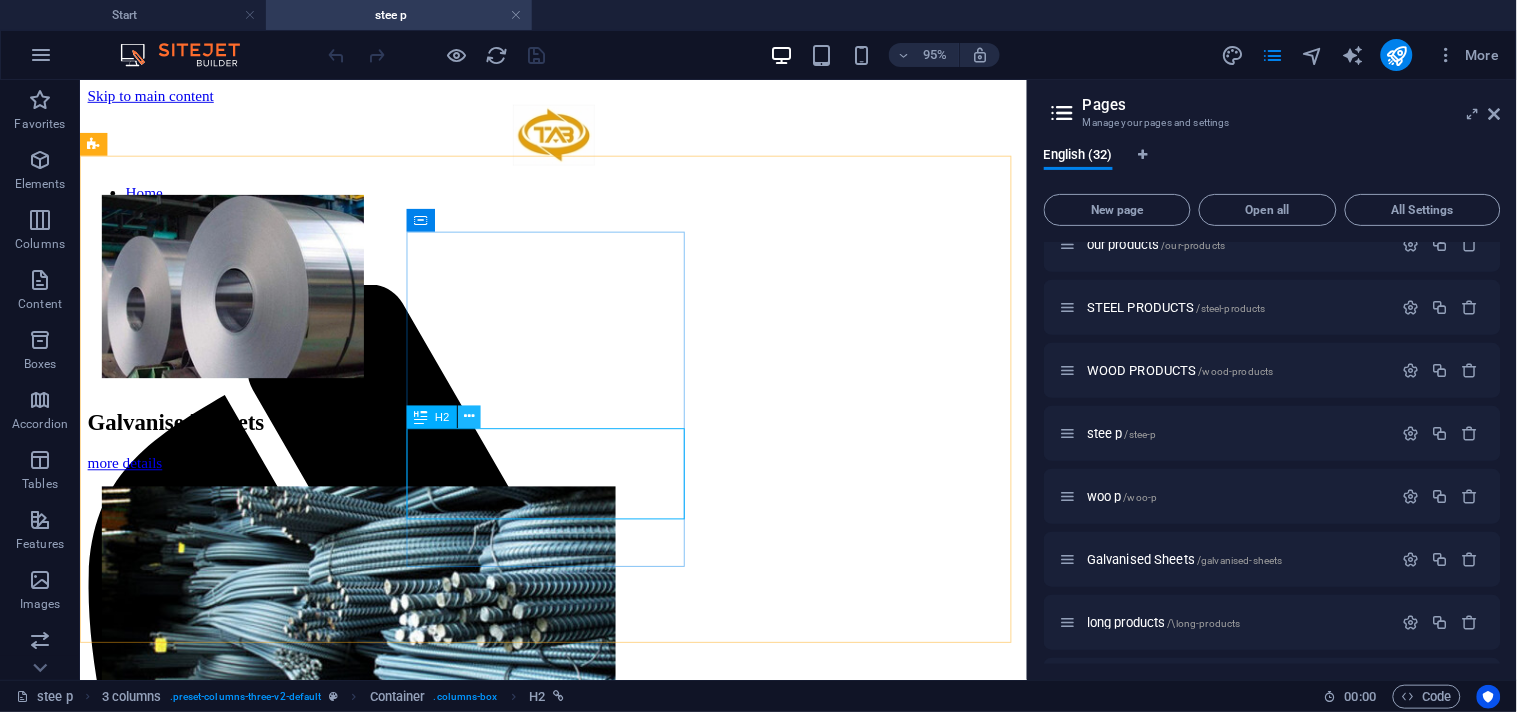 click at bounding box center [469, 417] 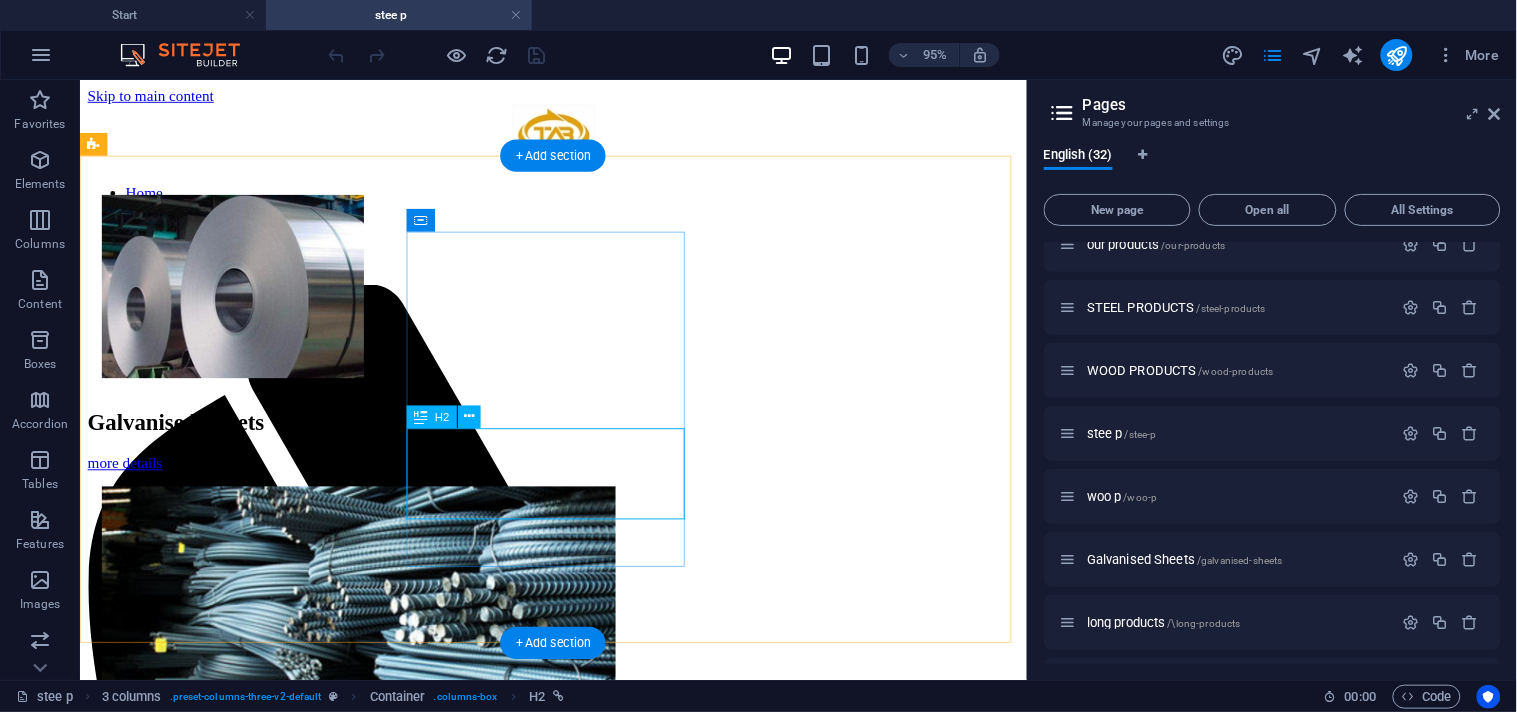 click on "Long ProductsRebar" at bounding box center (577, 904) 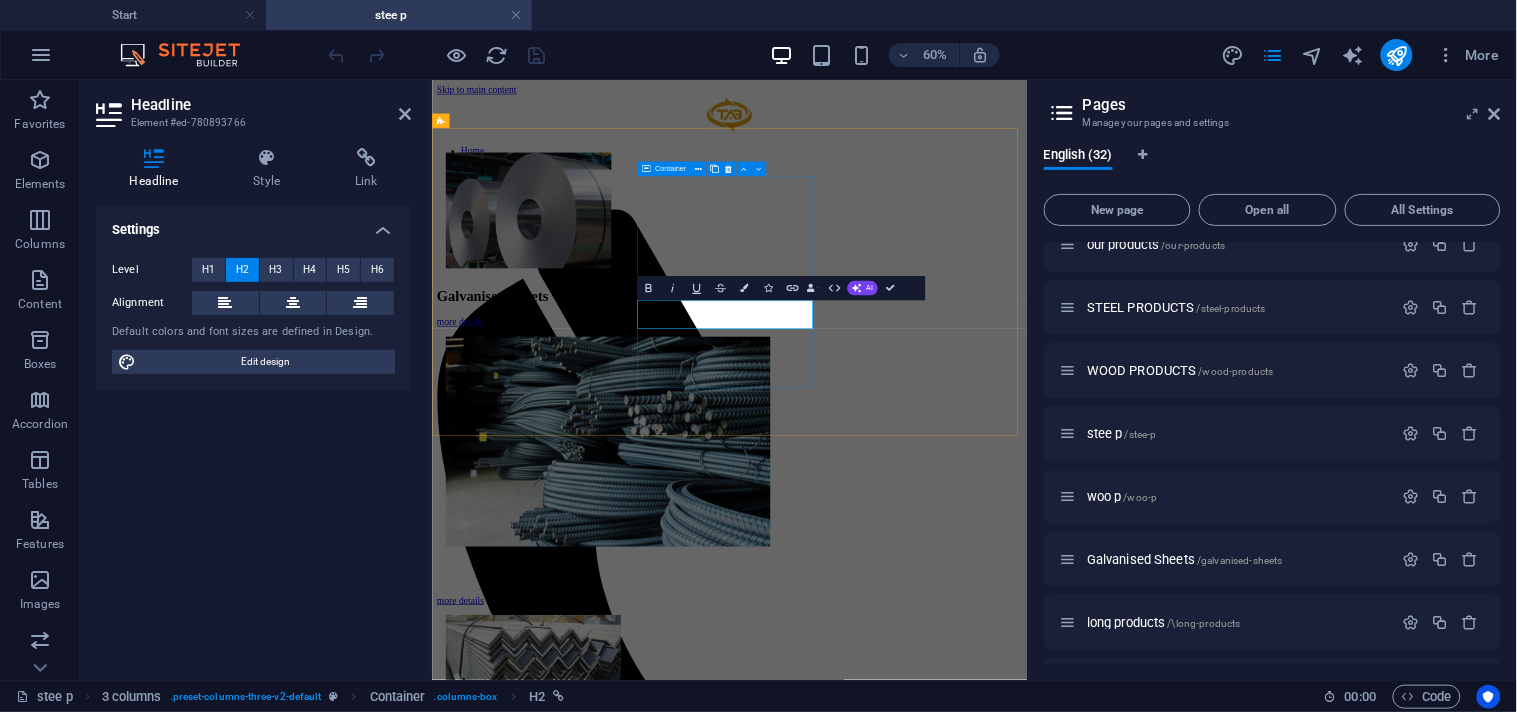 type 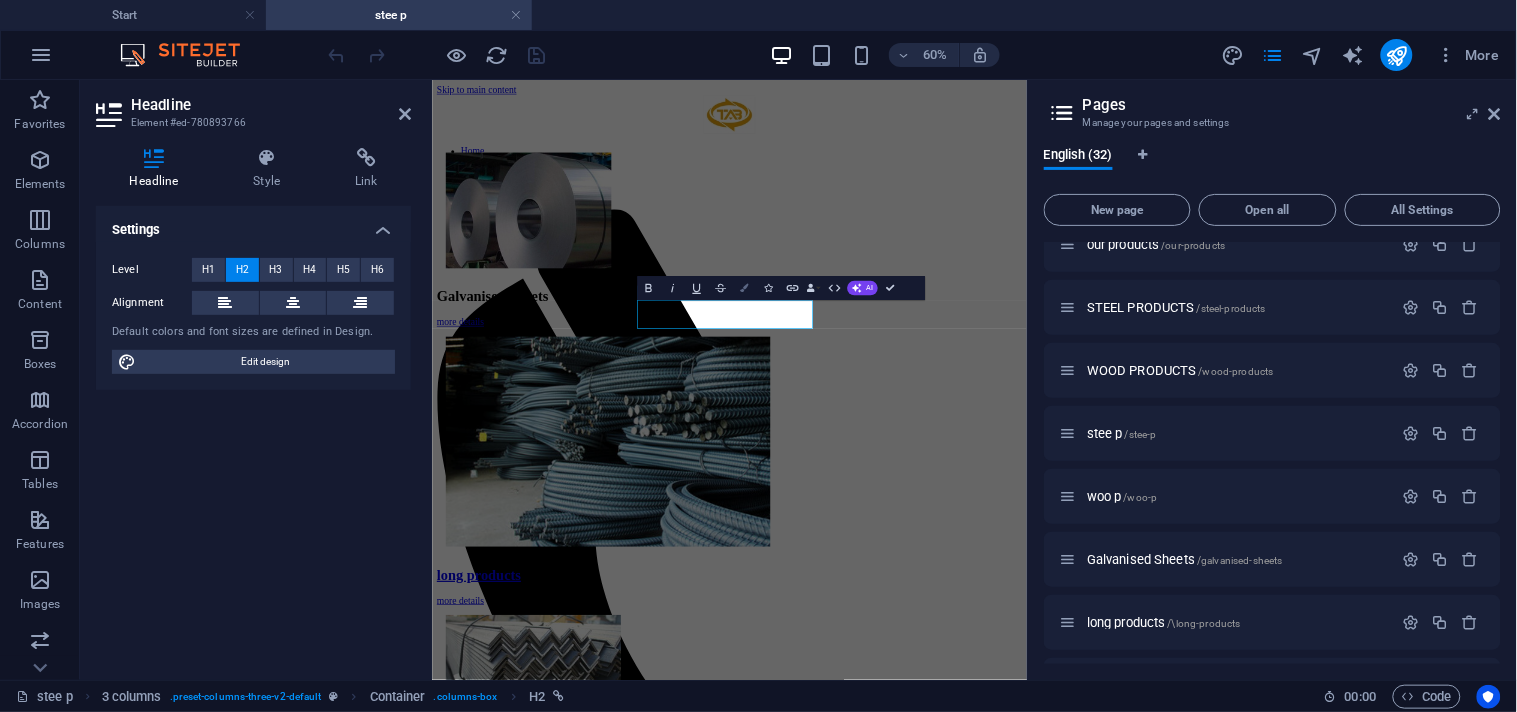 click on "Colors" at bounding box center (744, 288) 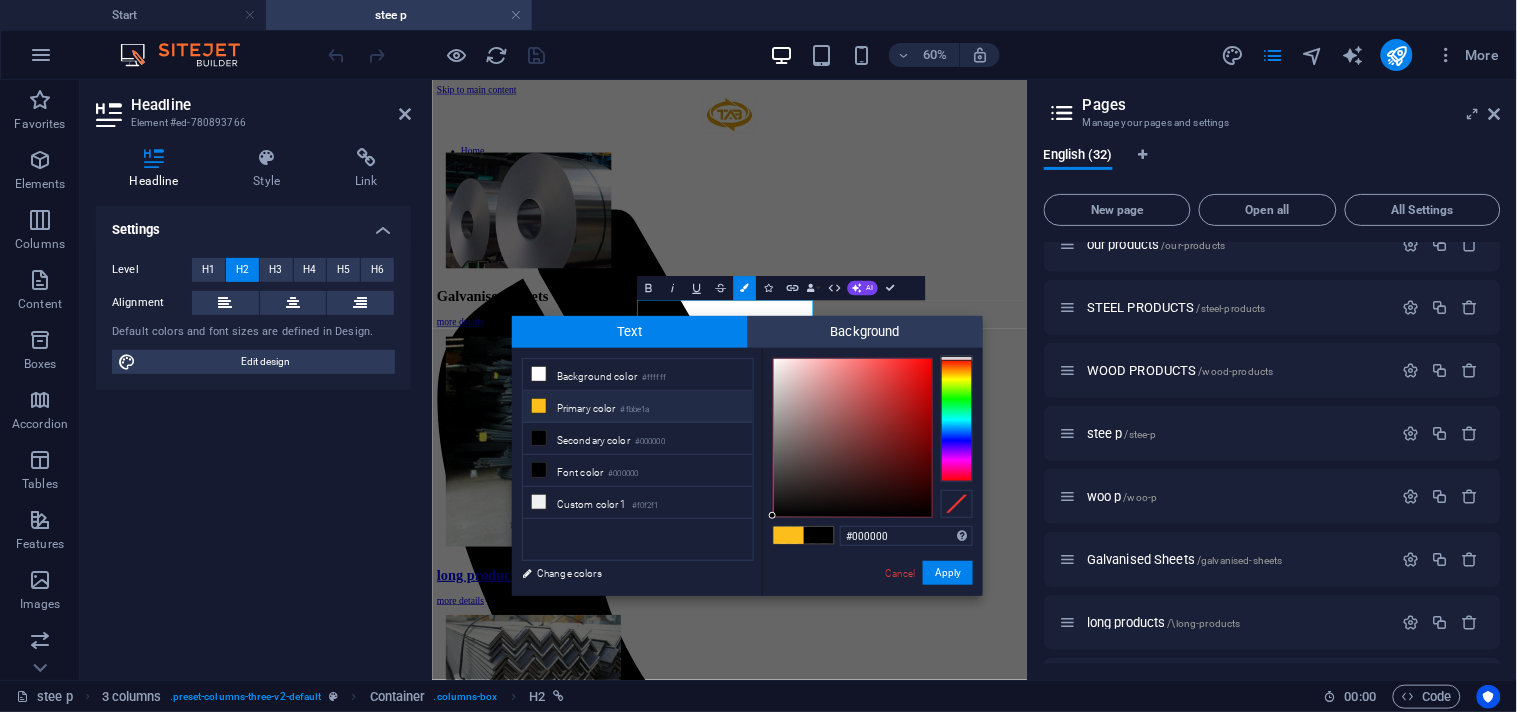 click on "Primary color
#fbbe1a" at bounding box center [638, 407] 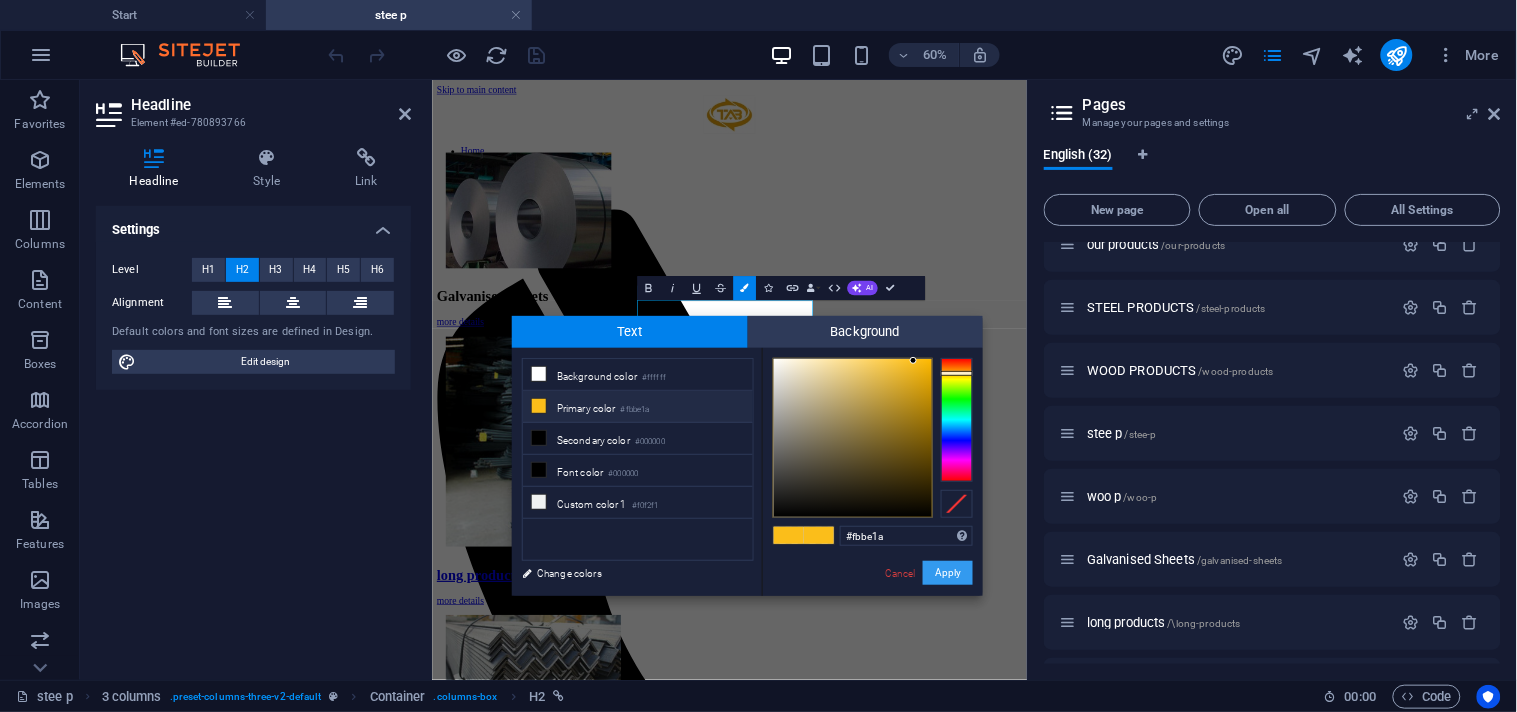 click on "Apply" at bounding box center (948, 573) 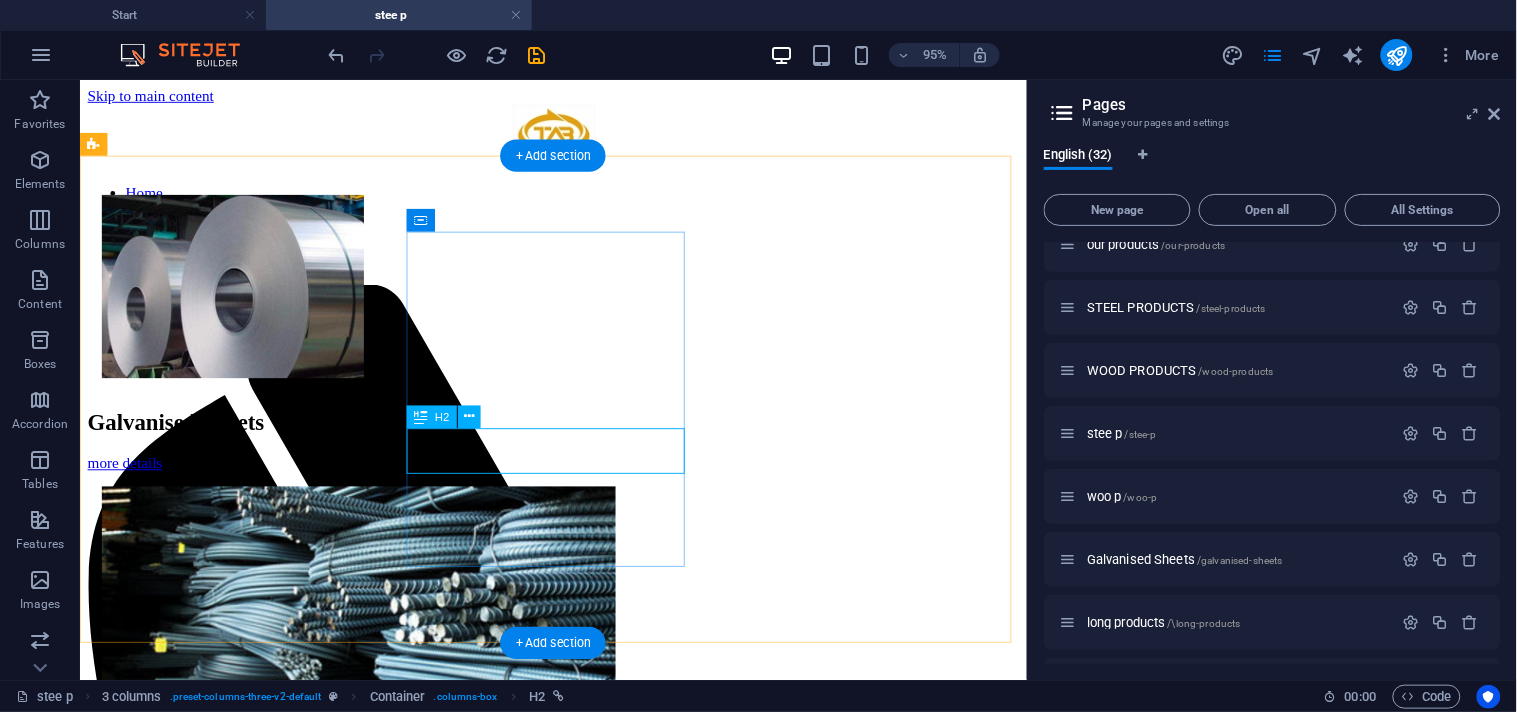 click on "long products" at bounding box center [577, 904] 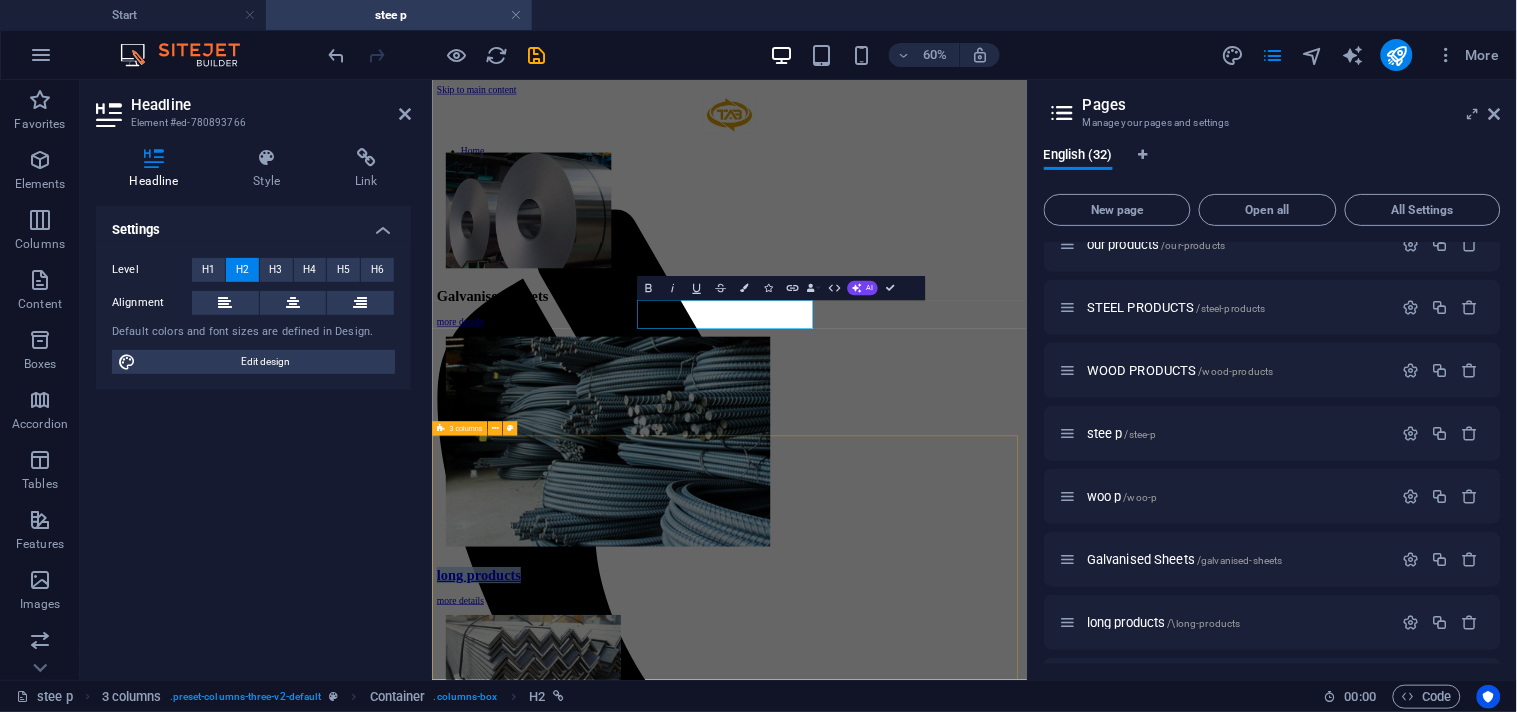 click on "I-Beams  more  details Channels  more details Seamless Pipes more details" at bounding box center [927, 1850] 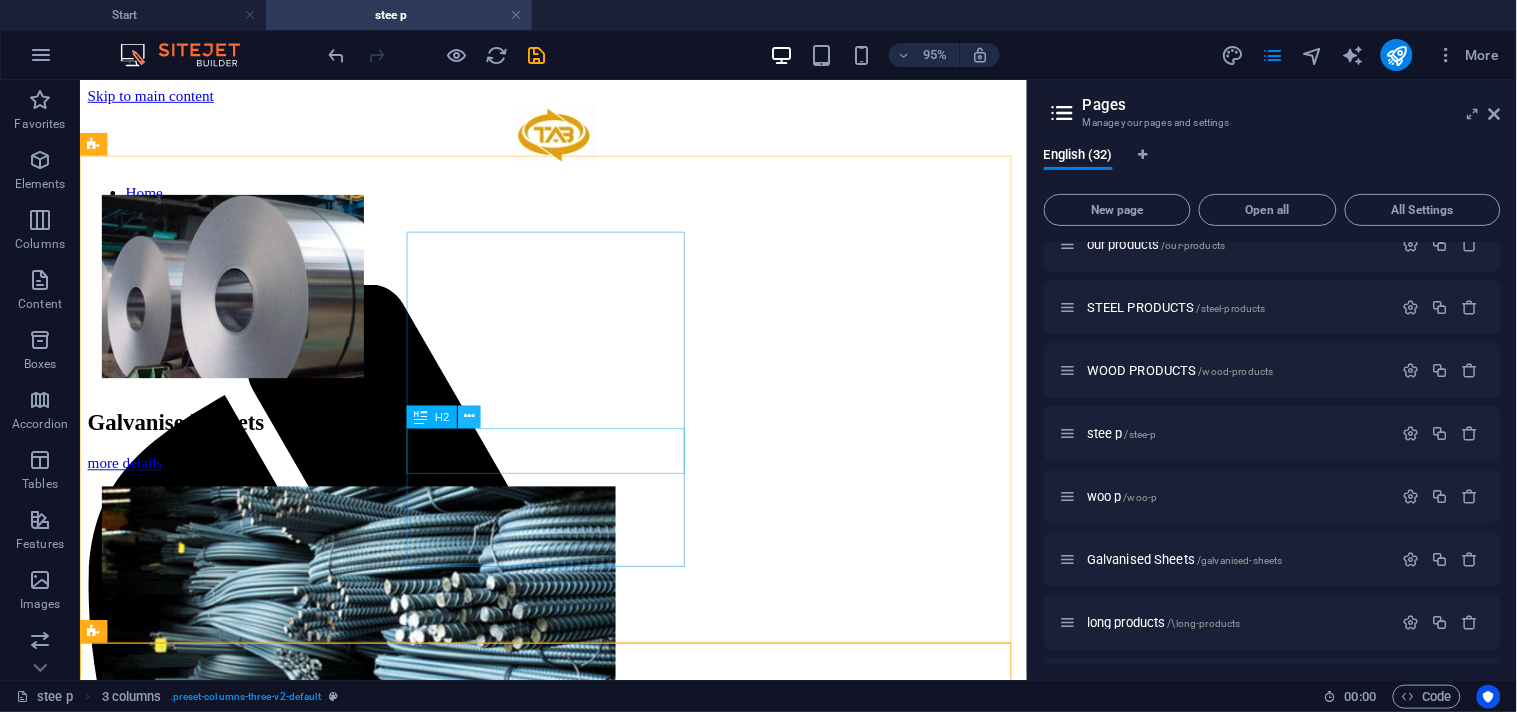 click at bounding box center (469, 417) 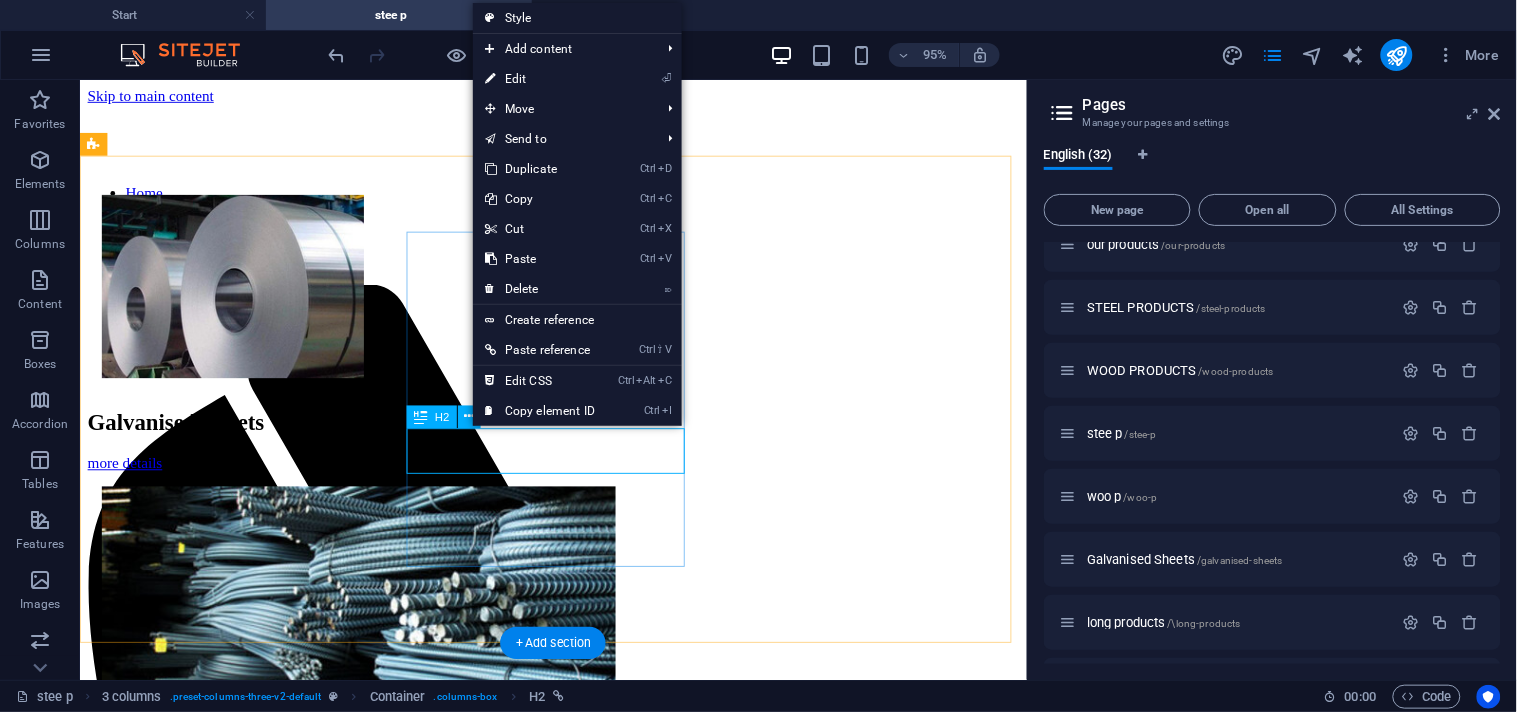 click on "long products" at bounding box center (577, 904) 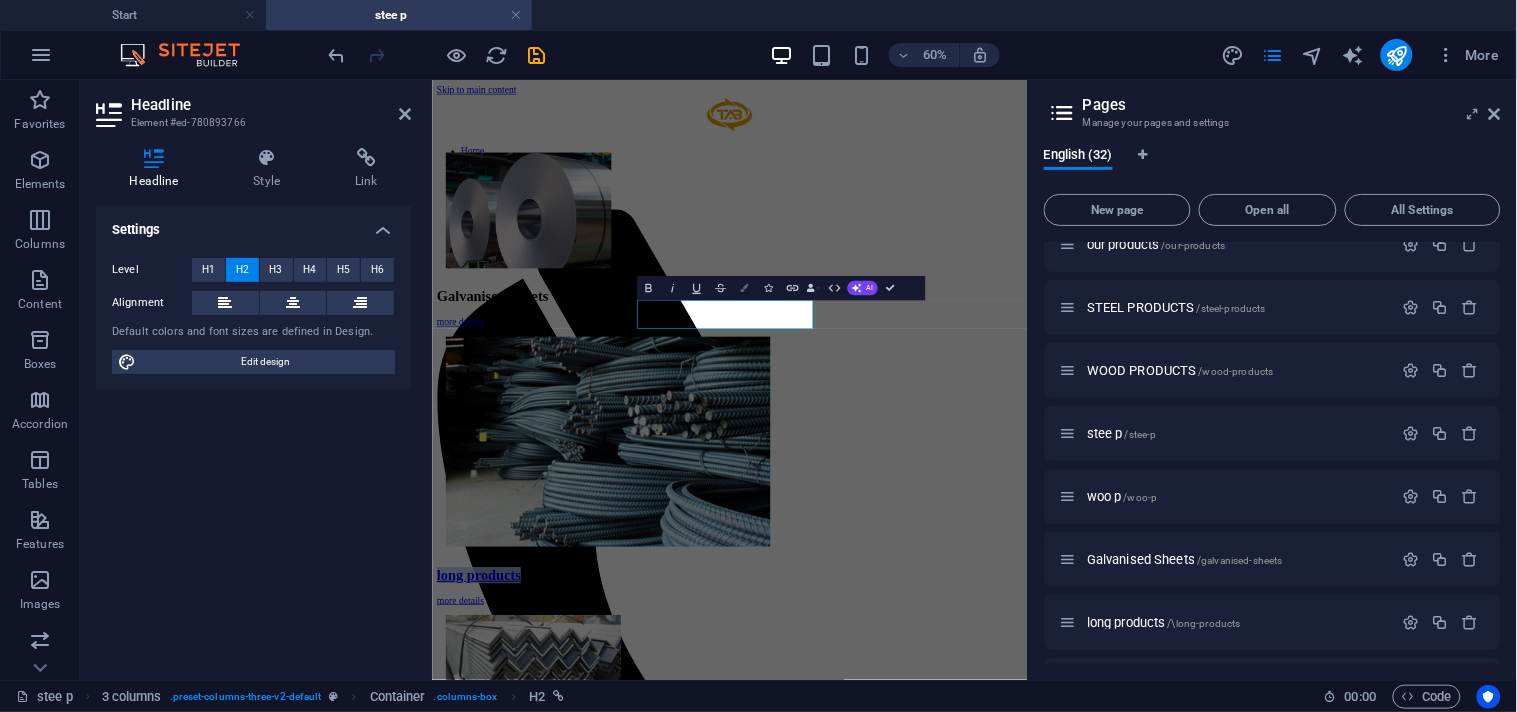 click on "more details" at bounding box center [927, 483] 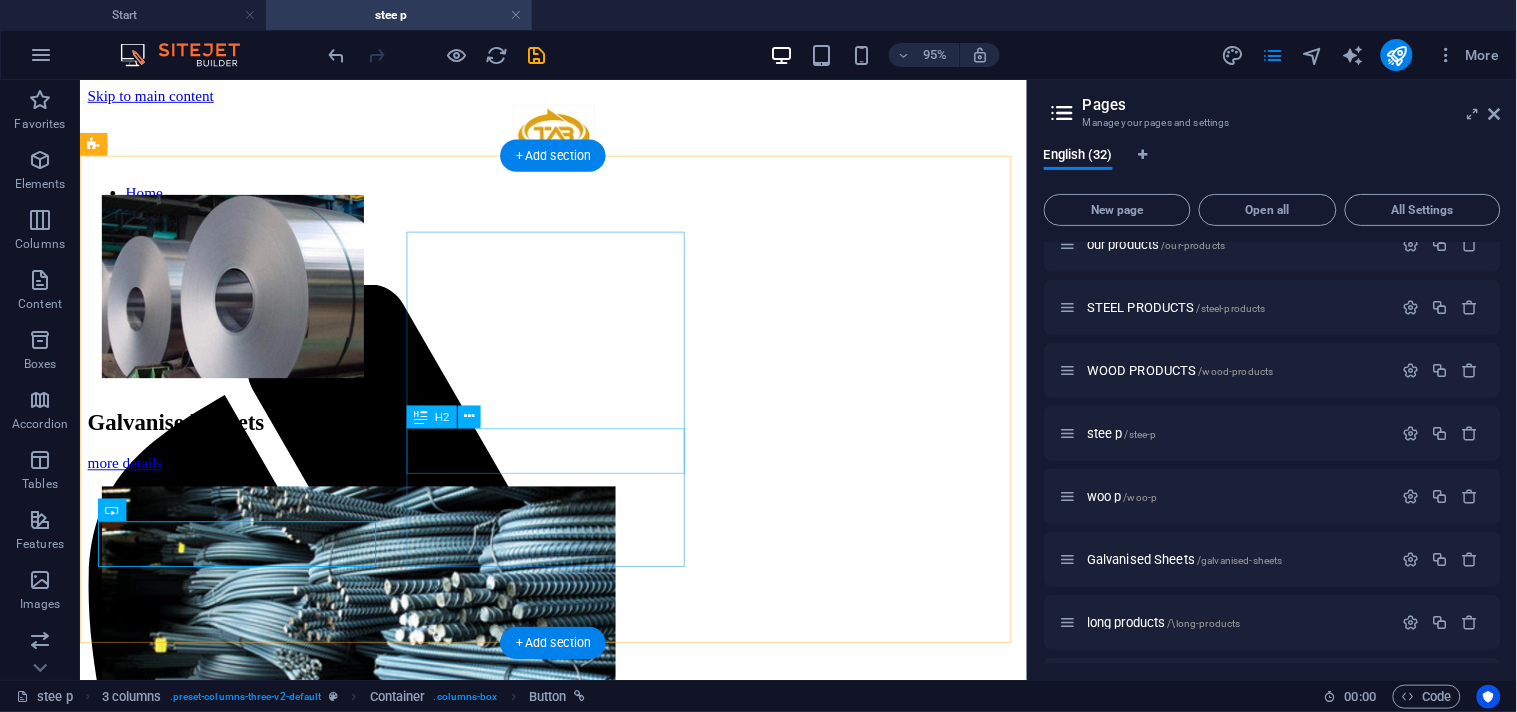 click on "long products" at bounding box center [577, 904] 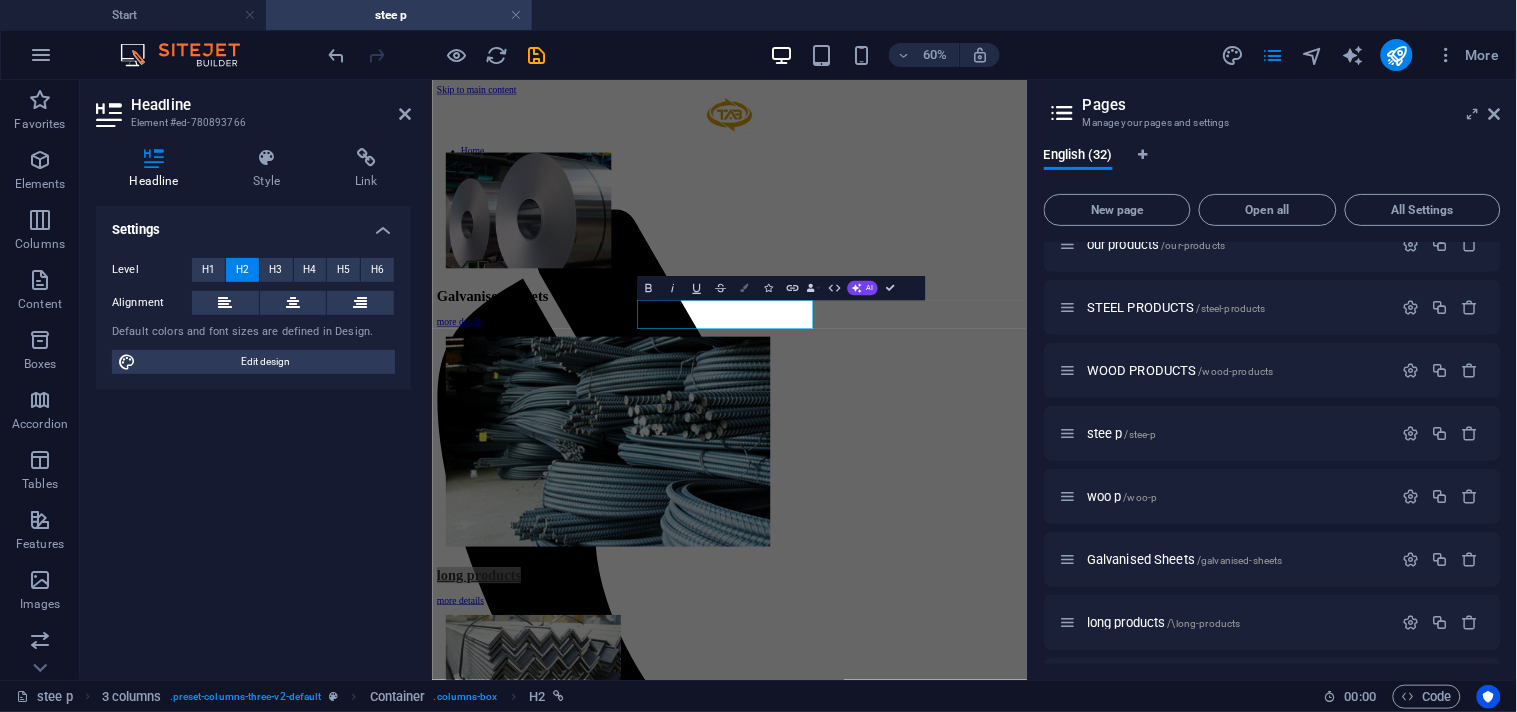 click at bounding box center (744, 288) 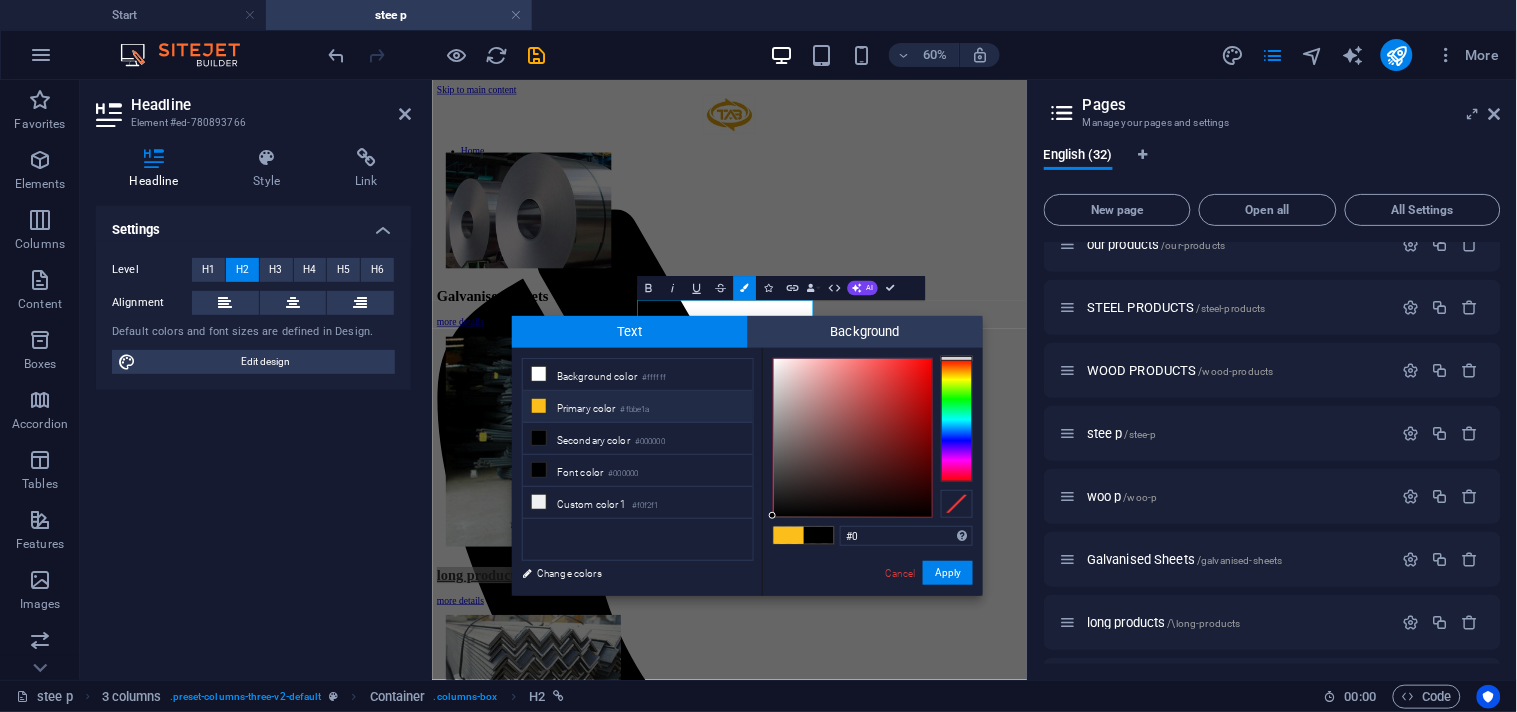 type on "#" 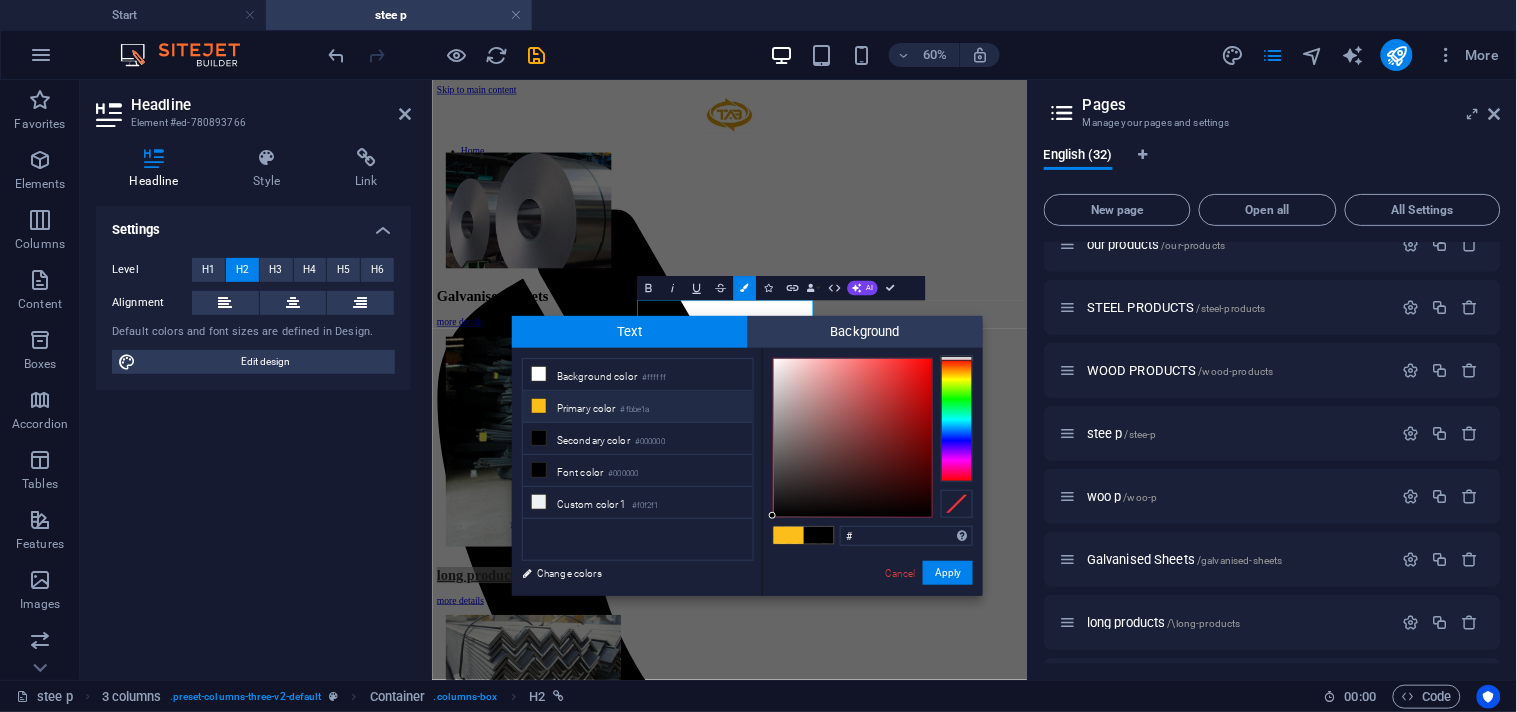 type 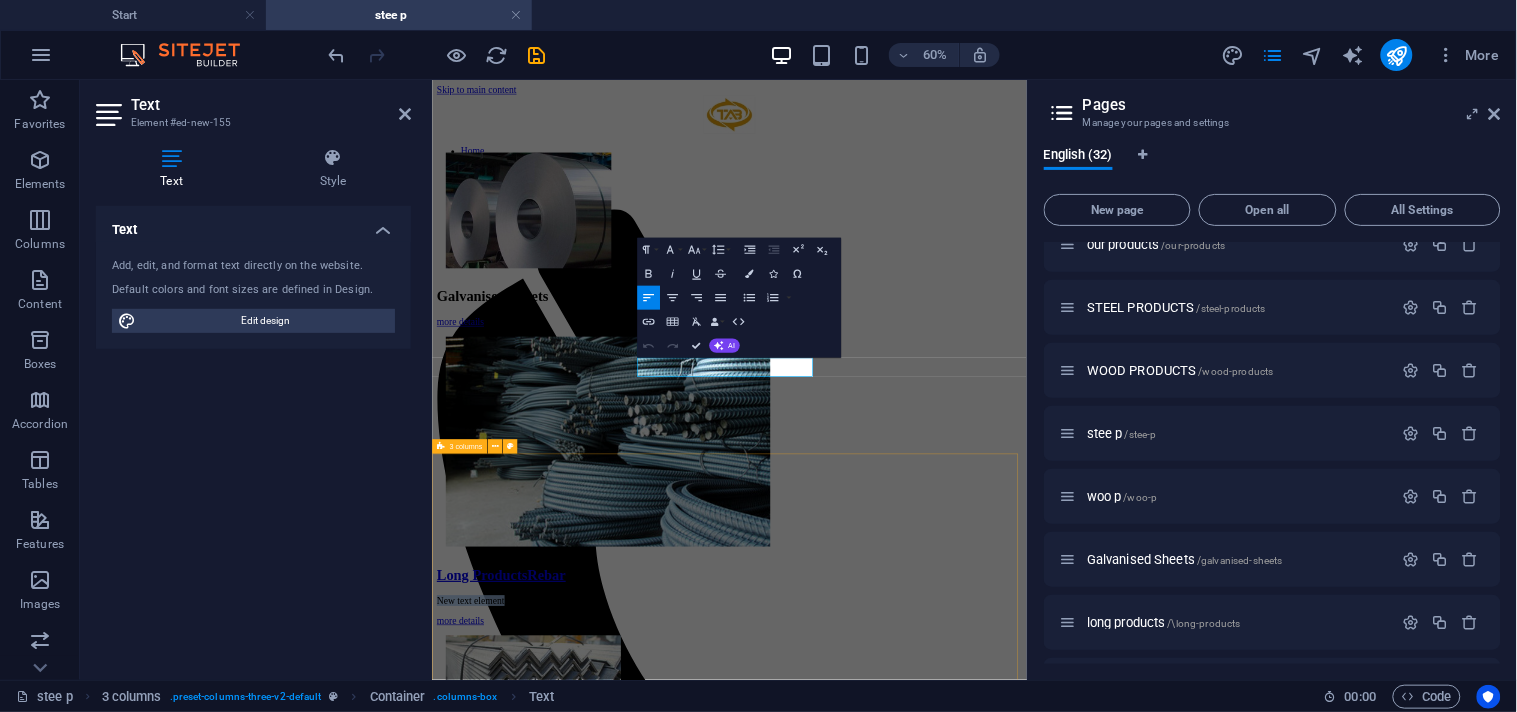 click on "I-Beams  more  details Channels  more details Seamless Pipes more details" at bounding box center [927, 1884] 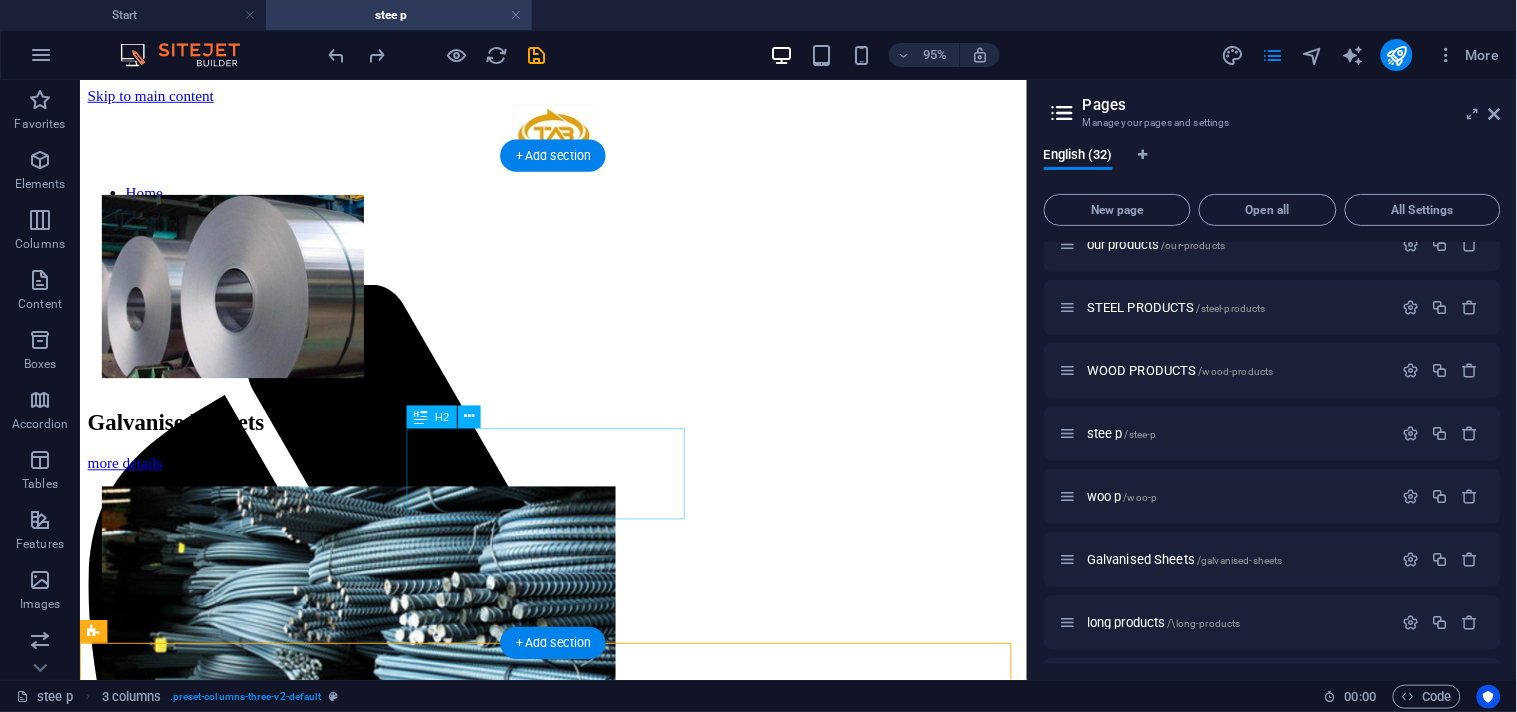 click on "Long ProductsRebar" at bounding box center [577, 904] 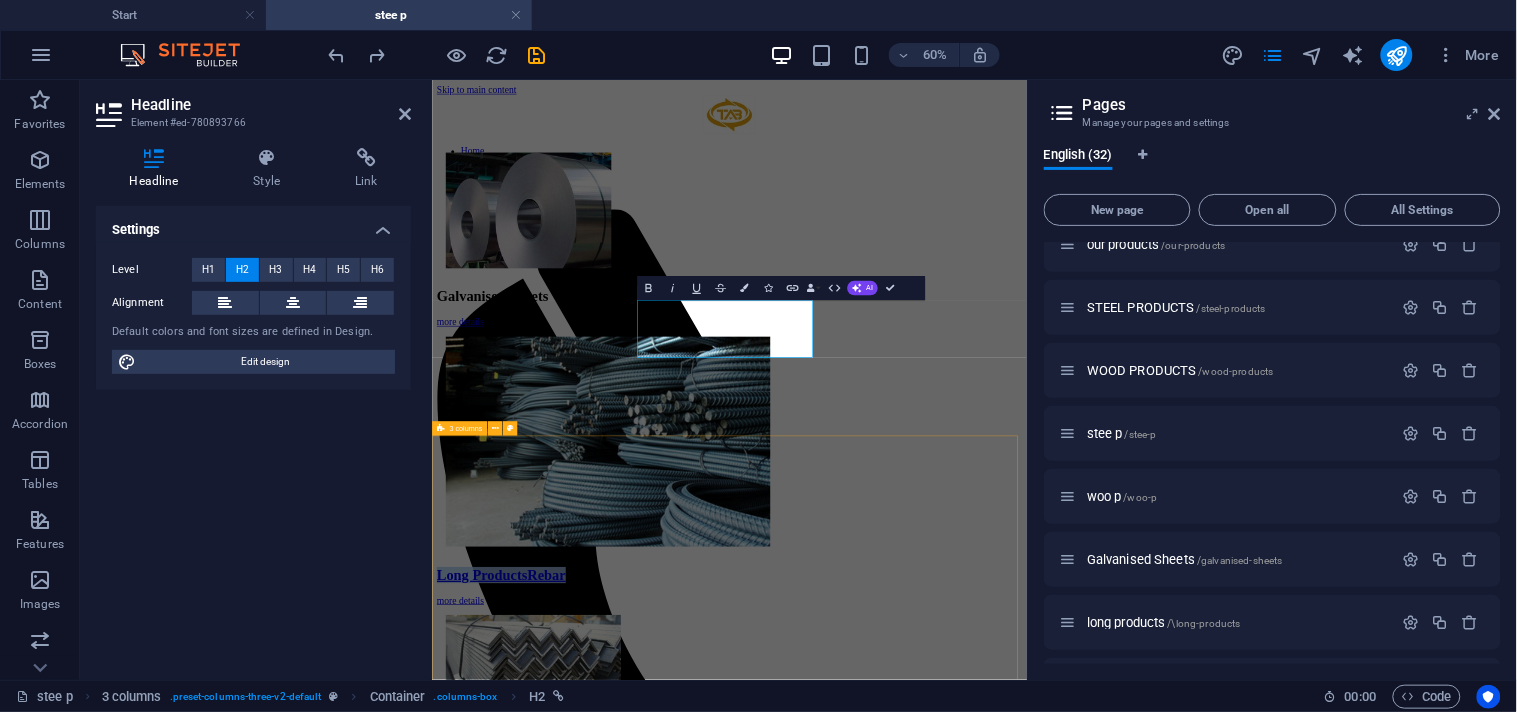 click on "I-Beams  more  details Channels  more details Seamless Pipes more details" at bounding box center (927, 1850) 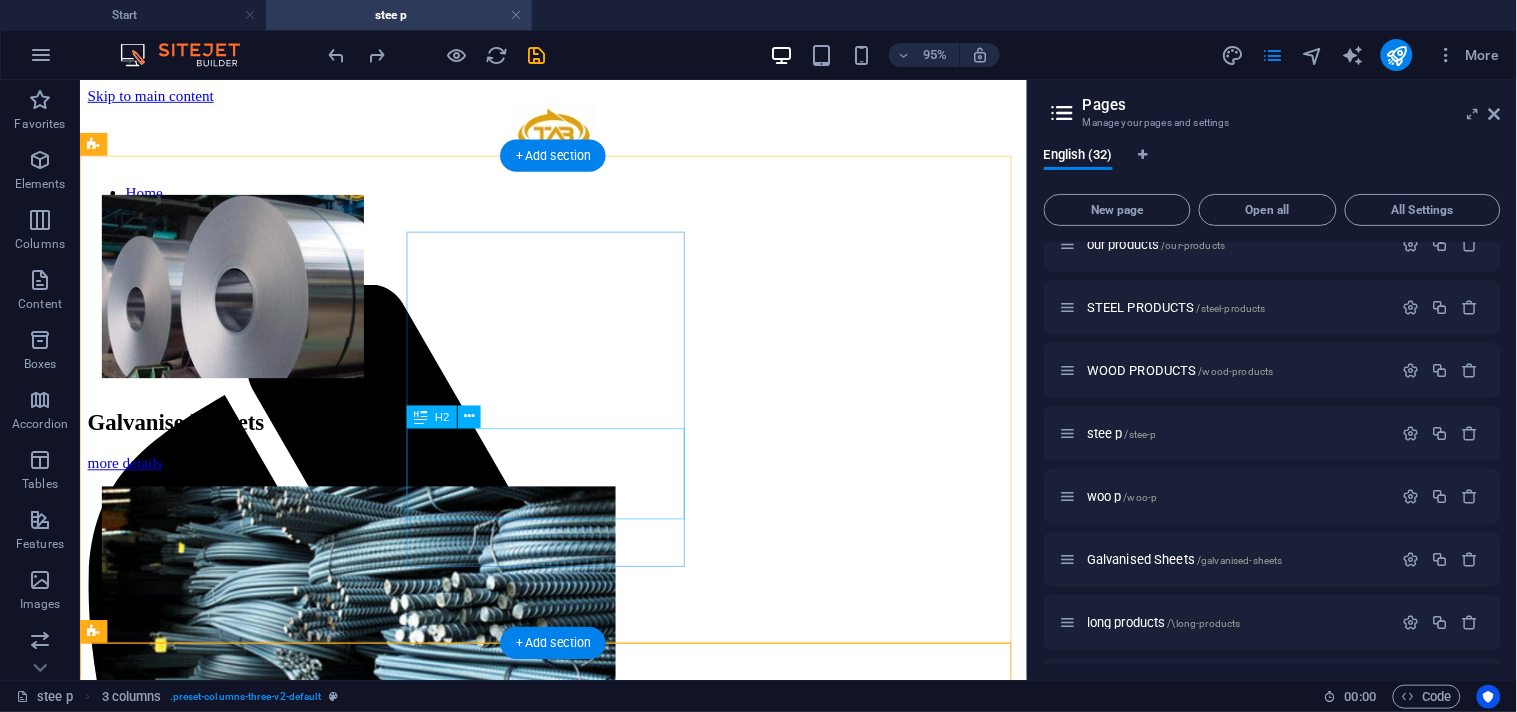 click on "Long ProductsRebar" at bounding box center [577, 904] 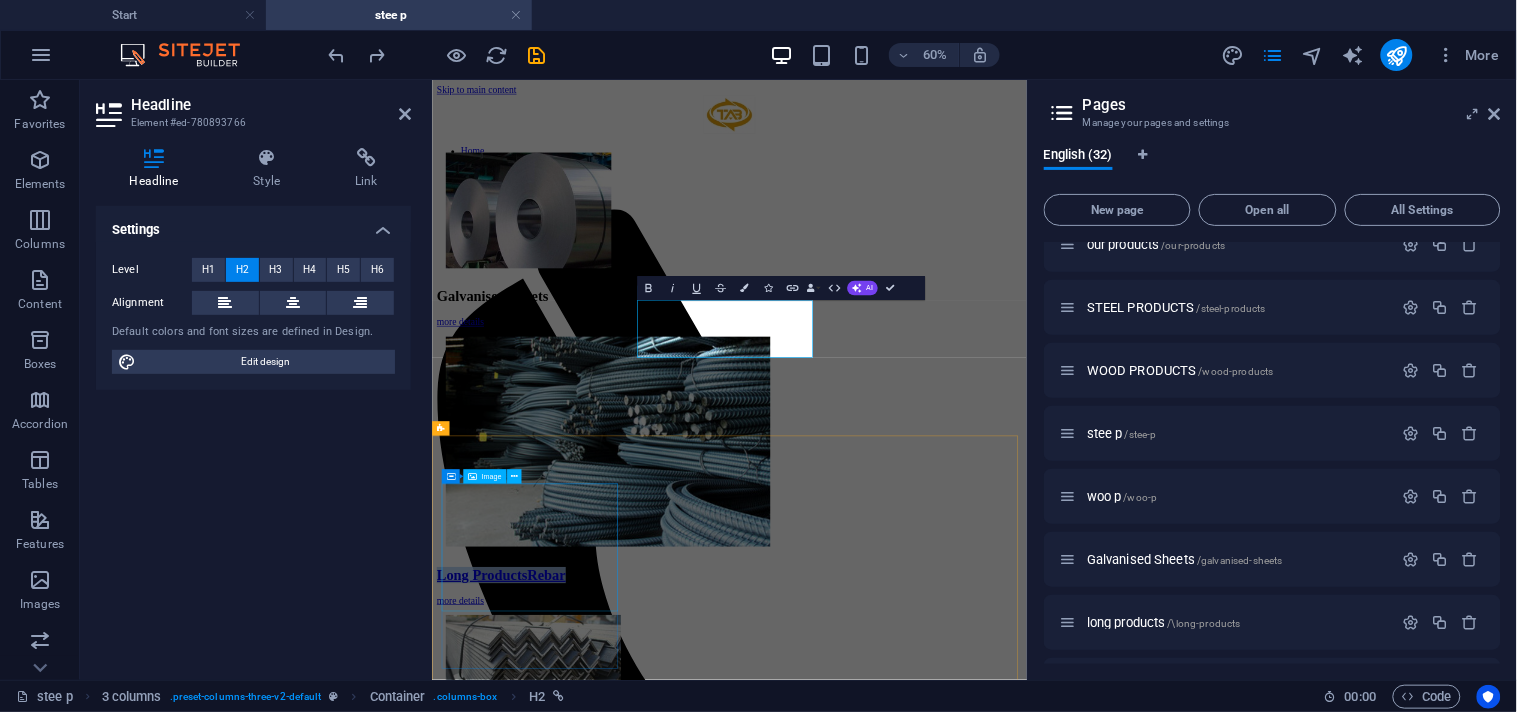 click at bounding box center [927, 1360] 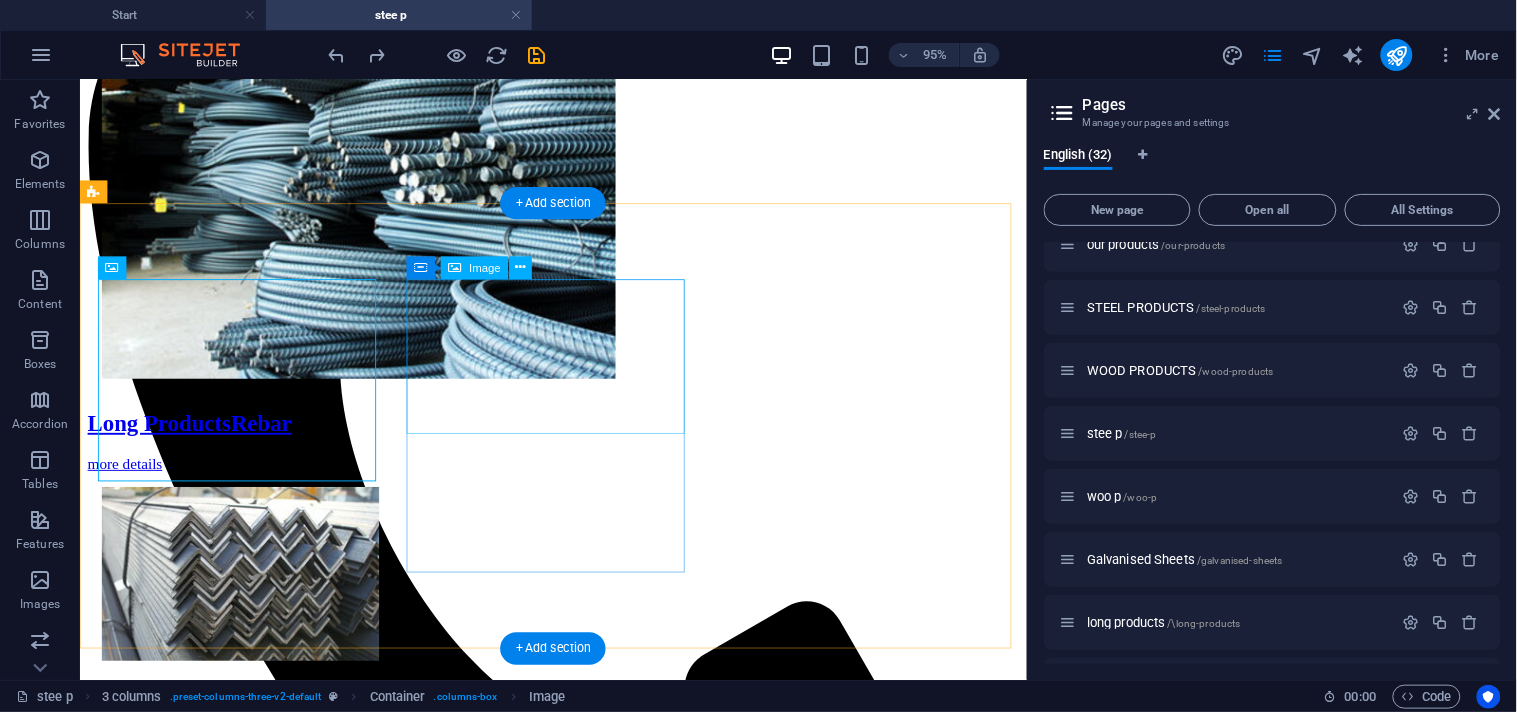 scroll, scrollTop: 0, scrollLeft: 0, axis: both 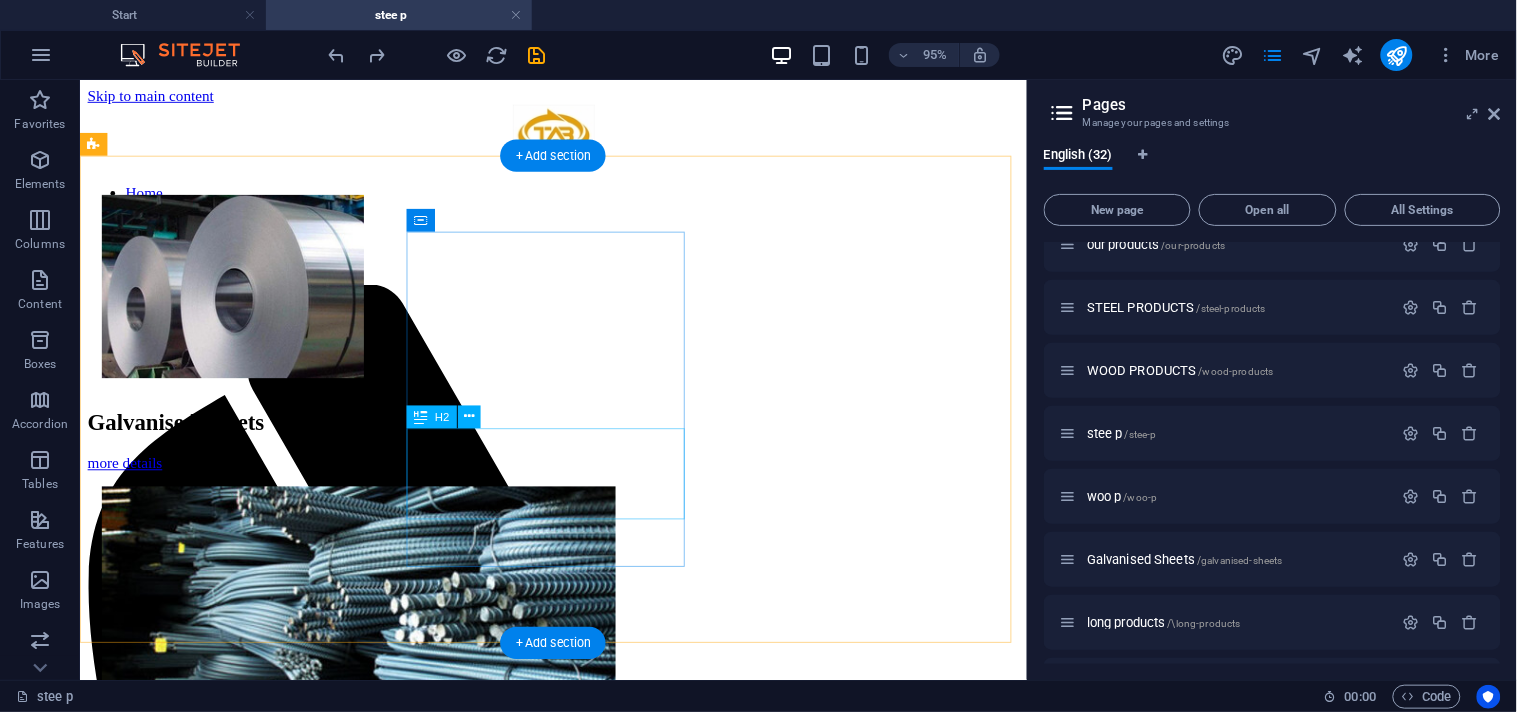 click on "Long ProductsRebar" at bounding box center (577, 904) 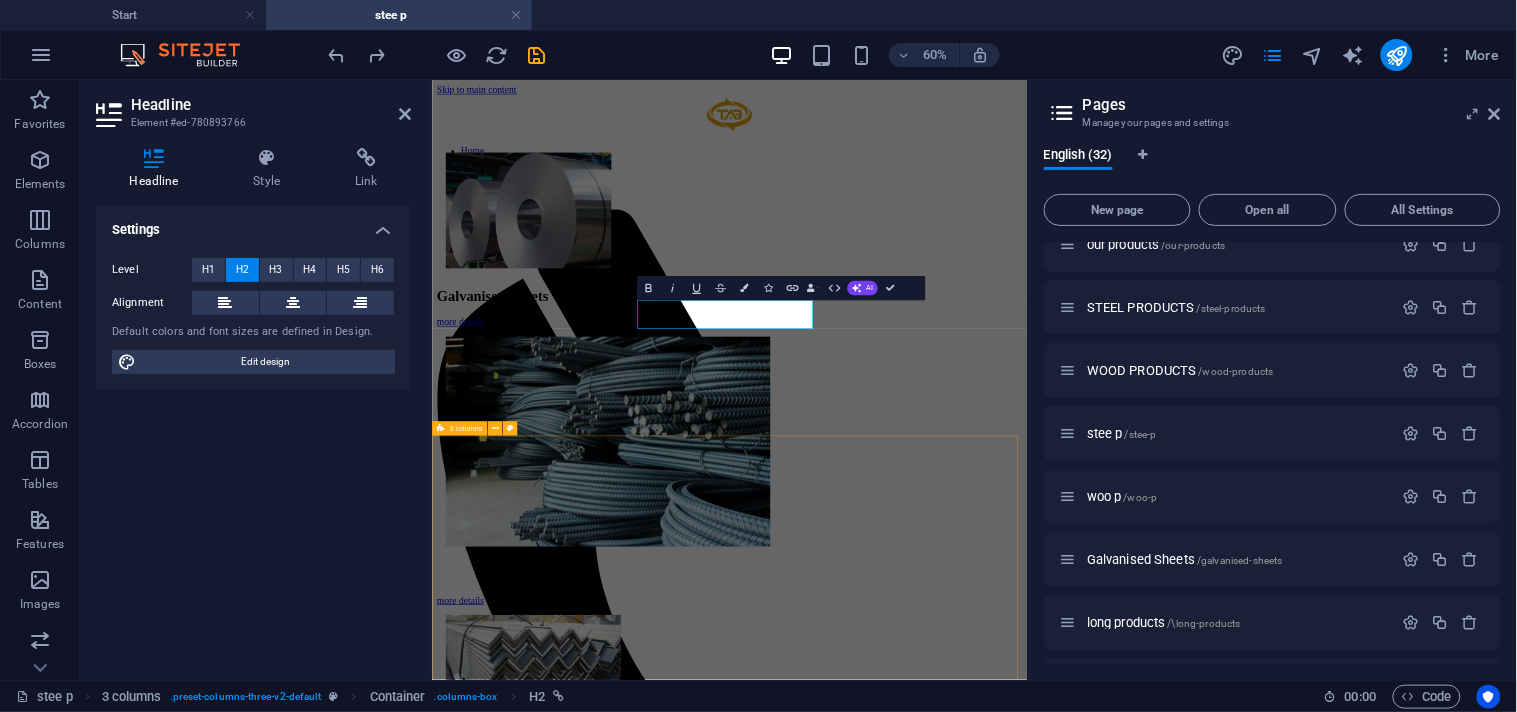 type 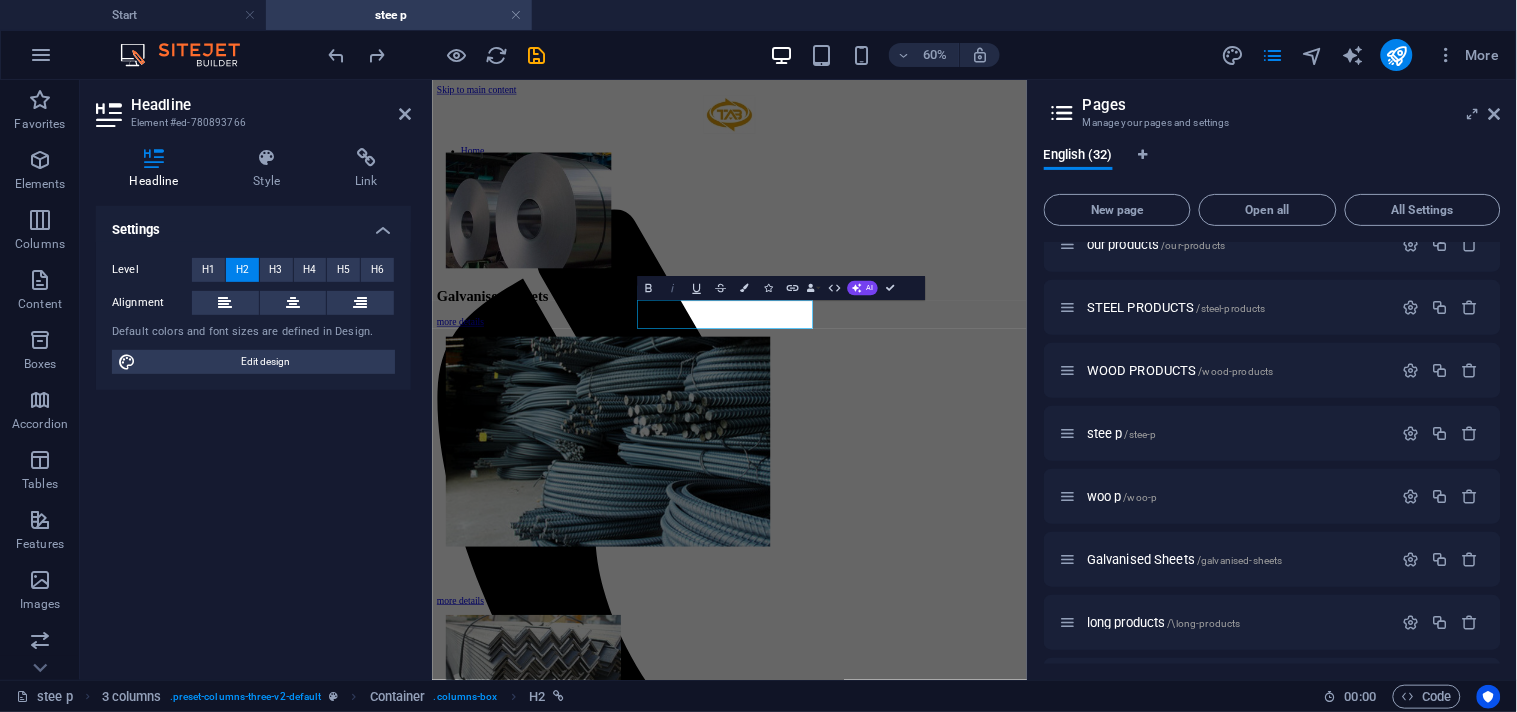 click on "Italic" at bounding box center [672, 288] 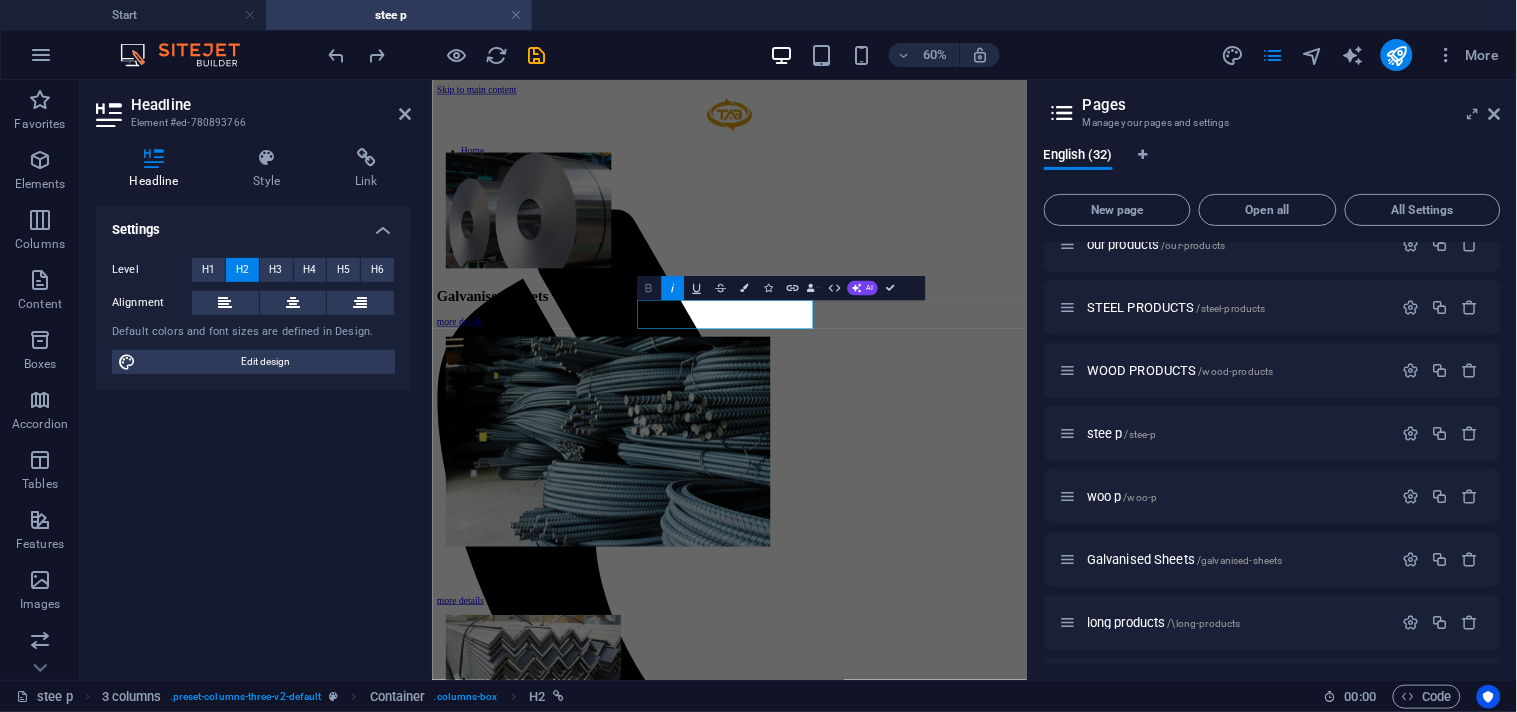 click 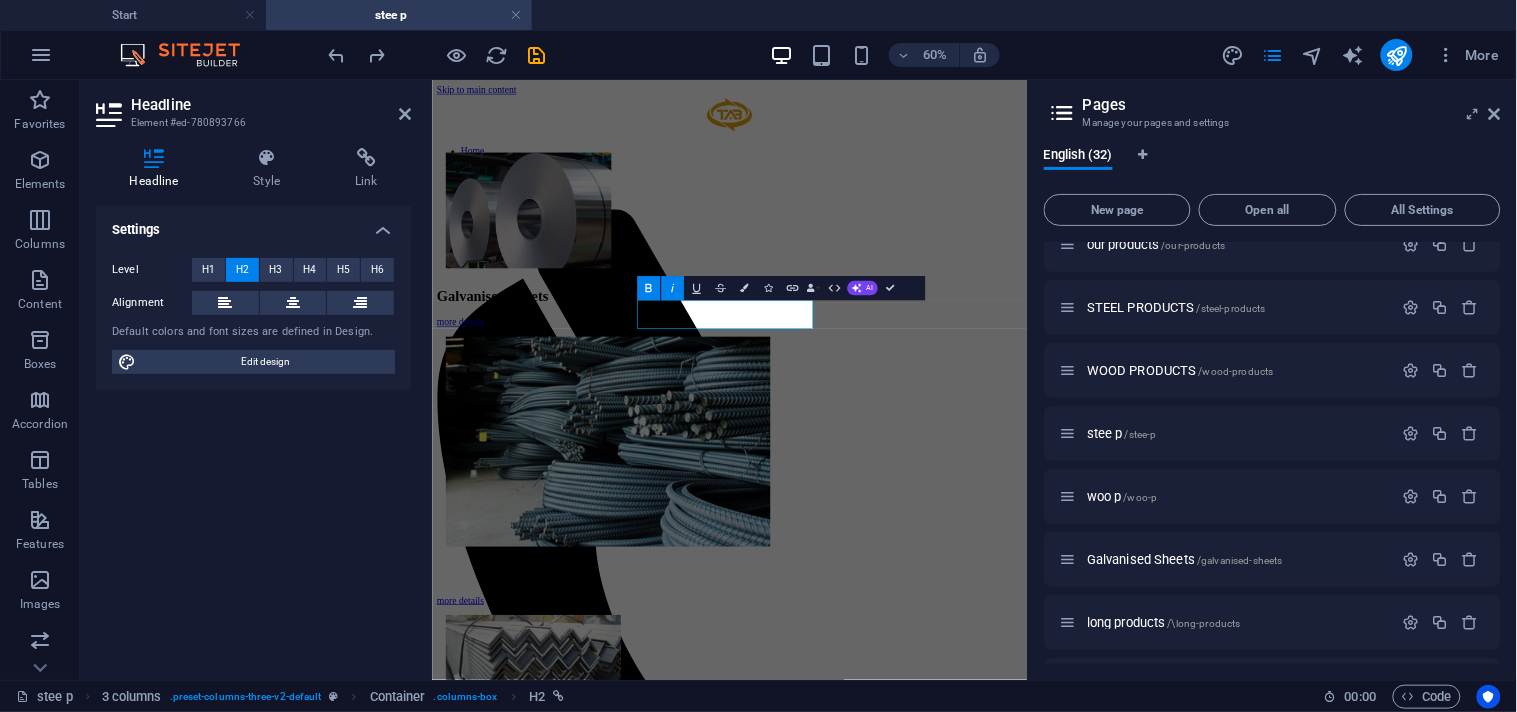 click 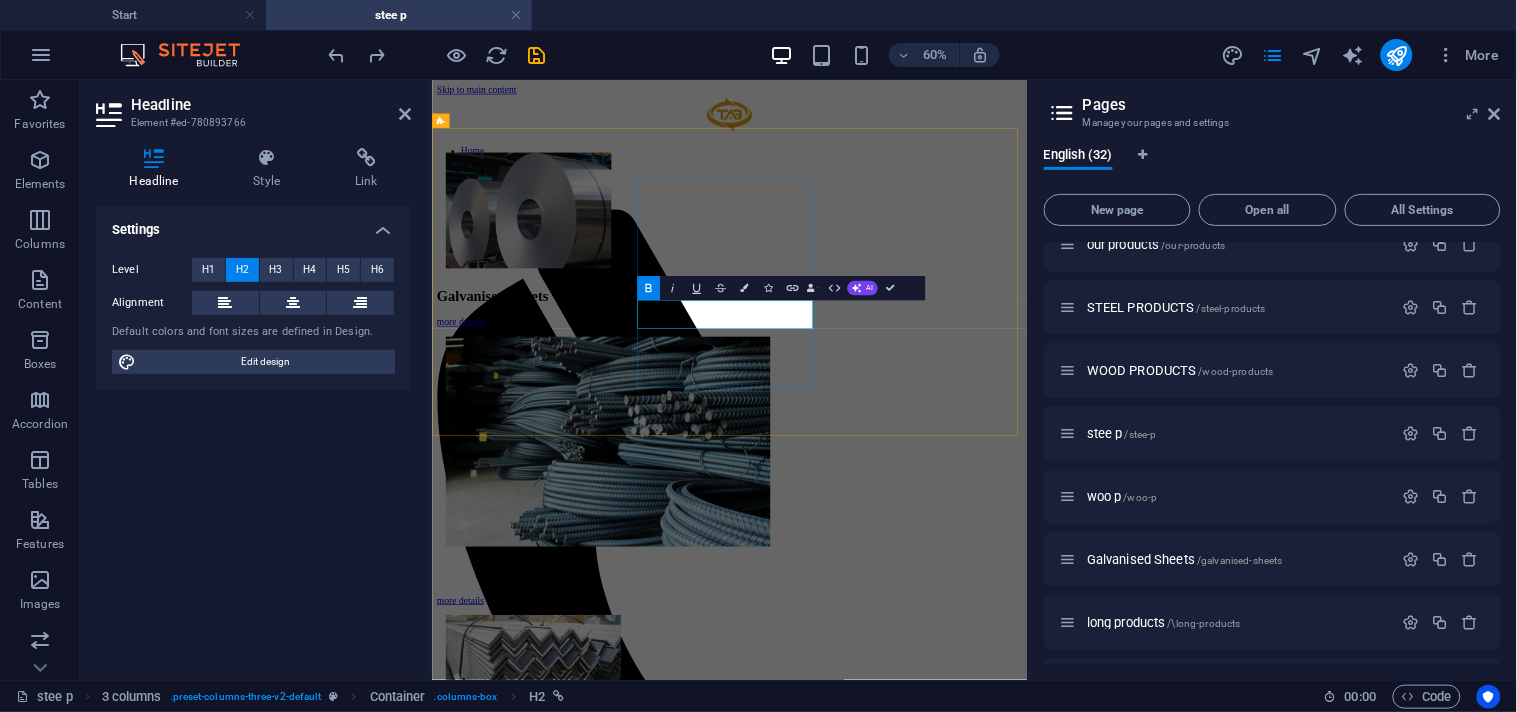 click on "​" at bounding box center [927, 904] 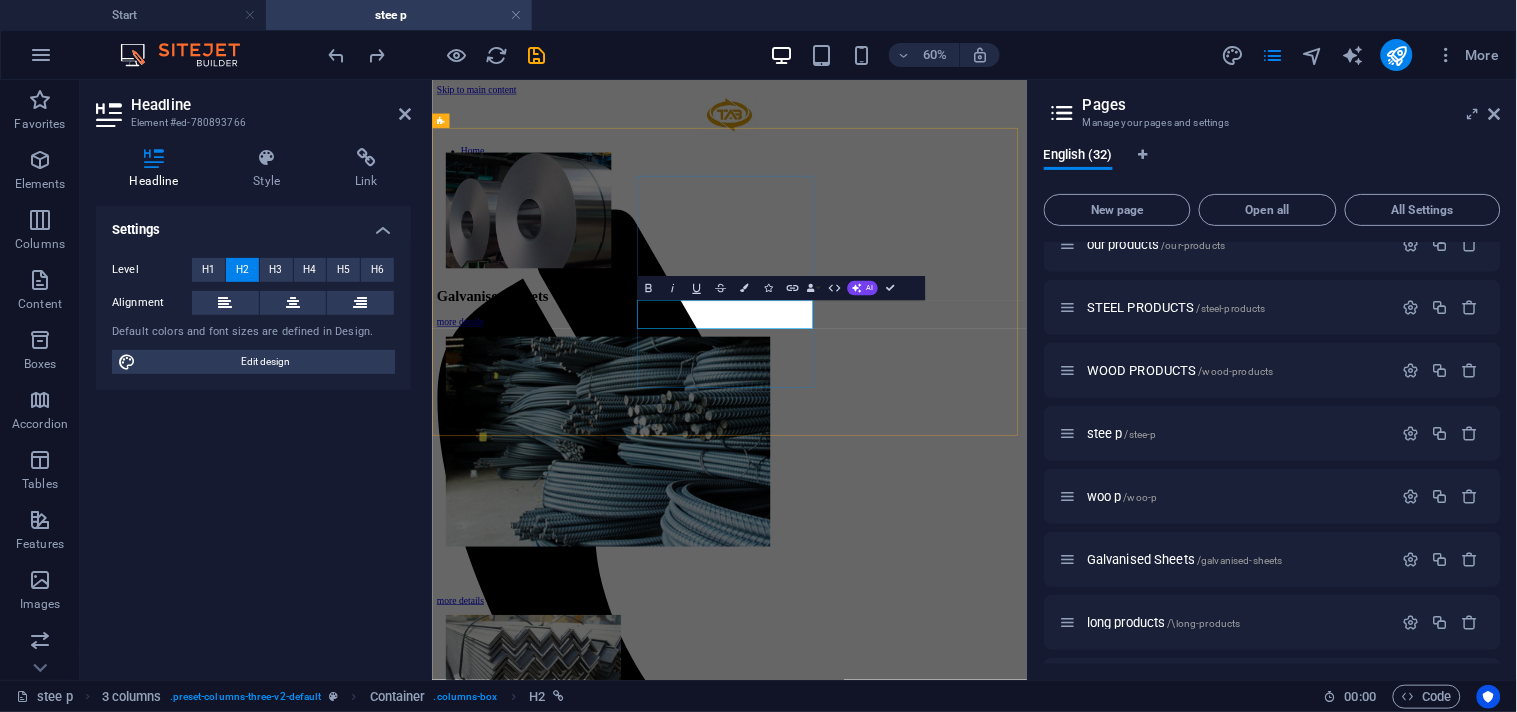 click on "​" at bounding box center (927, 904) 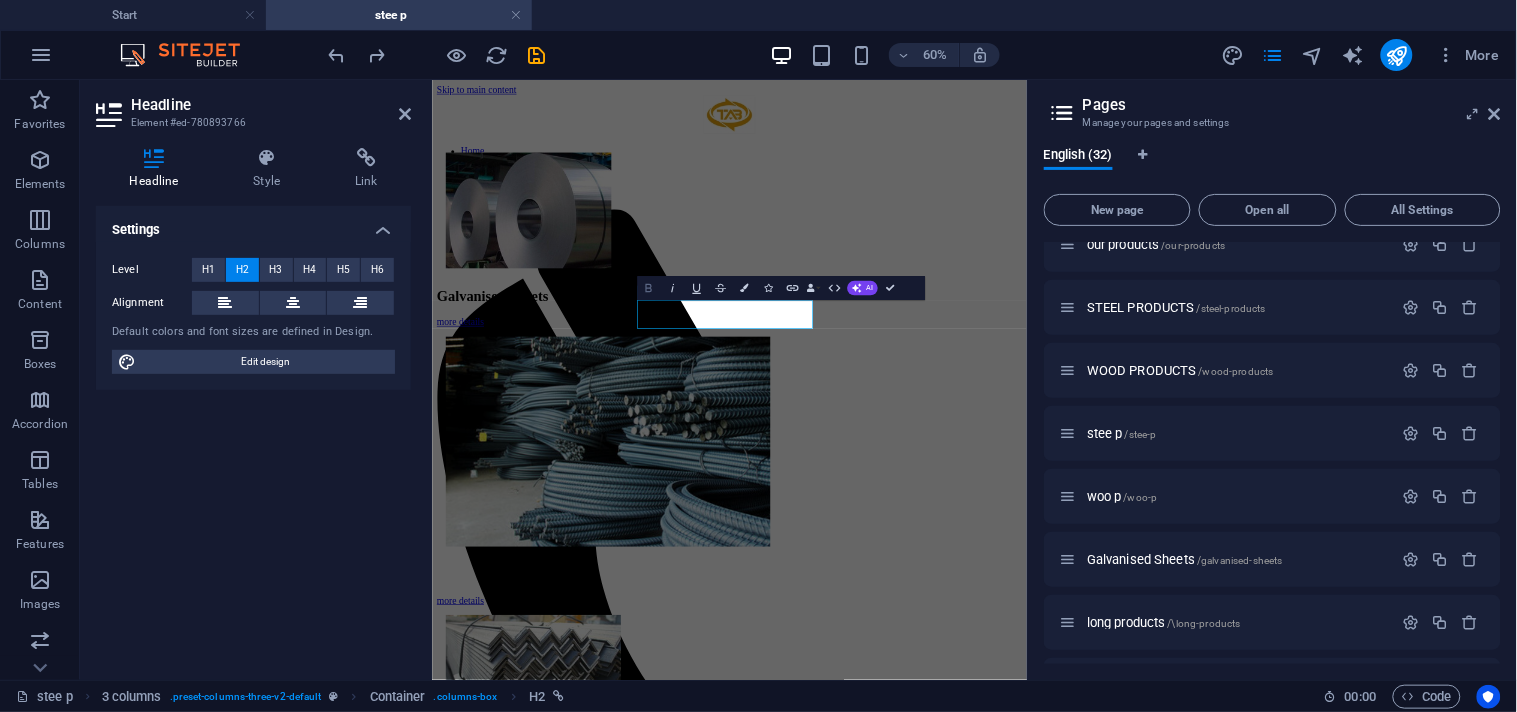click 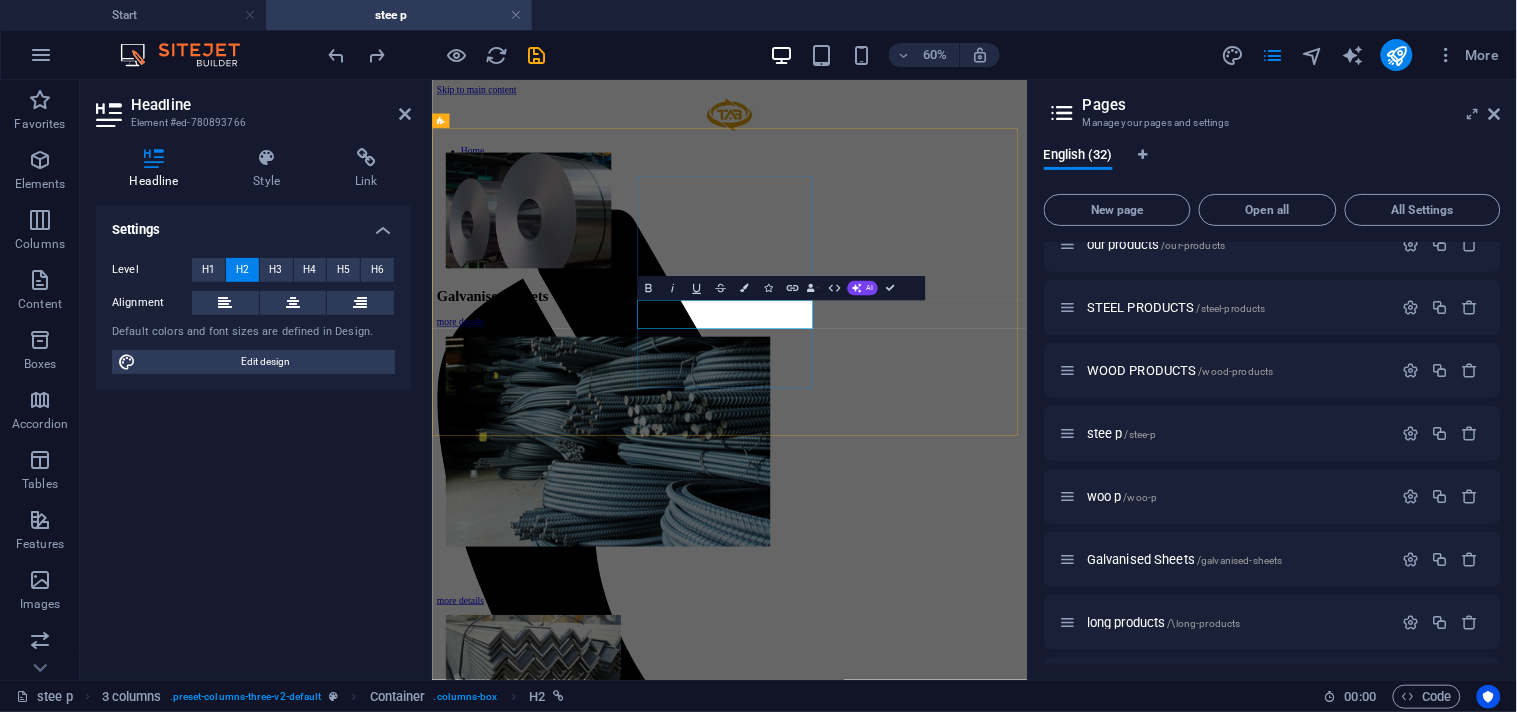 click on "​" at bounding box center [927, 904] 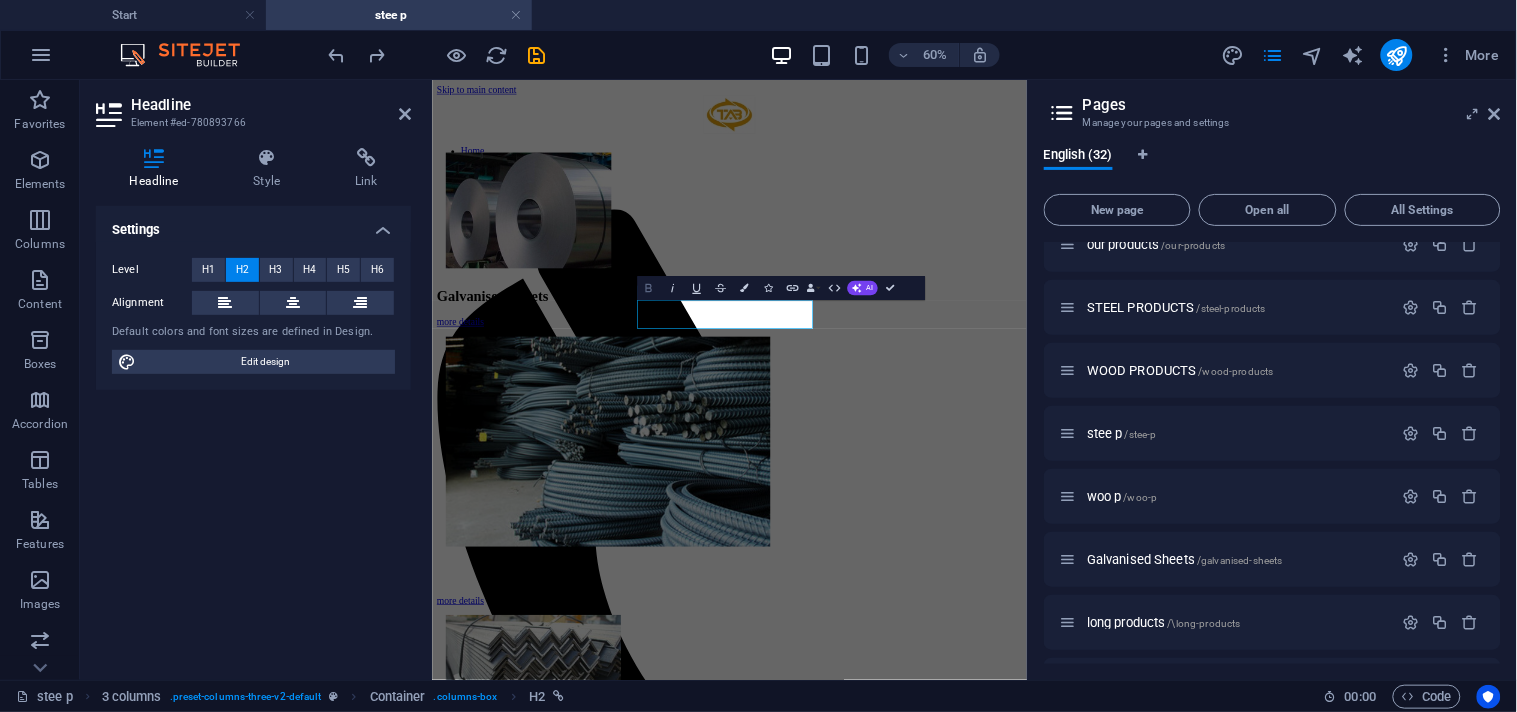 click on "Bold" at bounding box center (648, 288) 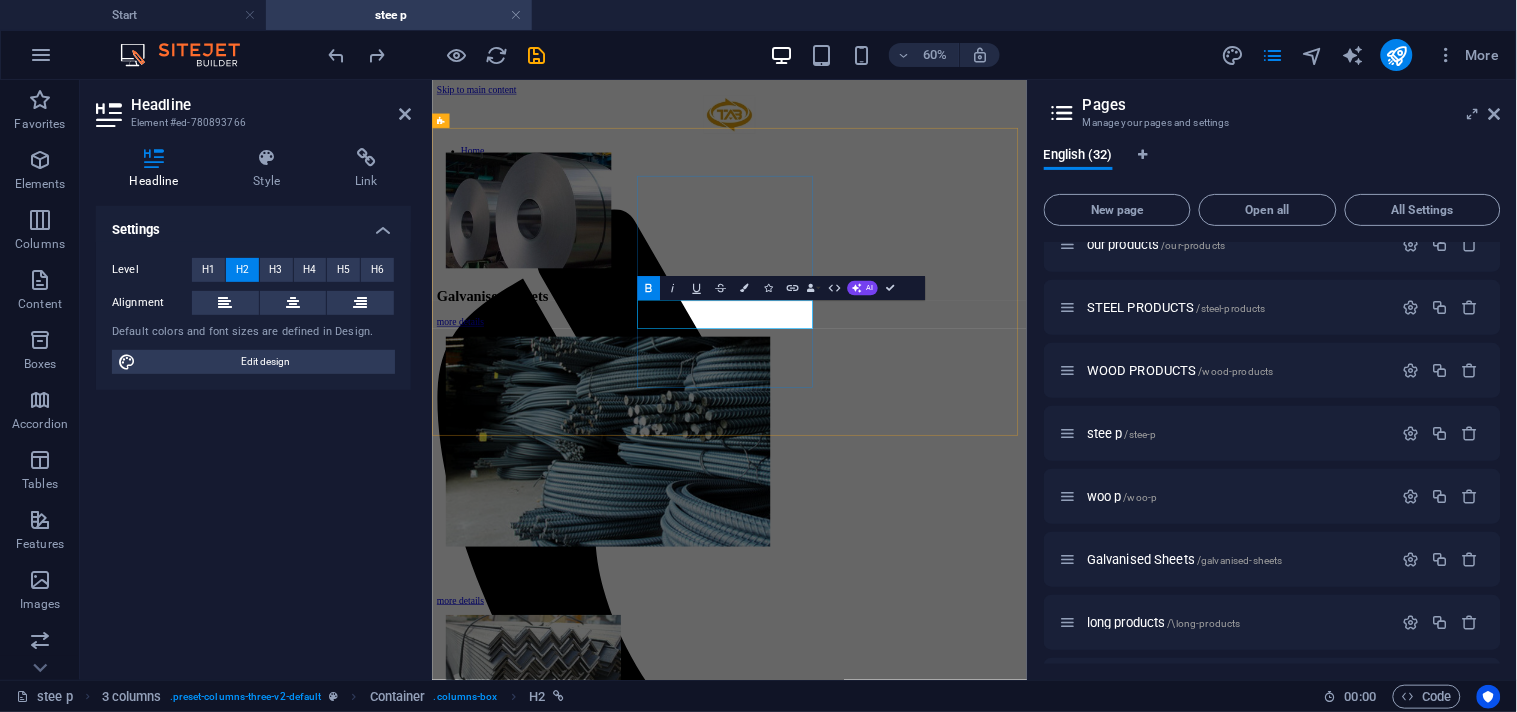 click on "​ ​" at bounding box center (927, 904) 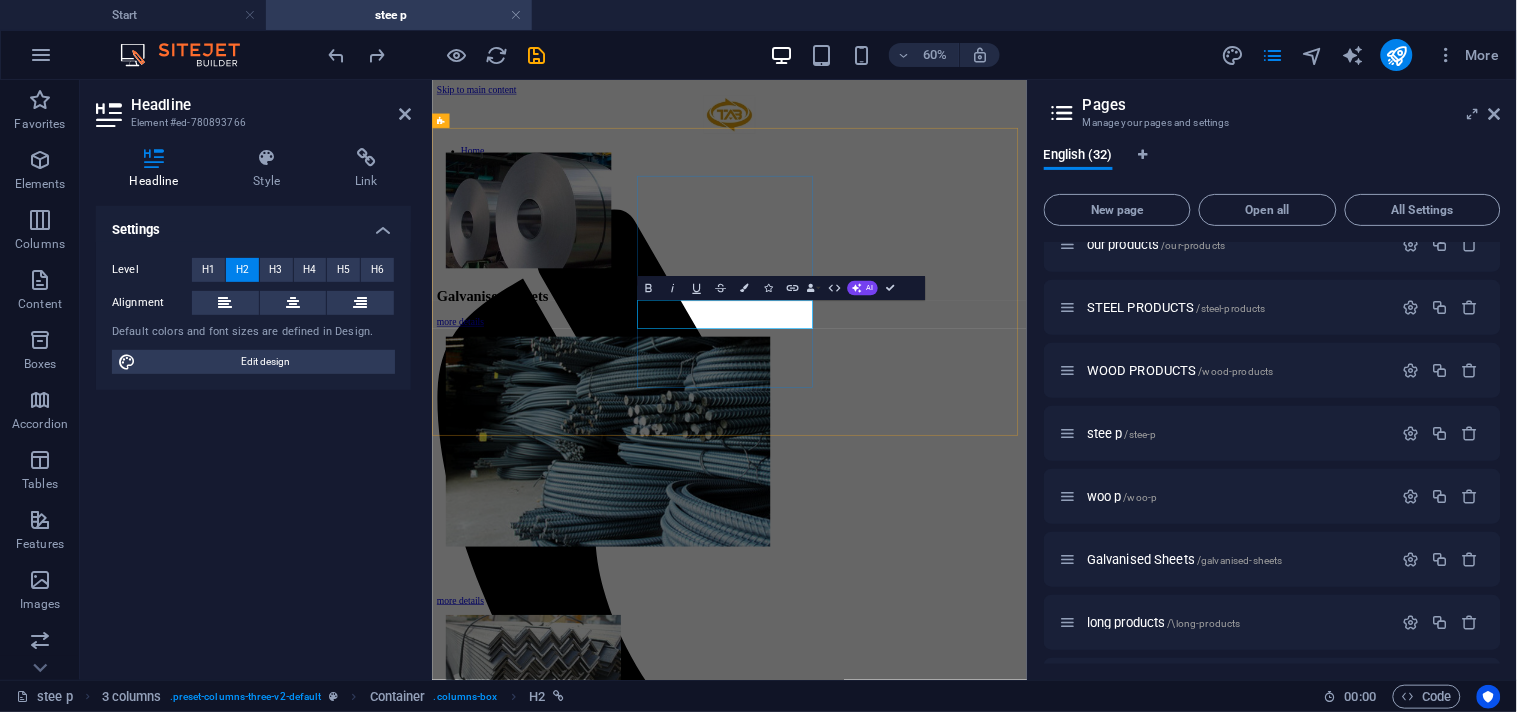 click on "​ ​" at bounding box center [927, 904] 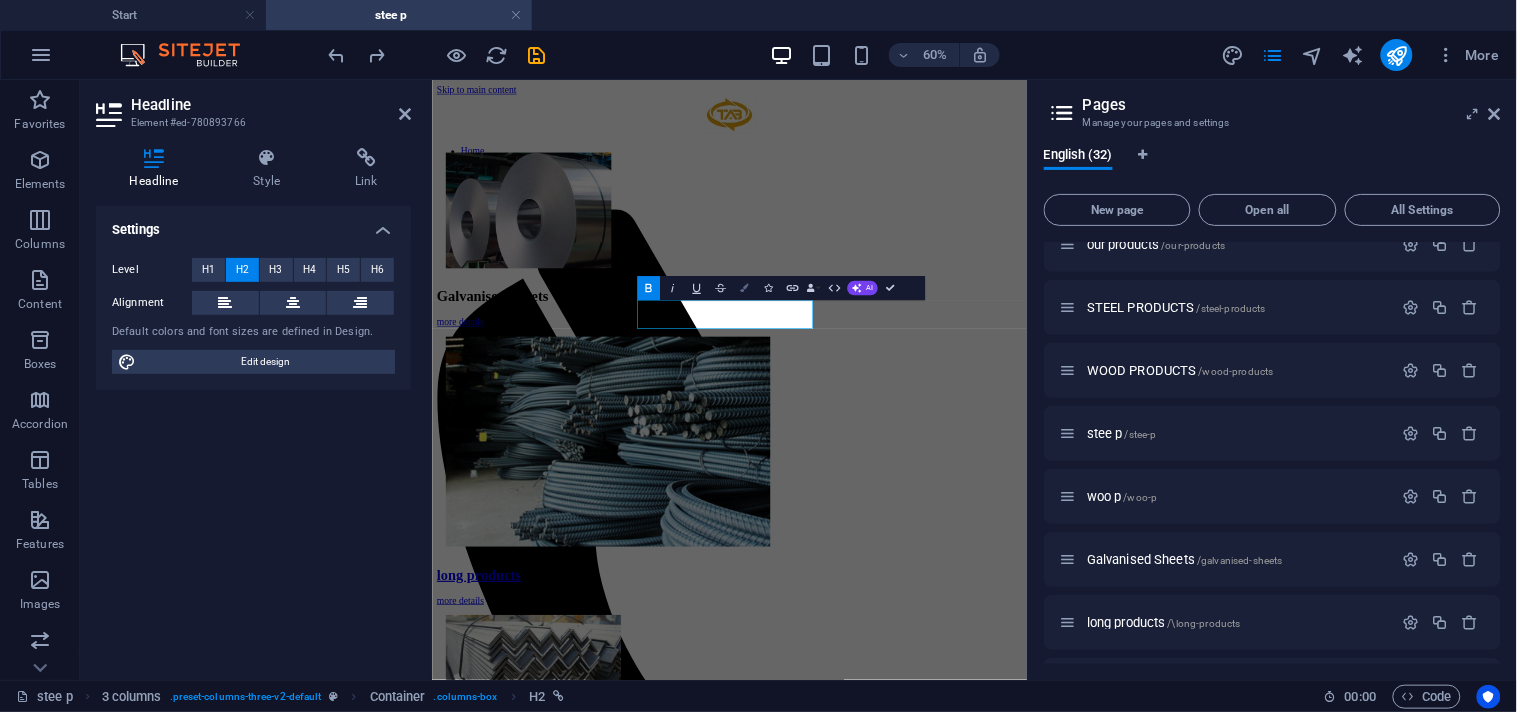 click on "Colors" at bounding box center (744, 288) 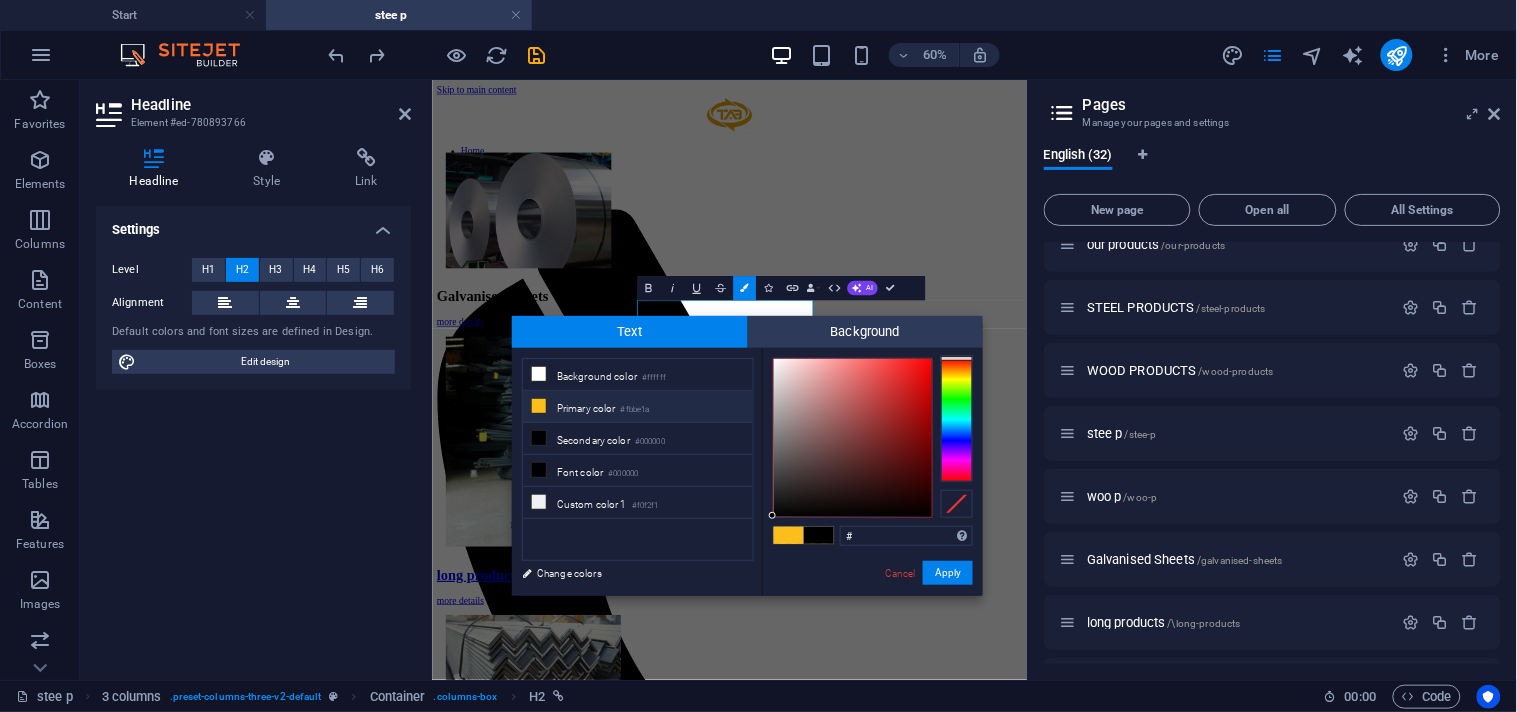 click at bounding box center [789, 535] 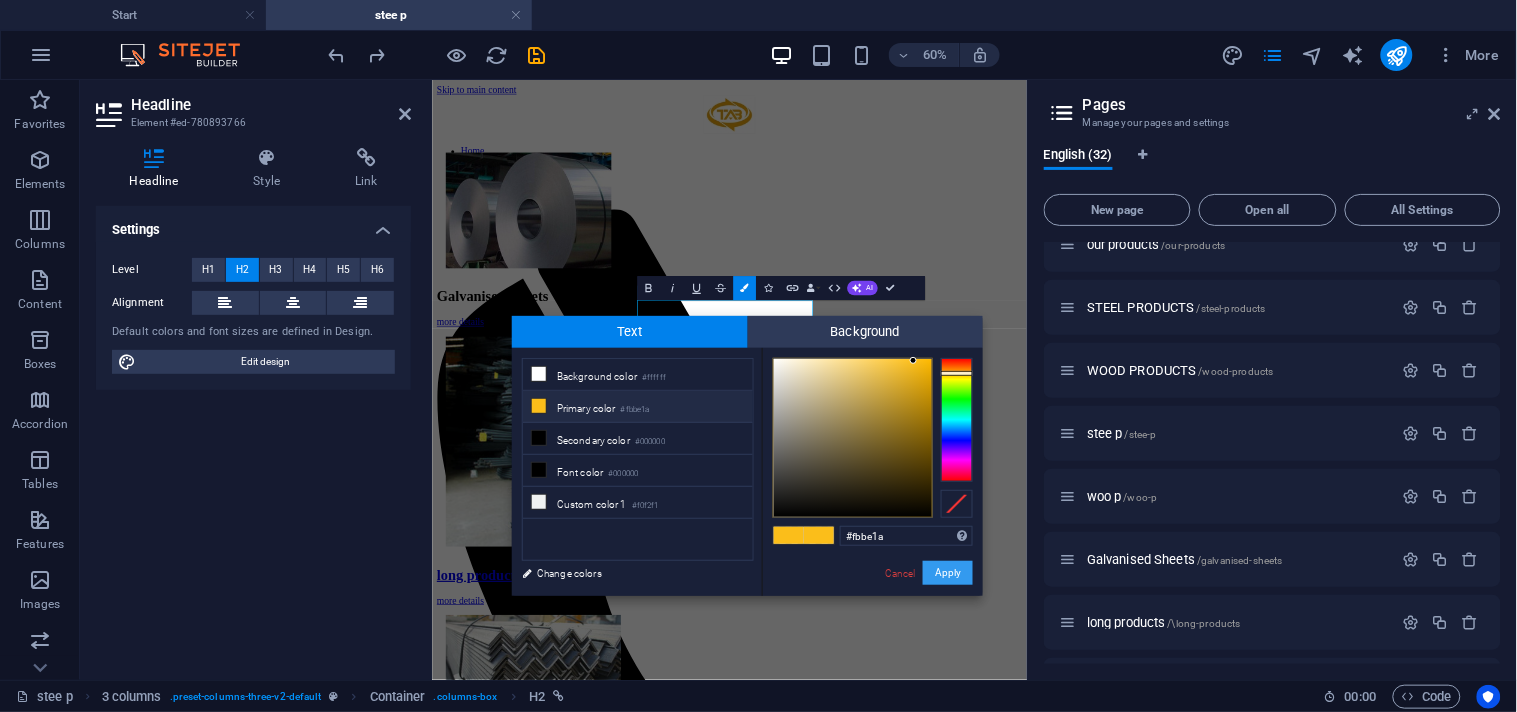 click on "Apply" at bounding box center (948, 573) 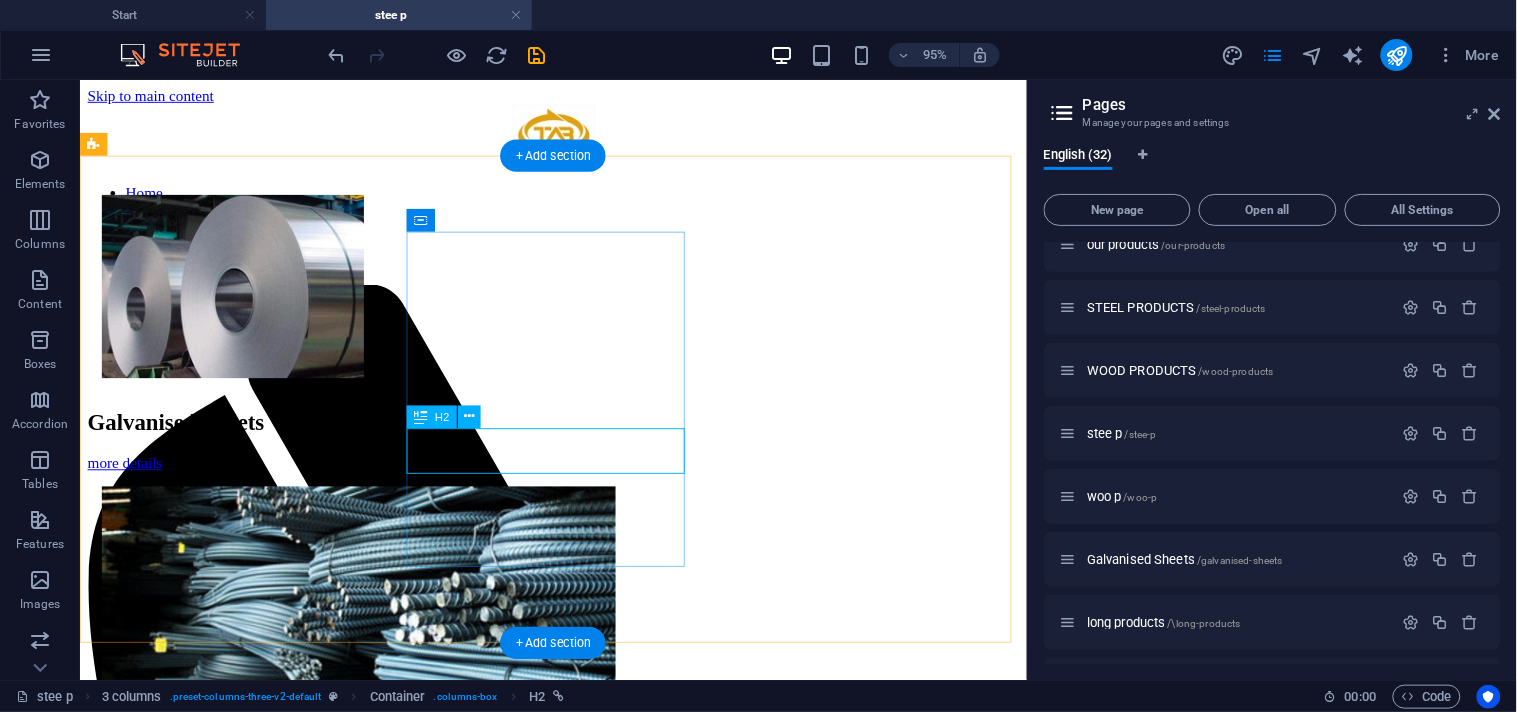click on "long products" at bounding box center (577, 904) 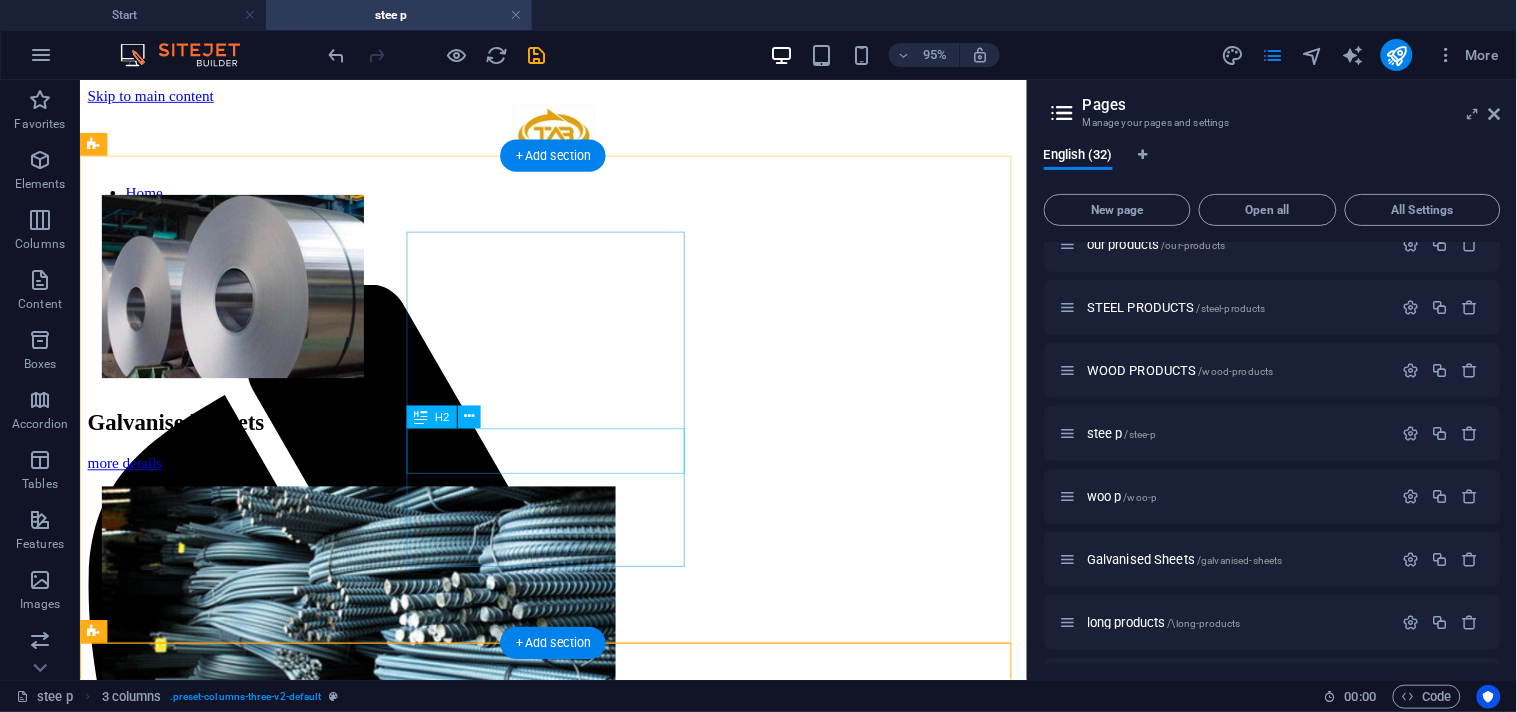 click on "long products" at bounding box center [577, 904] 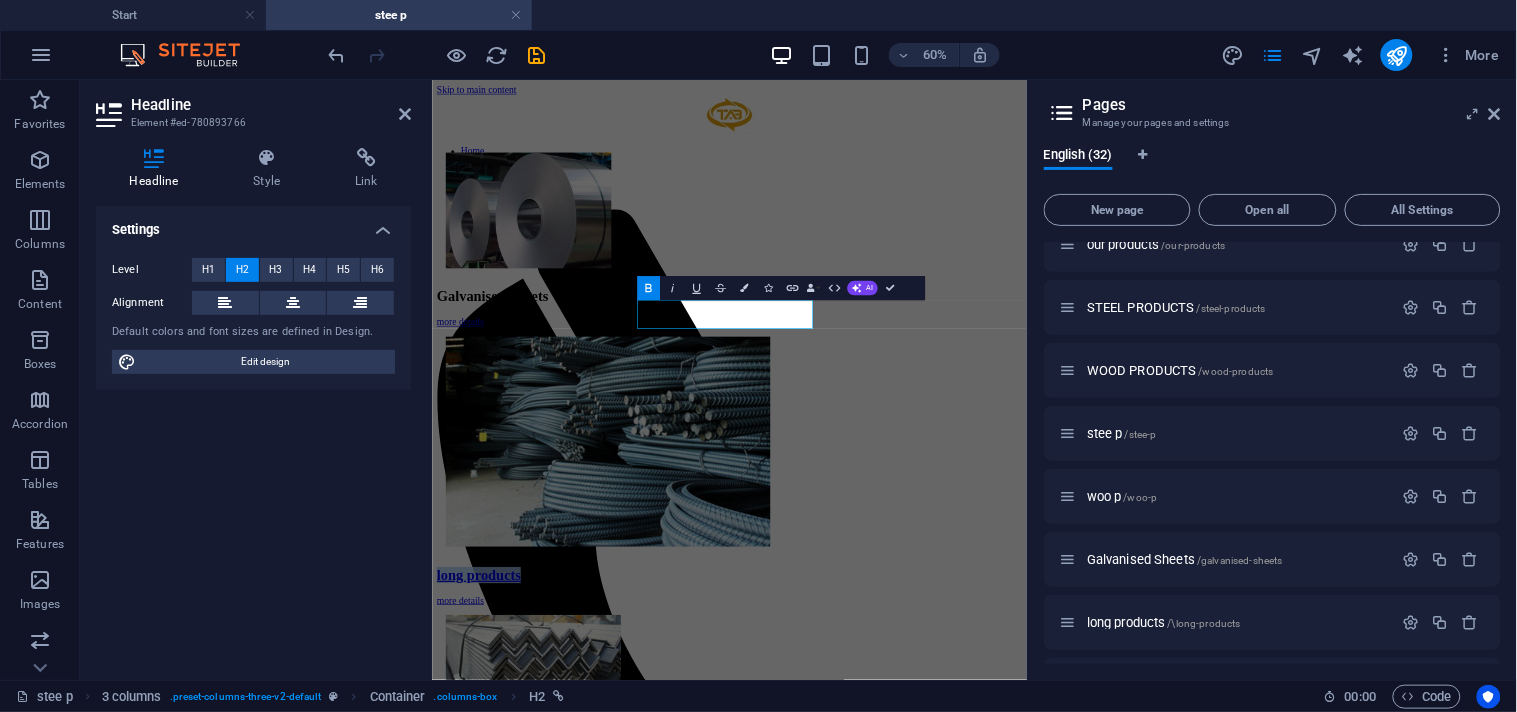 click 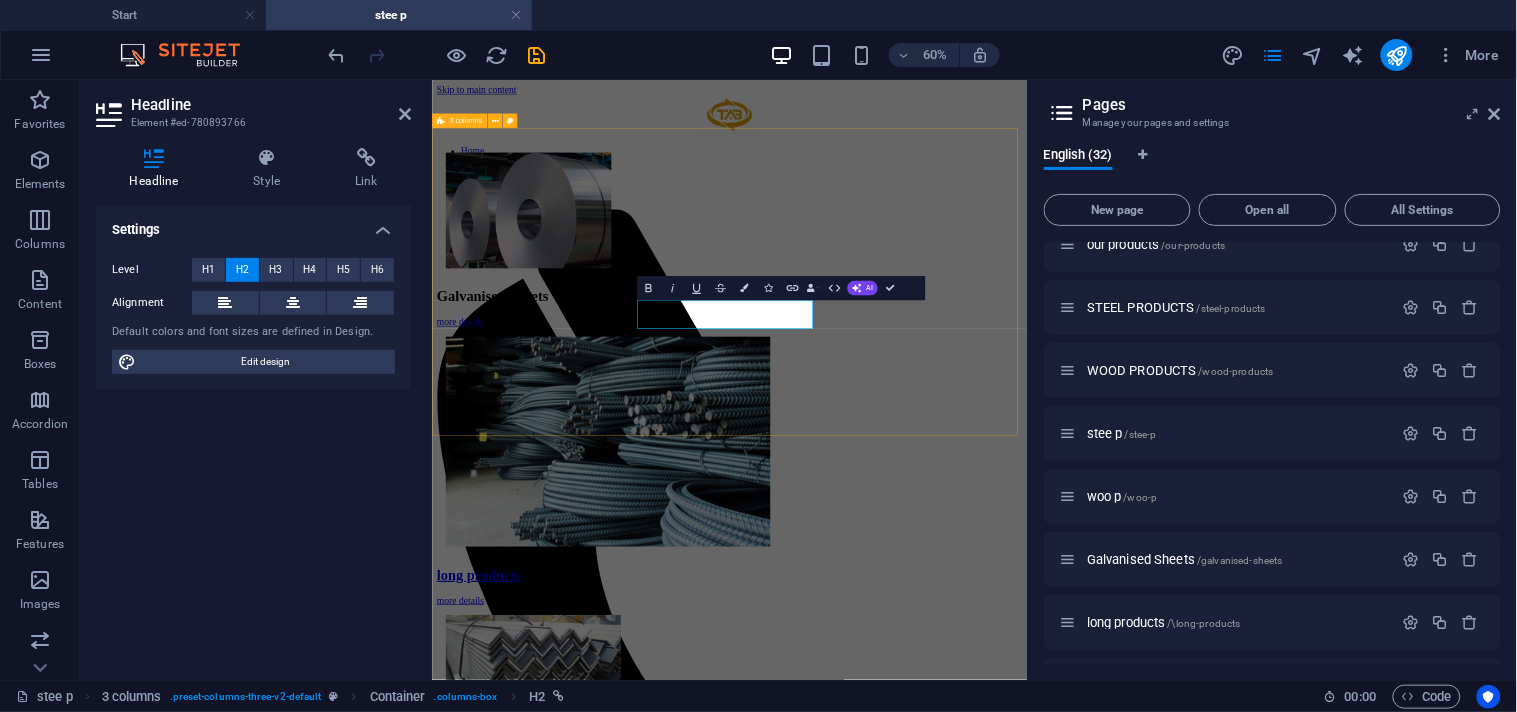 click on "Galvanised Sheets more details long products more details Steel Angles more details" at bounding box center [927, 721] 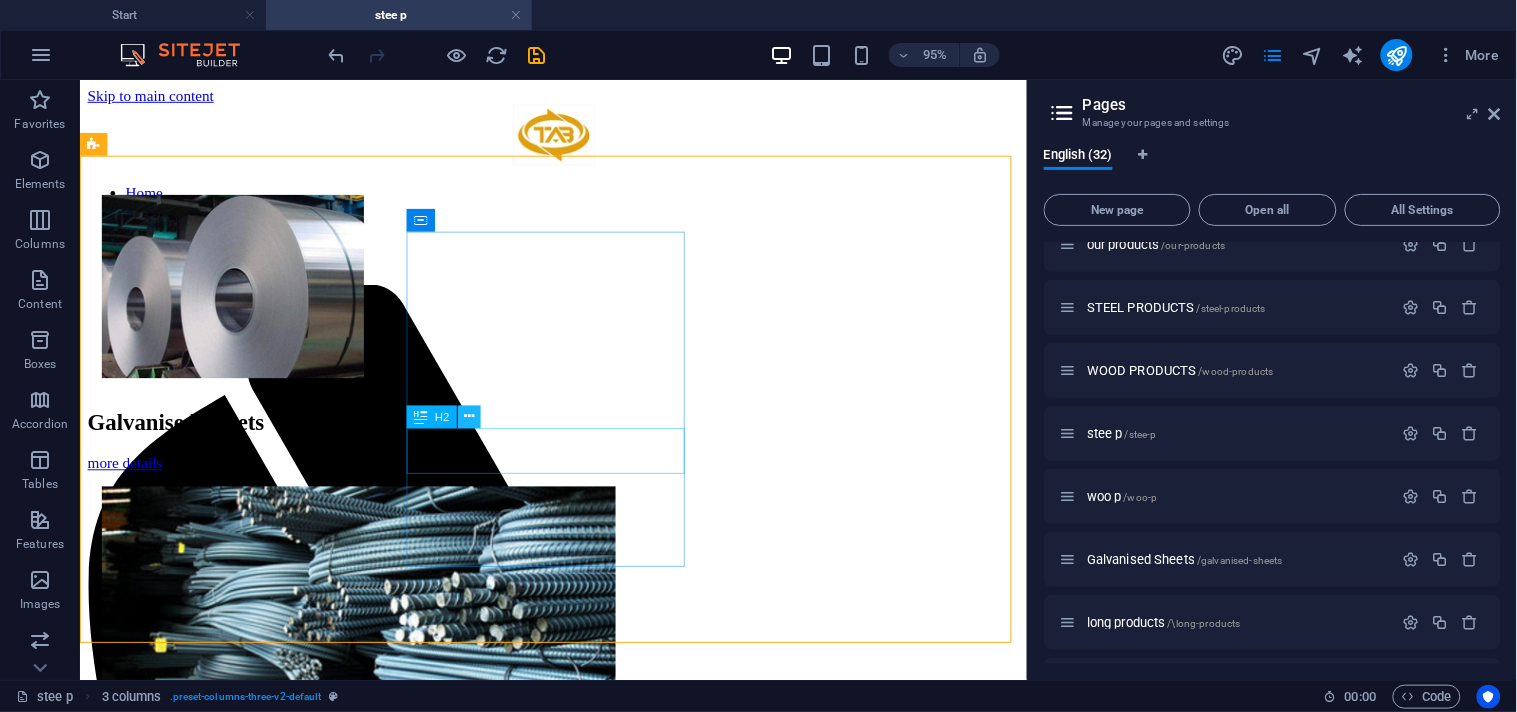 click at bounding box center (469, 417) 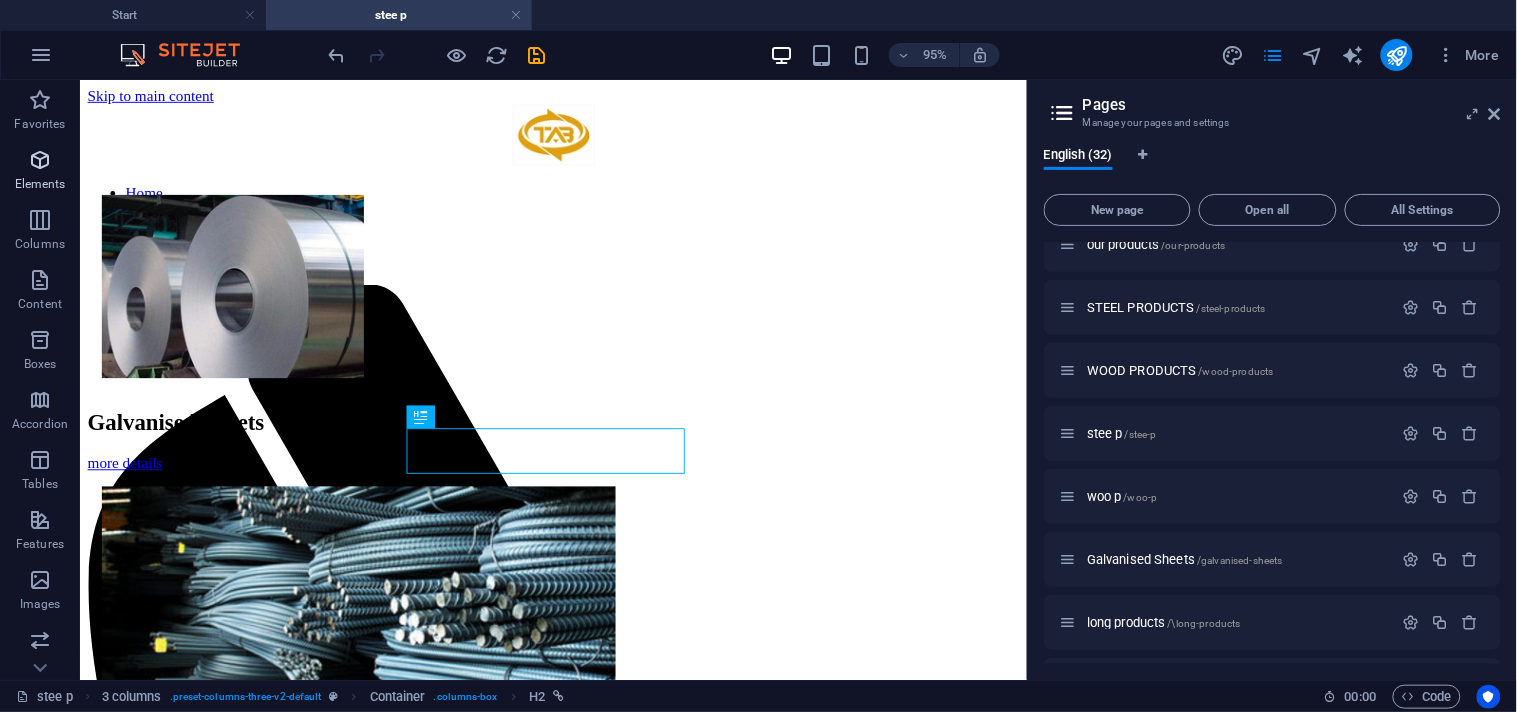 click on "Elements" at bounding box center (40, 172) 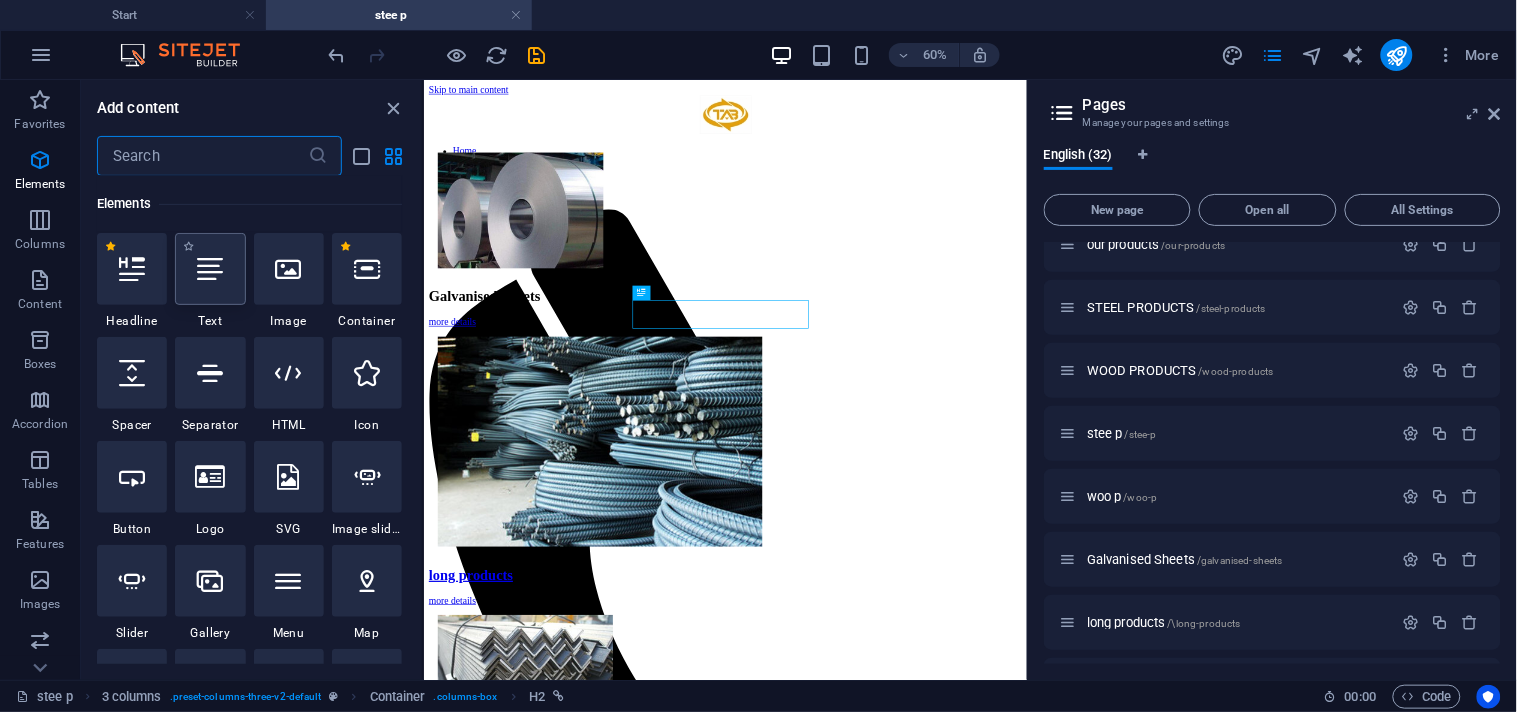 scroll, scrollTop: 0, scrollLeft: 0, axis: both 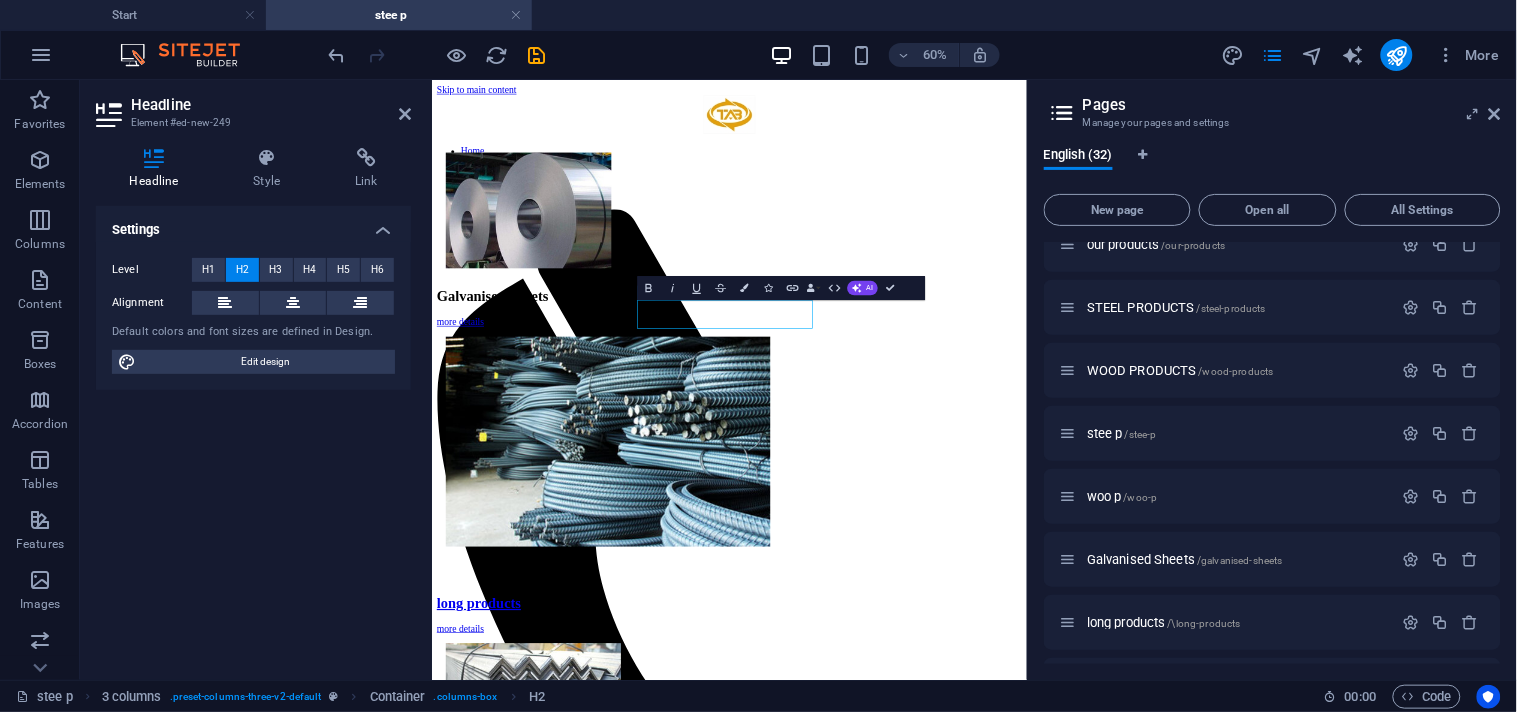 type 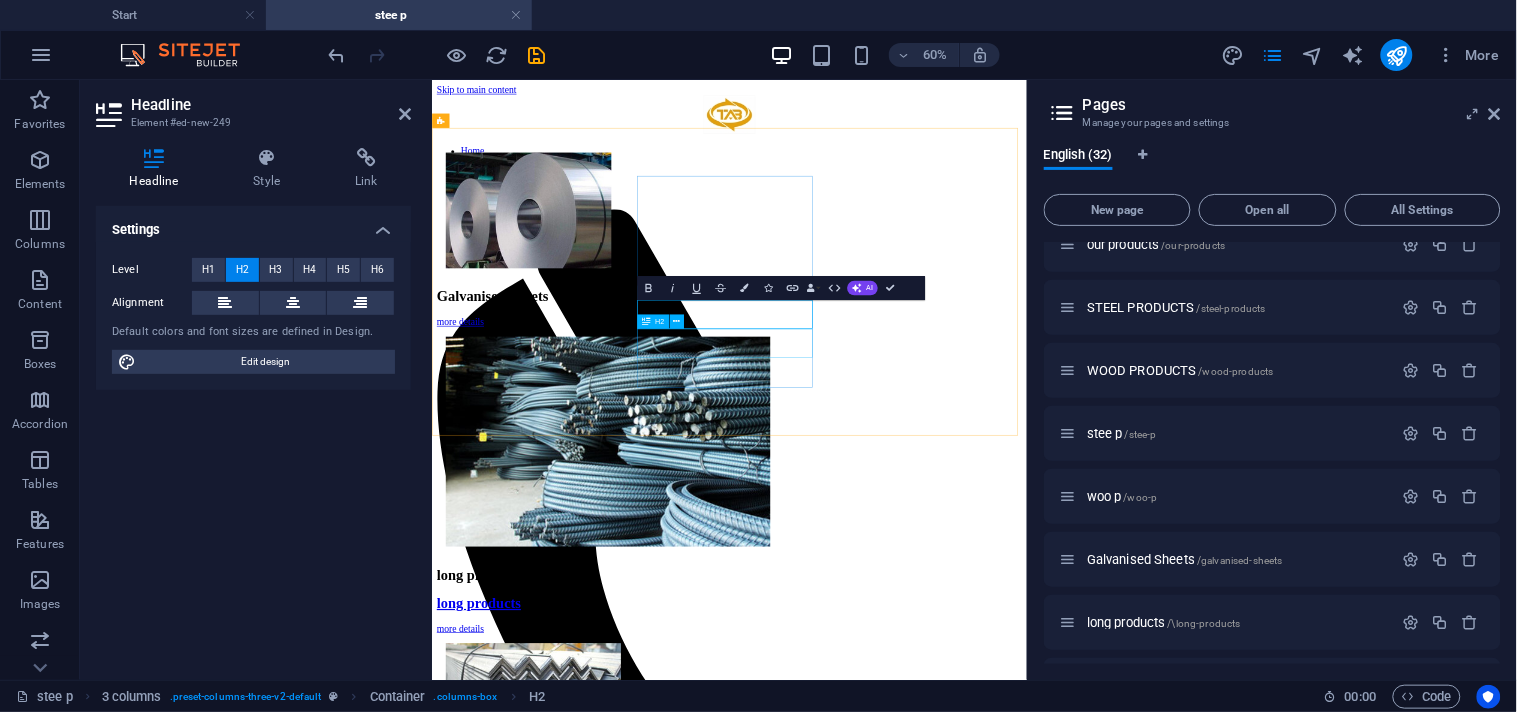 click on "long products" at bounding box center [927, 951] 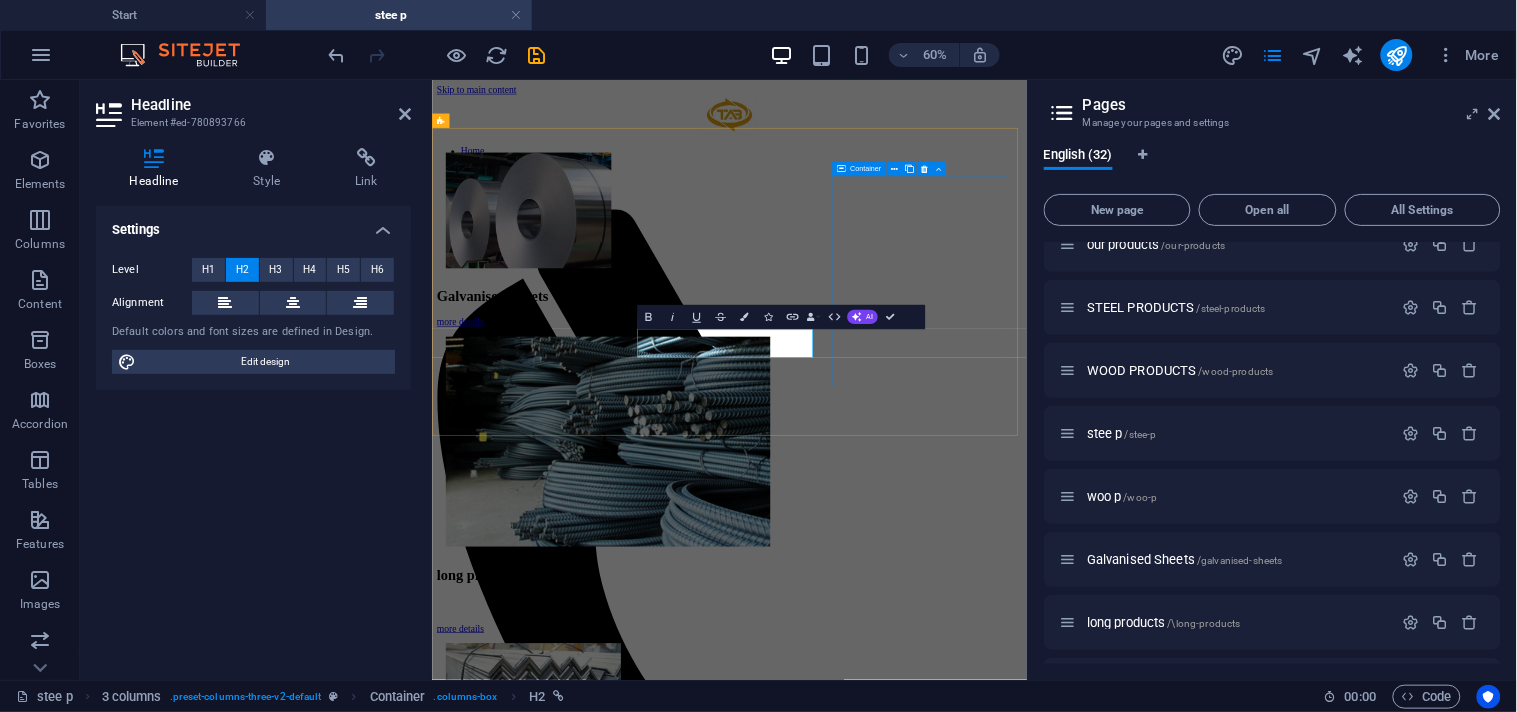 click on "Steel Angles more details" at bounding box center [927, 1154] 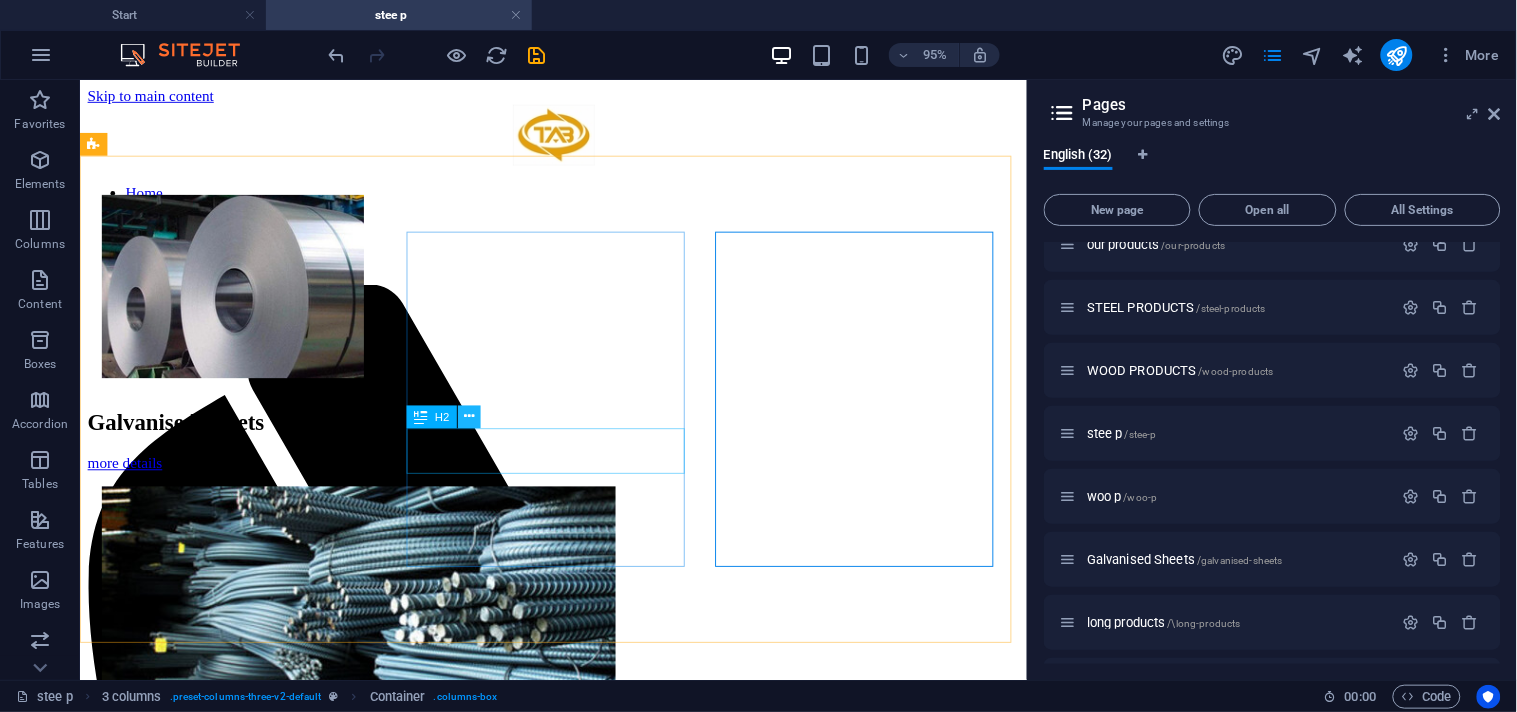 click at bounding box center (469, 417) 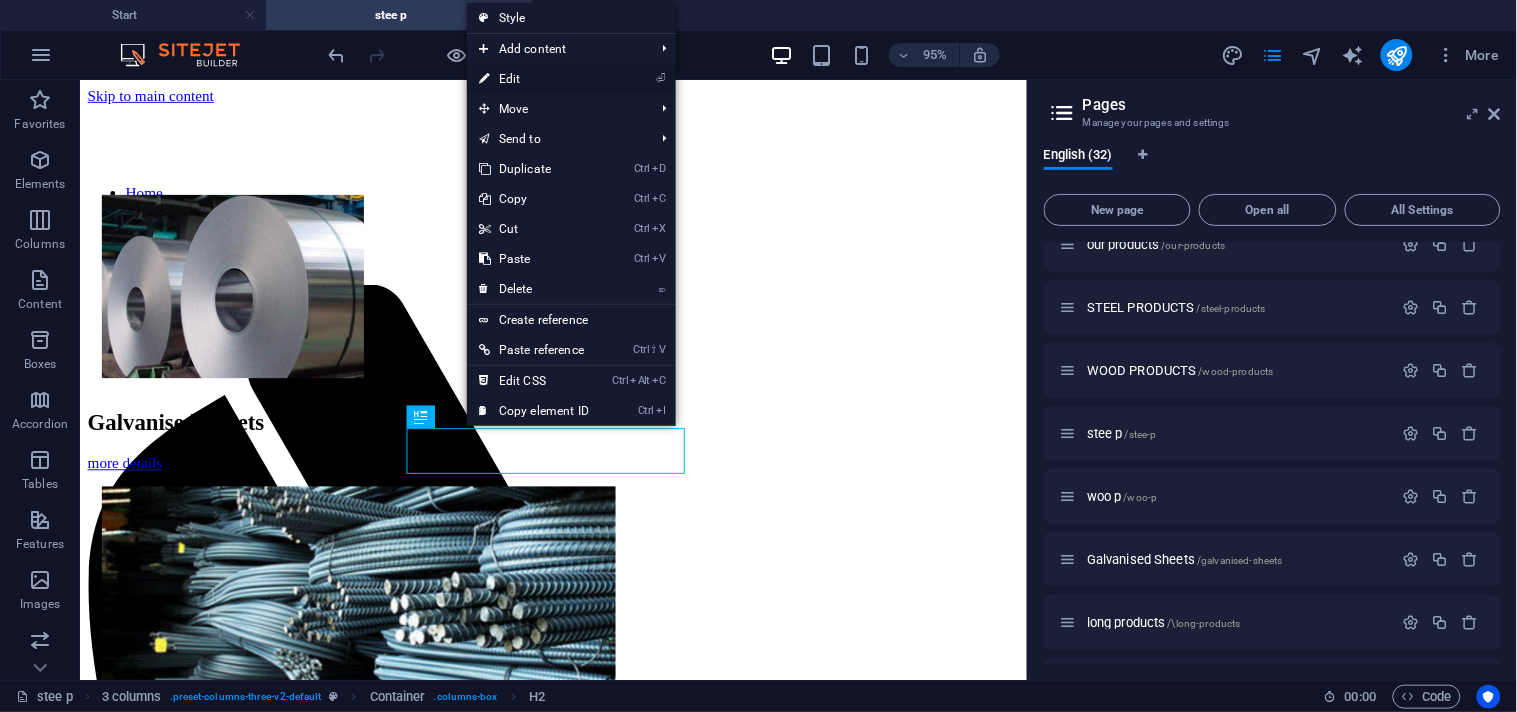 click on "⏎  Edit" at bounding box center [534, 79] 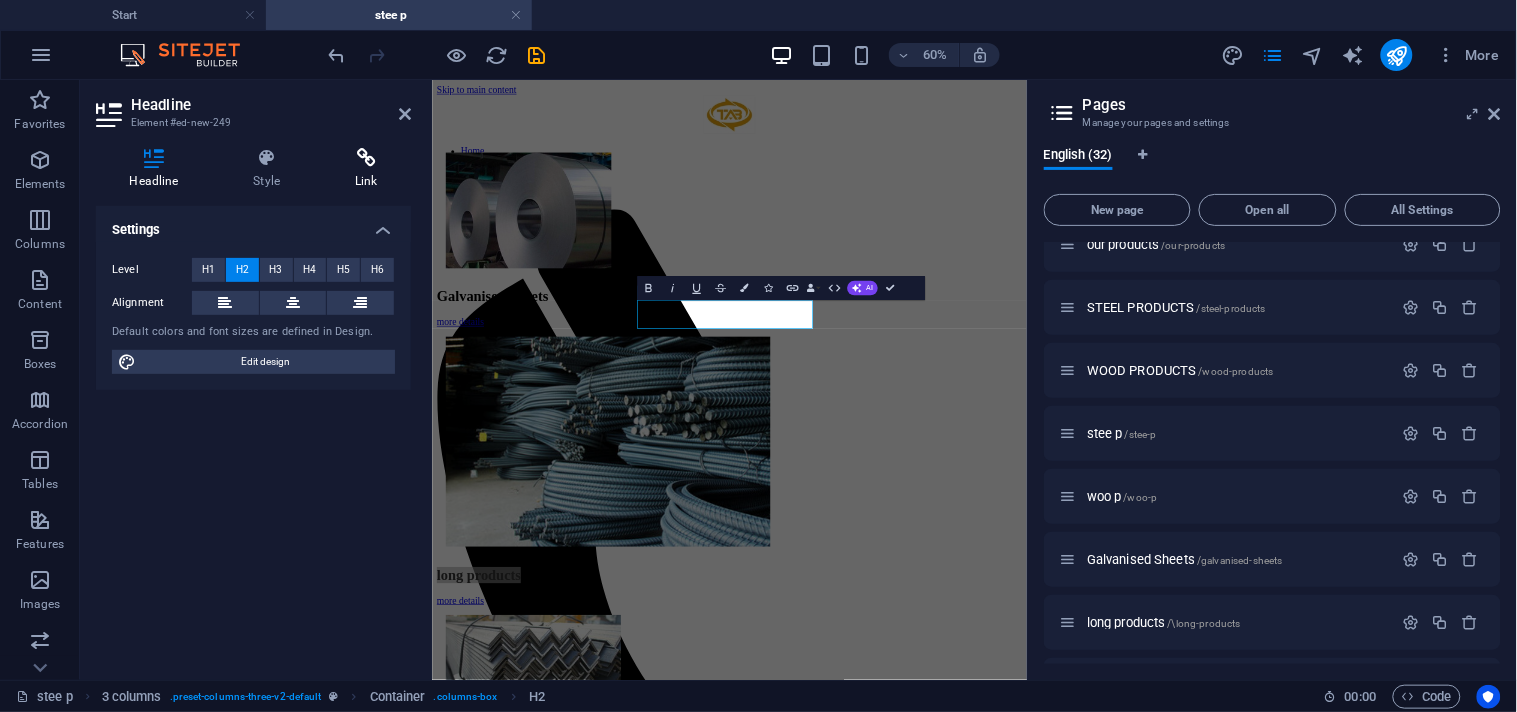 click at bounding box center [366, 158] 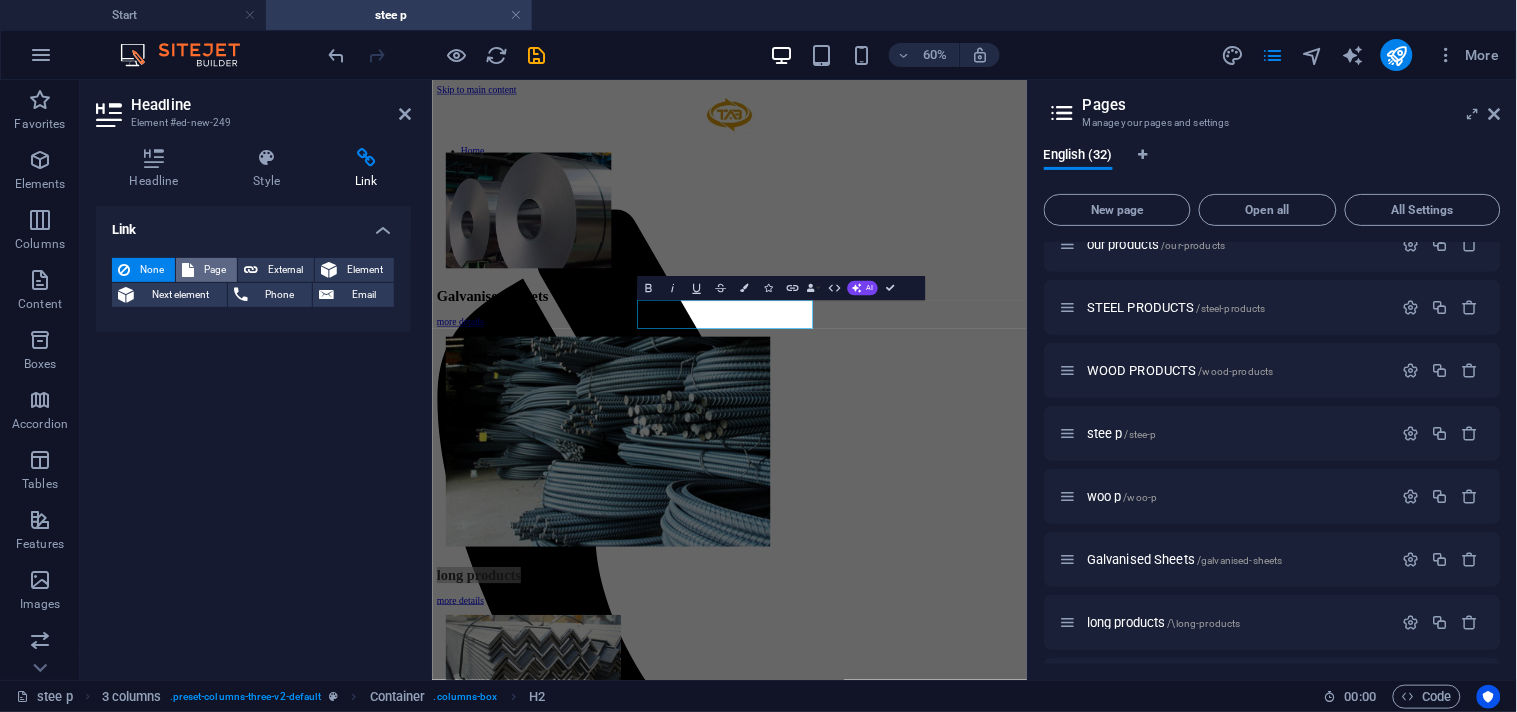 click at bounding box center [188, 270] 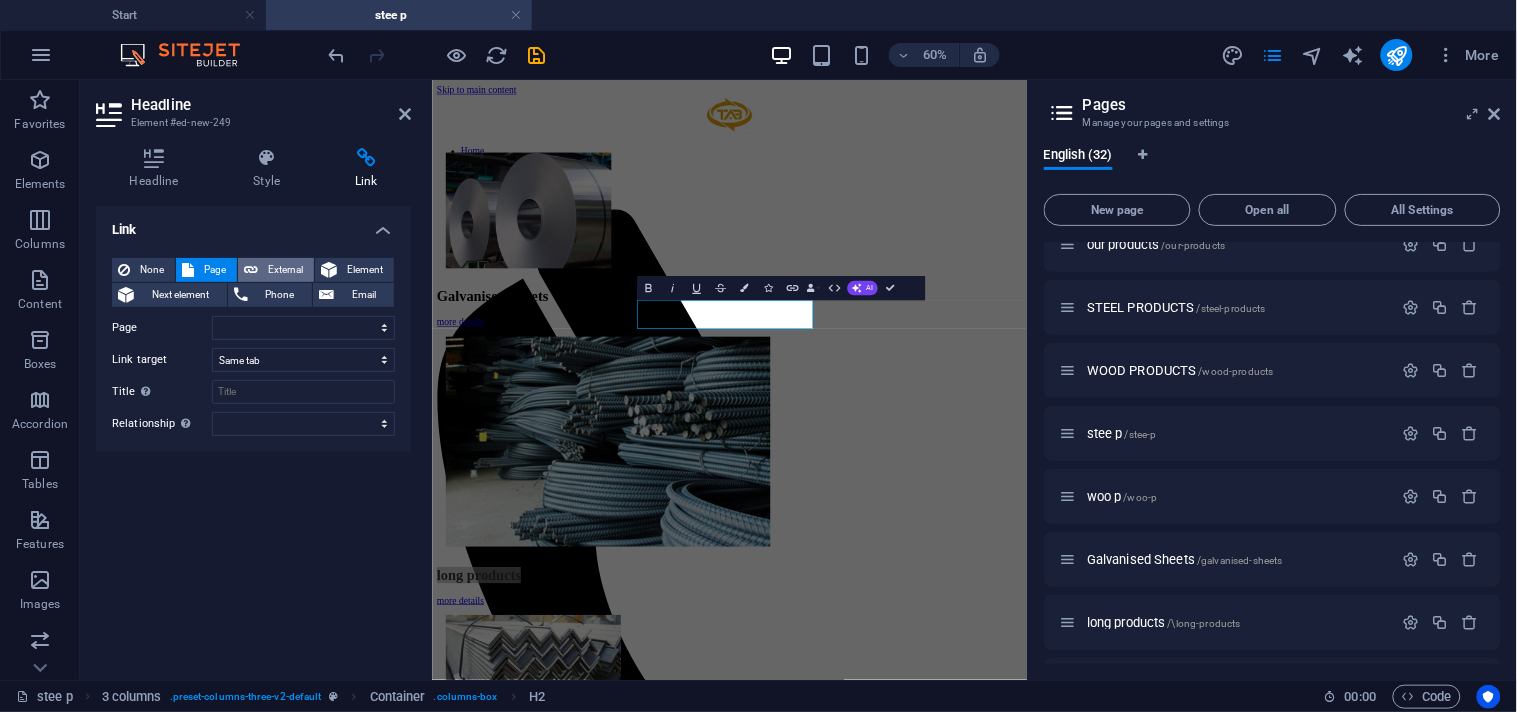 click on "External" at bounding box center (286, 270) 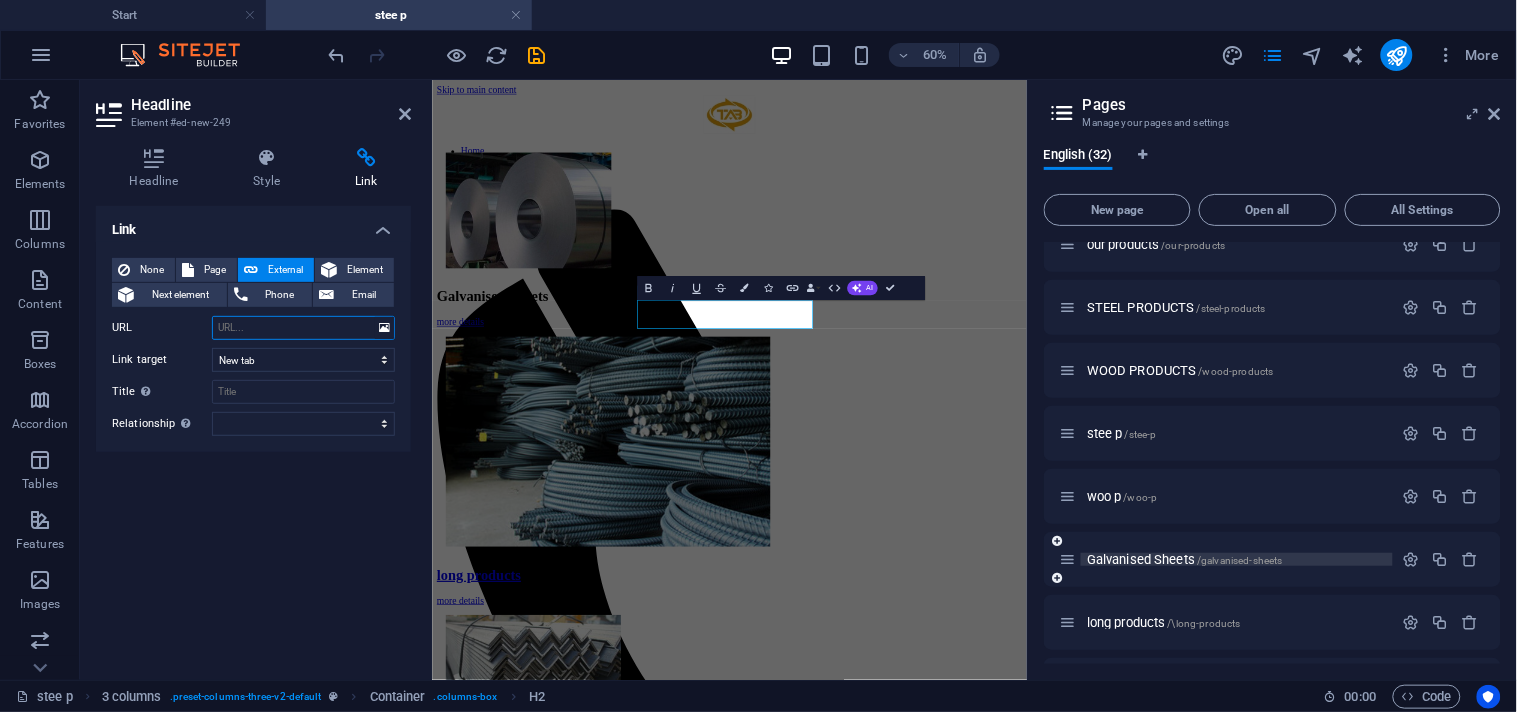 scroll, scrollTop: 1592, scrollLeft: 0, axis: vertical 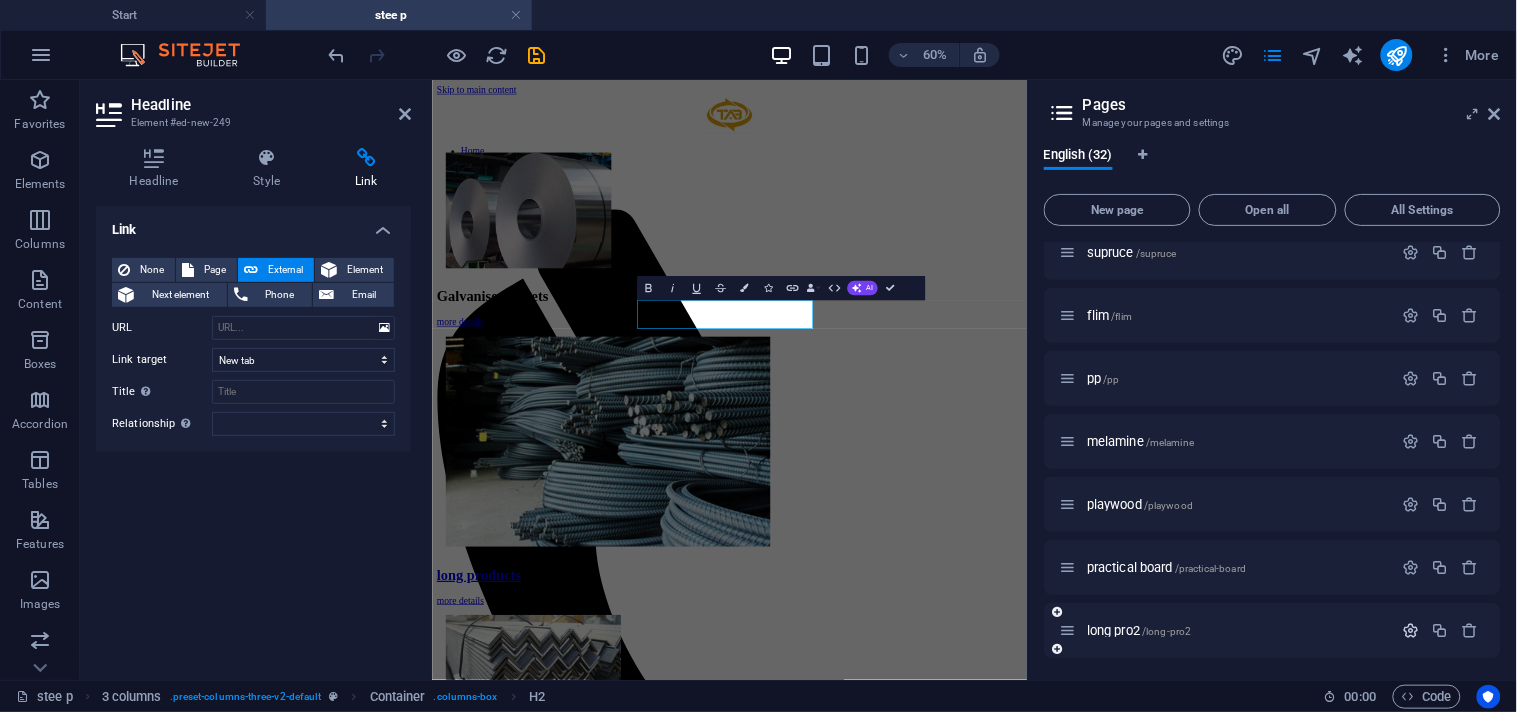 click at bounding box center [1411, 630] 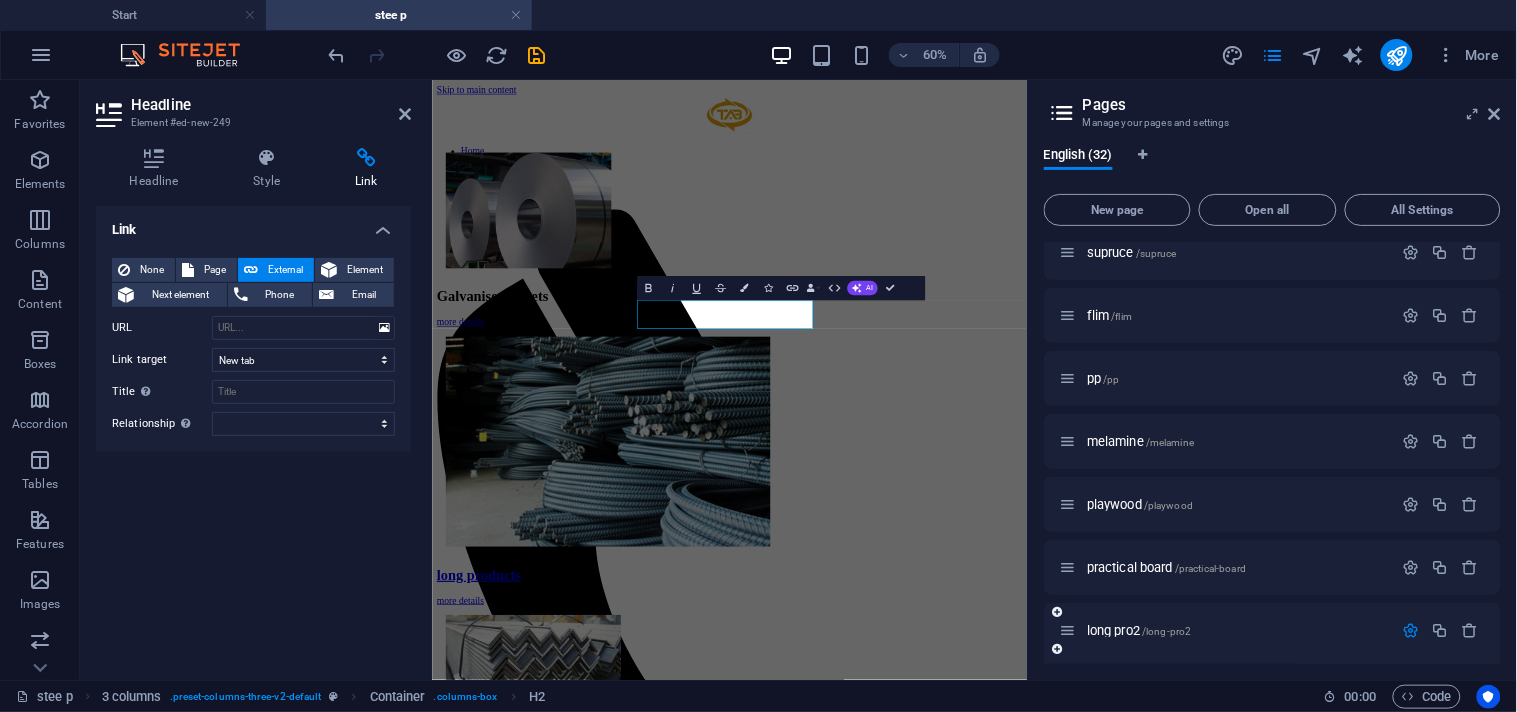 scroll, scrollTop: 1843, scrollLeft: 0, axis: vertical 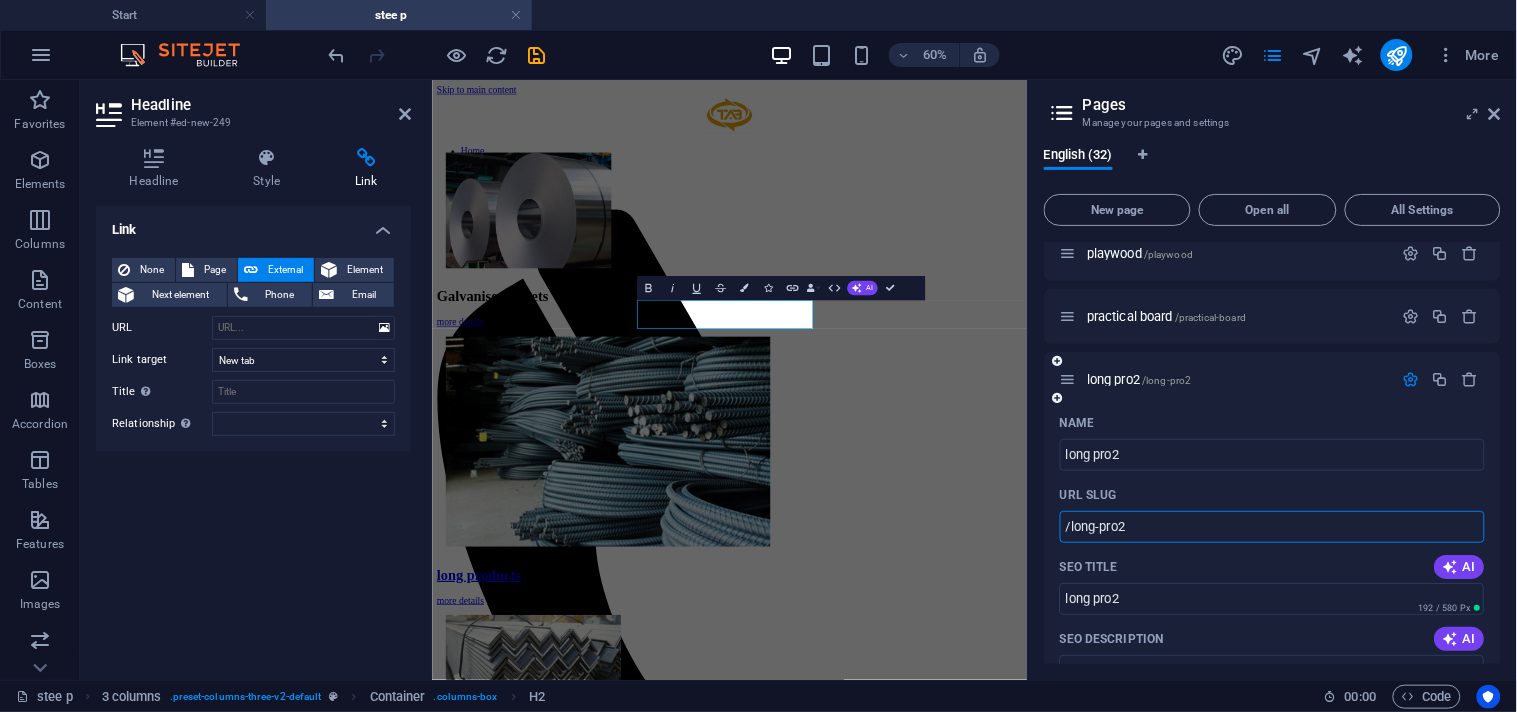 drag, startPoint x: 1152, startPoint y: 530, endPoint x: 1047, endPoint y: 527, distance: 105.04285 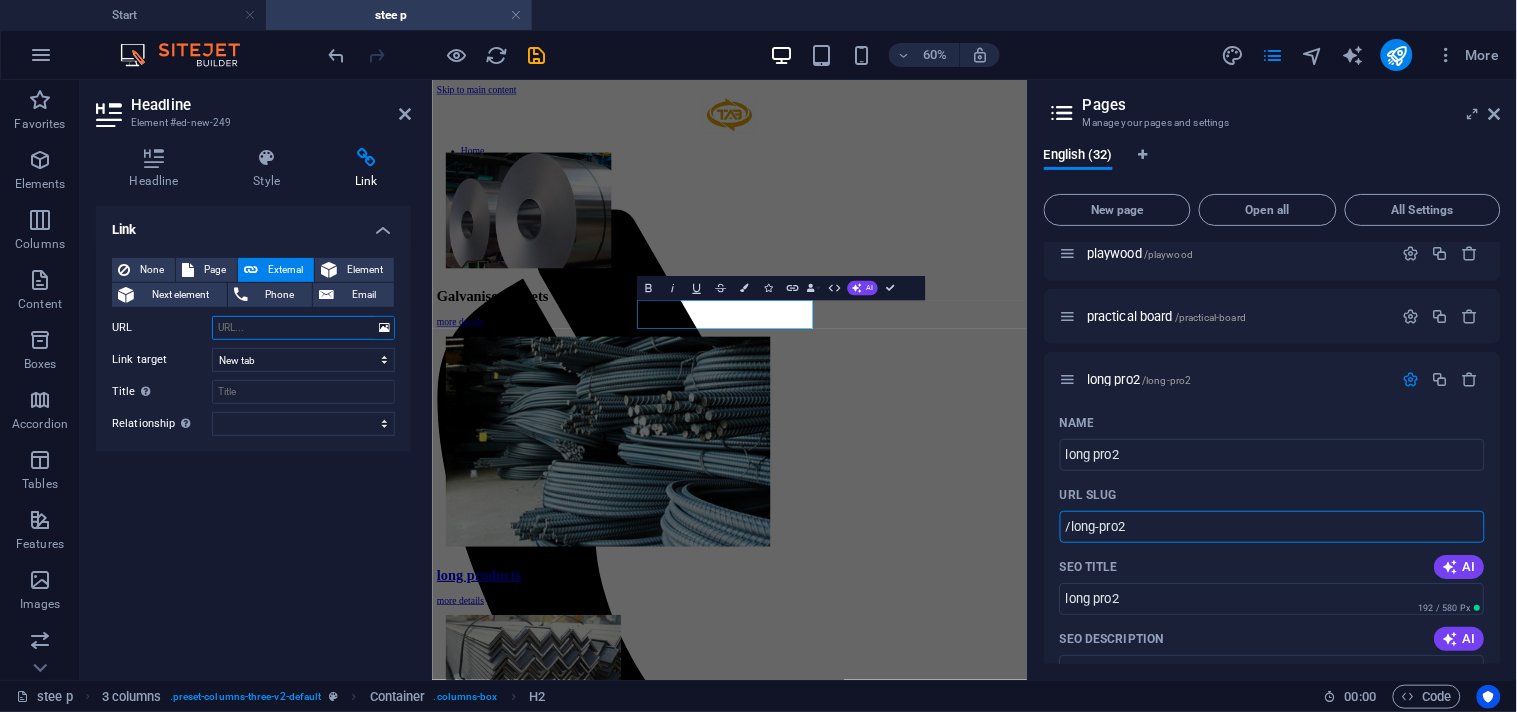 click on "URL" at bounding box center [303, 328] 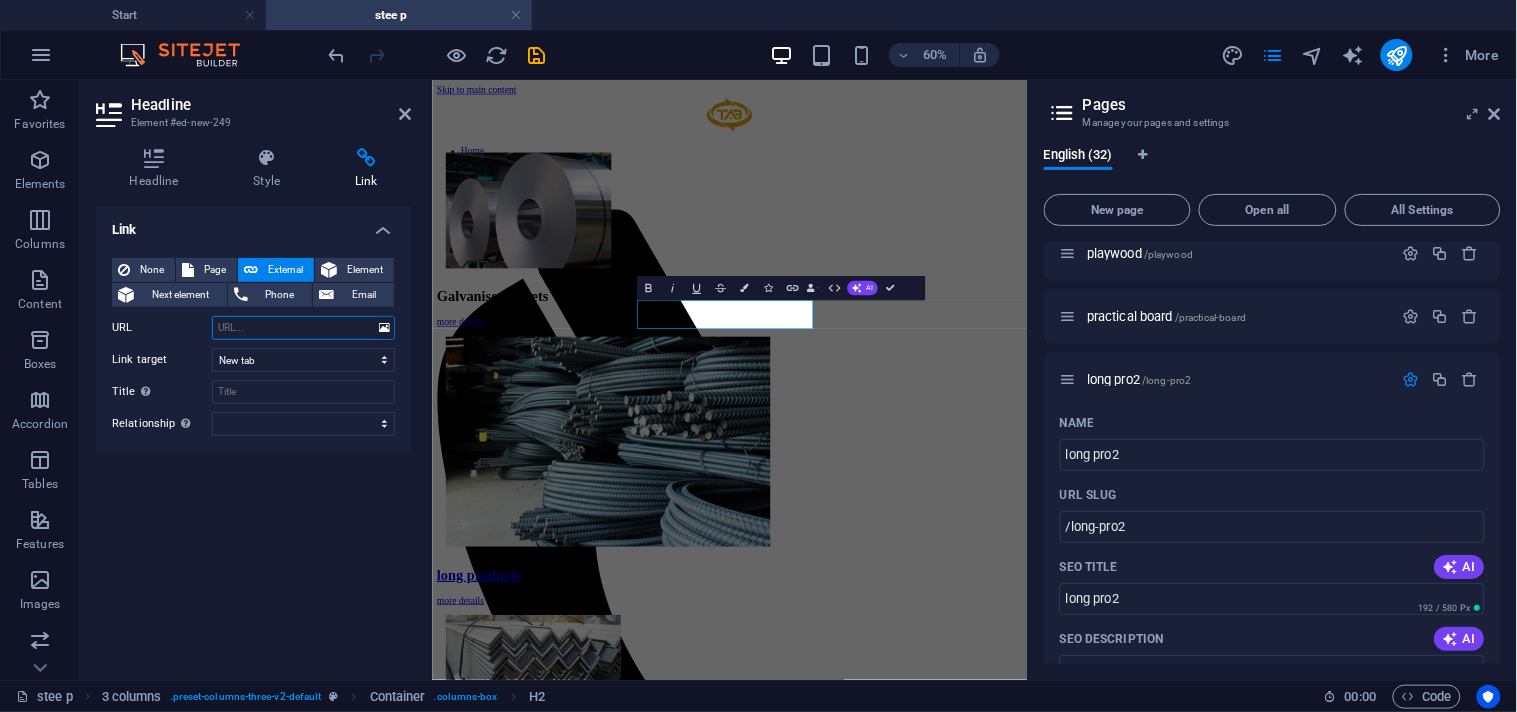 paste on "/long-pro2" 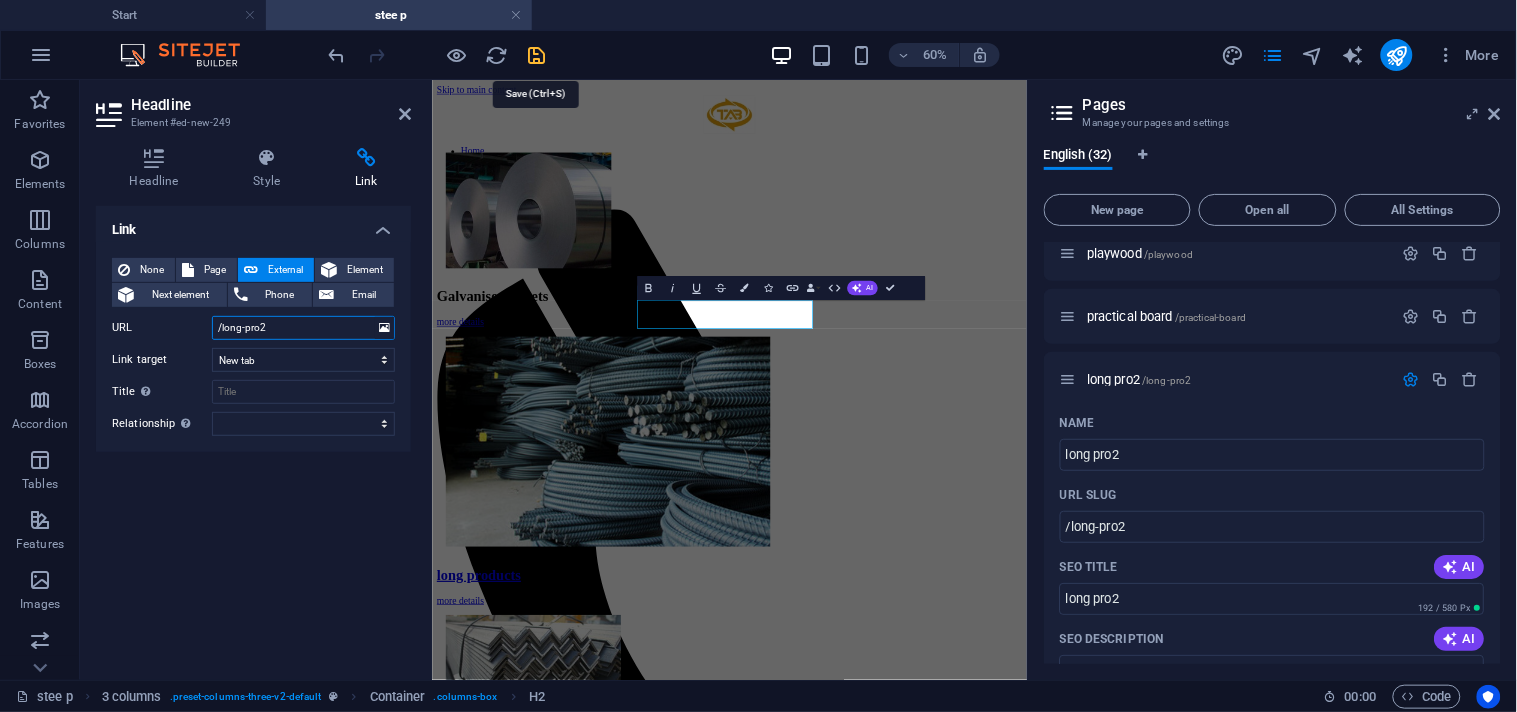 type on "/long-pro2" 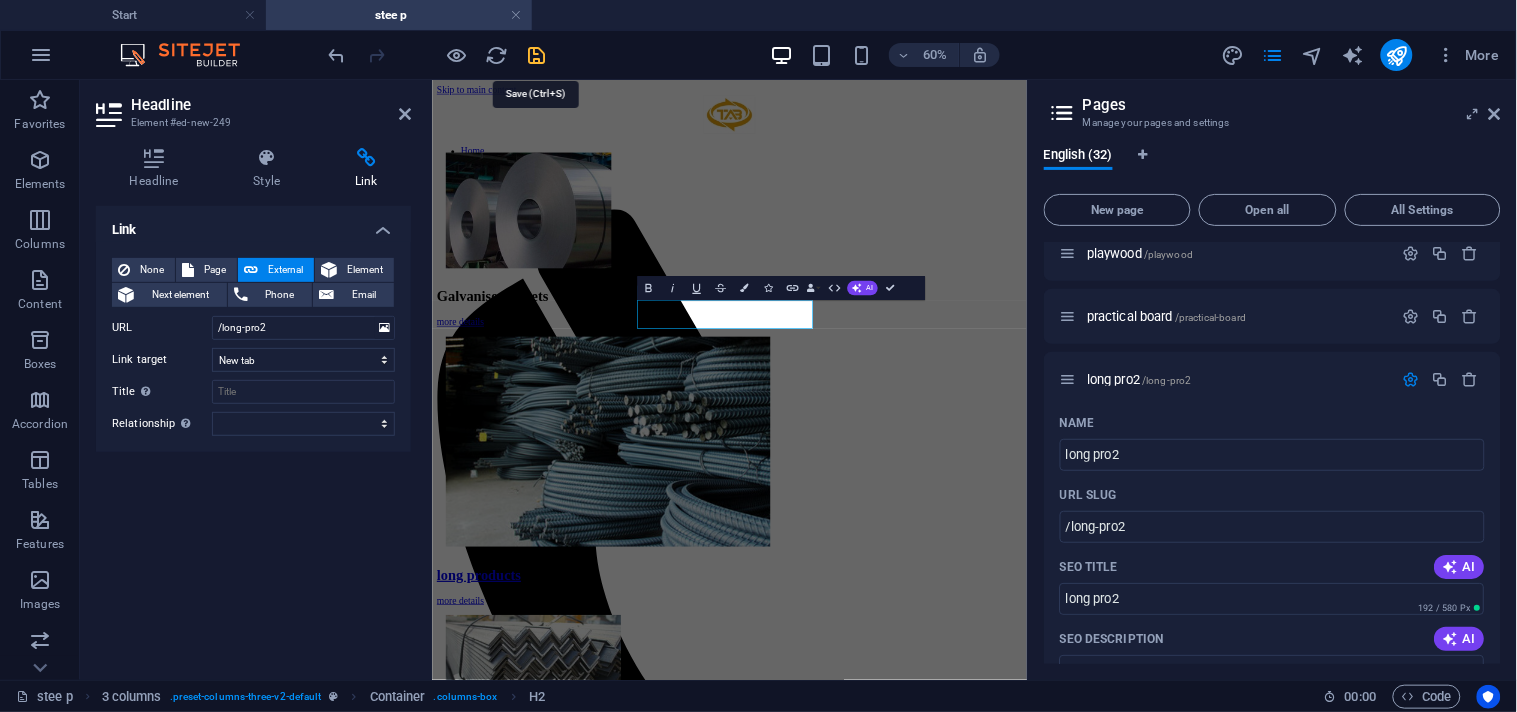 click at bounding box center [537, 55] 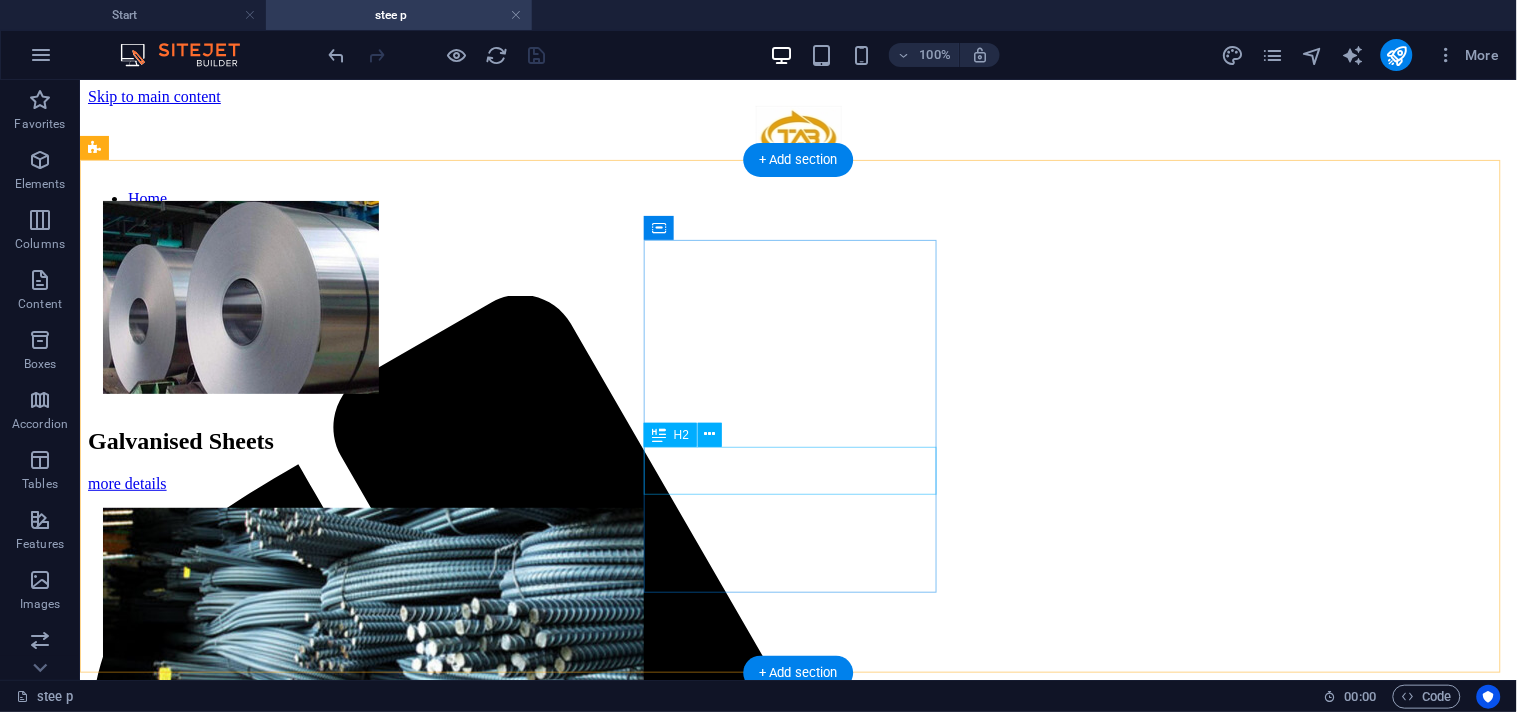 click on "long products" at bounding box center [797, 904] 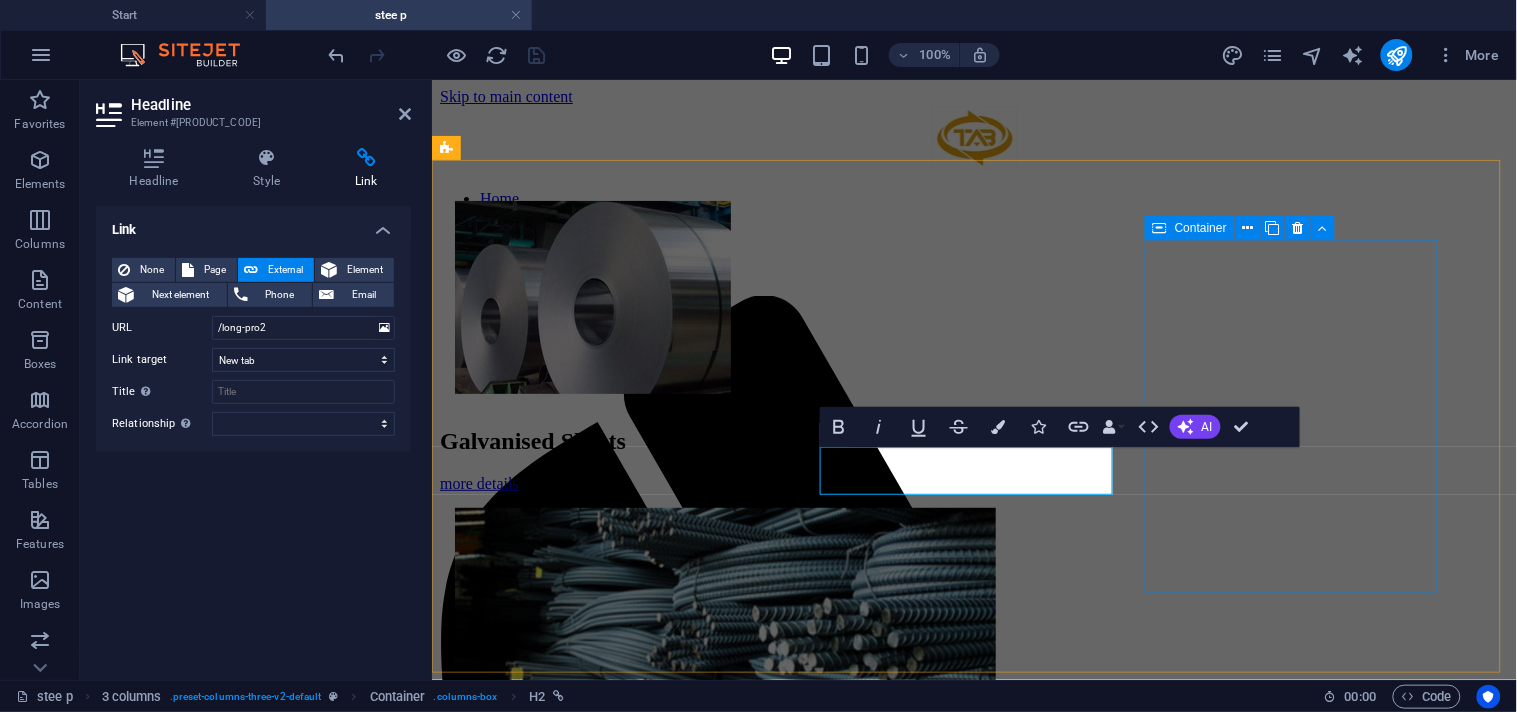 click on "Steel Angles more details" at bounding box center (973, 1107) 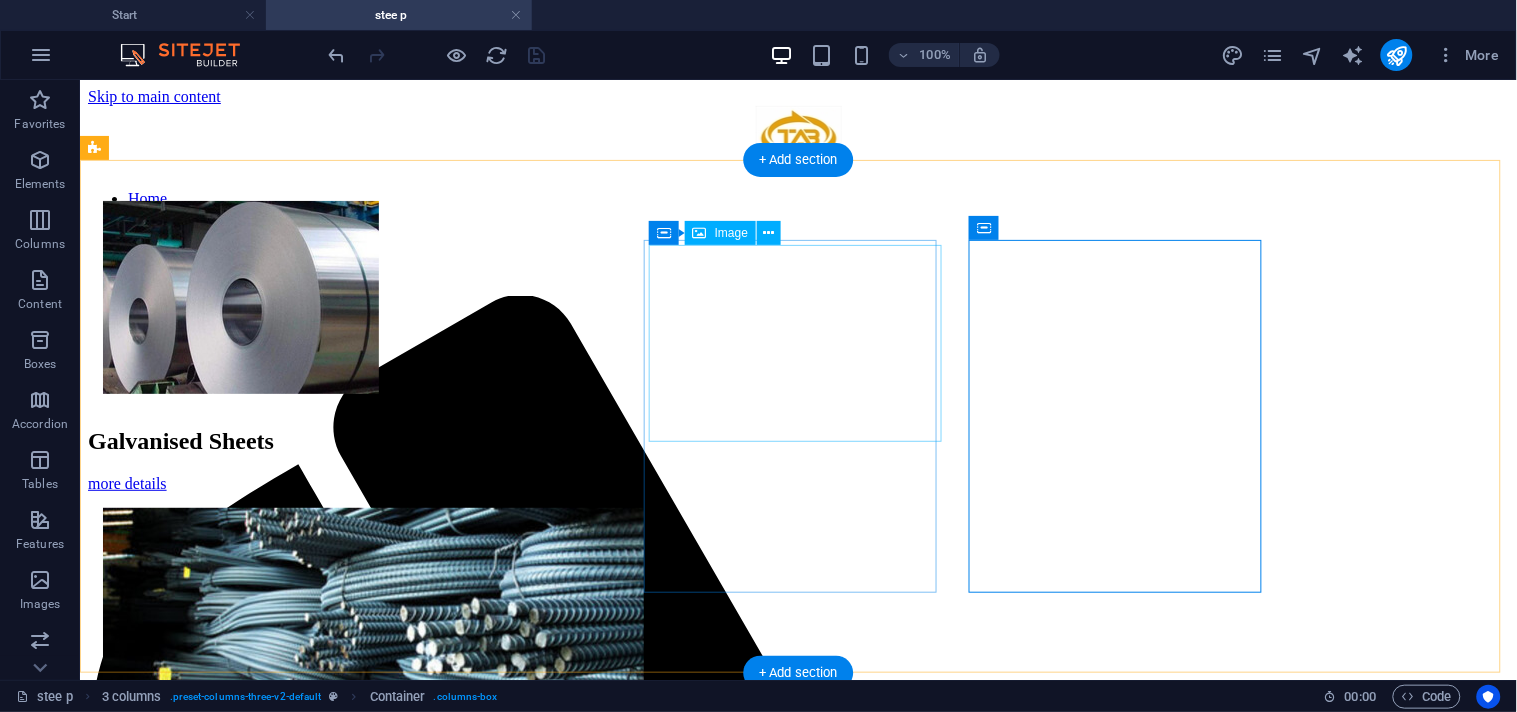 click at bounding box center (797, 684) 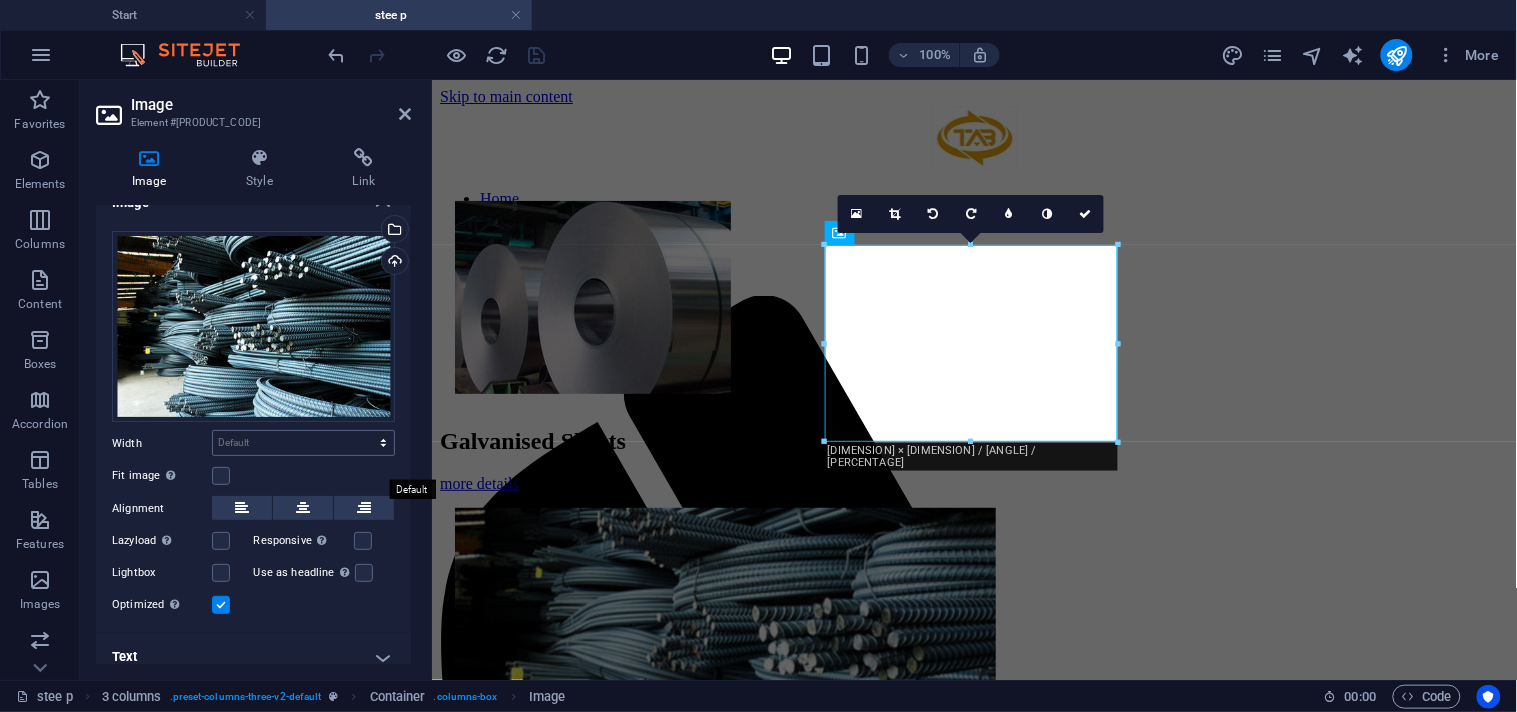 scroll, scrollTop: 41, scrollLeft: 0, axis: vertical 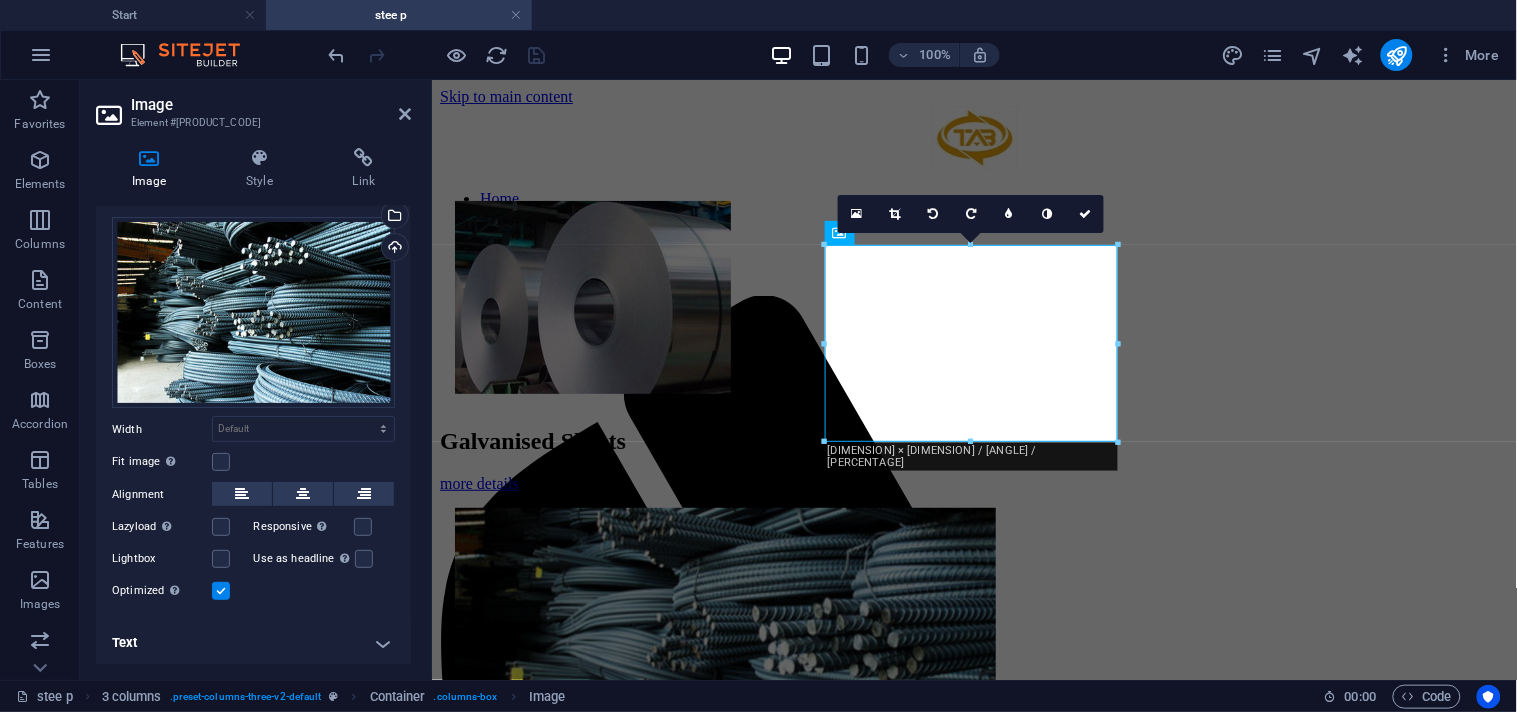 click on "Text" at bounding box center (253, 643) 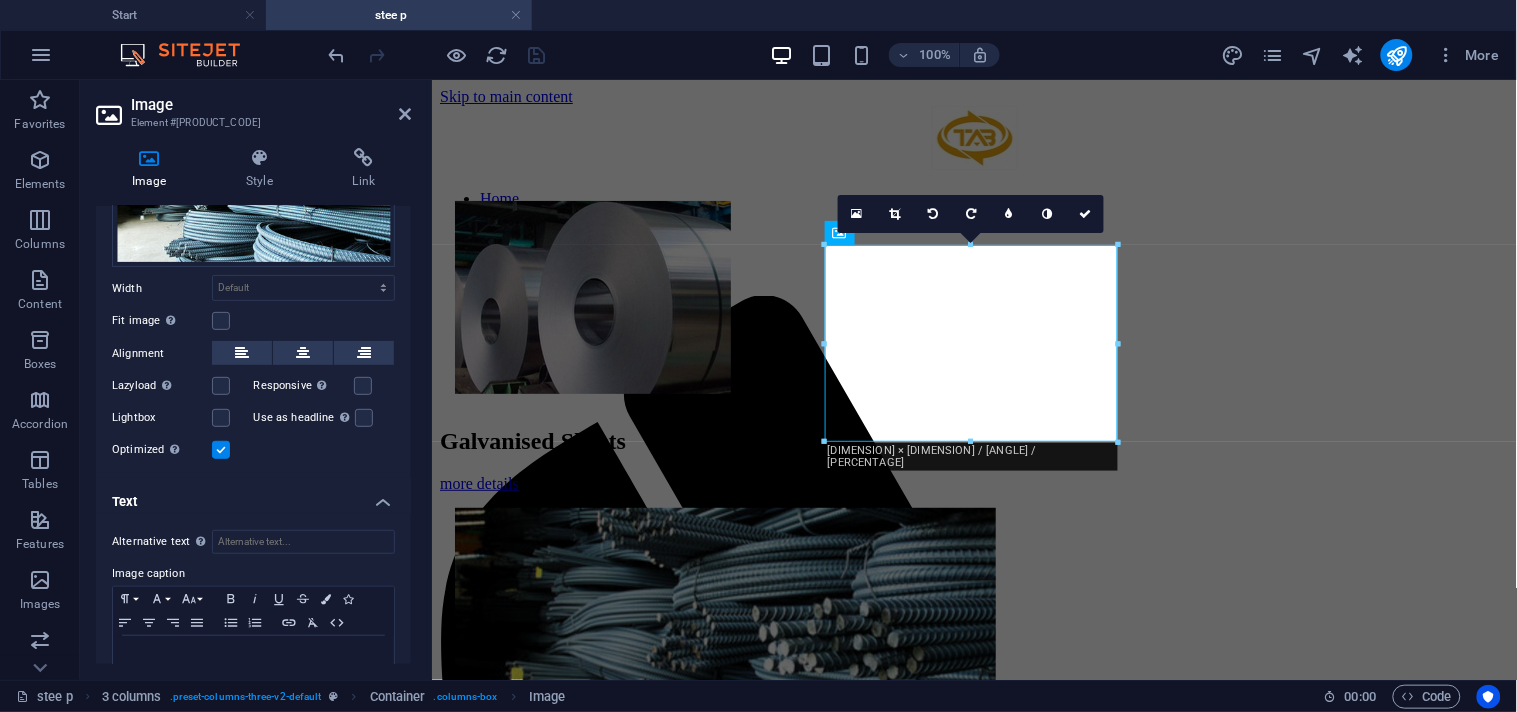 scroll, scrollTop: 230, scrollLeft: 0, axis: vertical 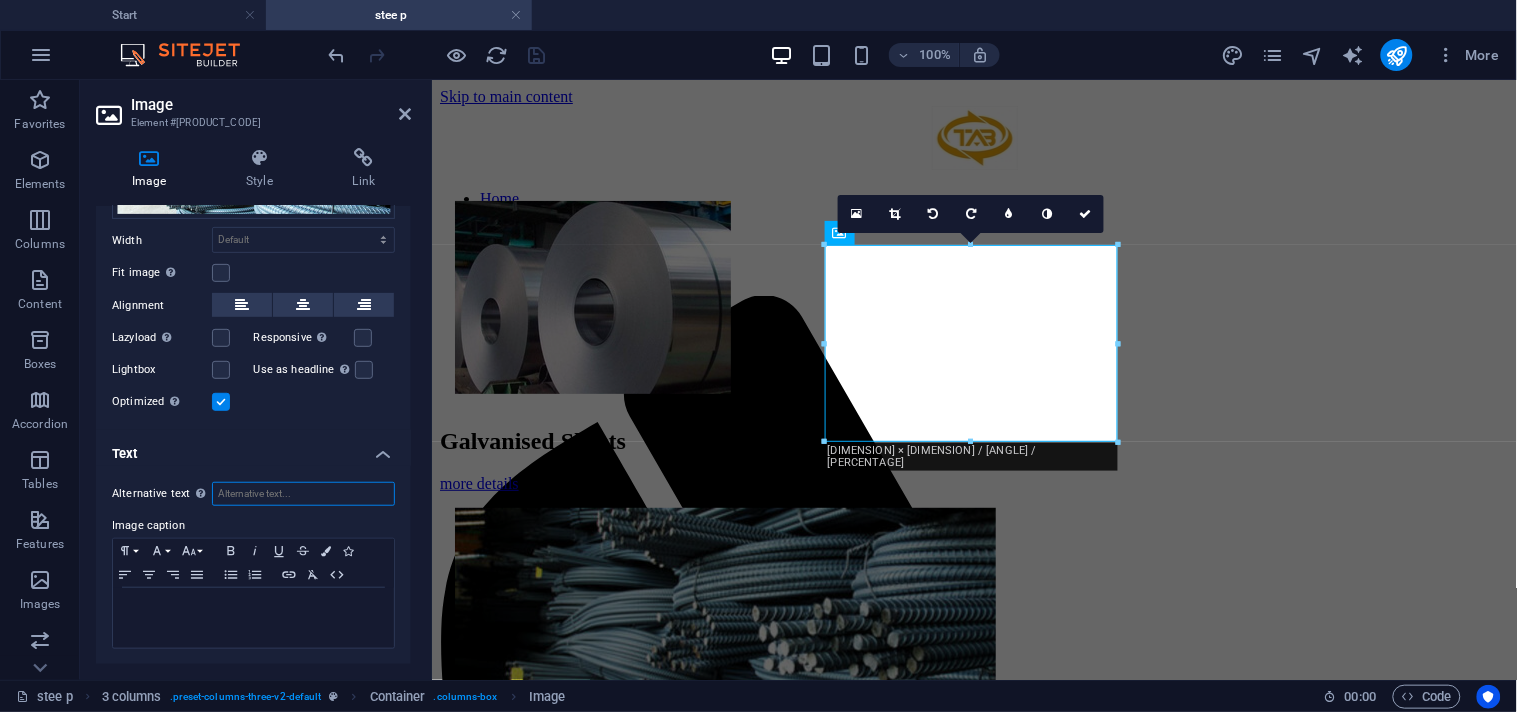 click on "Alternative text The alternative text is used by devices that cannot display images (e.g. image search engines) and should be added to every image to improve website accessibility." at bounding box center (303, 494) 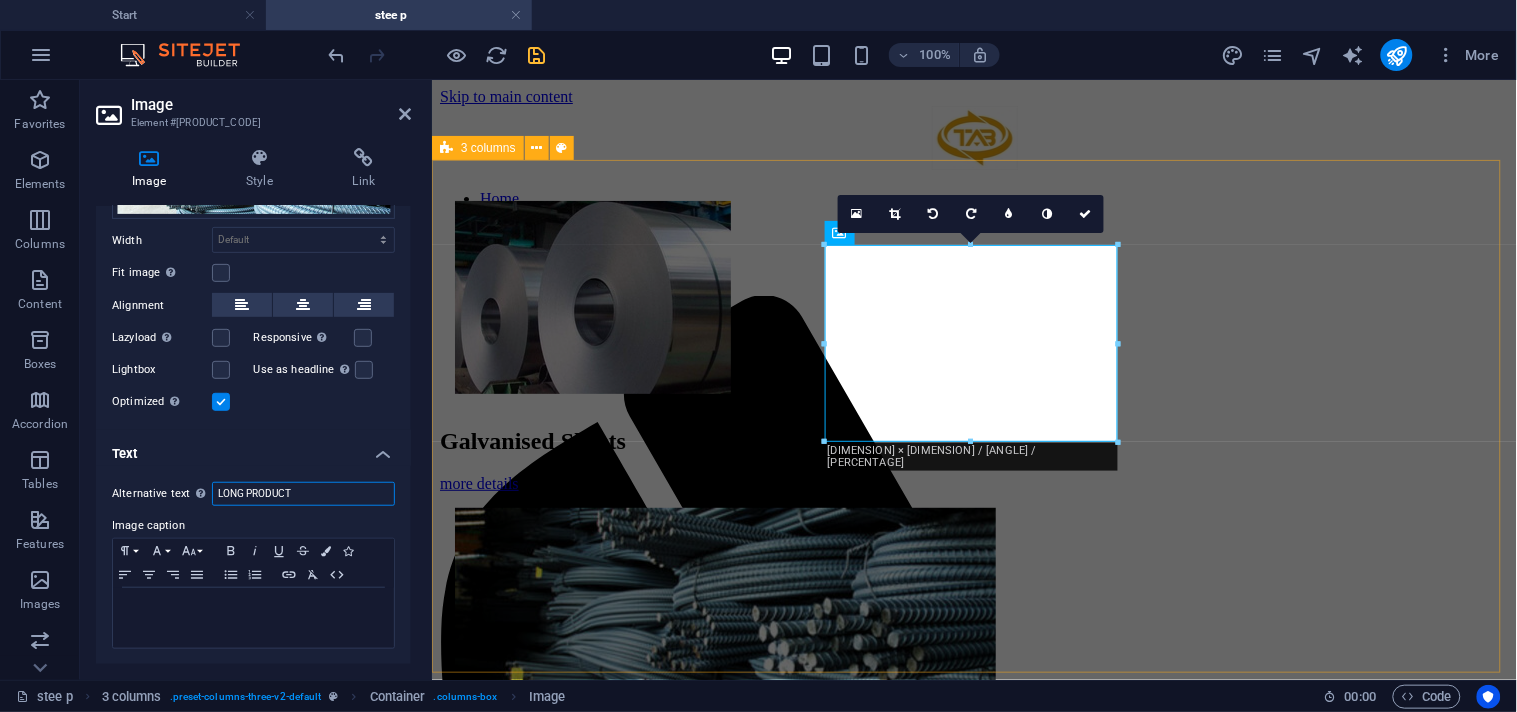 type on "LONG PRODUCT" 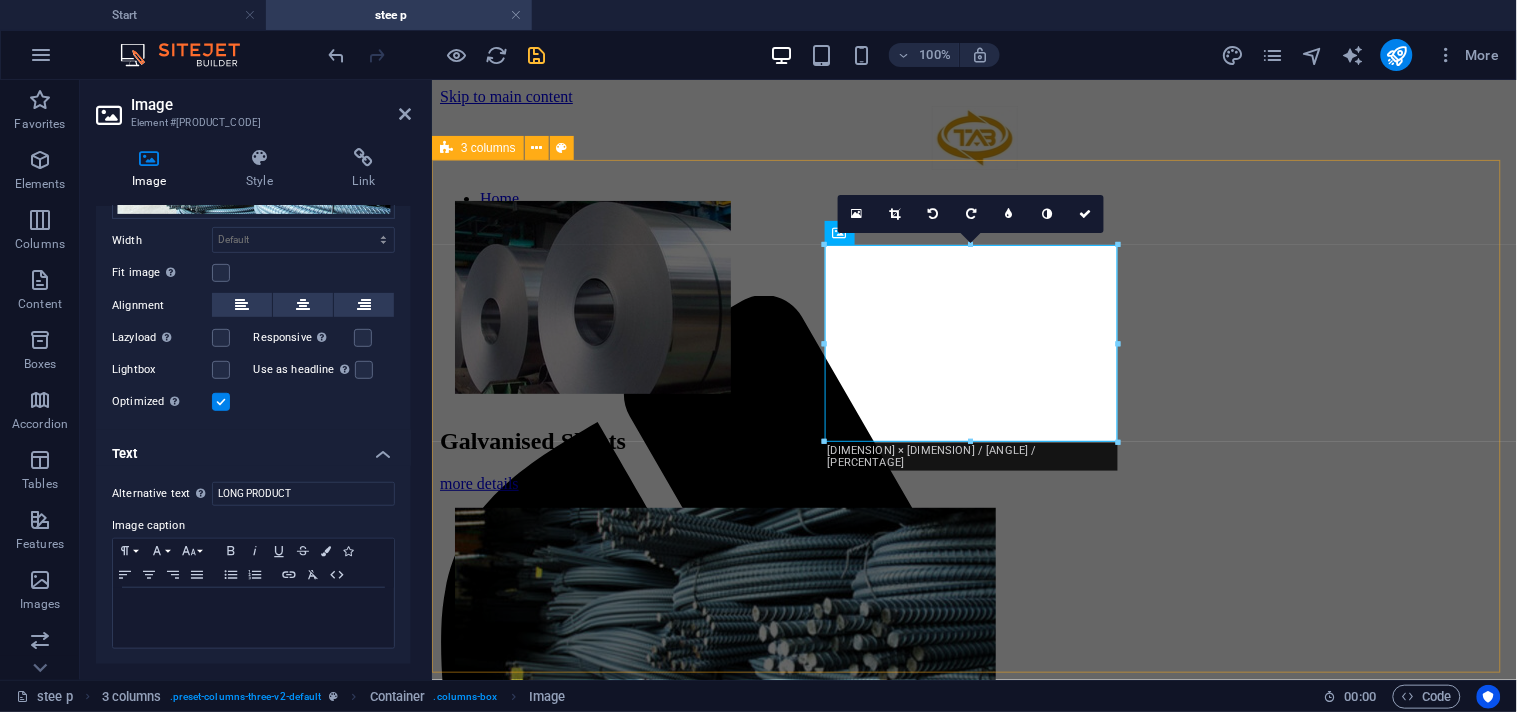 click on "Galvanised Sheets more details long products more details Steel Angles more details" at bounding box center (973, 721) 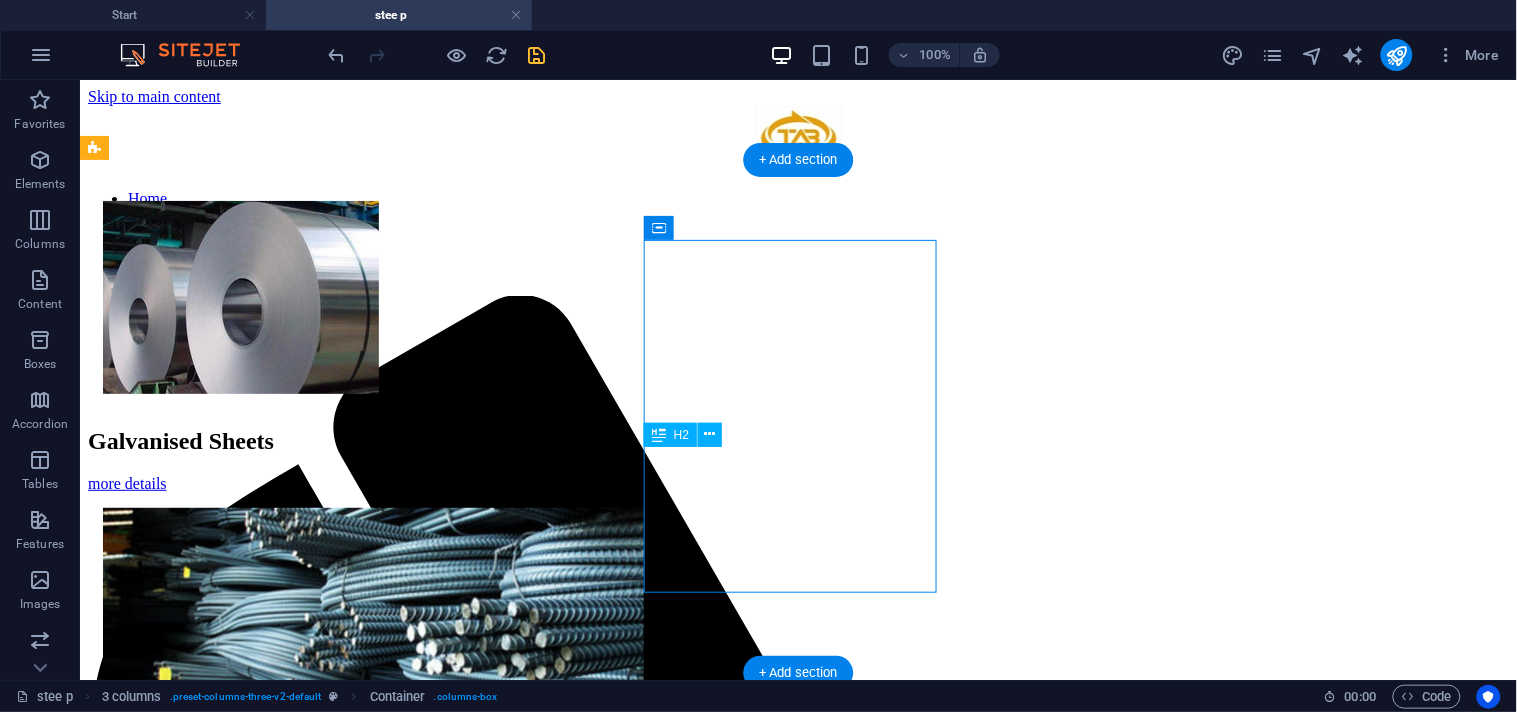 drag, startPoint x: 782, startPoint y: 442, endPoint x: 775, endPoint y: 470, distance: 28.86174 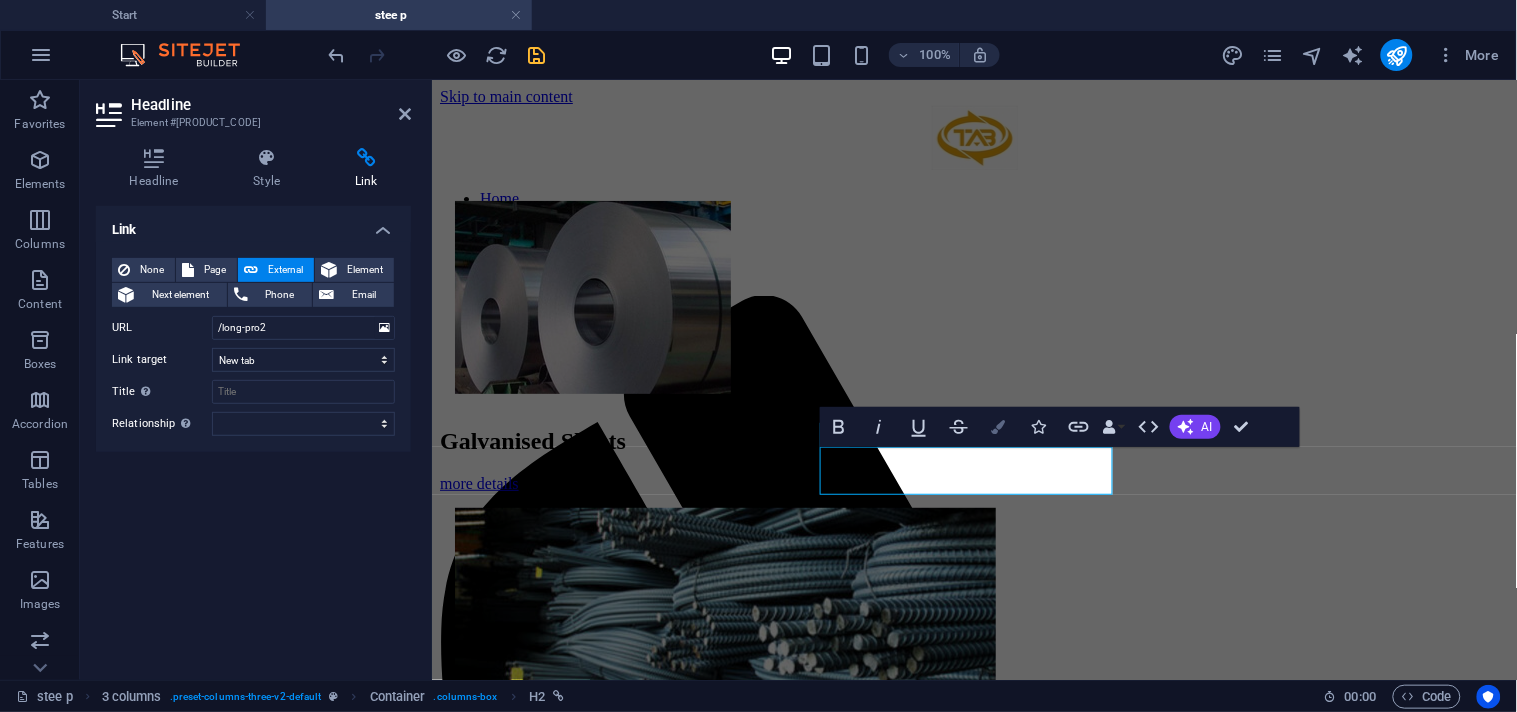 click on "Colors" at bounding box center (999, 427) 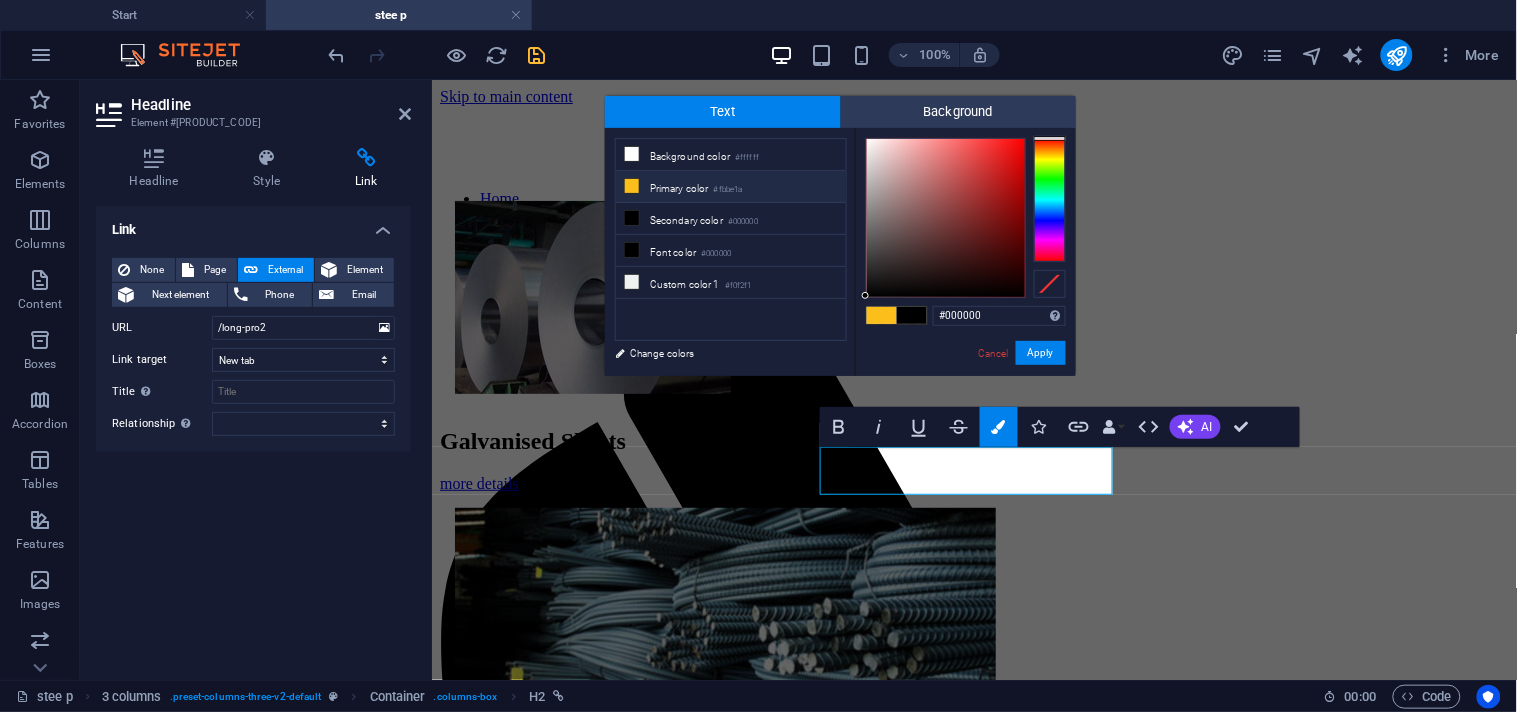 click at bounding box center (882, 315) 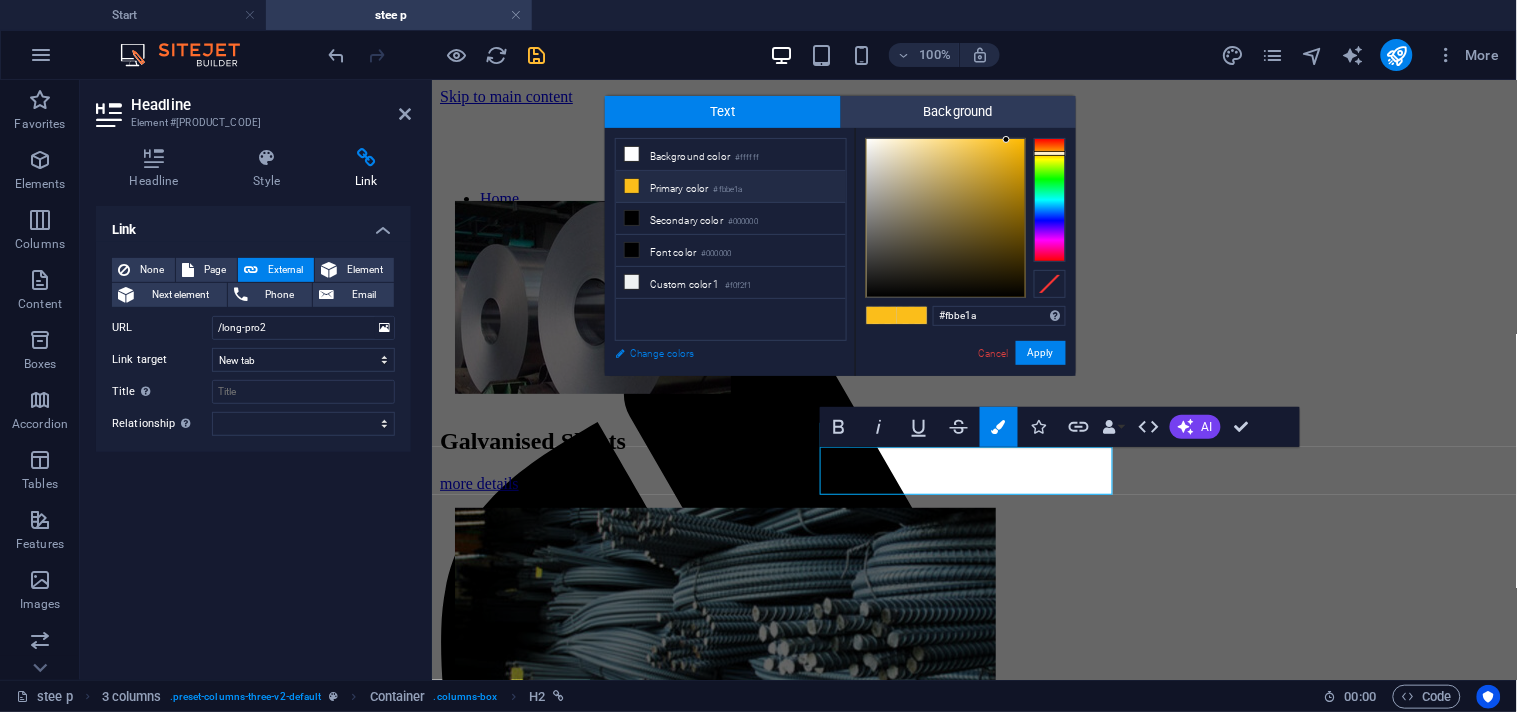 click on "Change colors" at bounding box center (721, 353) 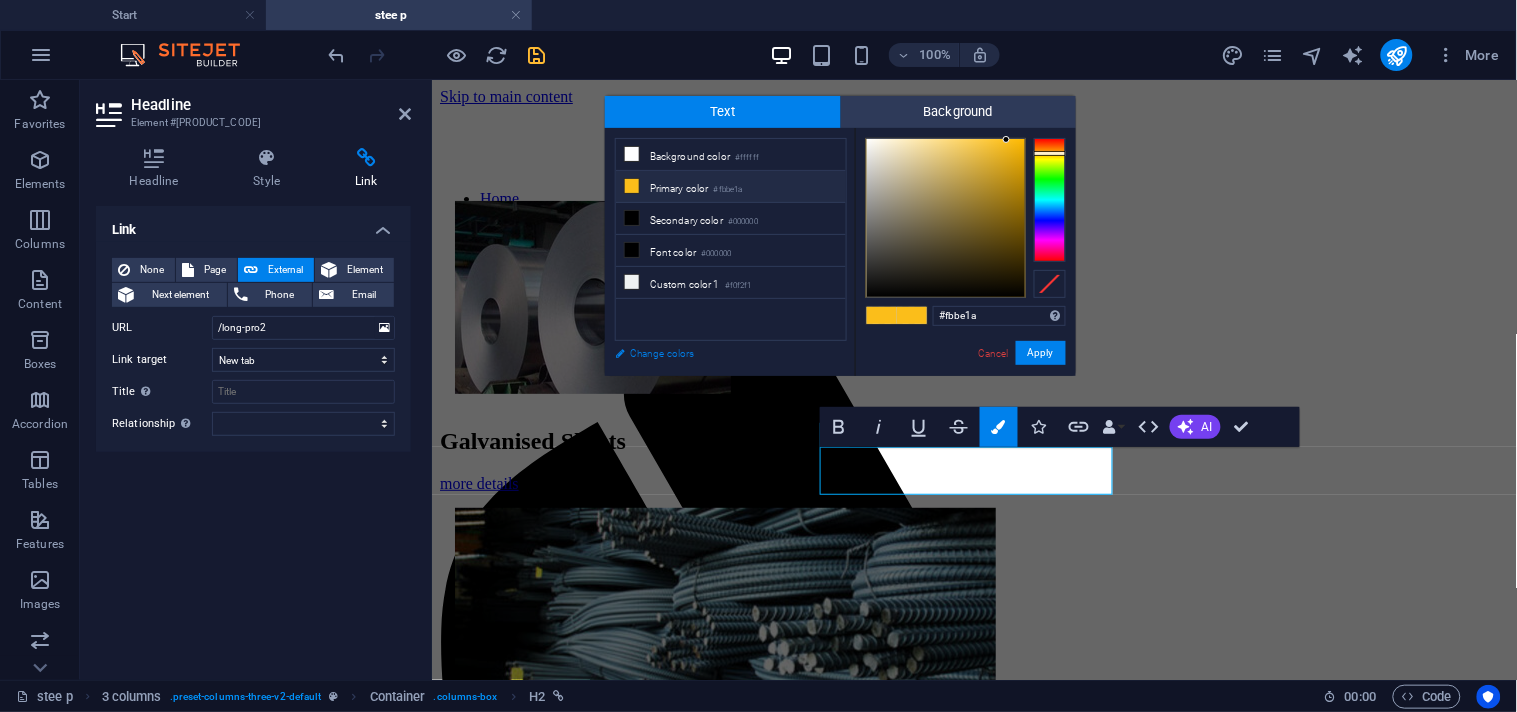 select on "px" 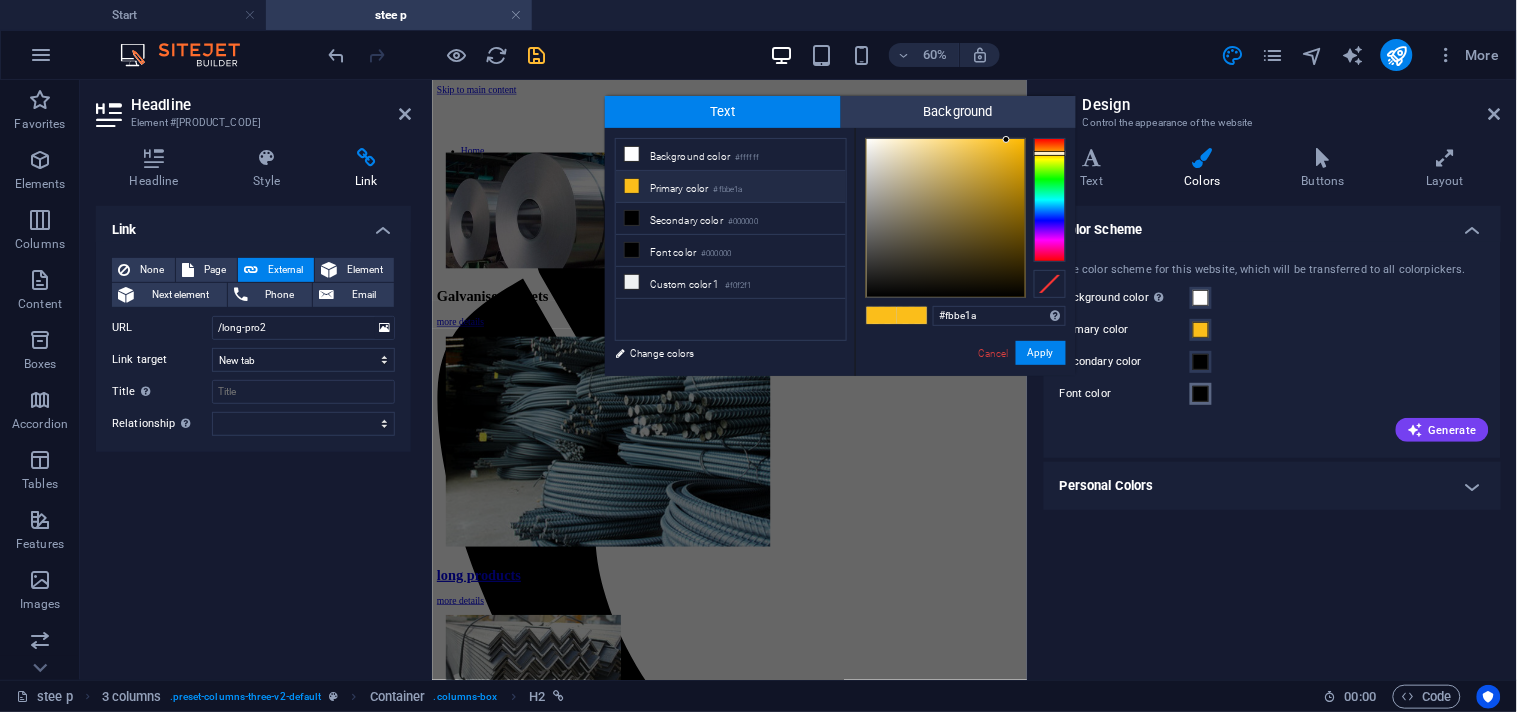 click at bounding box center [1201, 394] 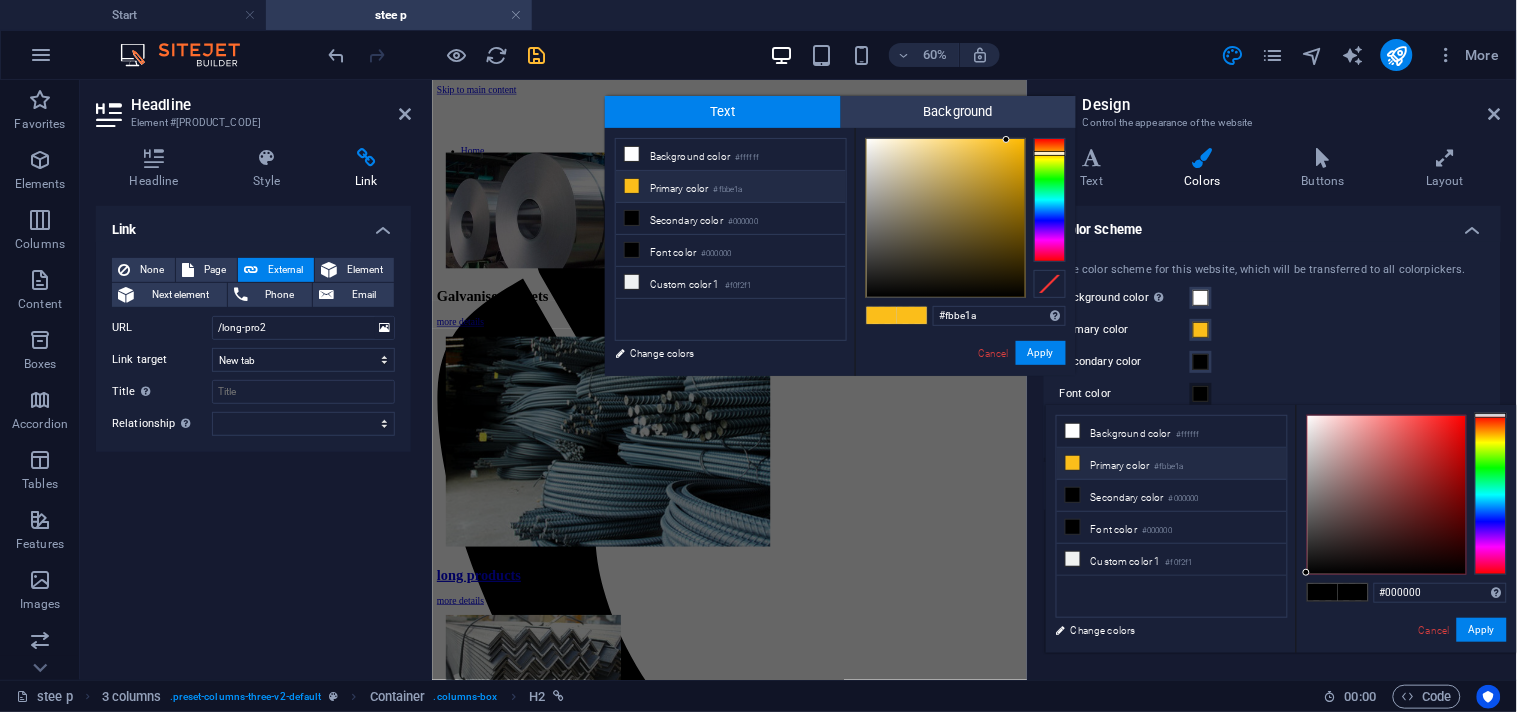 click on "Primary color
#fbbe1a" at bounding box center [1172, 464] 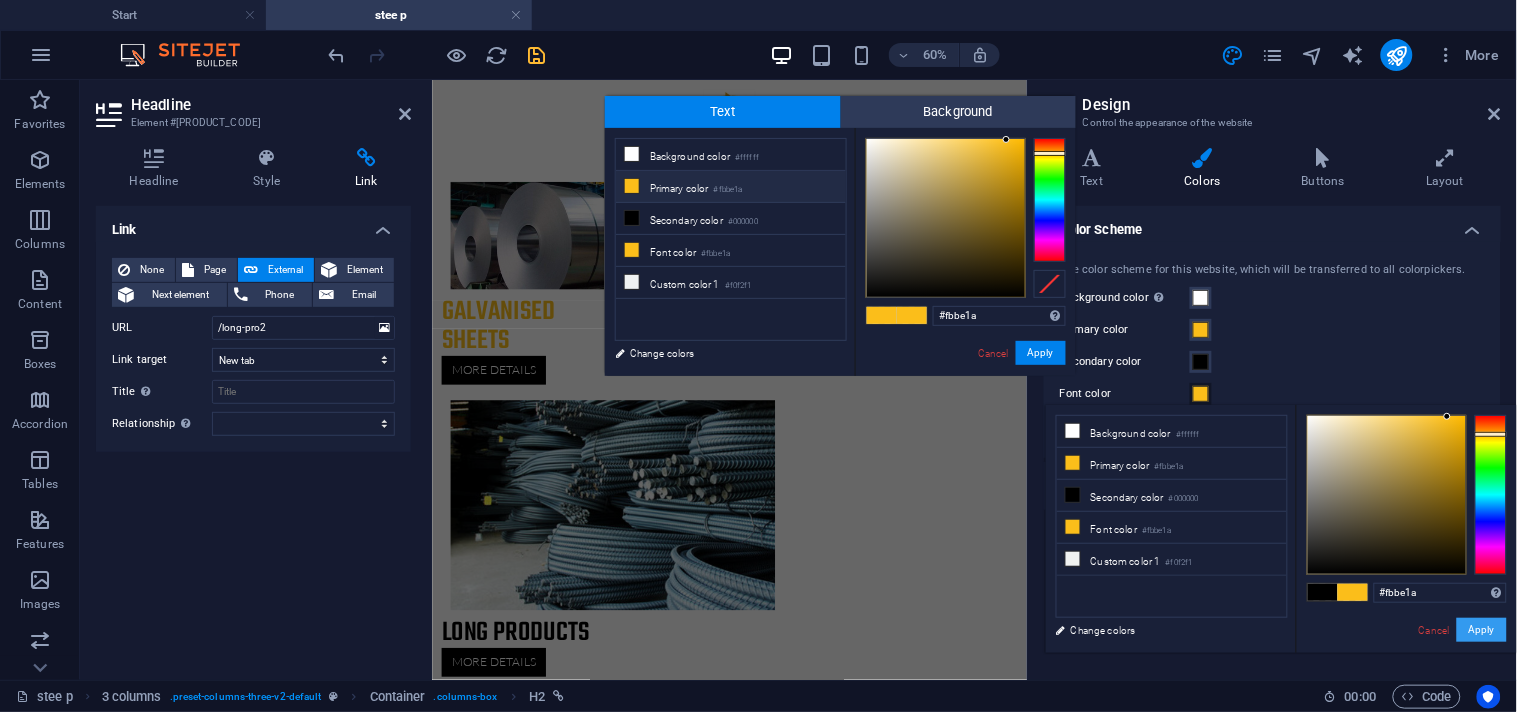 click on "Apply" at bounding box center [1482, 630] 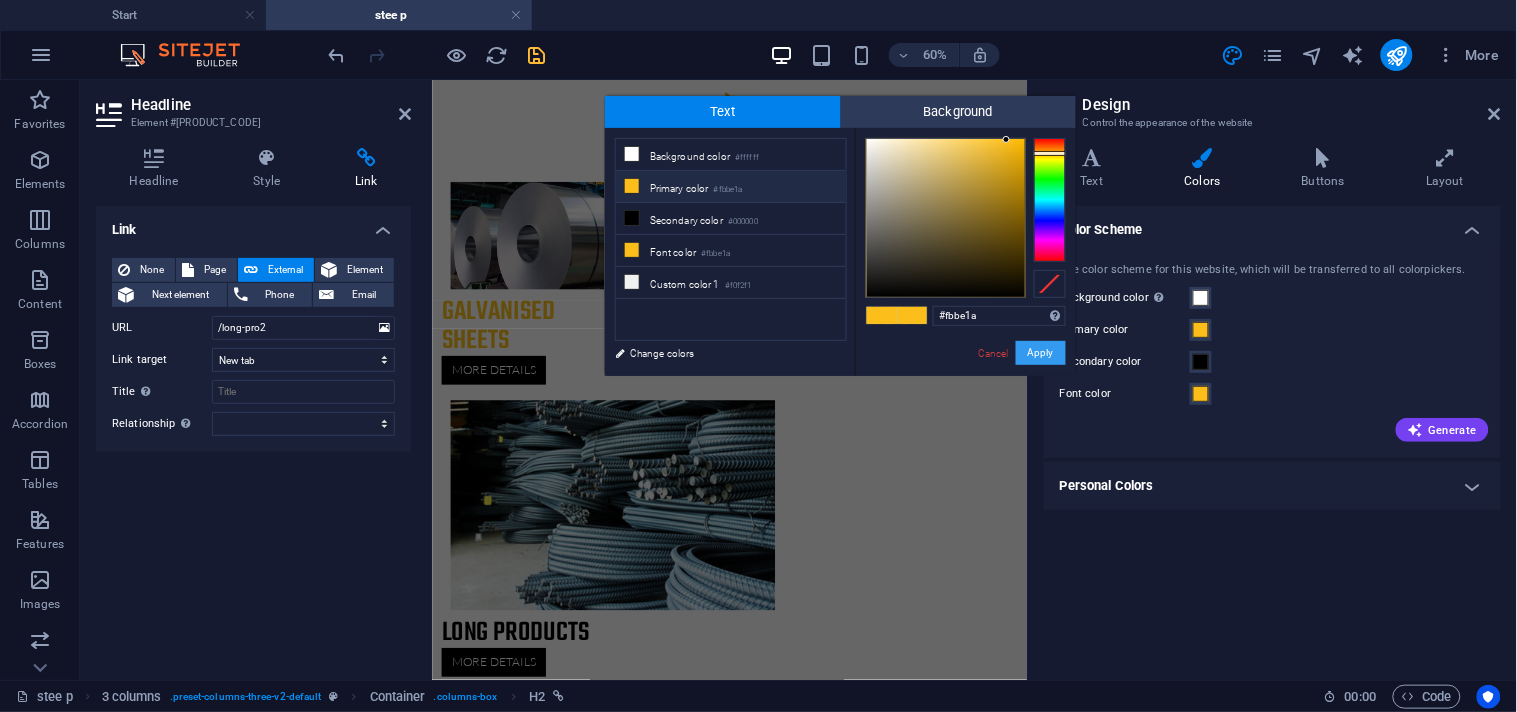 click on "Apply" at bounding box center [1041, 353] 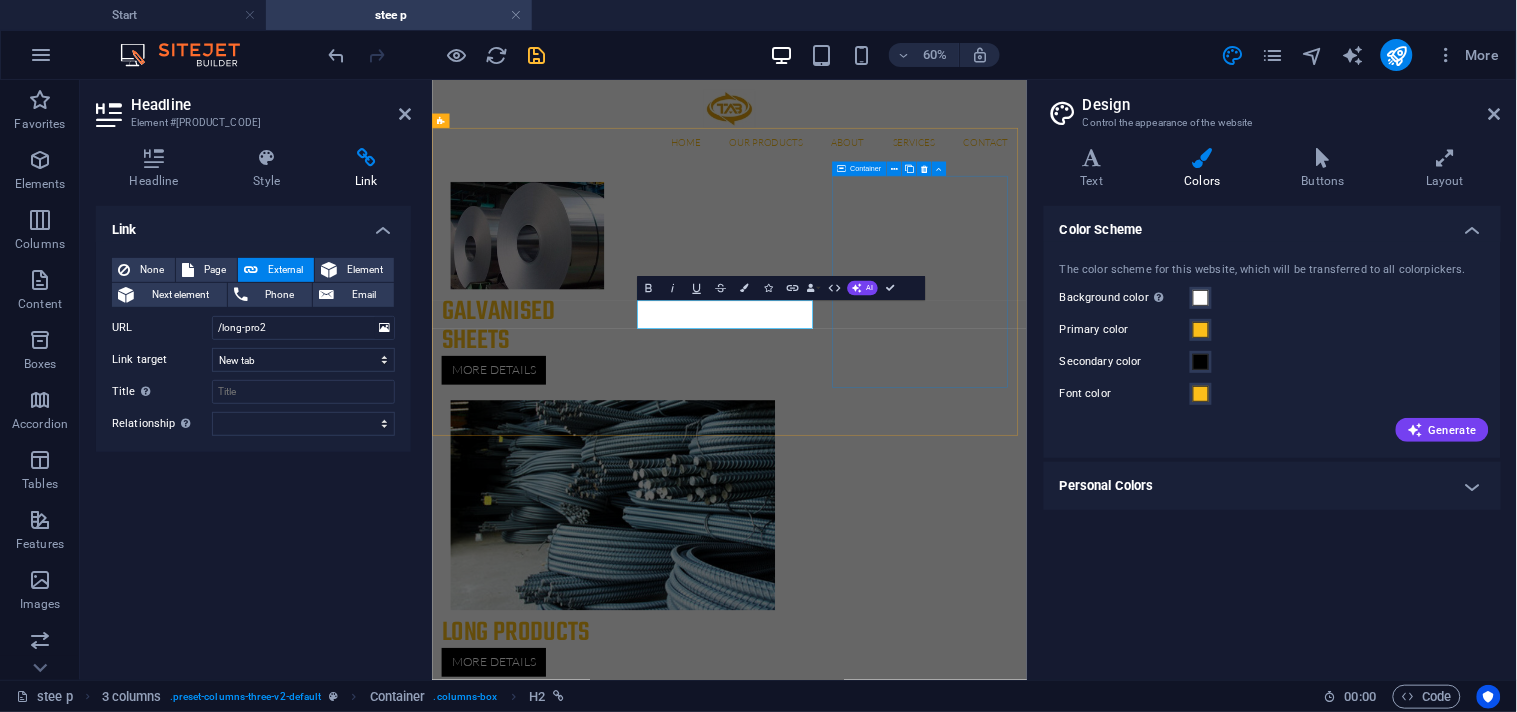 click on "Steel Angles more details" at bounding box center [593, 1235] 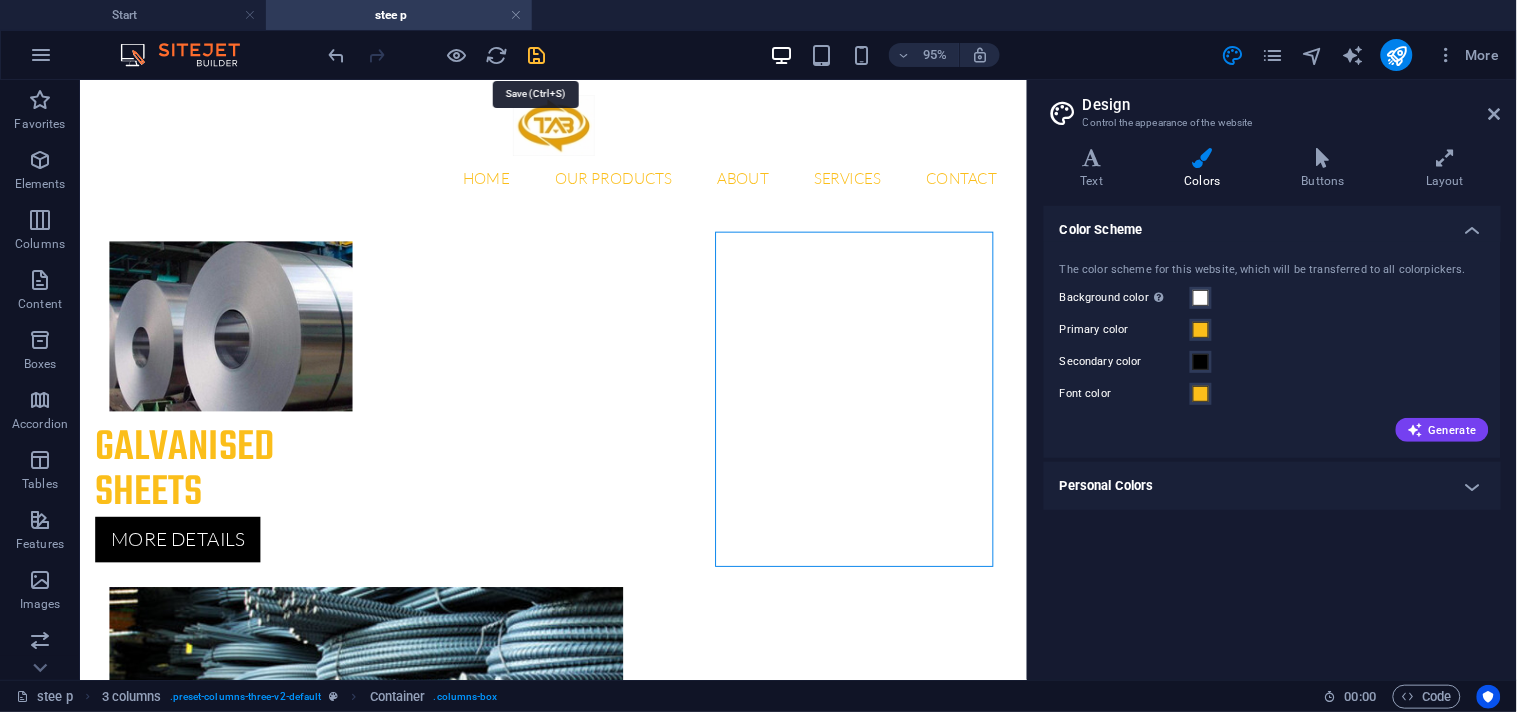 click at bounding box center [537, 55] 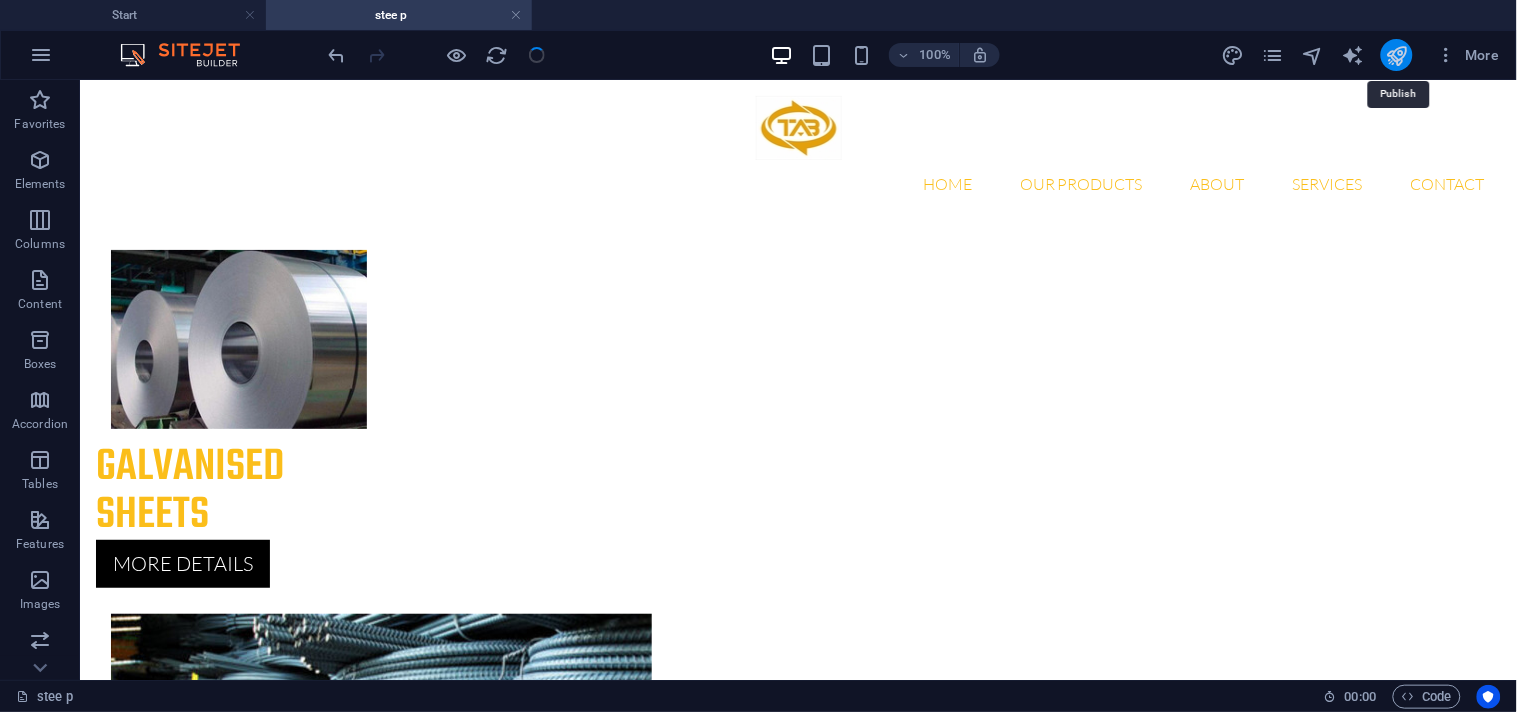 click at bounding box center (1396, 55) 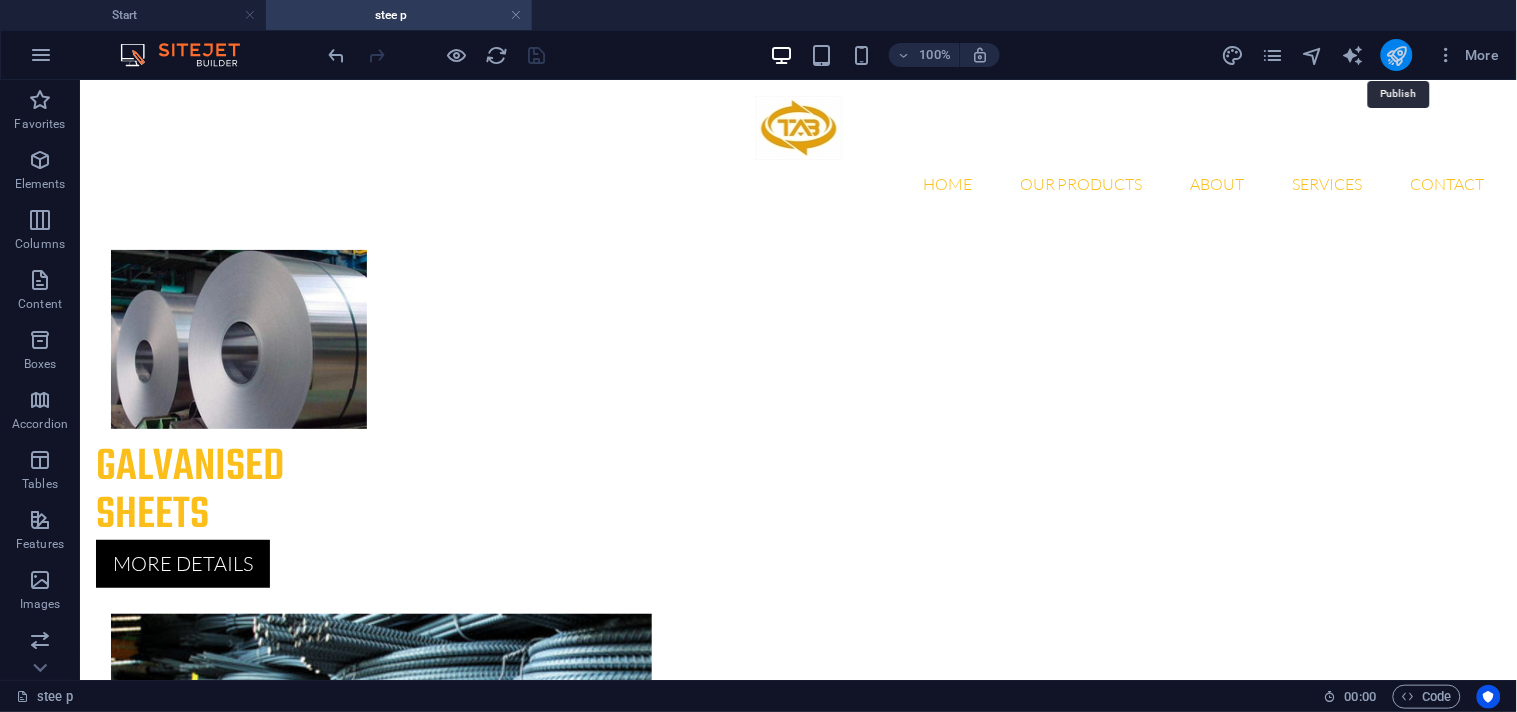 click at bounding box center [1396, 55] 